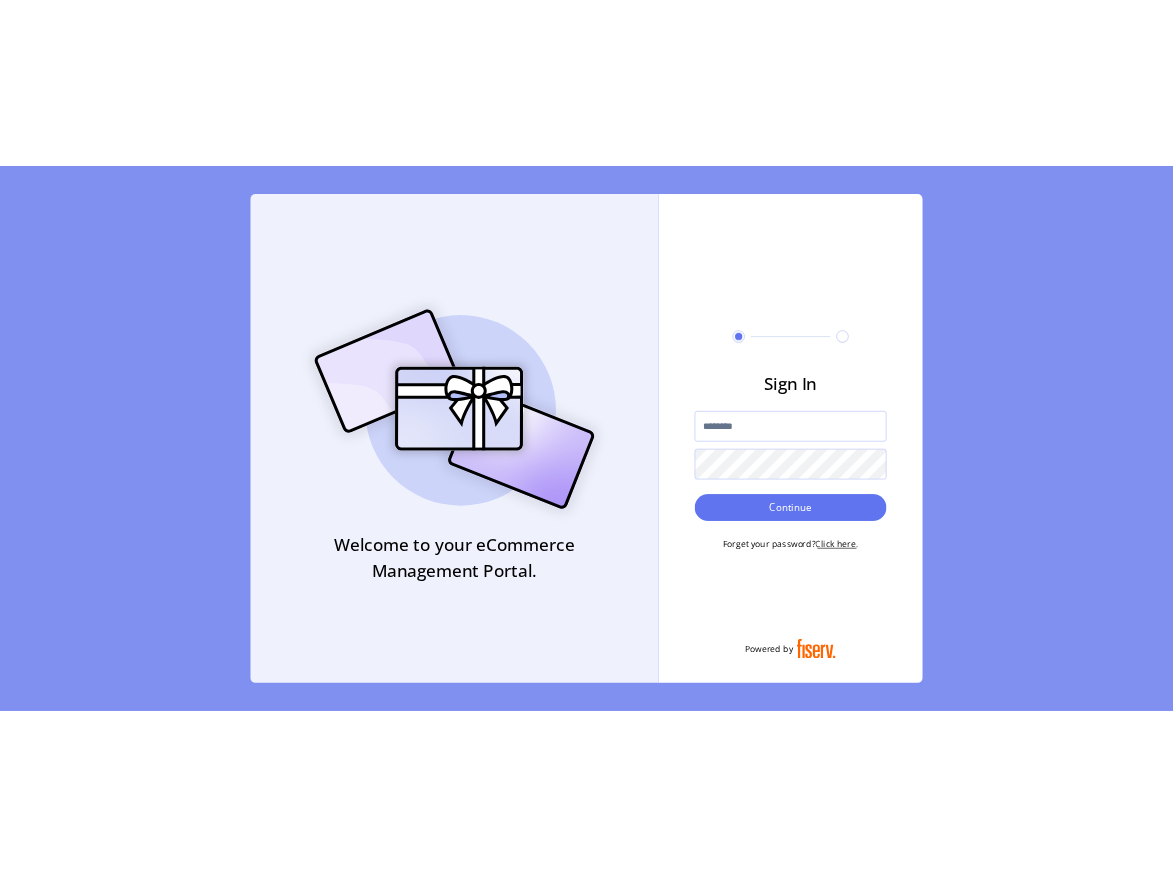 scroll, scrollTop: 0, scrollLeft: 0, axis: both 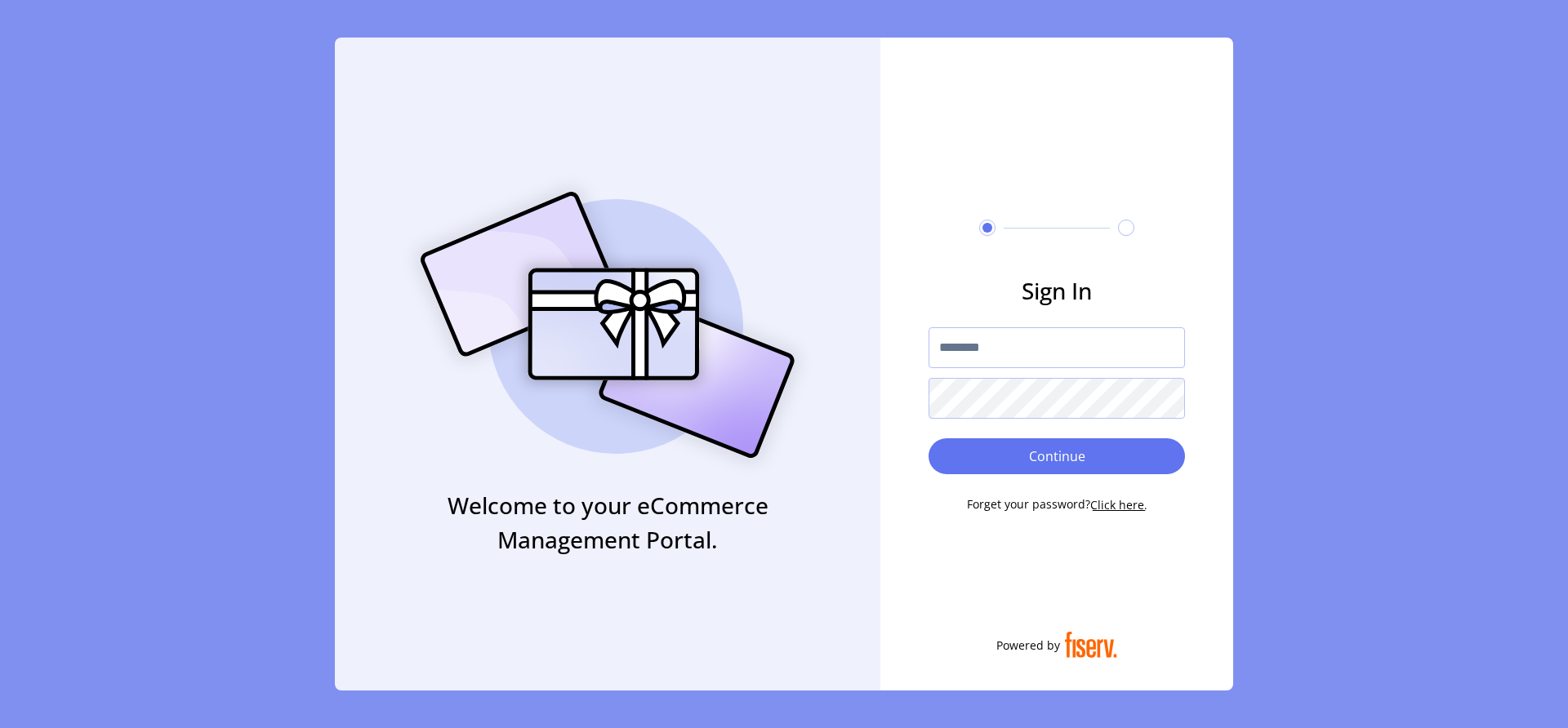 type on "**********" 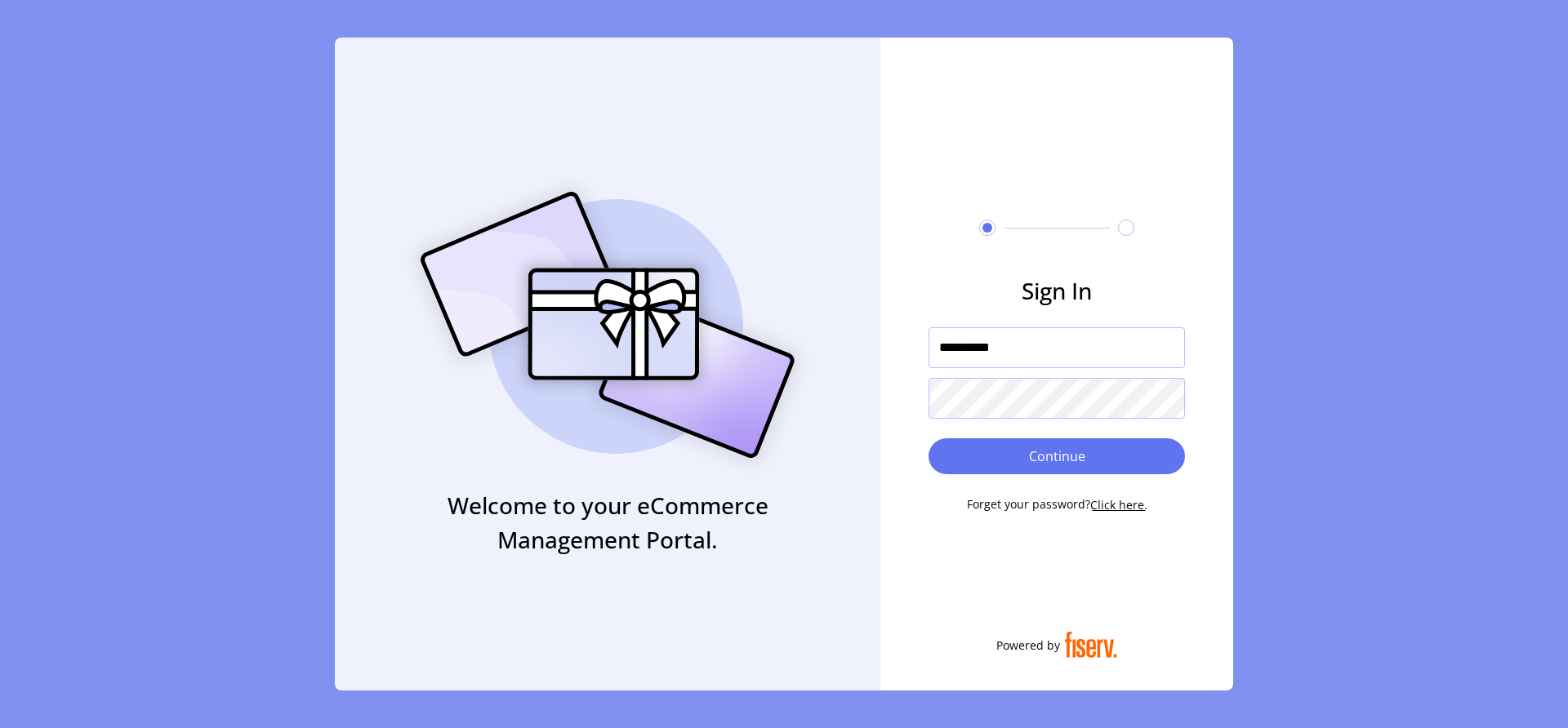 click on "**********" at bounding box center [1057, 348] 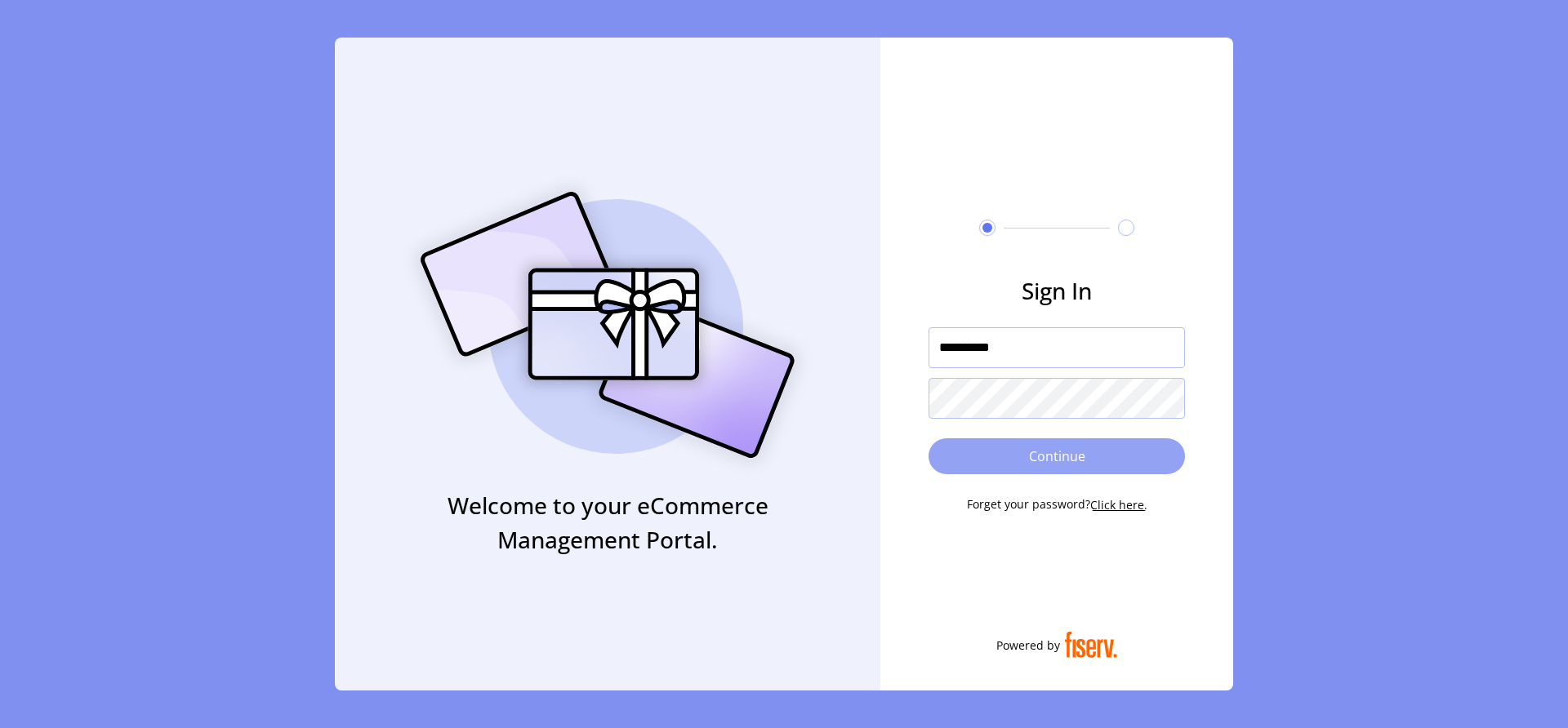 click on "Continue" at bounding box center [1057, 456] 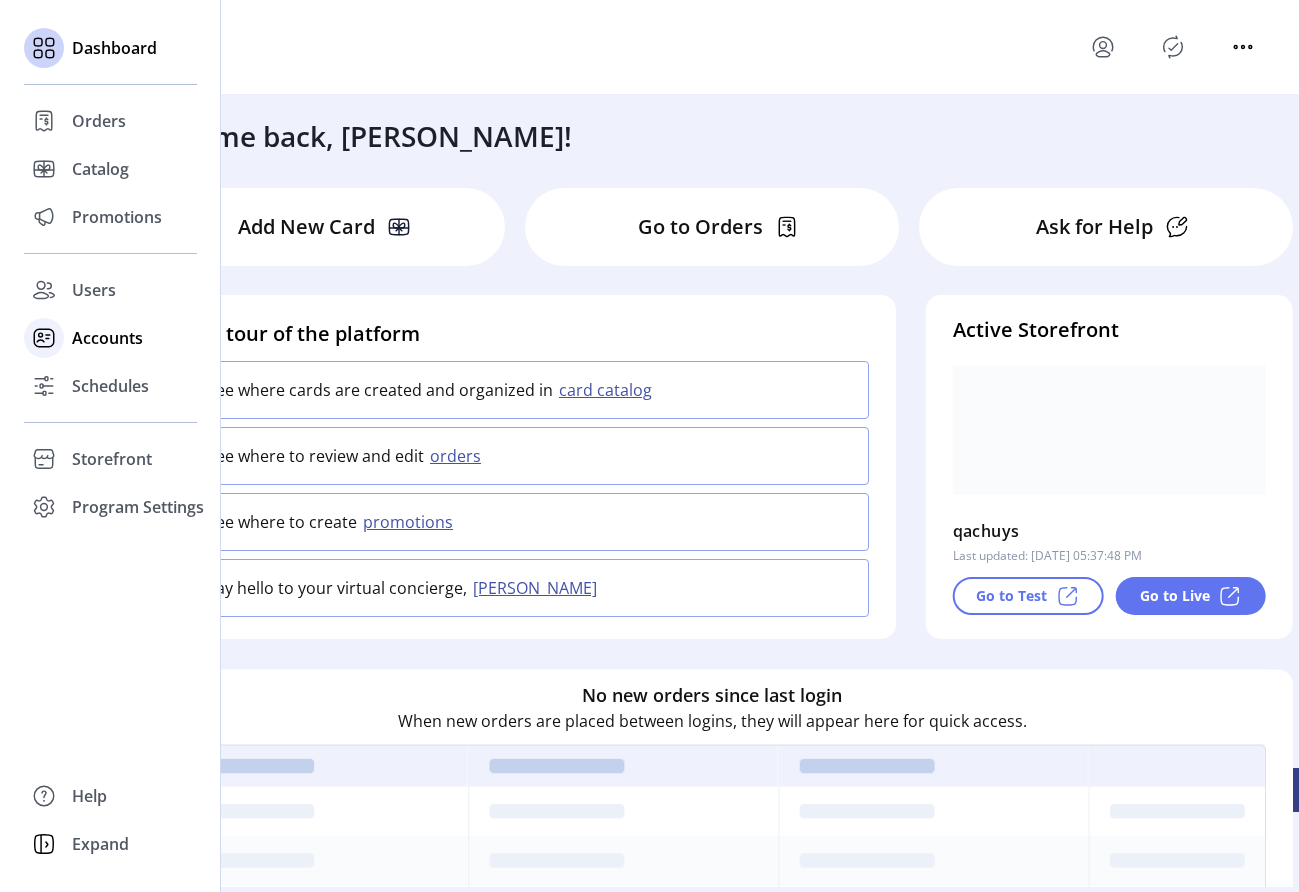 click on "Accounts" 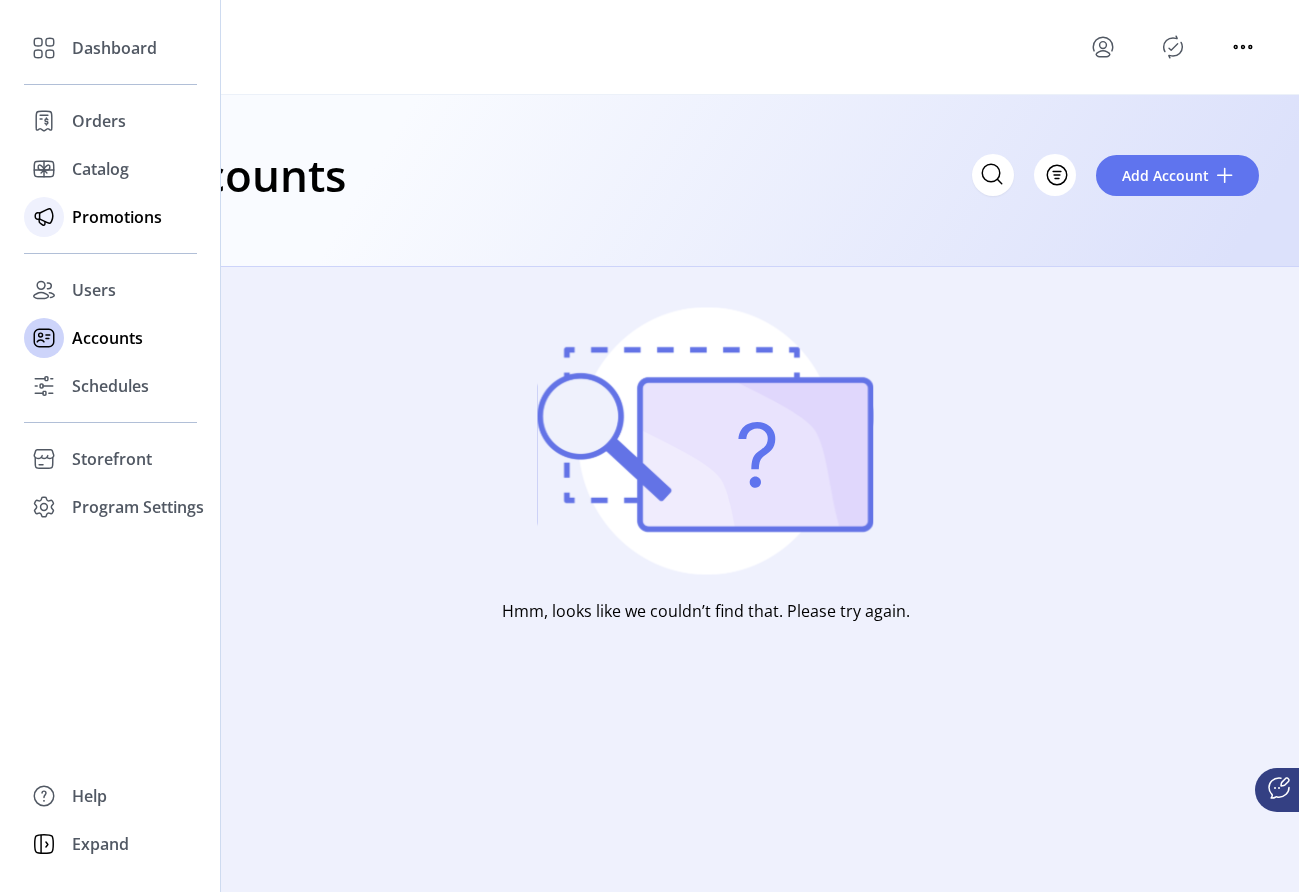 click on "Promotions" 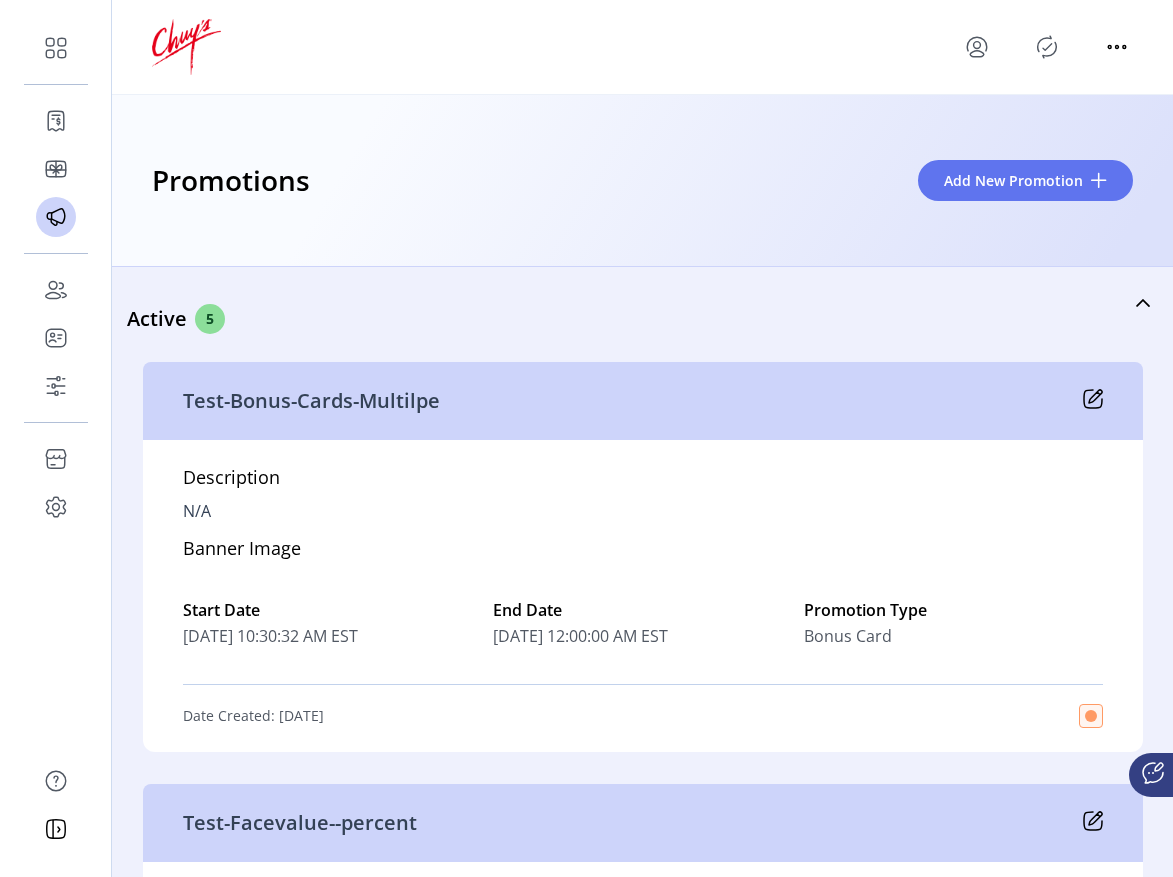 scroll, scrollTop: 0, scrollLeft: 0, axis: both 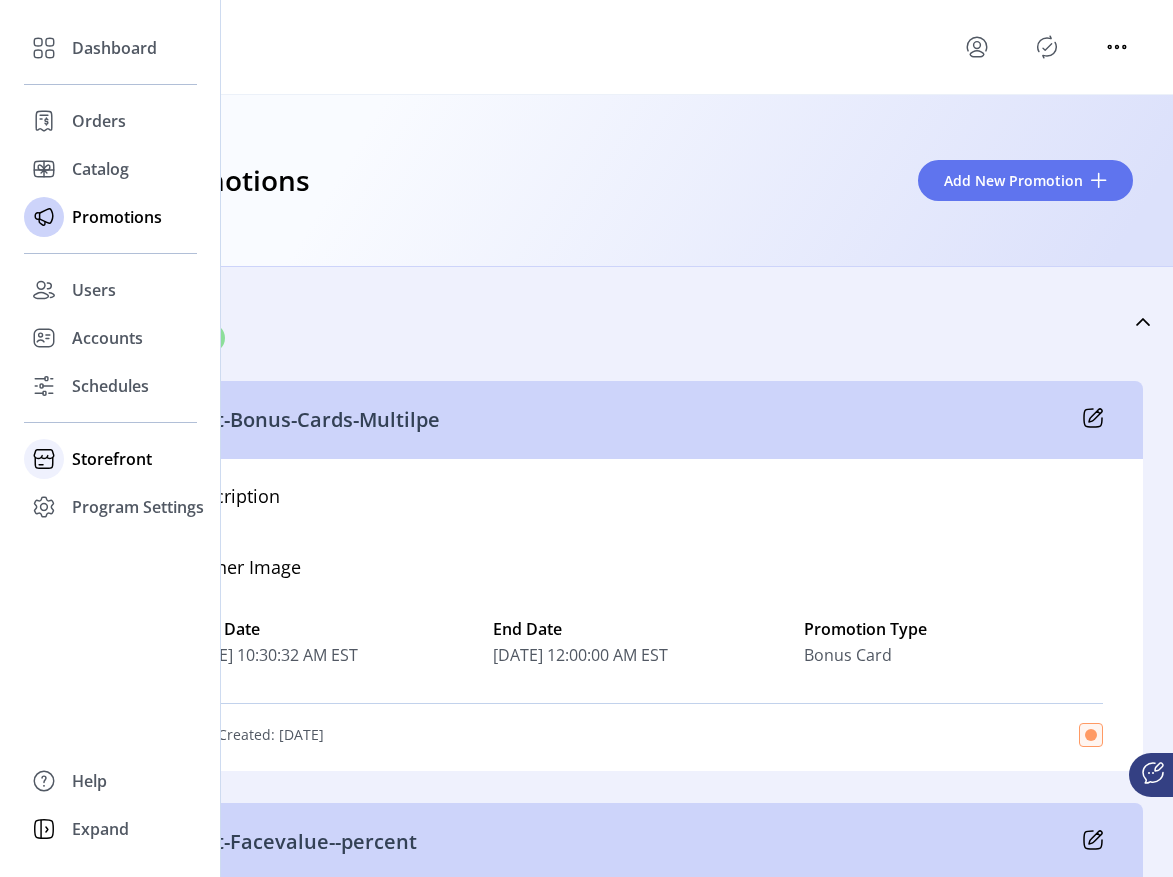 click on "Storefront" 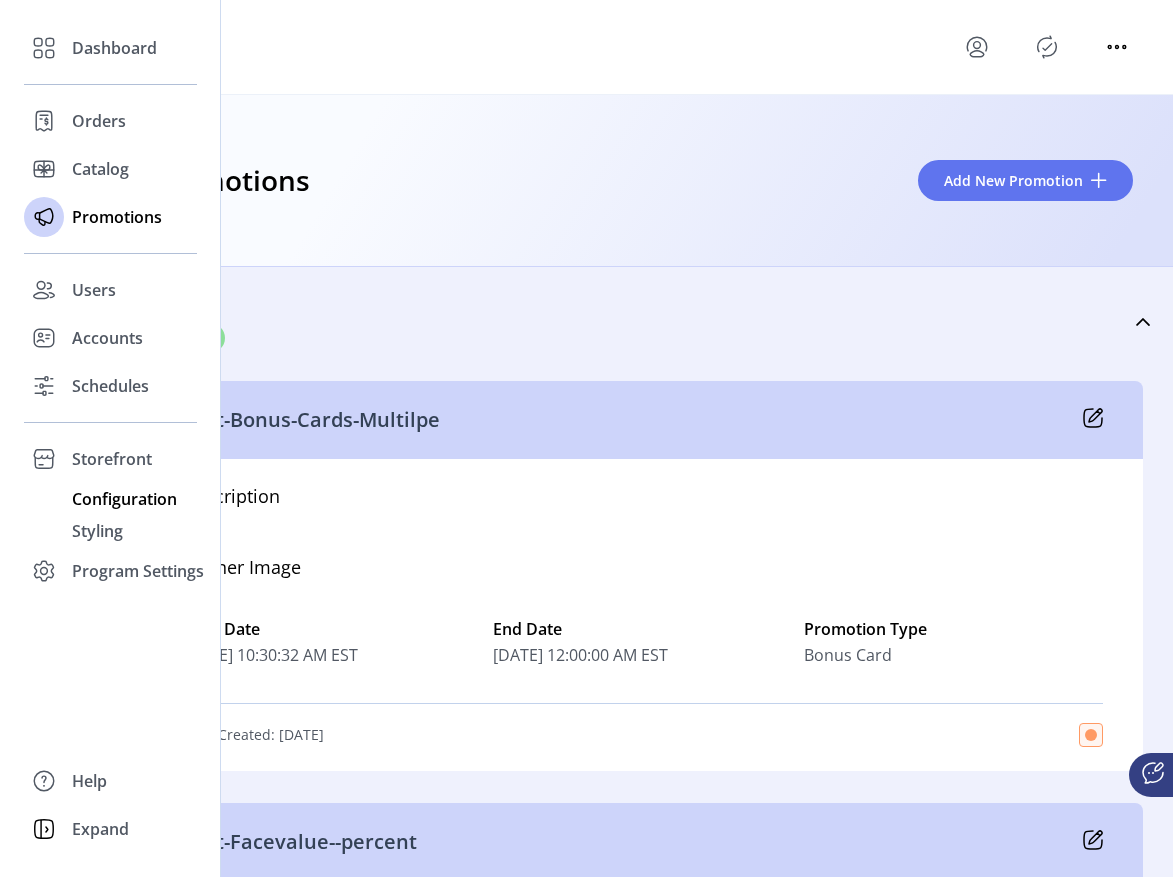 drag, startPoint x: 112, startPoint y: 494, endPoint x: 123, endPoint y: 494, distance: 11 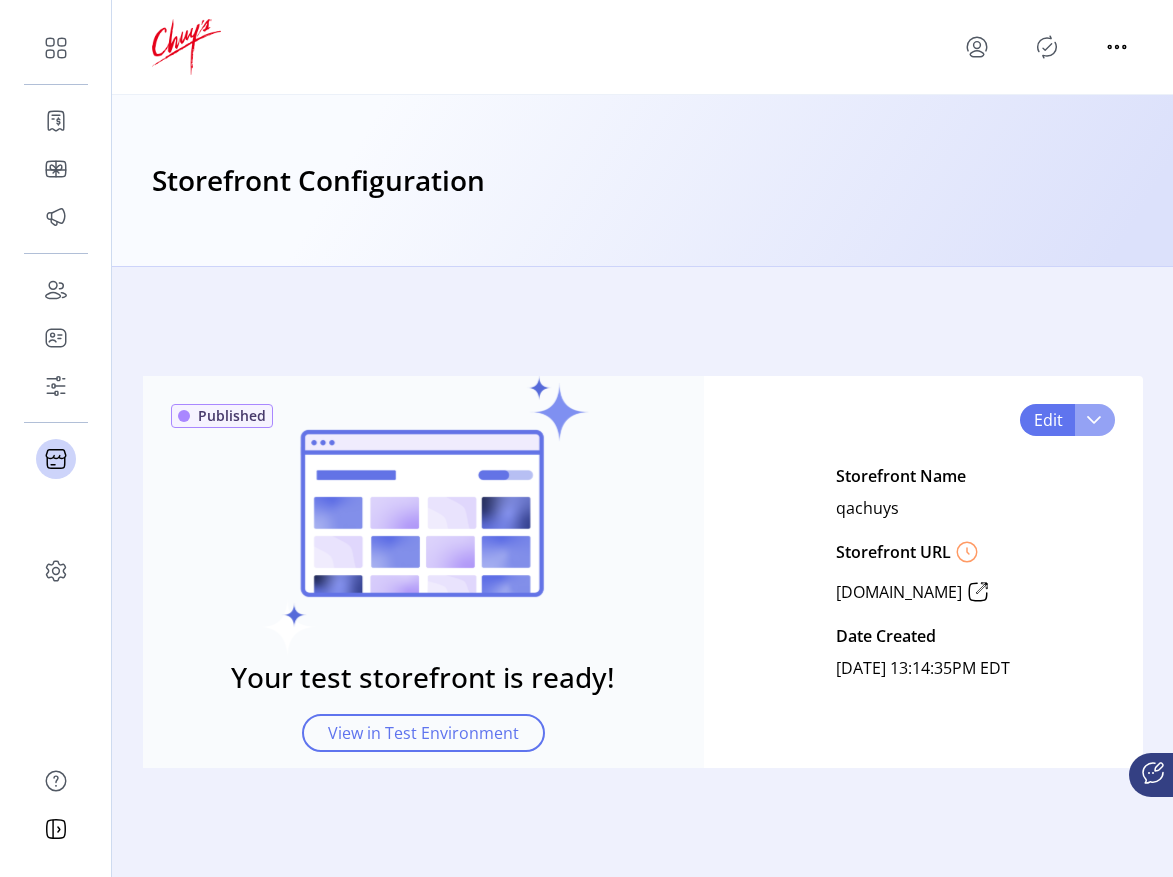 click 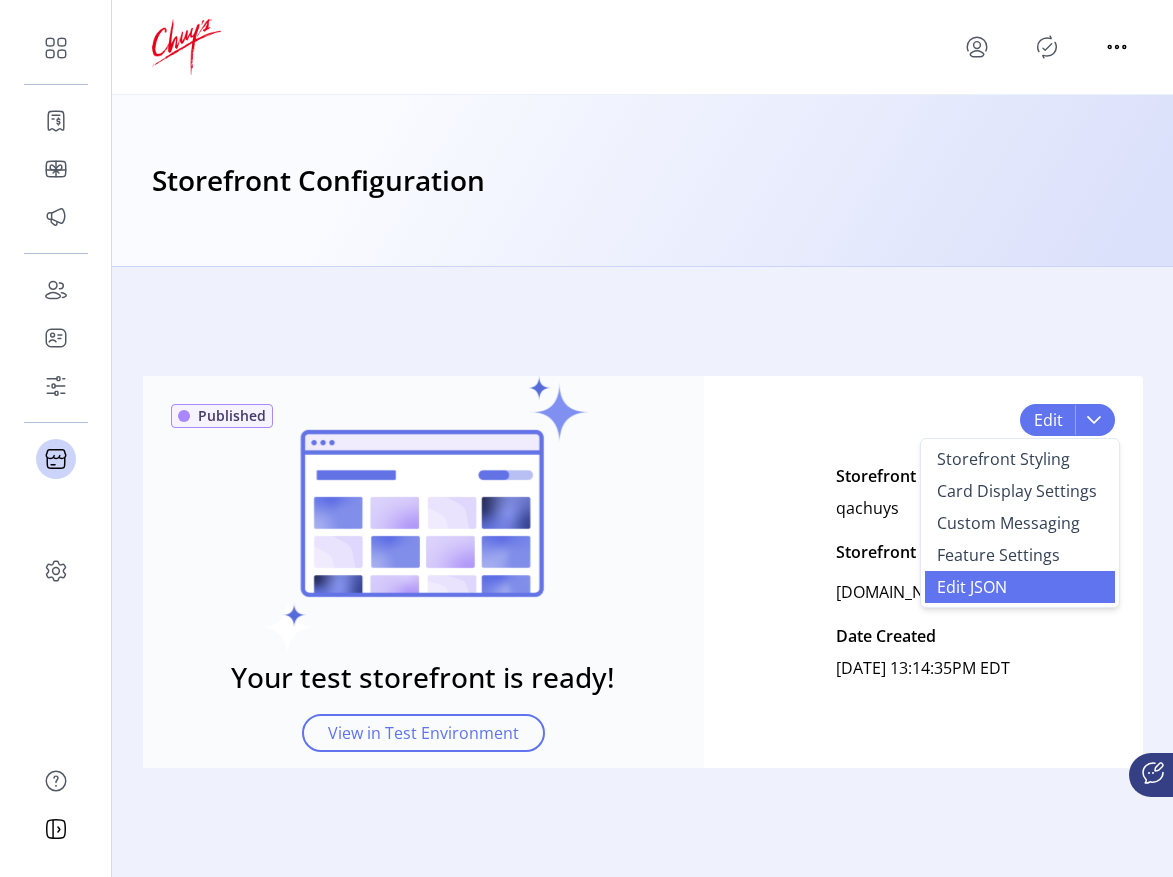 click on "Edit JSON" at bounding box center (1020, 587) 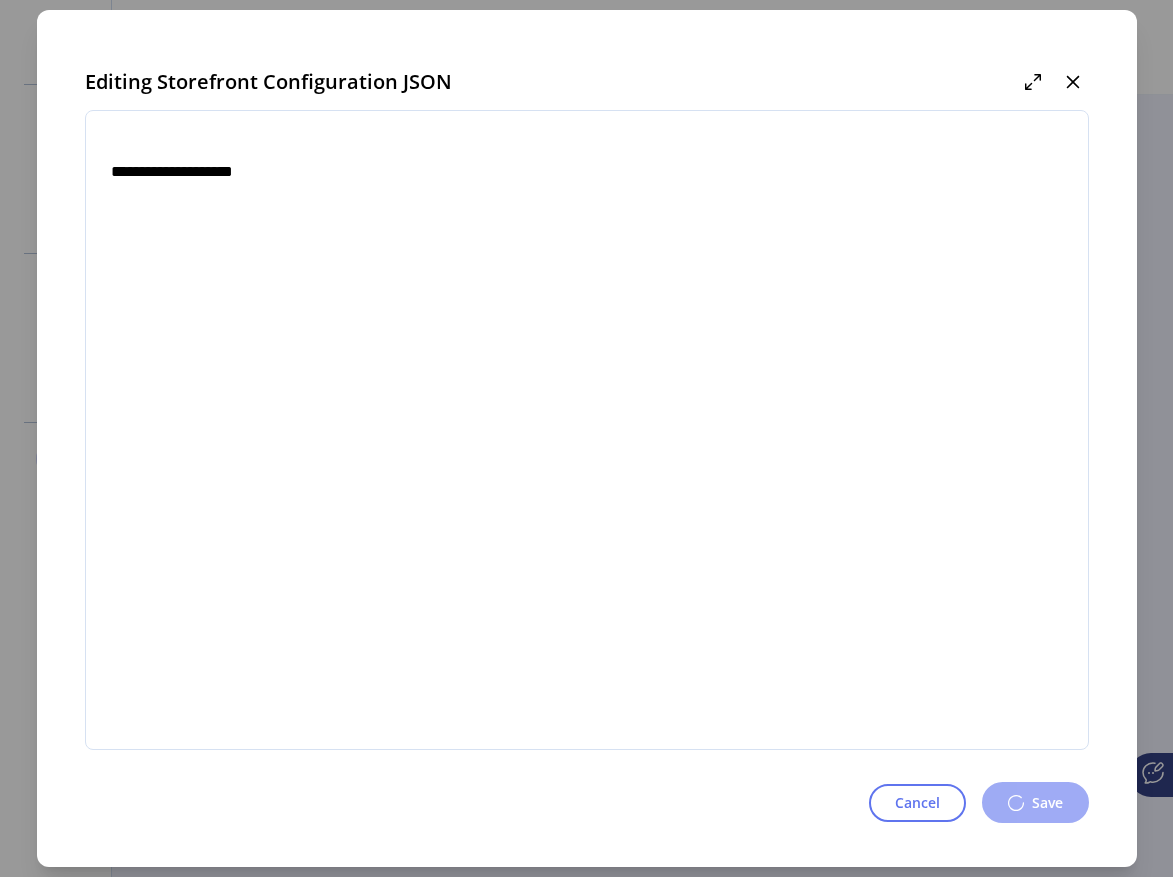 type on "**********" 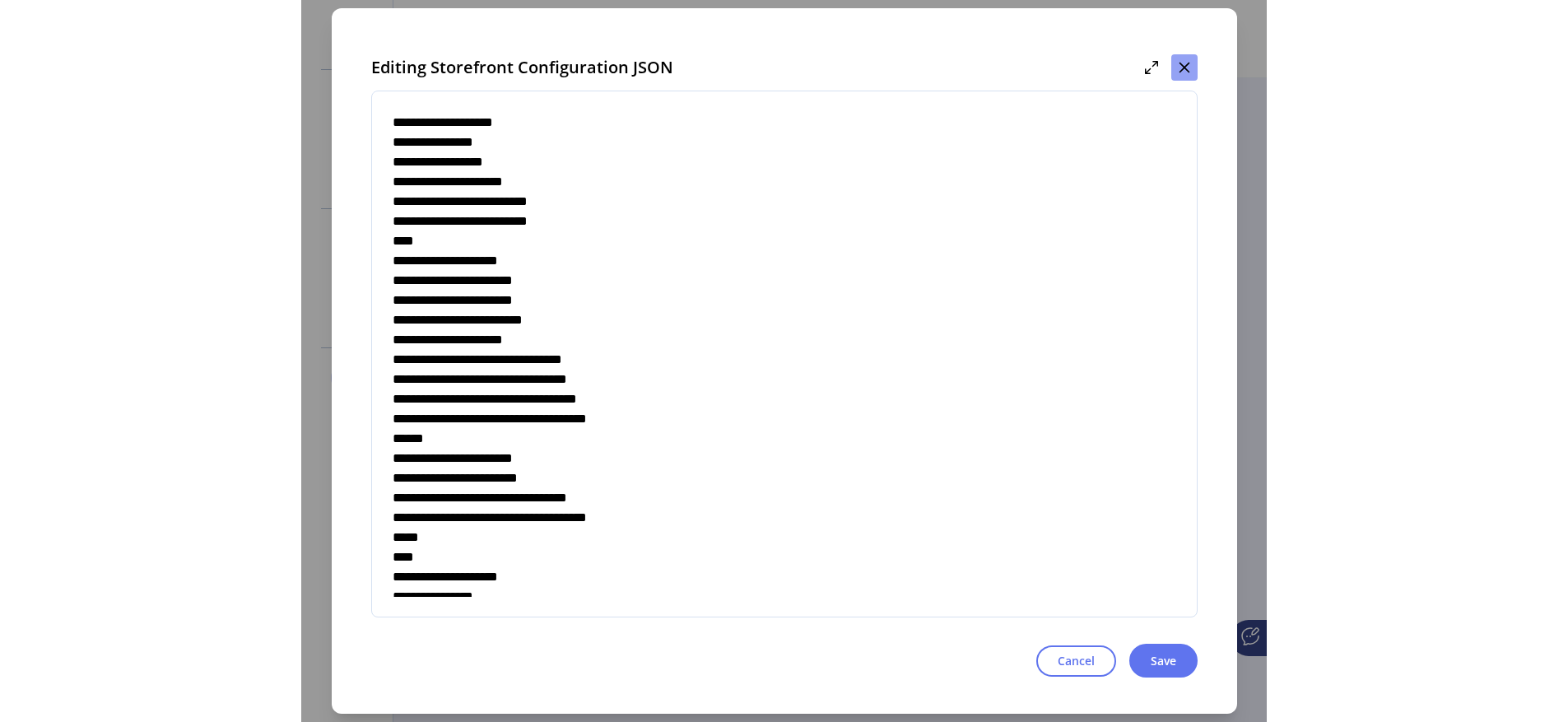 scroll, scrollTop: 5868, scrollLeft: 0, axis: vertical 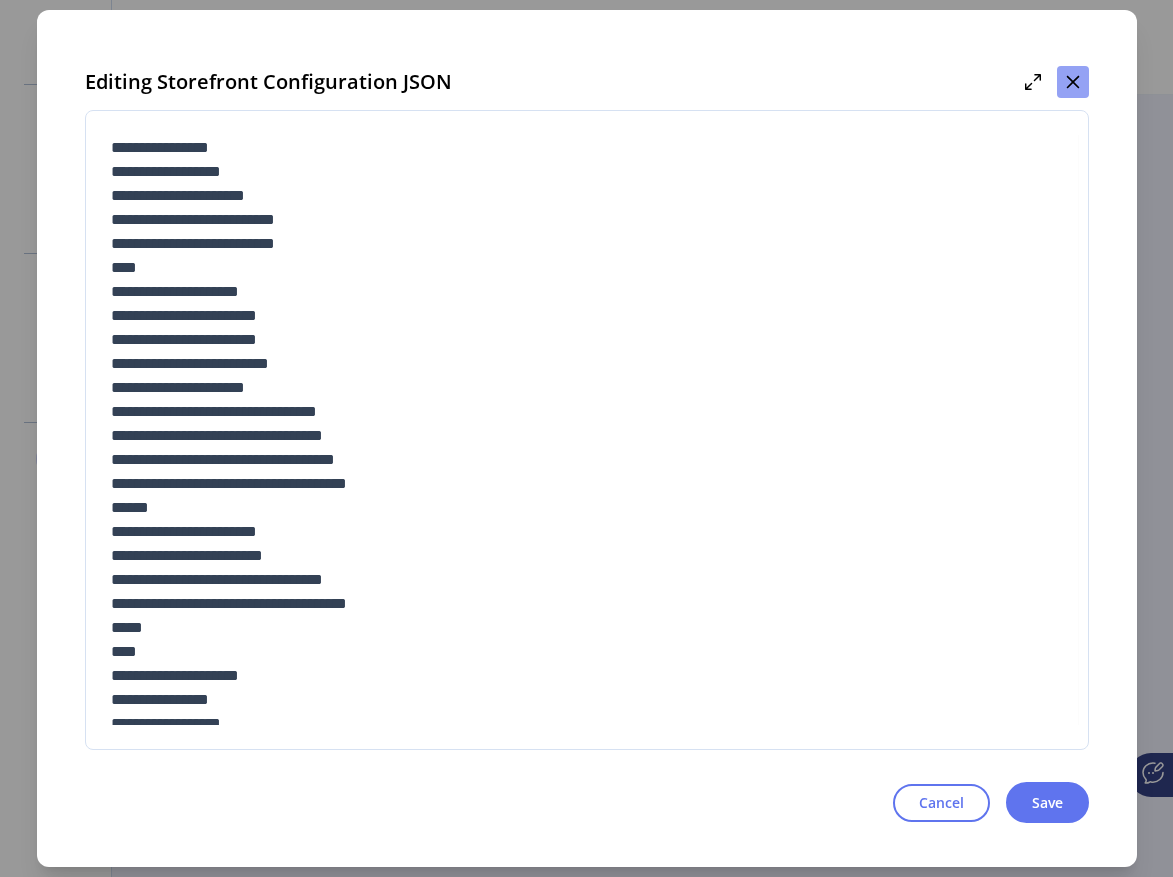 click 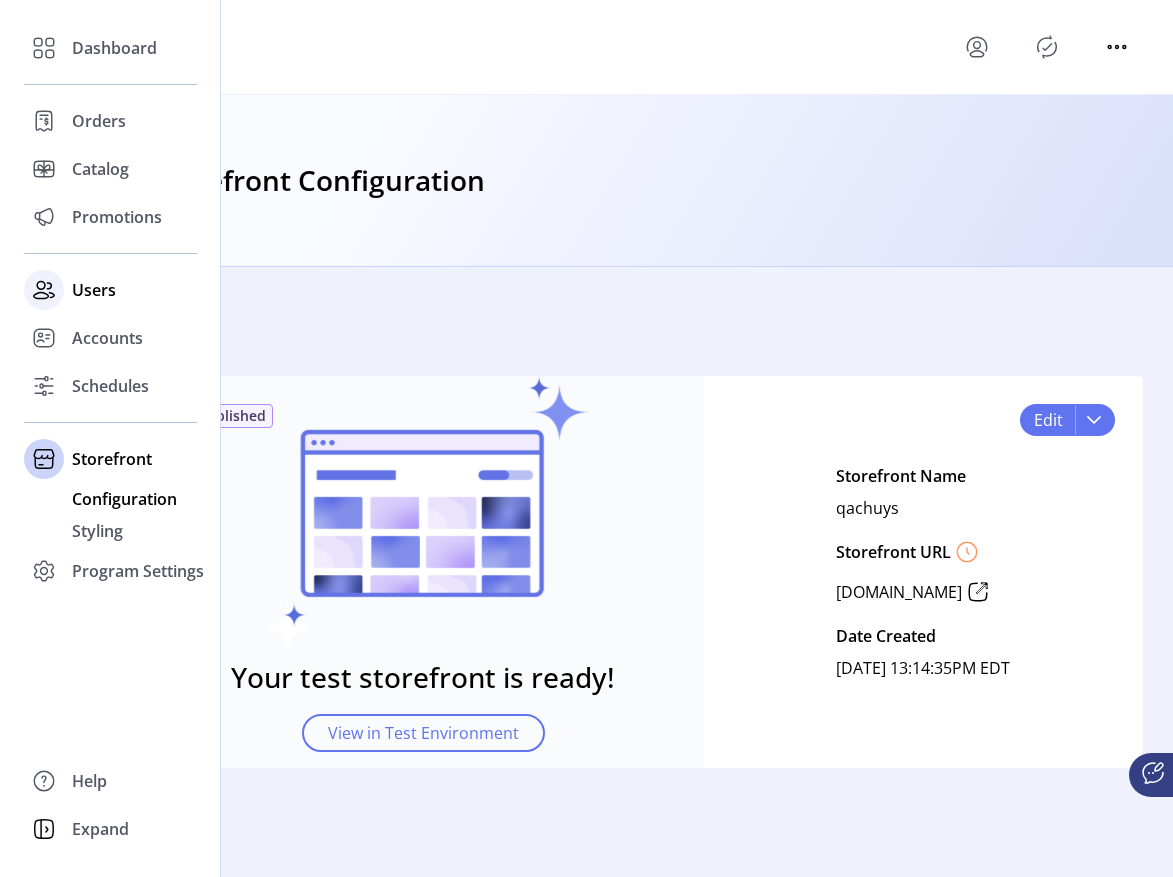 click on "Users" 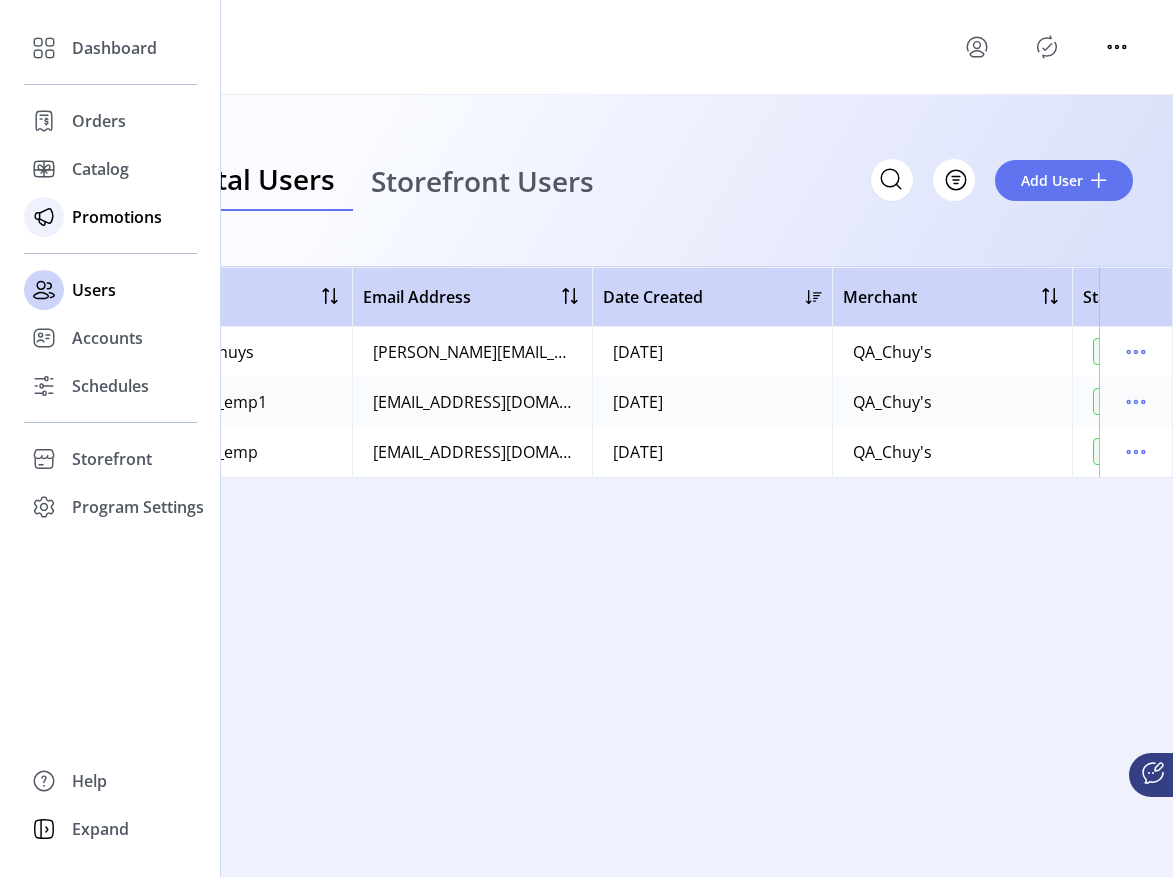 click on "Promotions" 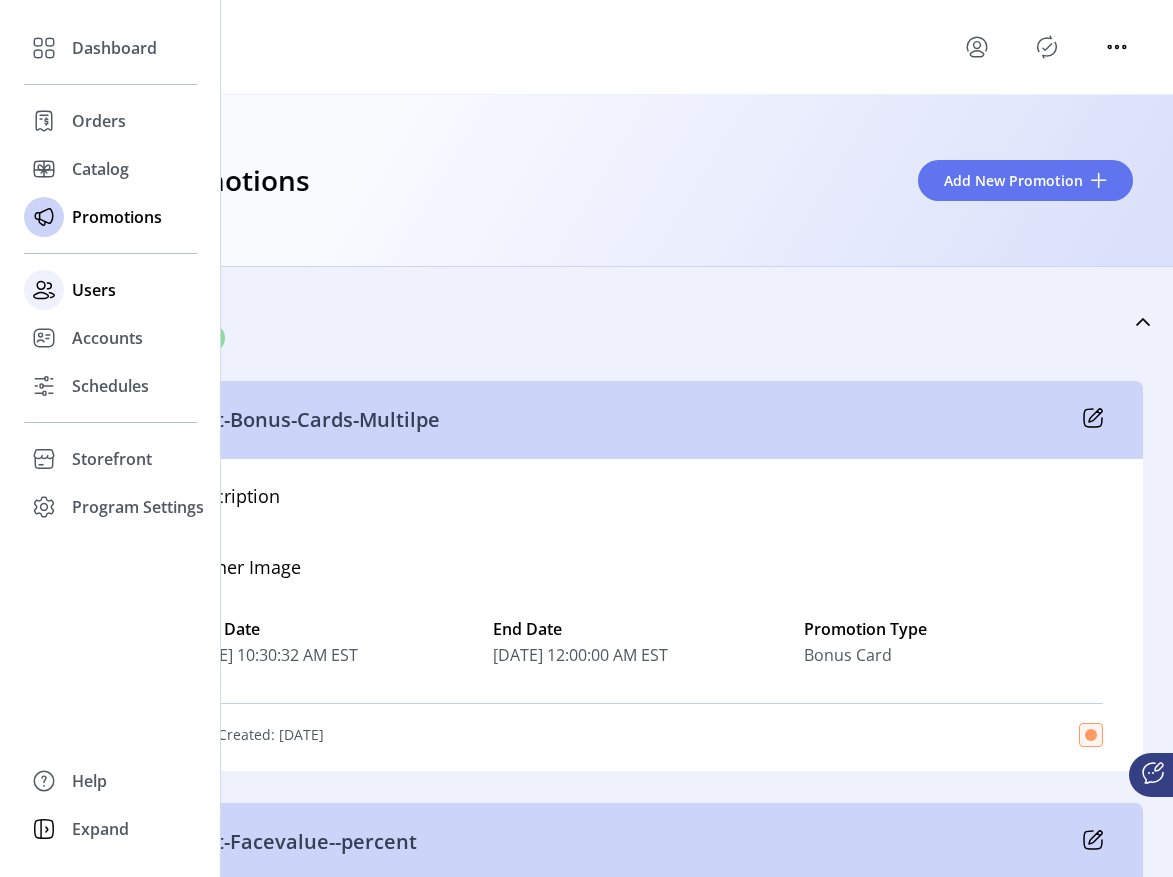 click on "Users" 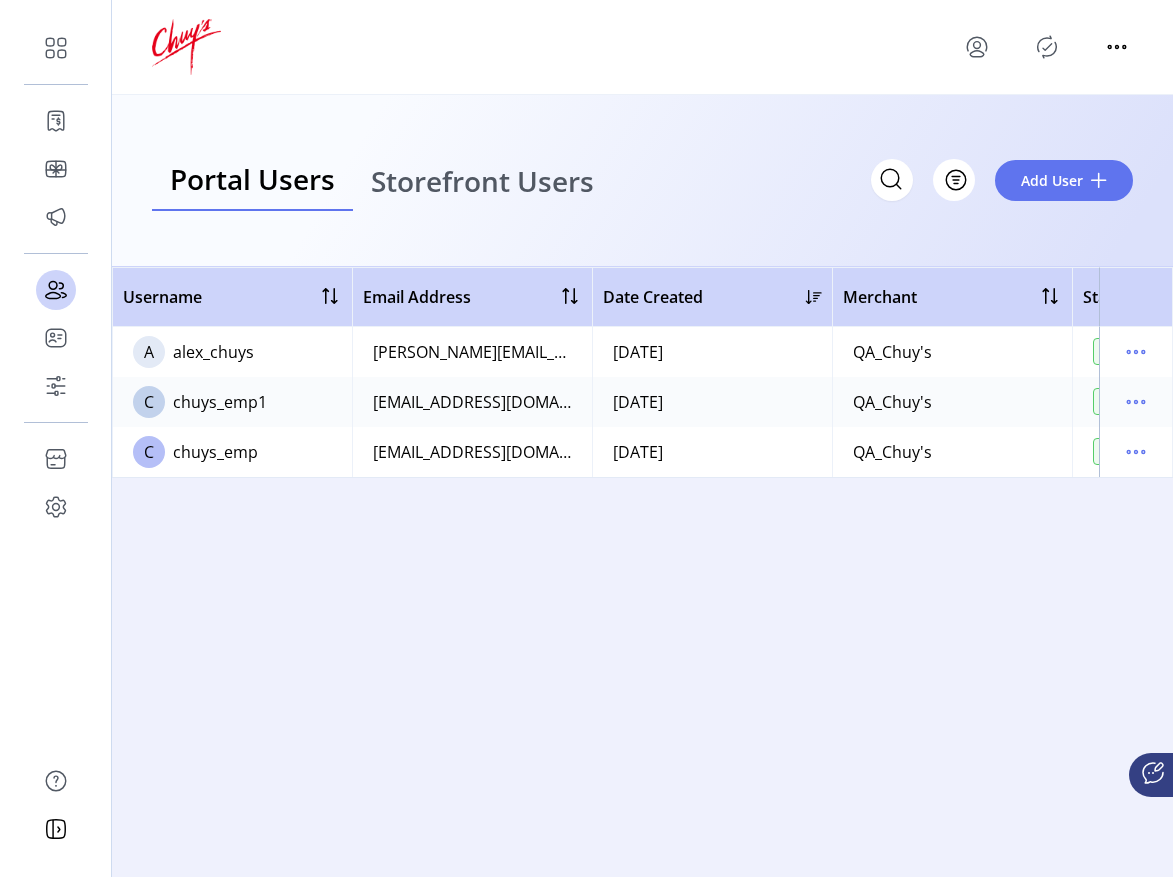 click on "Storefront Users" at bounding box center (482, 181) 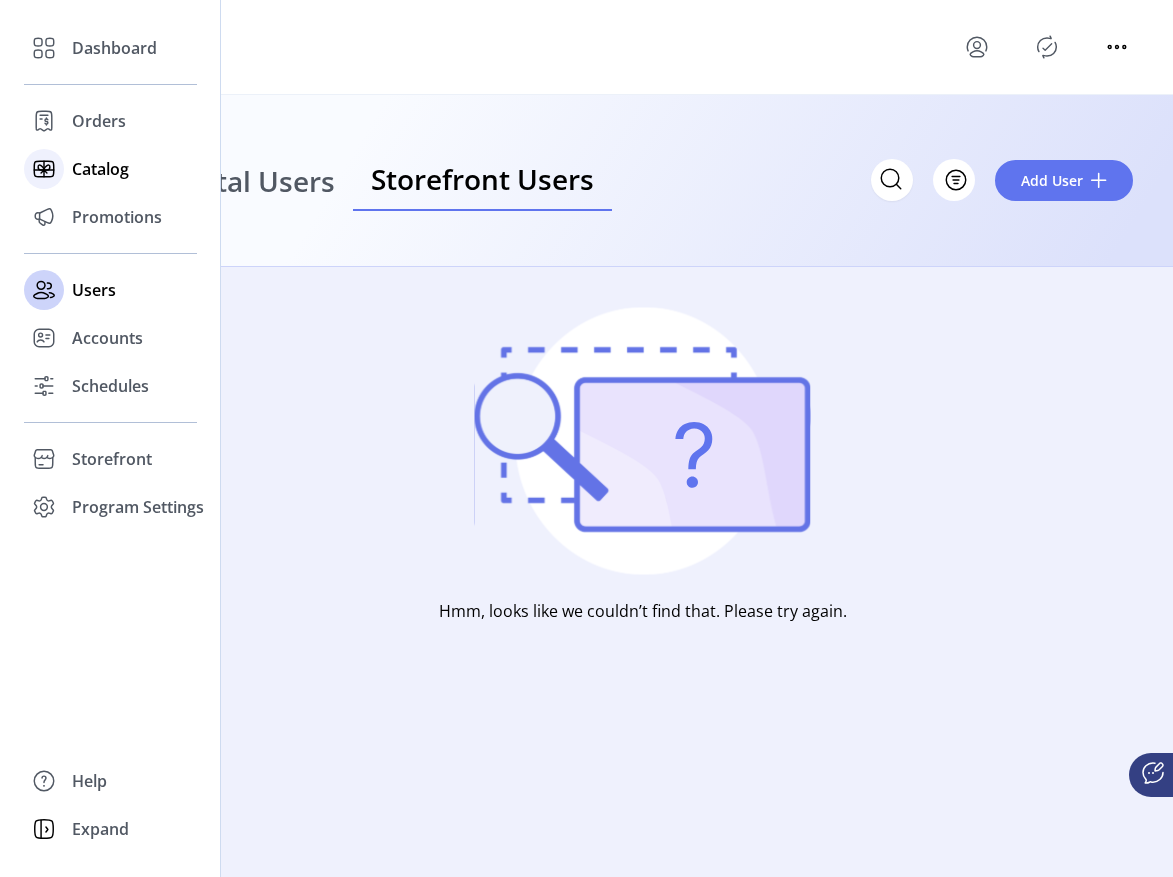 click on "Catalog" 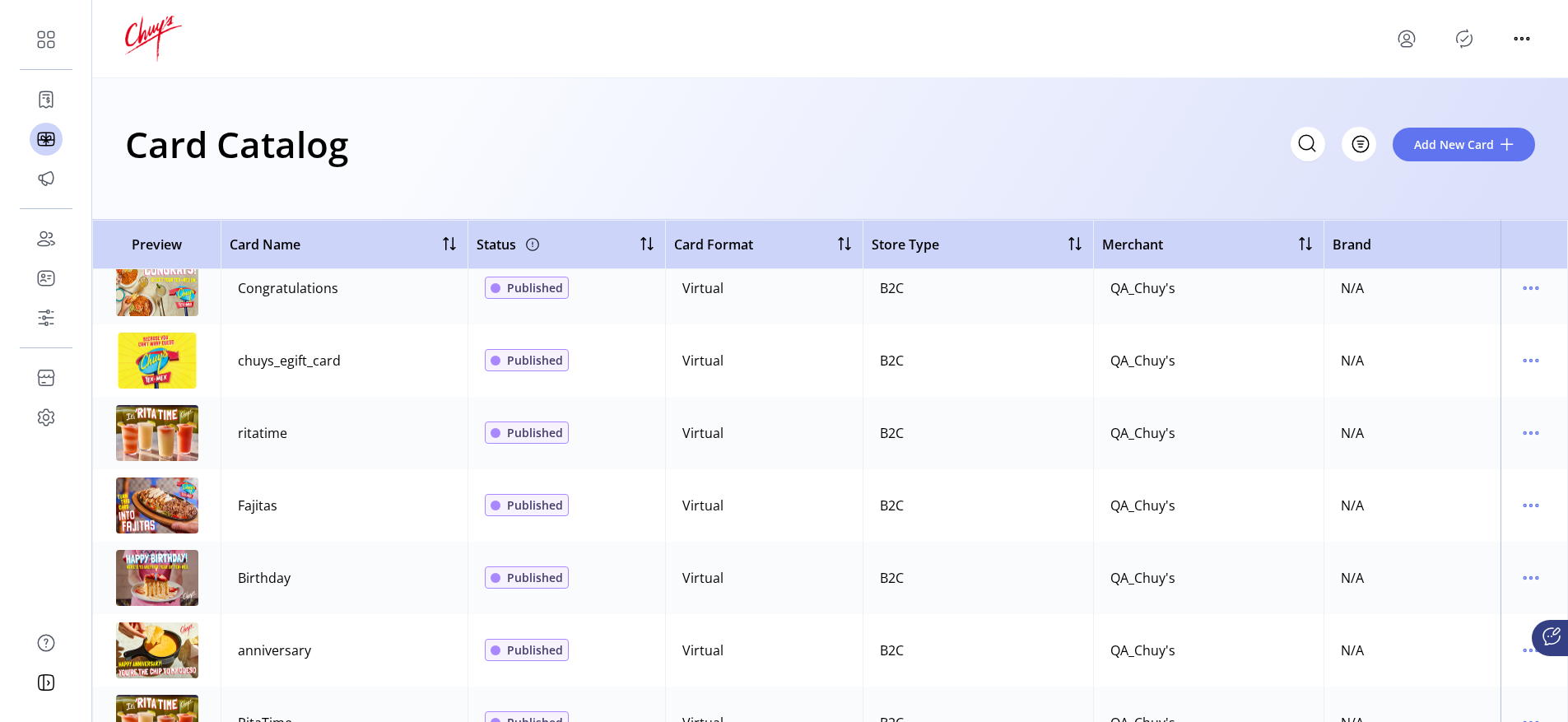 scroll, scrollTop: 0, scrollLeft: 1, axis: horizontal 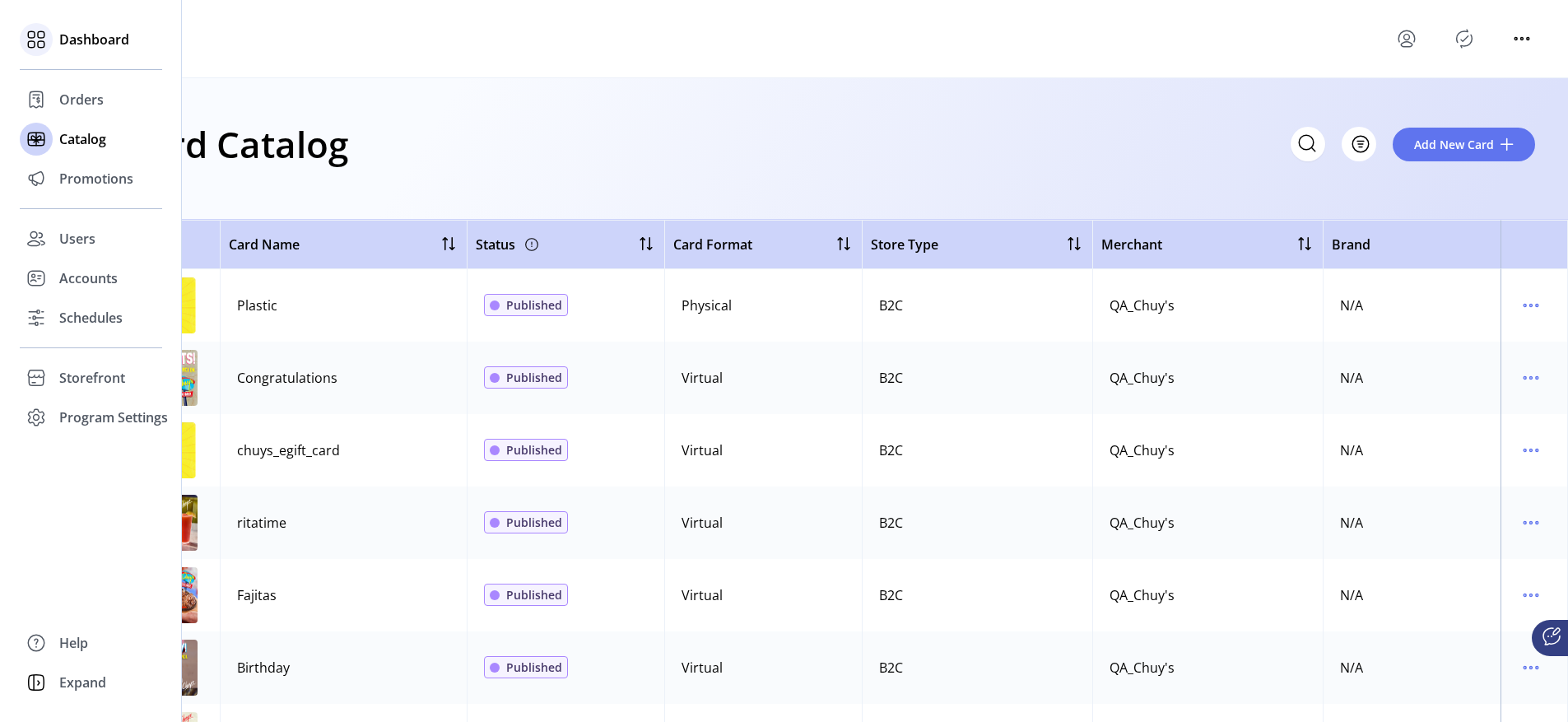 click on "Dashboard" 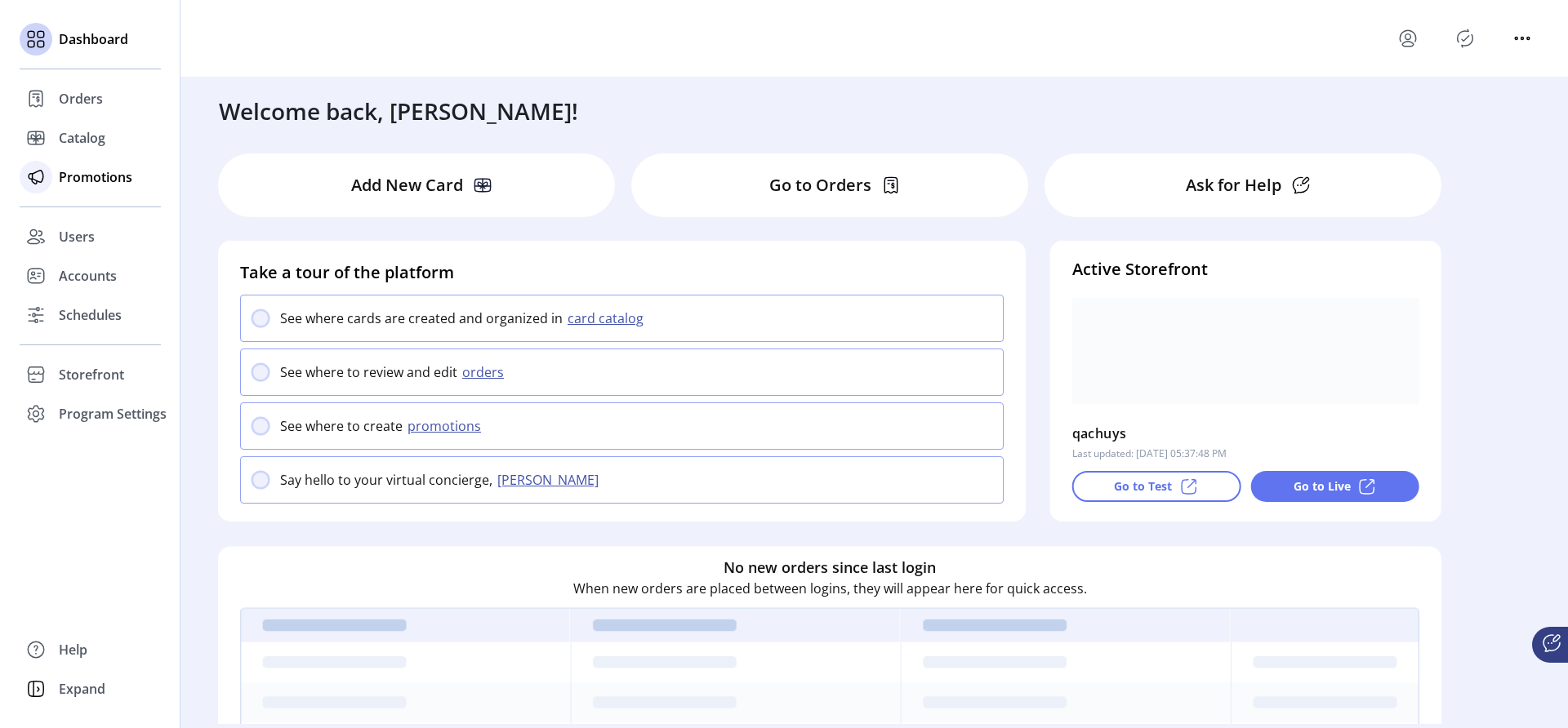 click on "Promotions" 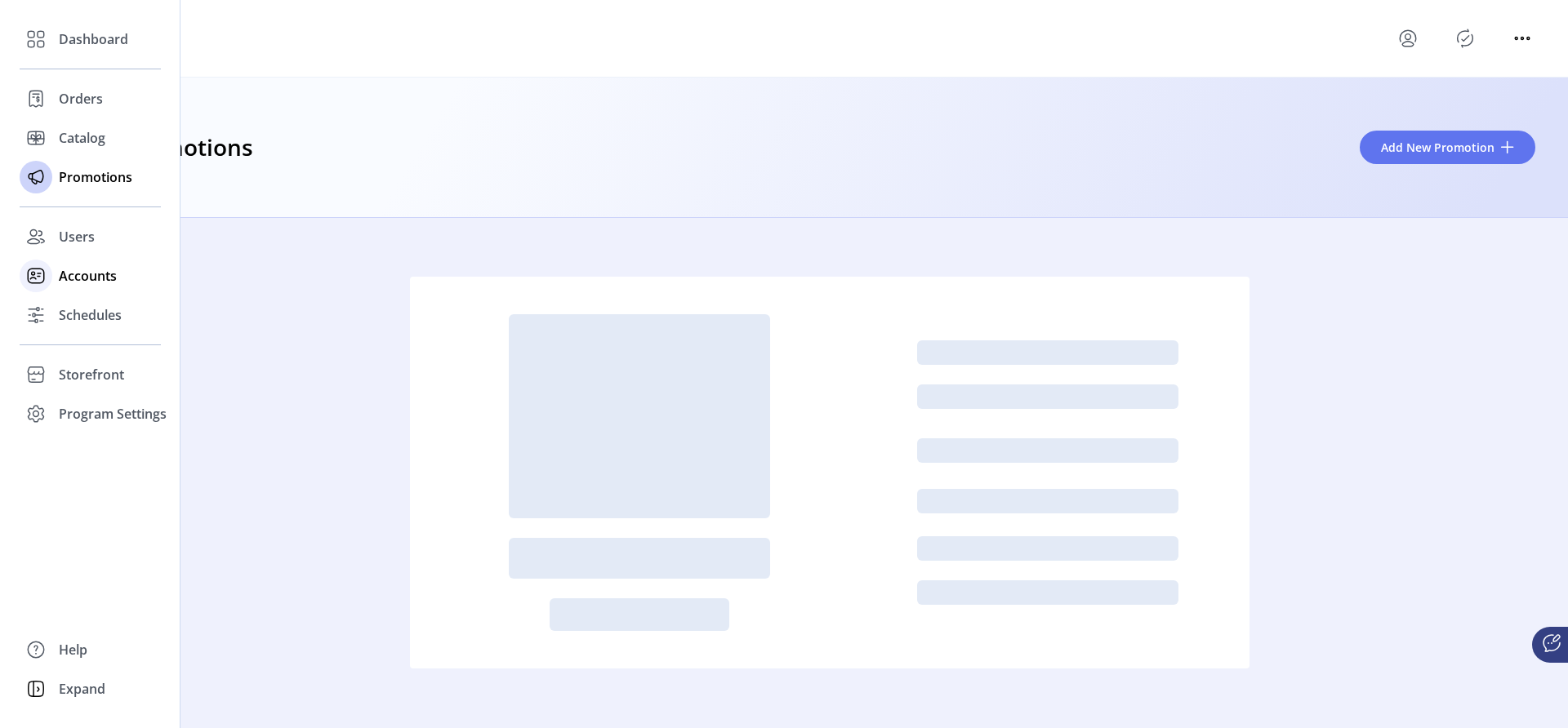 click on "Accounts" 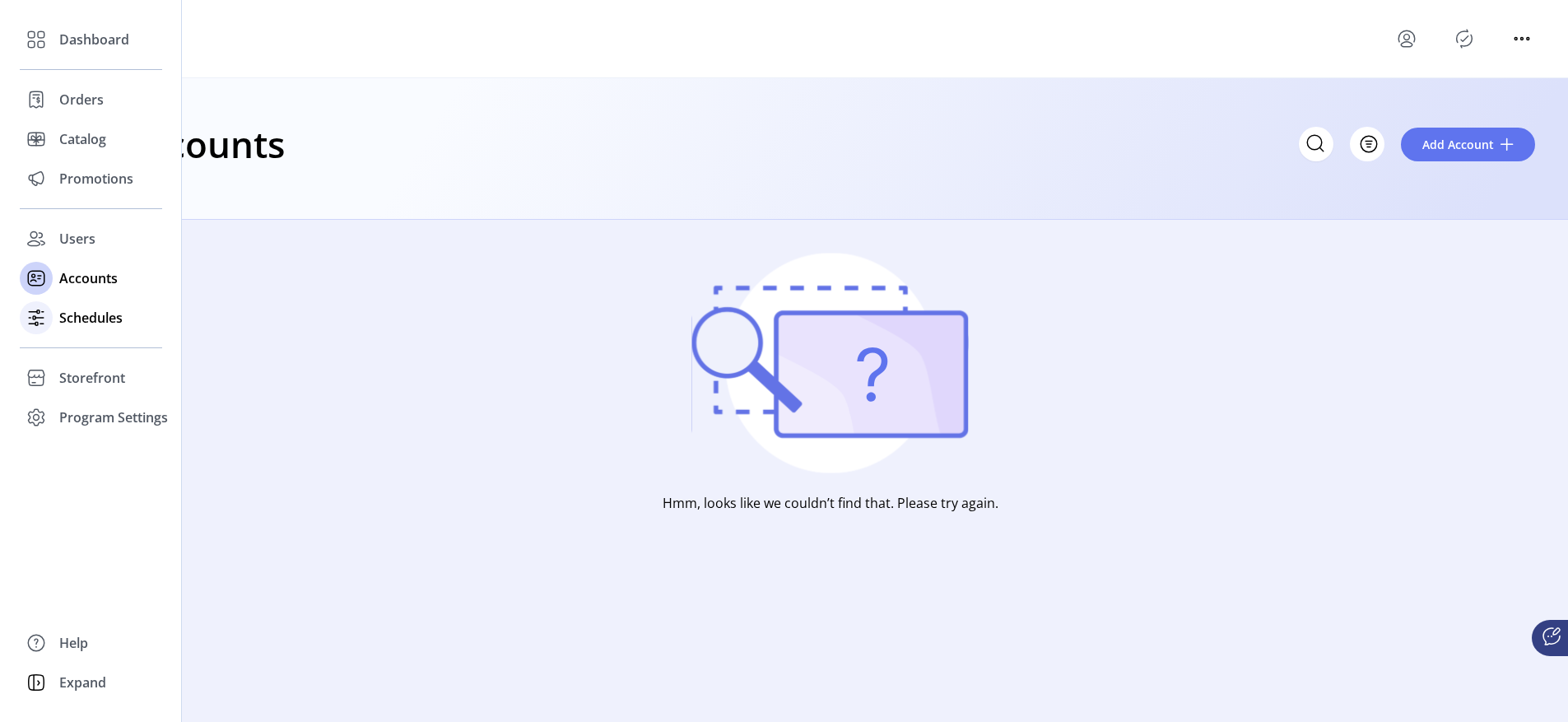 click on "Schedules" 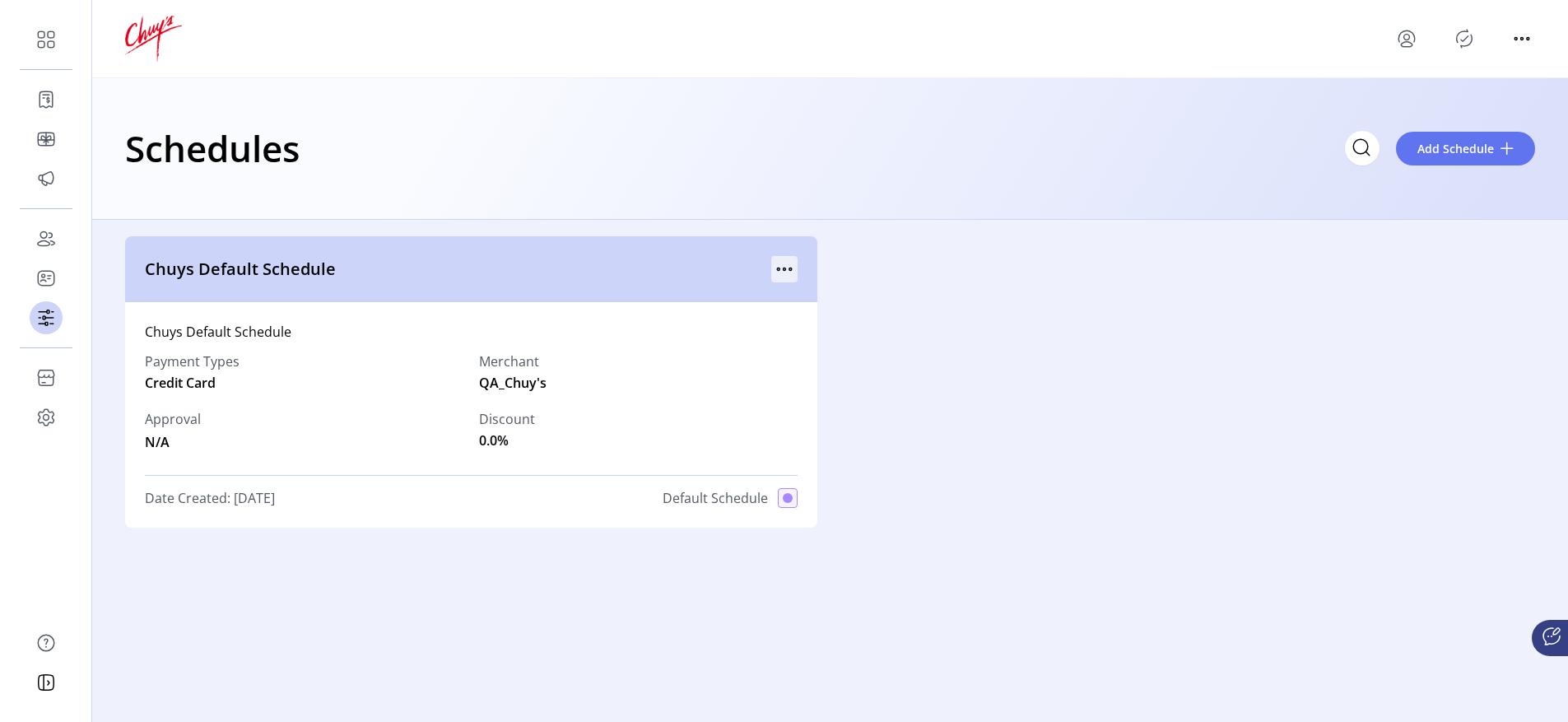 click 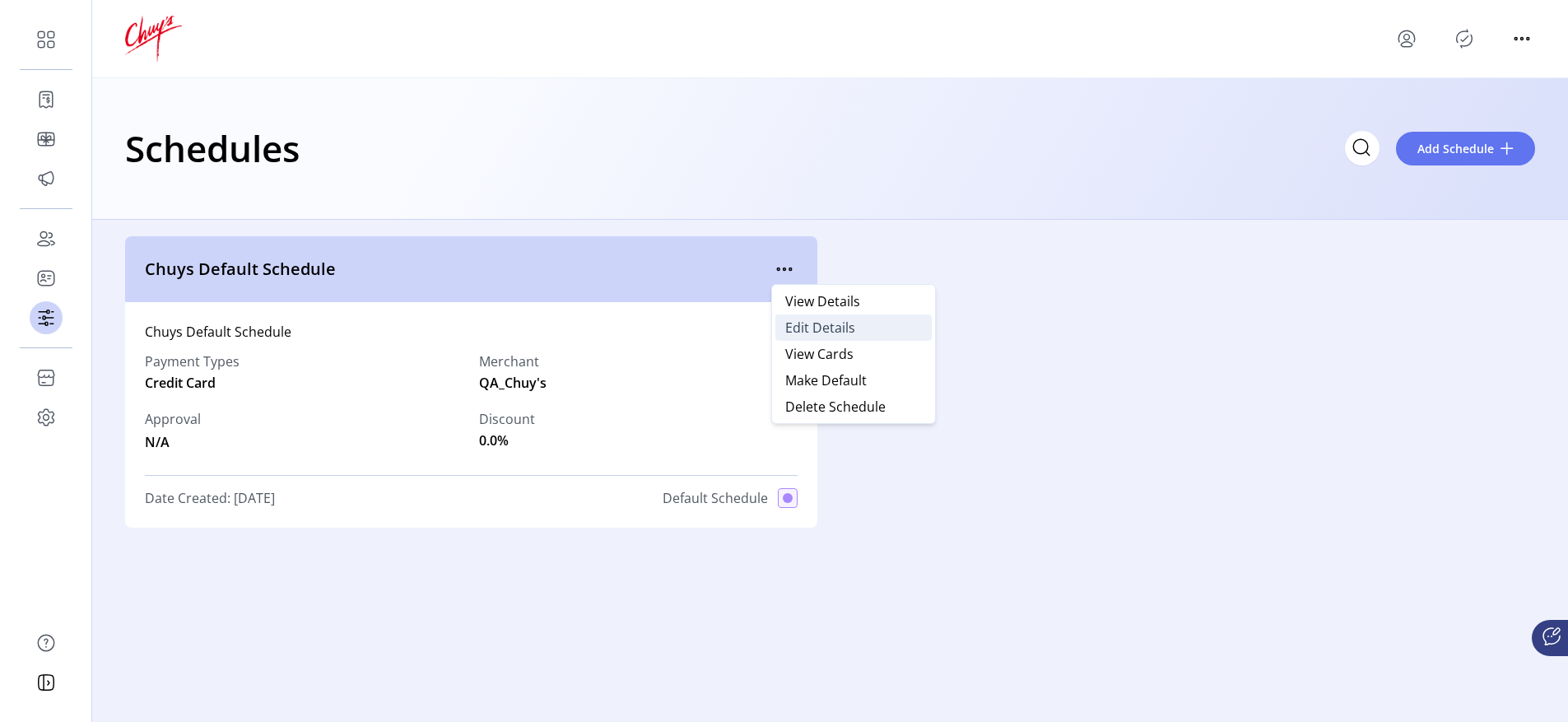 click on "Edit Details" at bounding box center (820, 328) 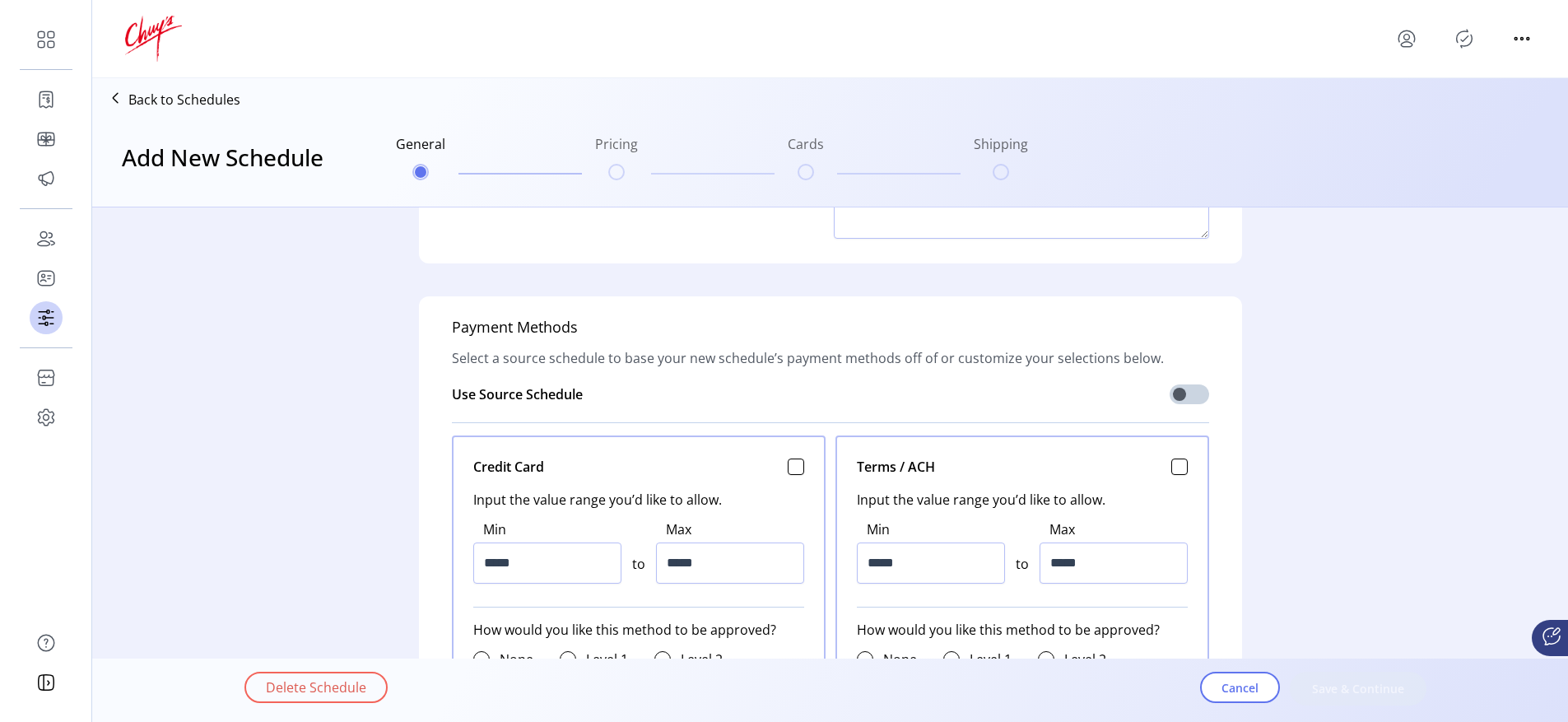 type on "*****" 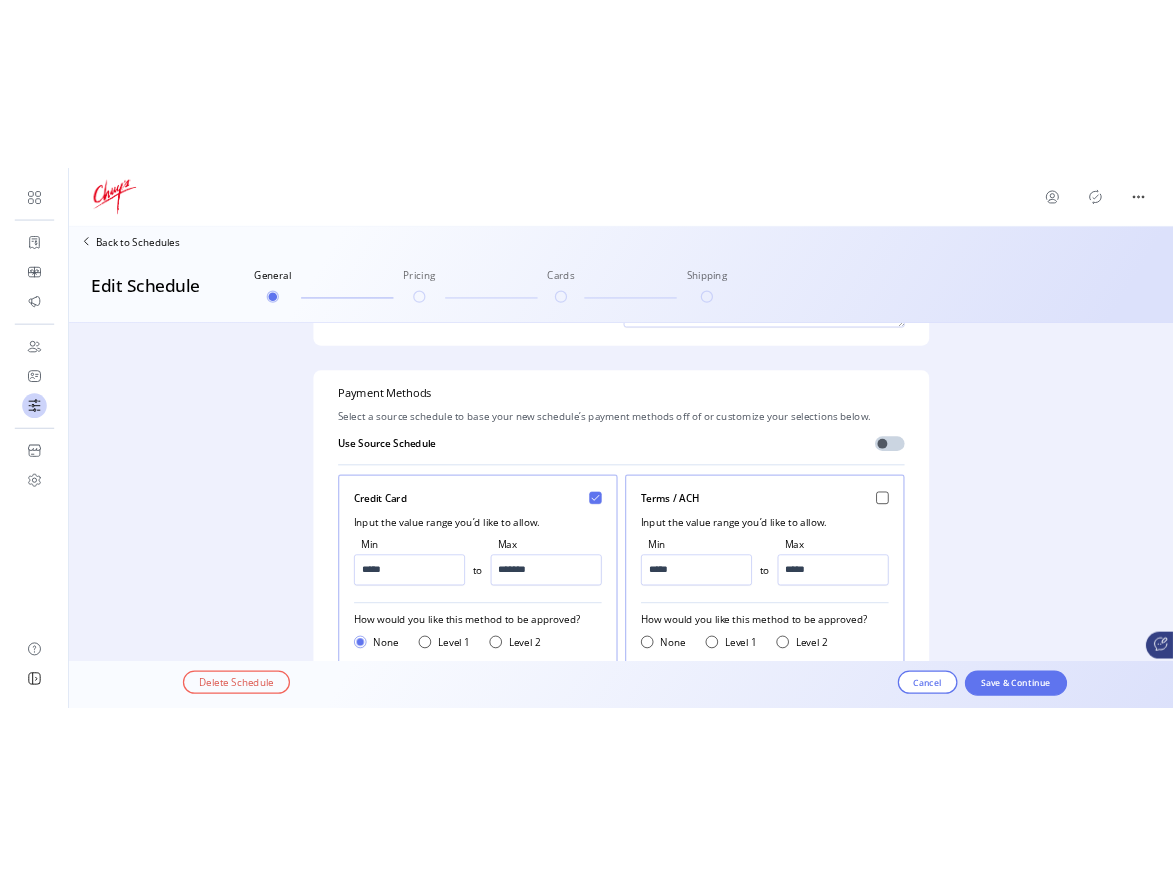 scroll, scrollTop: 314, scrollLeft: 0, axis: vertical 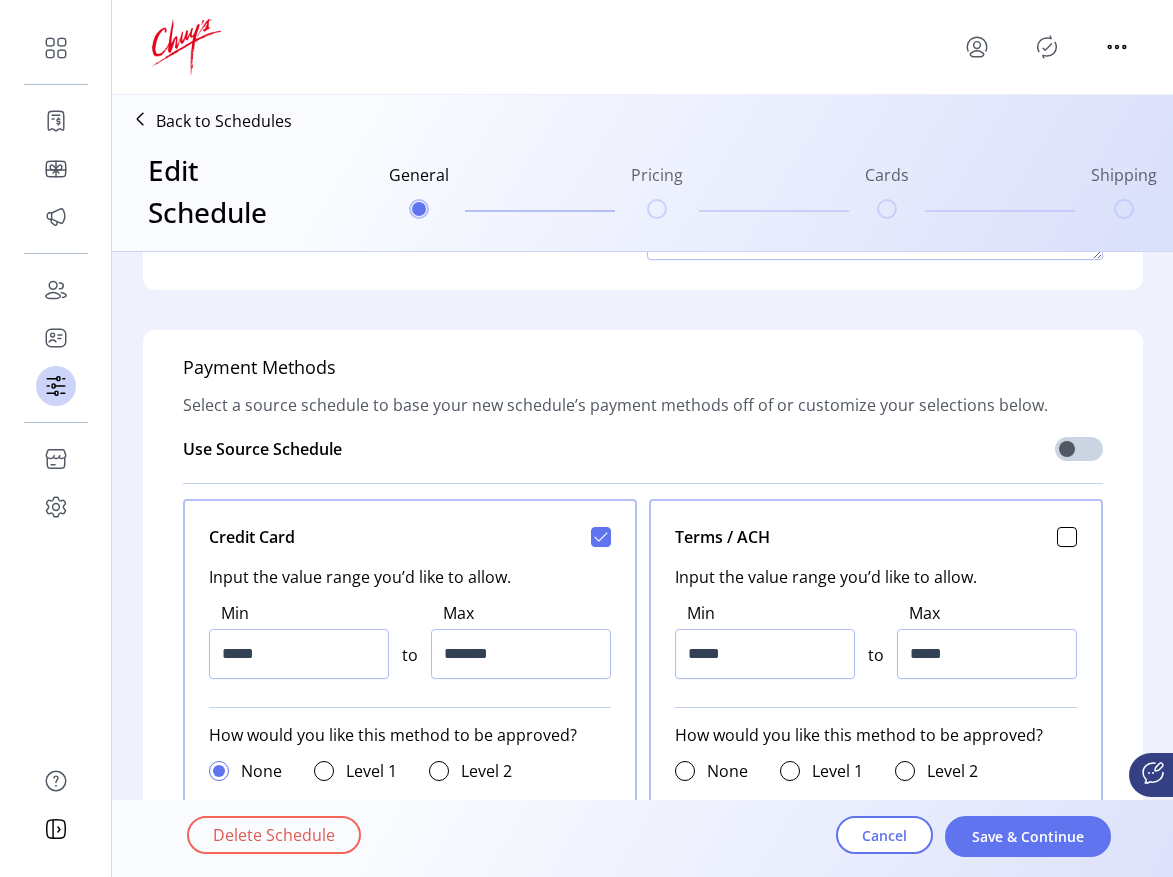 click on "Back to Schedules" 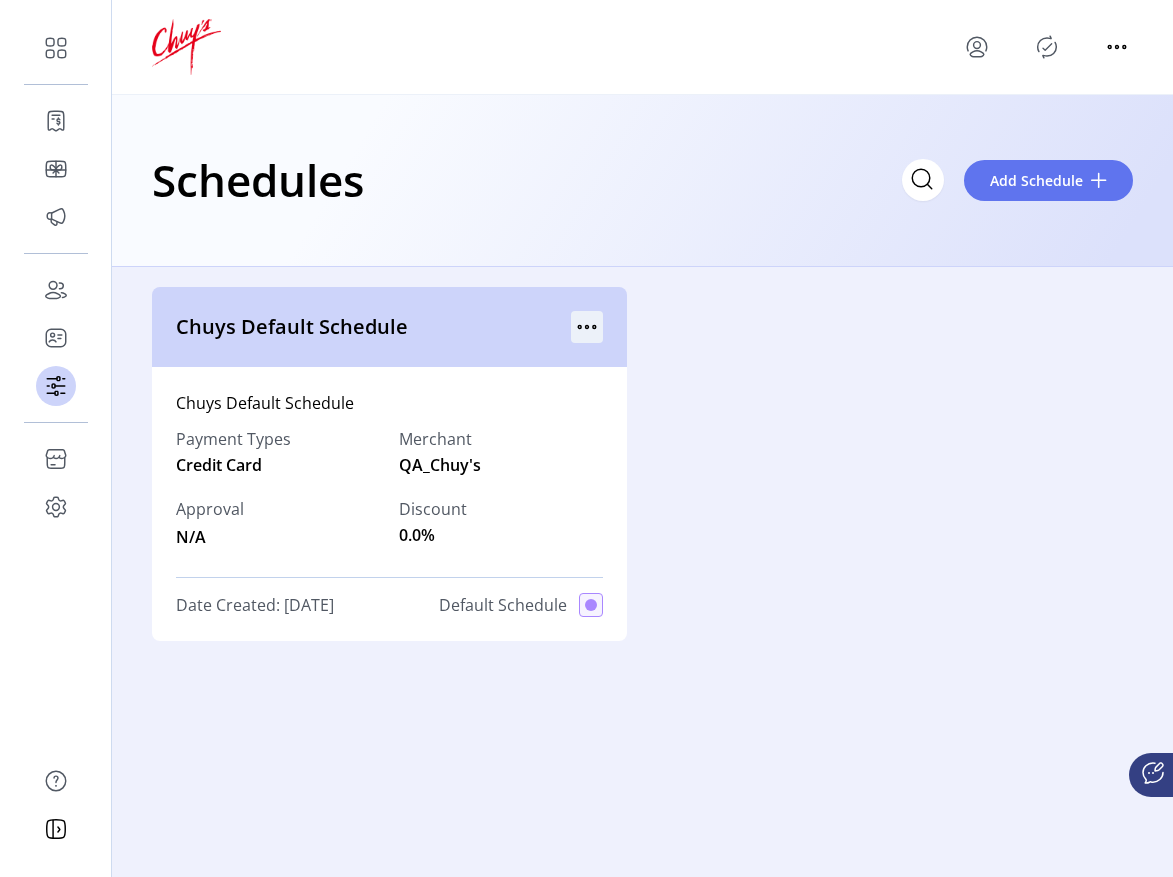 click 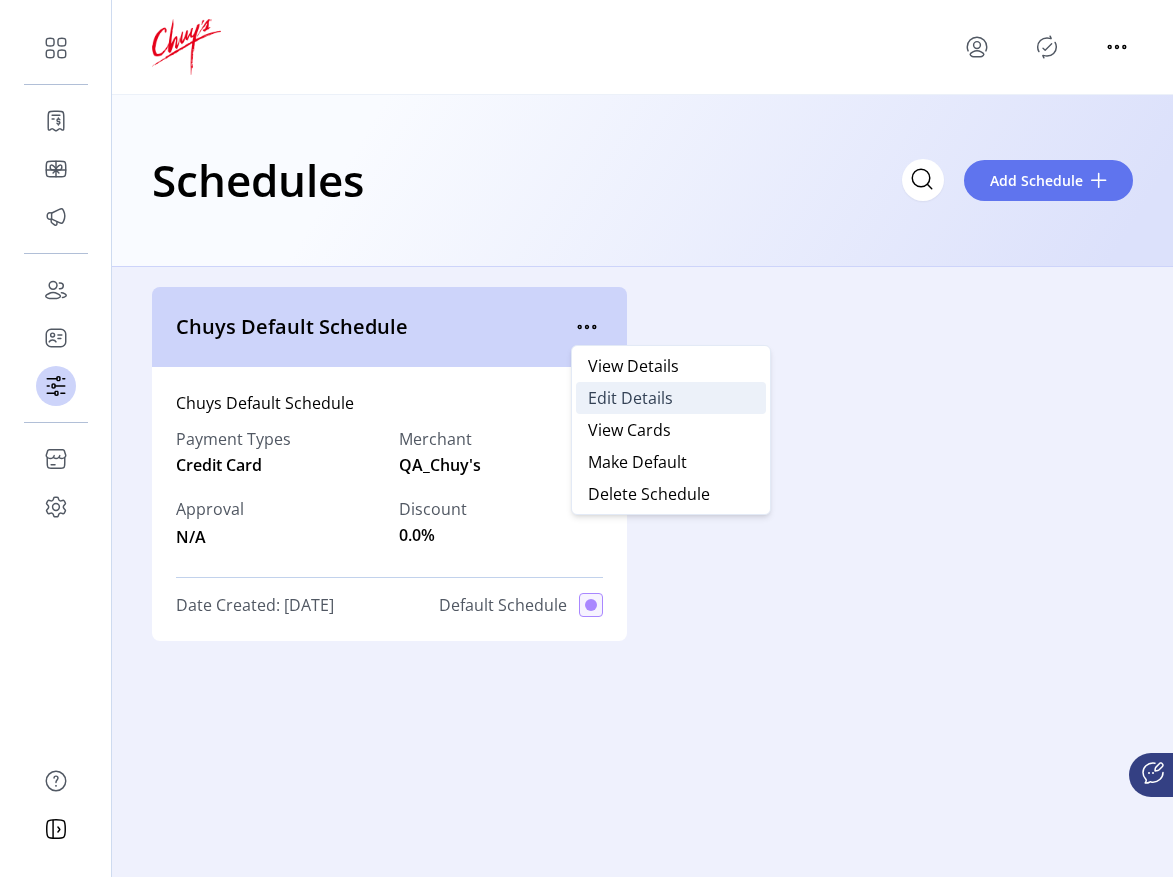 click on "Edit Details" at bounding box center (630, 398) 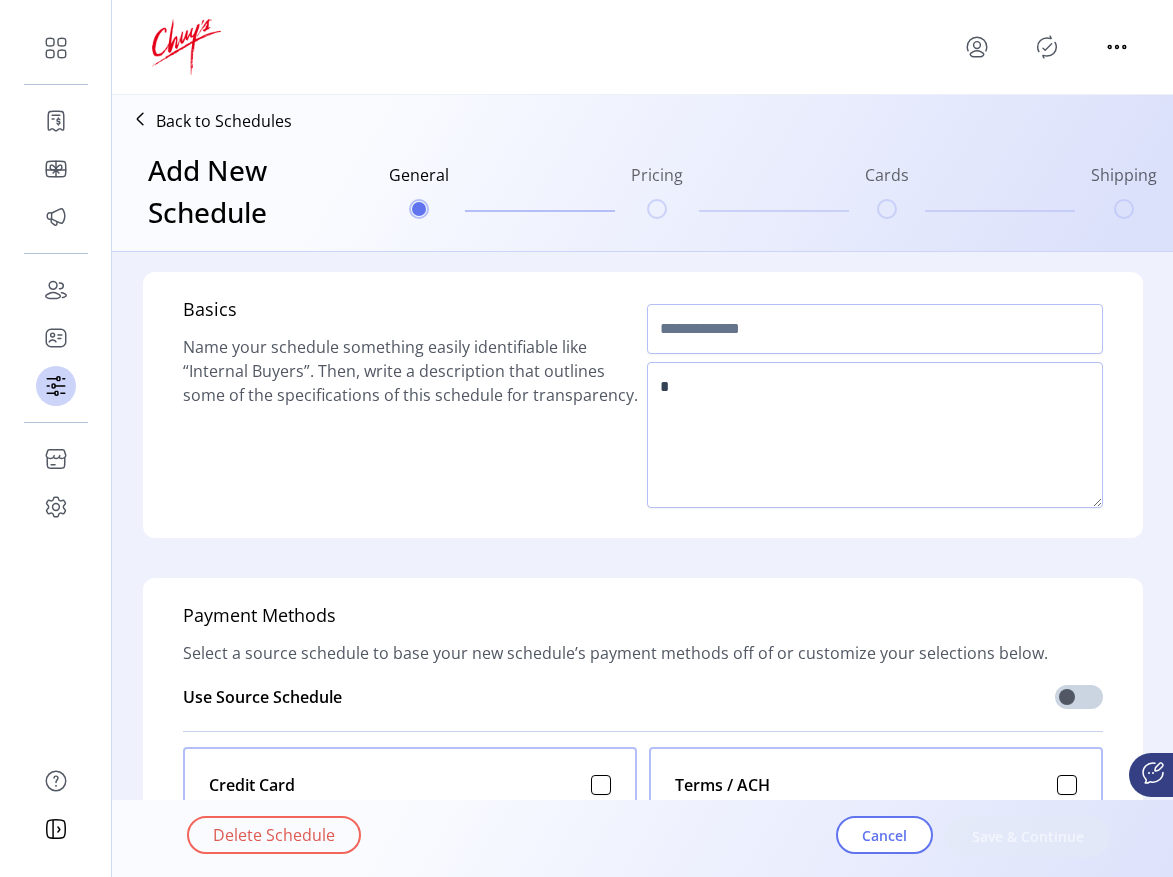 type on "*****" 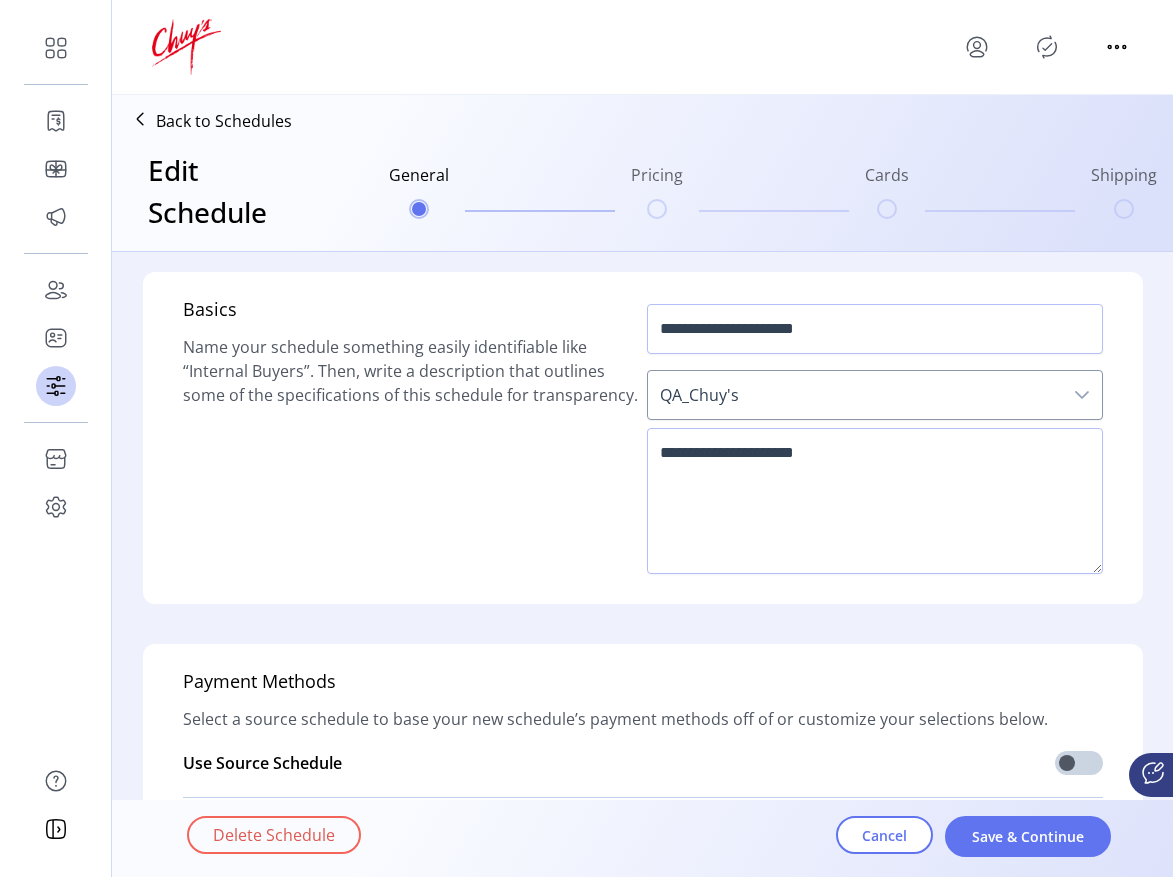 scroll, scrollTop: 505, scrollLeft: 0, axis: vertical 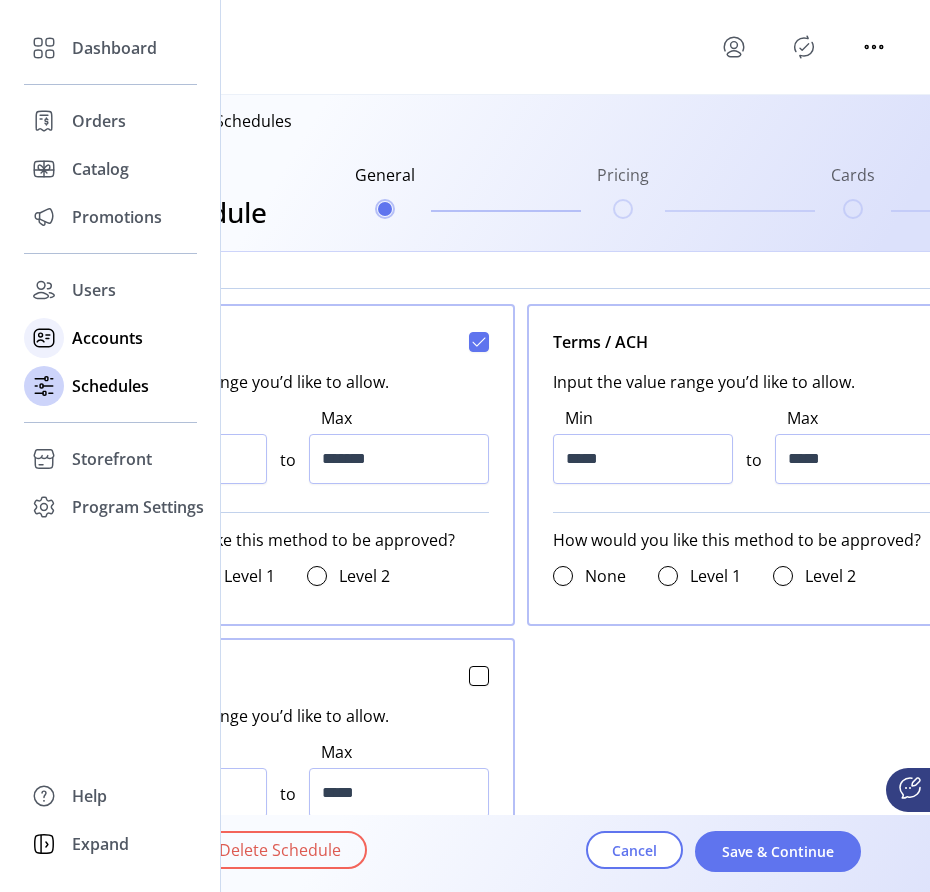 click 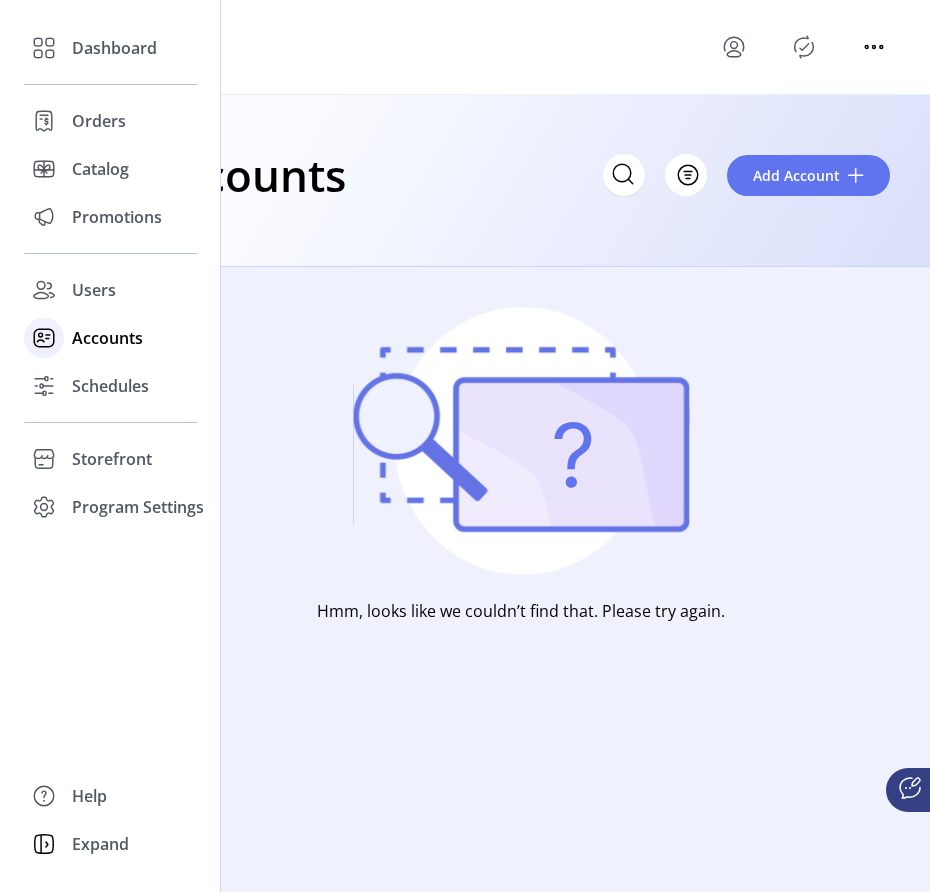 click on "Accounts" 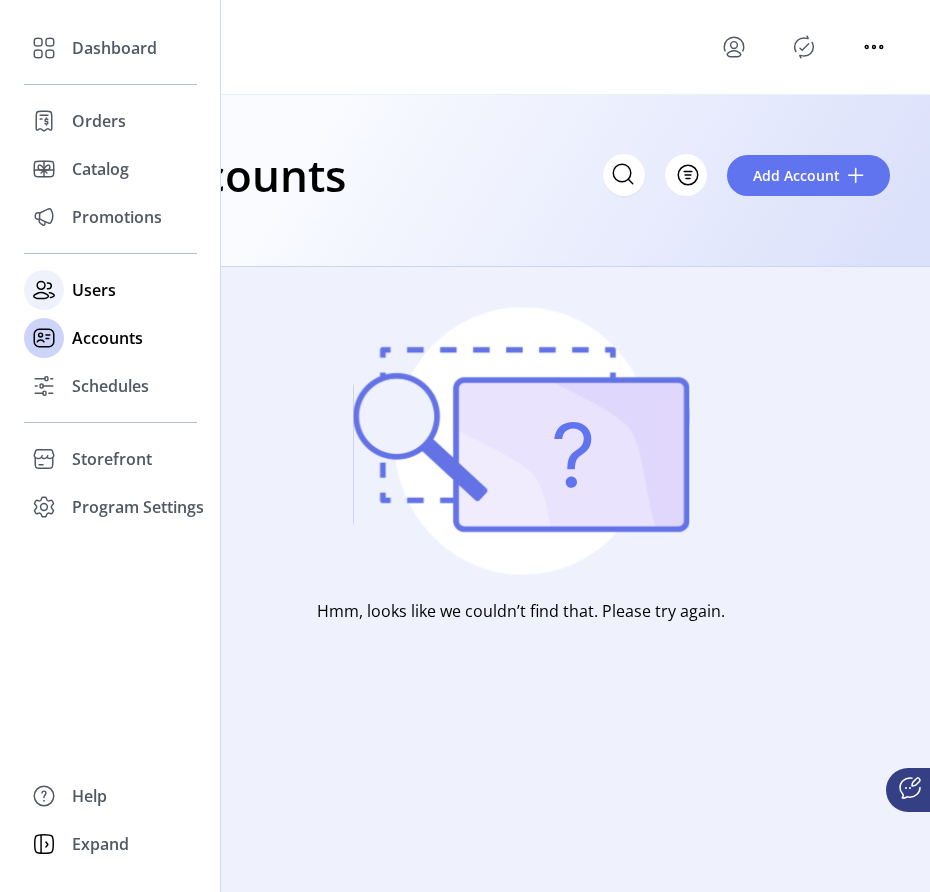click on "Users" 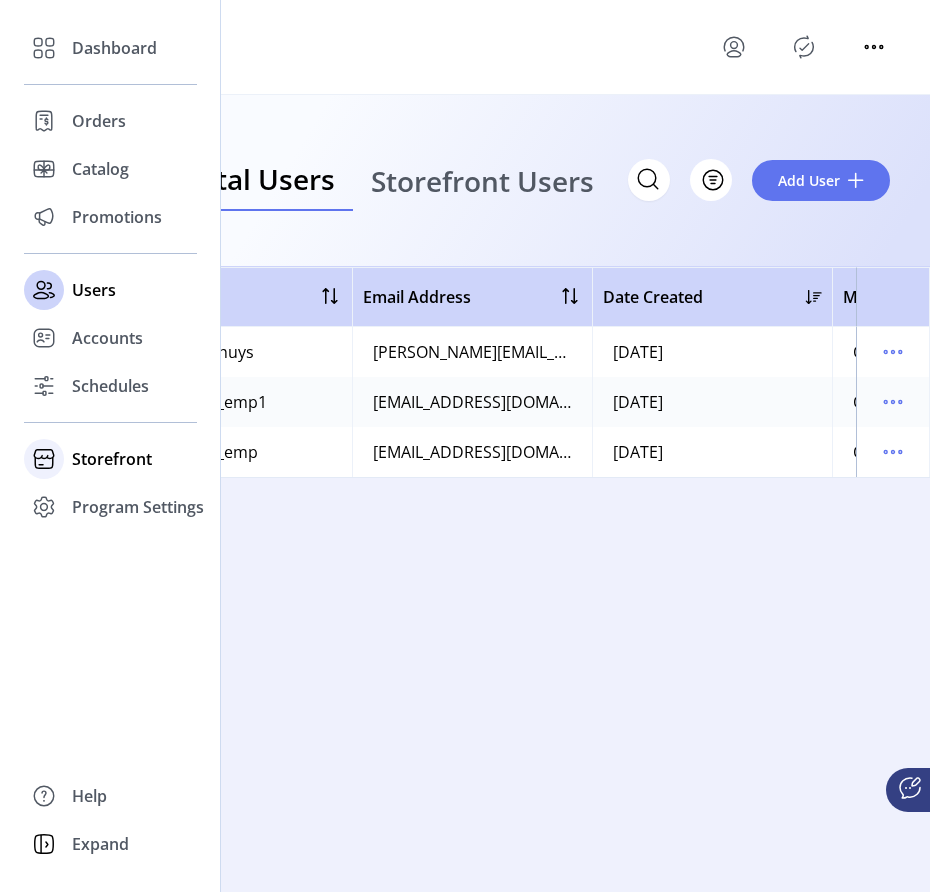 click on "Storefront" 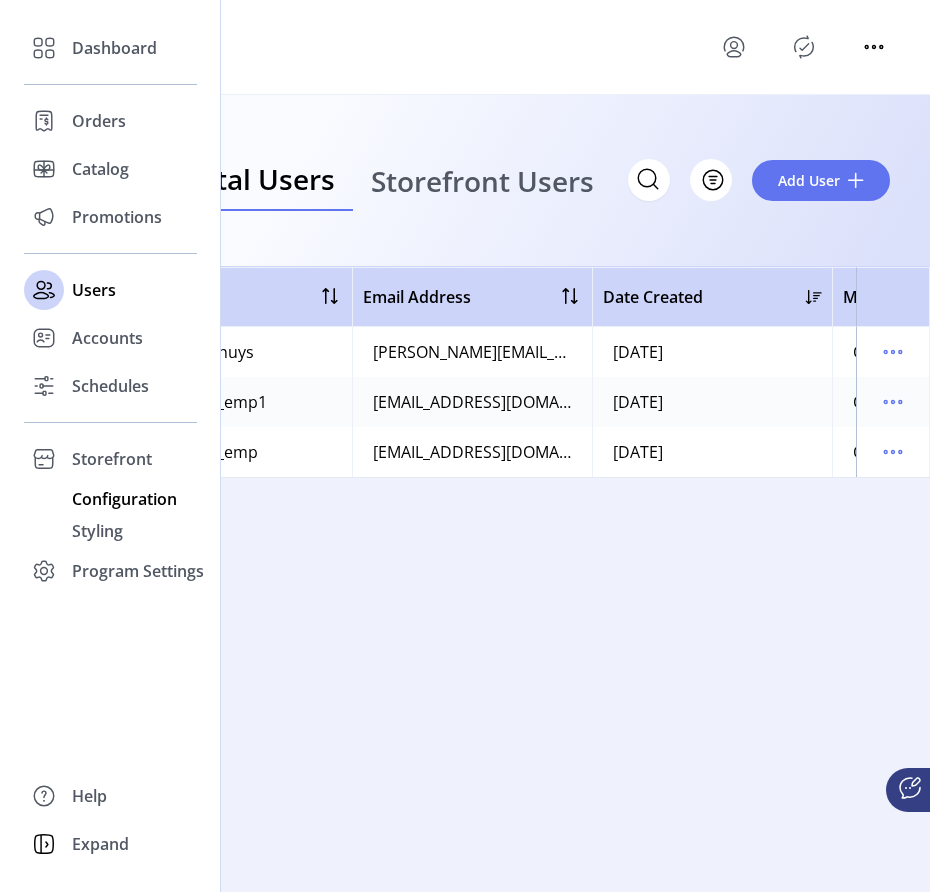 click on "Configuration" 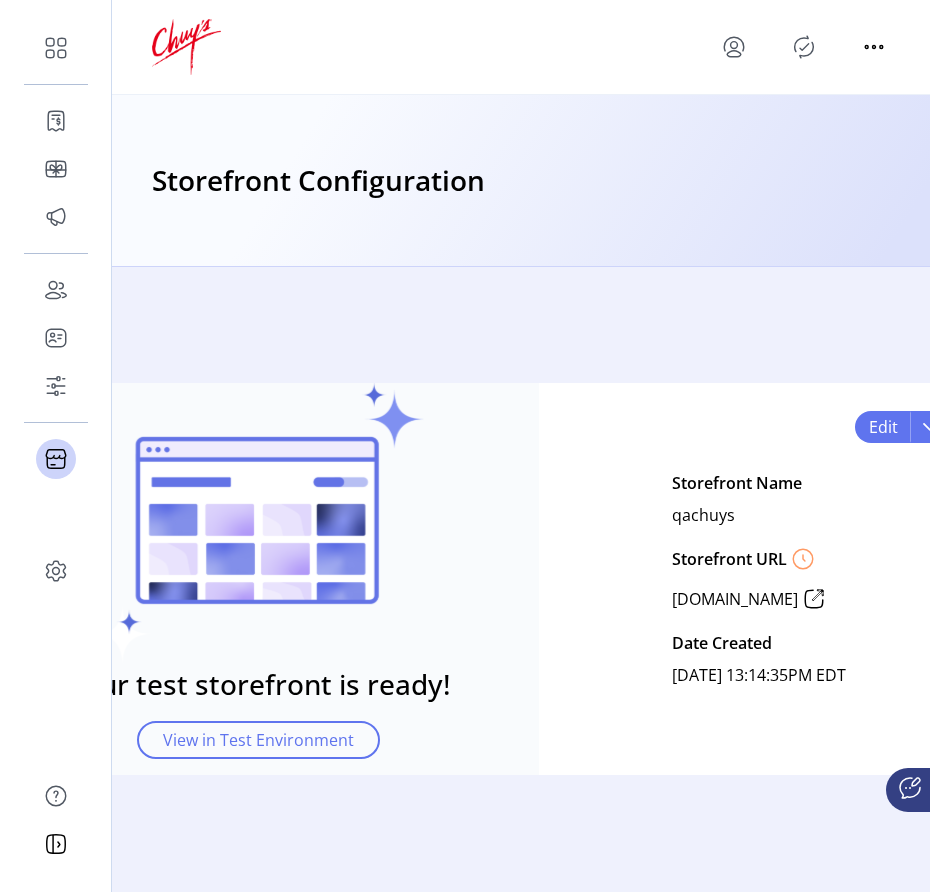 scroll, scrollTop: 0, scrollLeft: 91, axis: horizontal 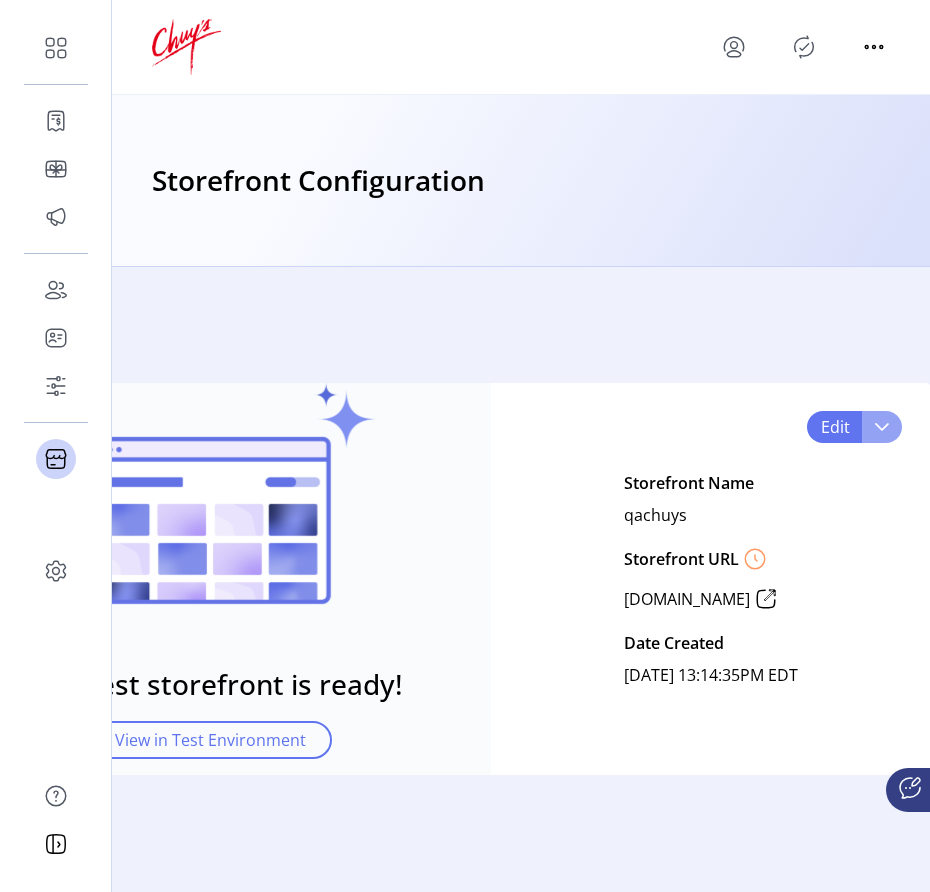 click 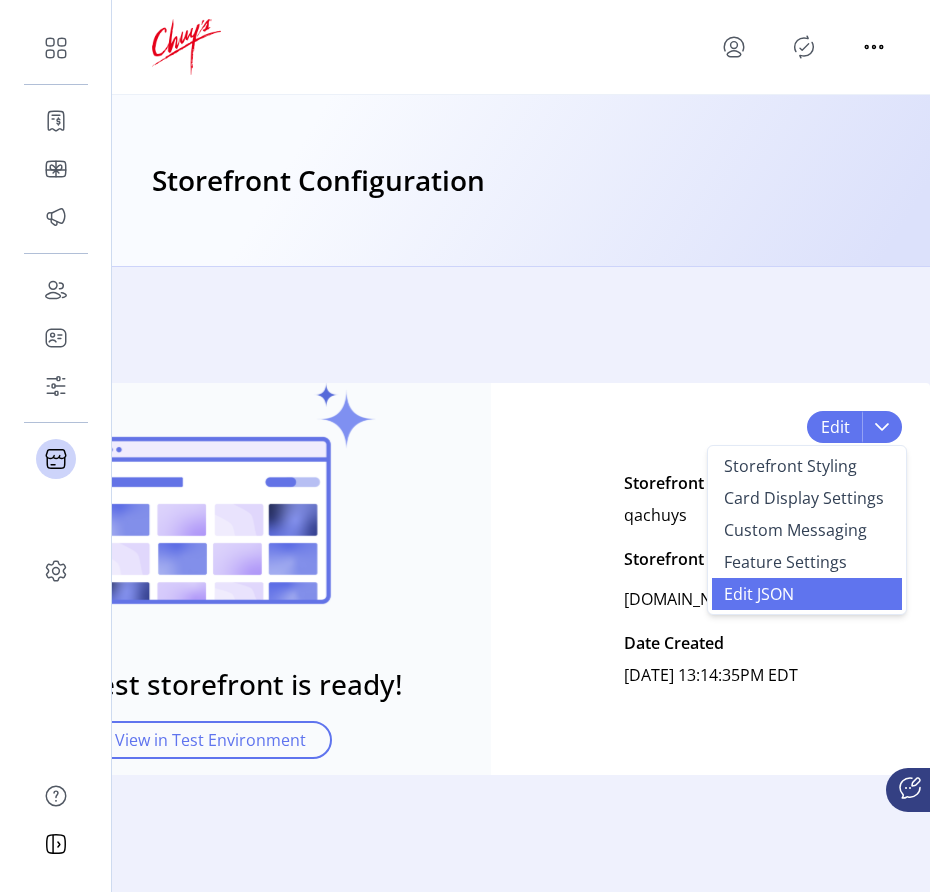 click on "Edit JSON" at bounding box center [807, 594] 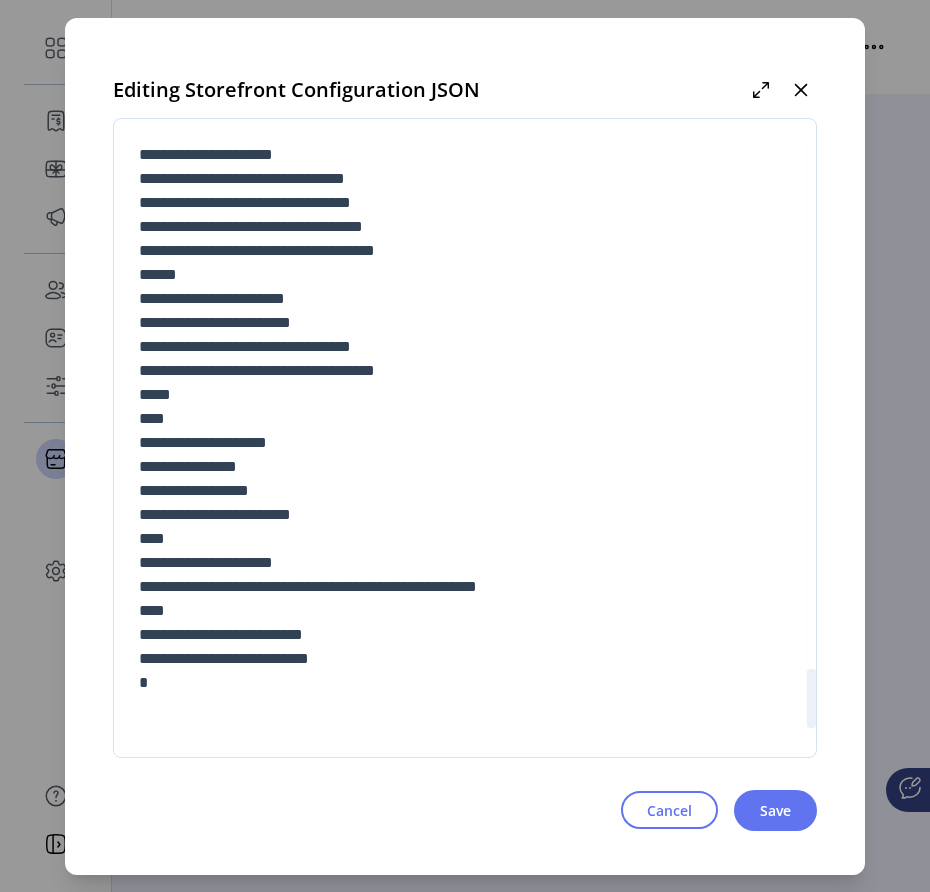scroll, scrollTop: 7378, scrollLeft: 0, axis: vertical 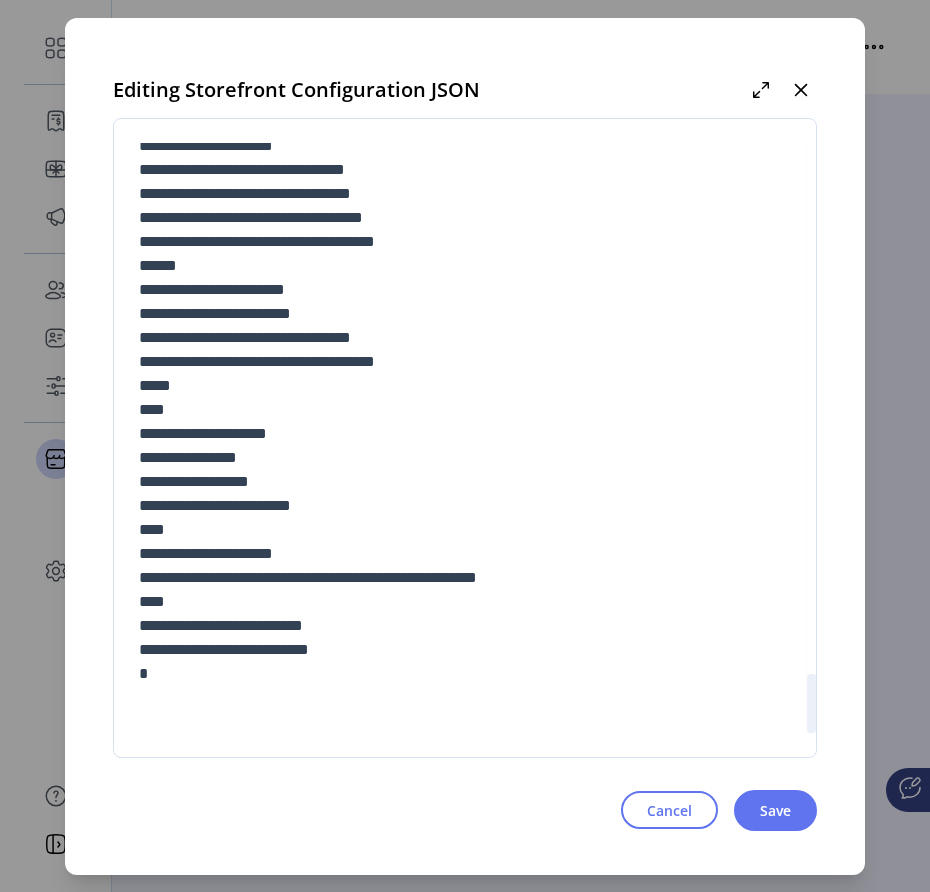 drag, startPoint x: 265, startPoint y: 604, endPoint x: 604, endPoint y: 607, distance: 339.01328 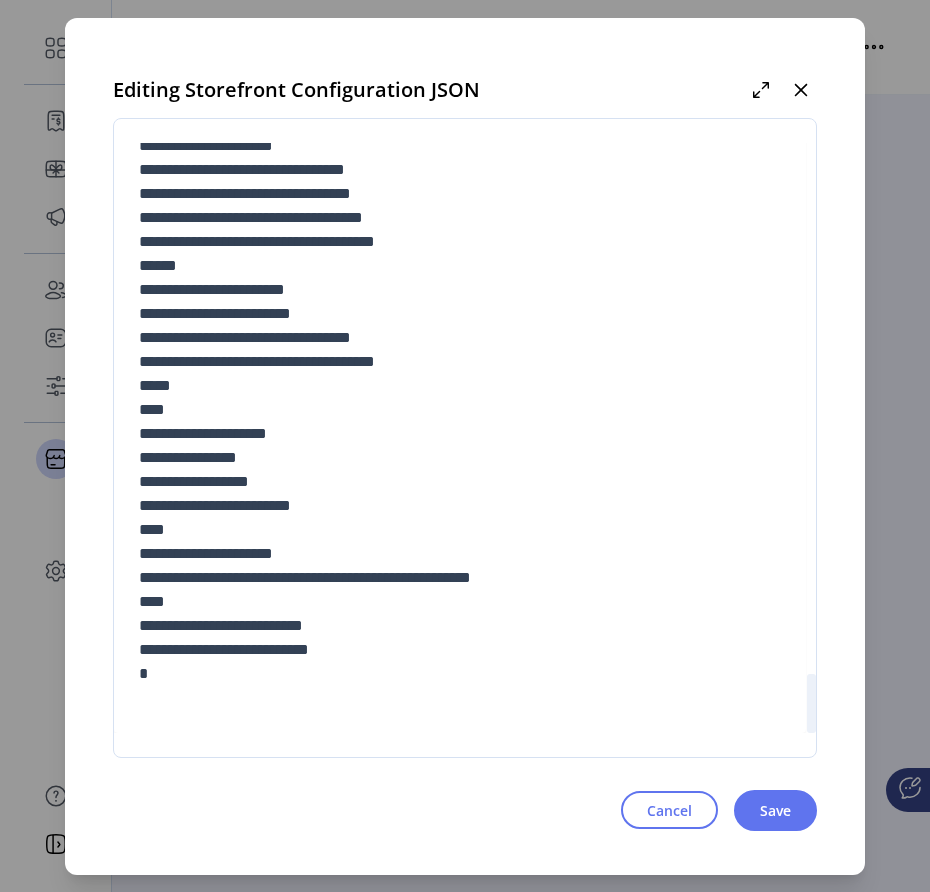 scroll, scrollTop: 7241, scrollLeft: 0, axis: vertical 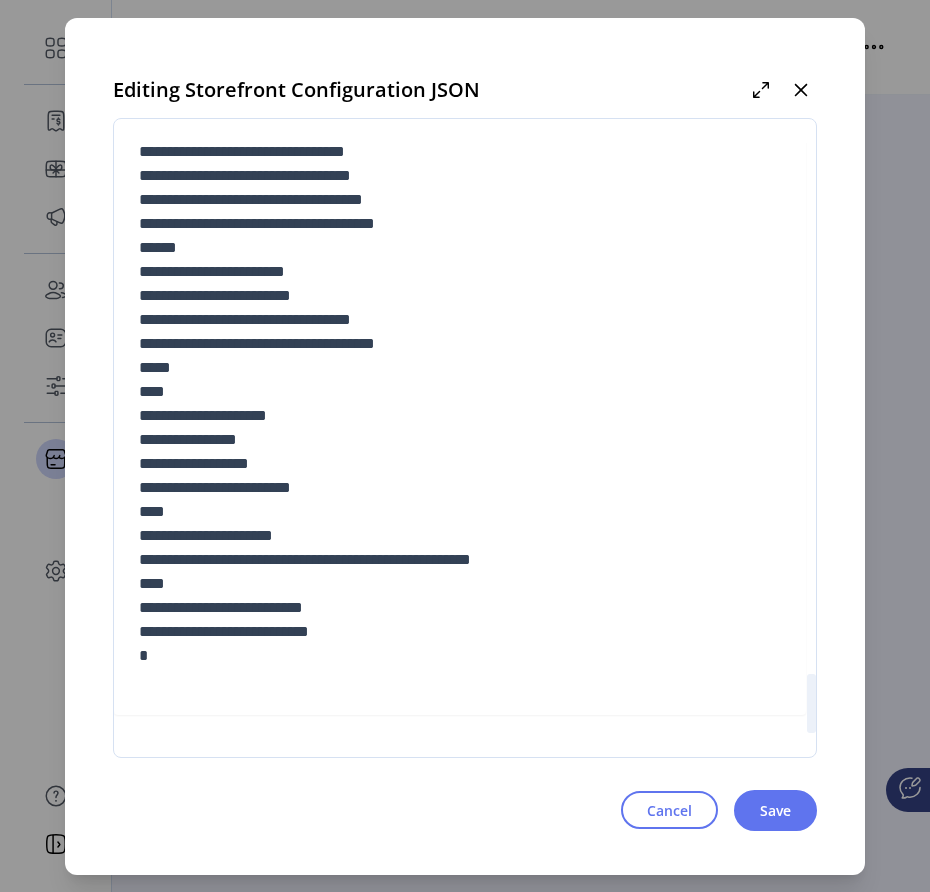 type on "**********" 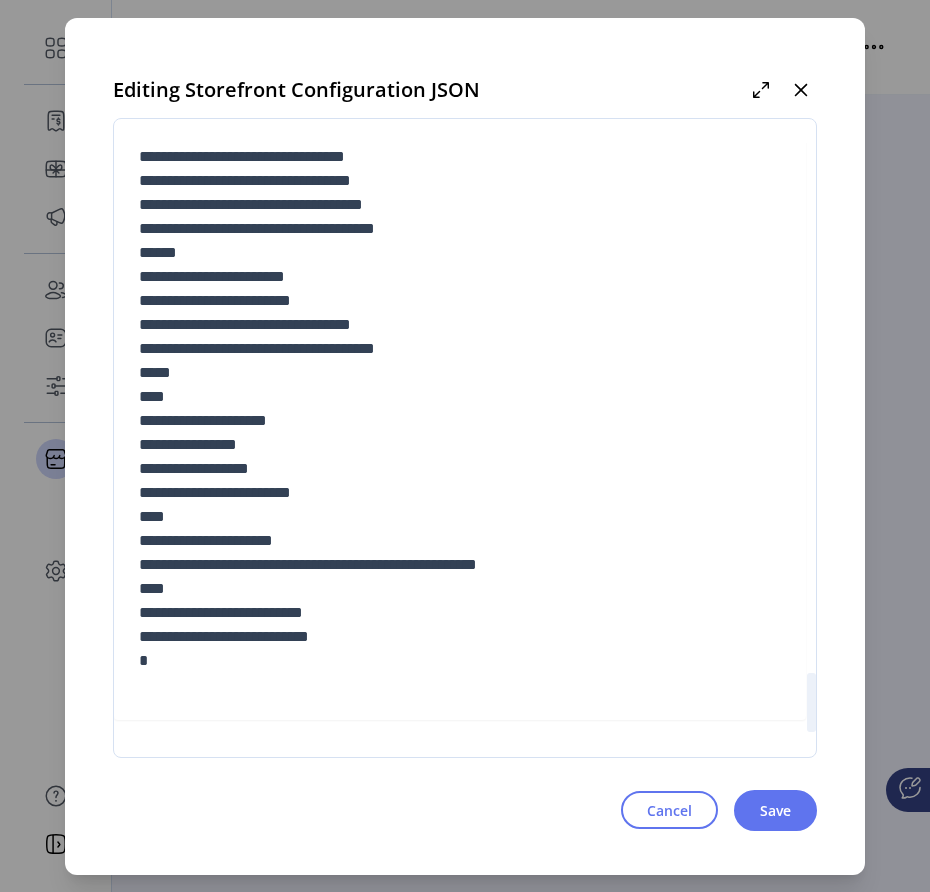 scroll, scrollTop: 7378, scrollLeft: 0, axis: vertical 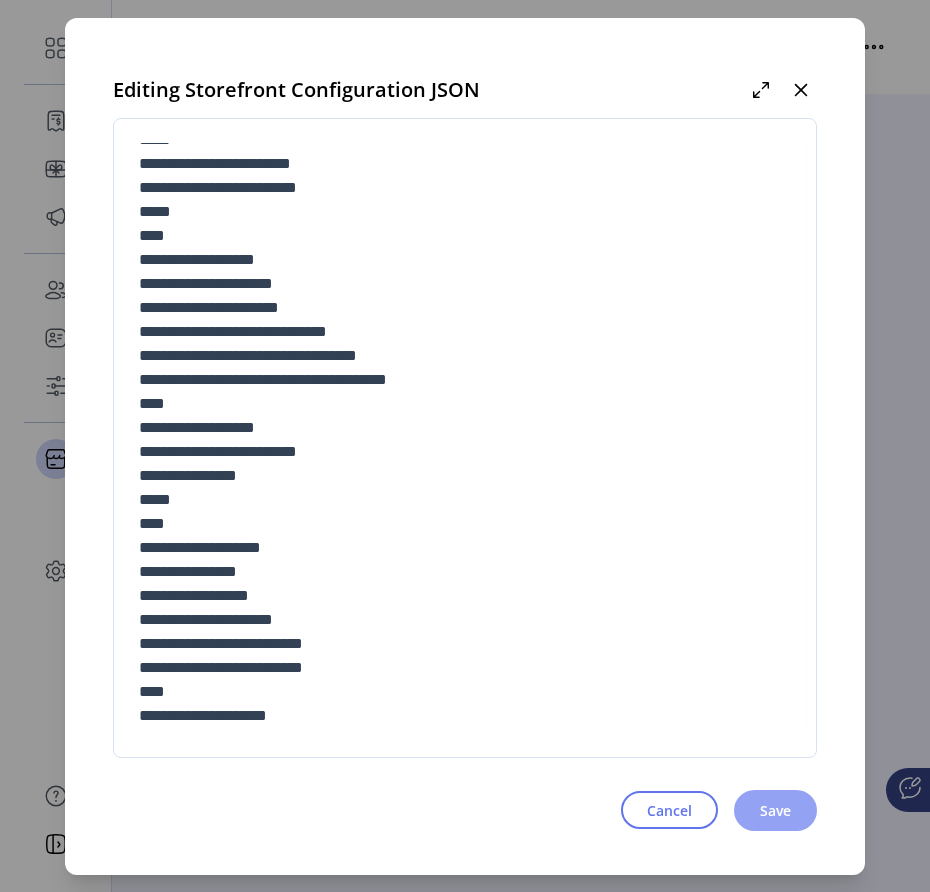 click on "Save" 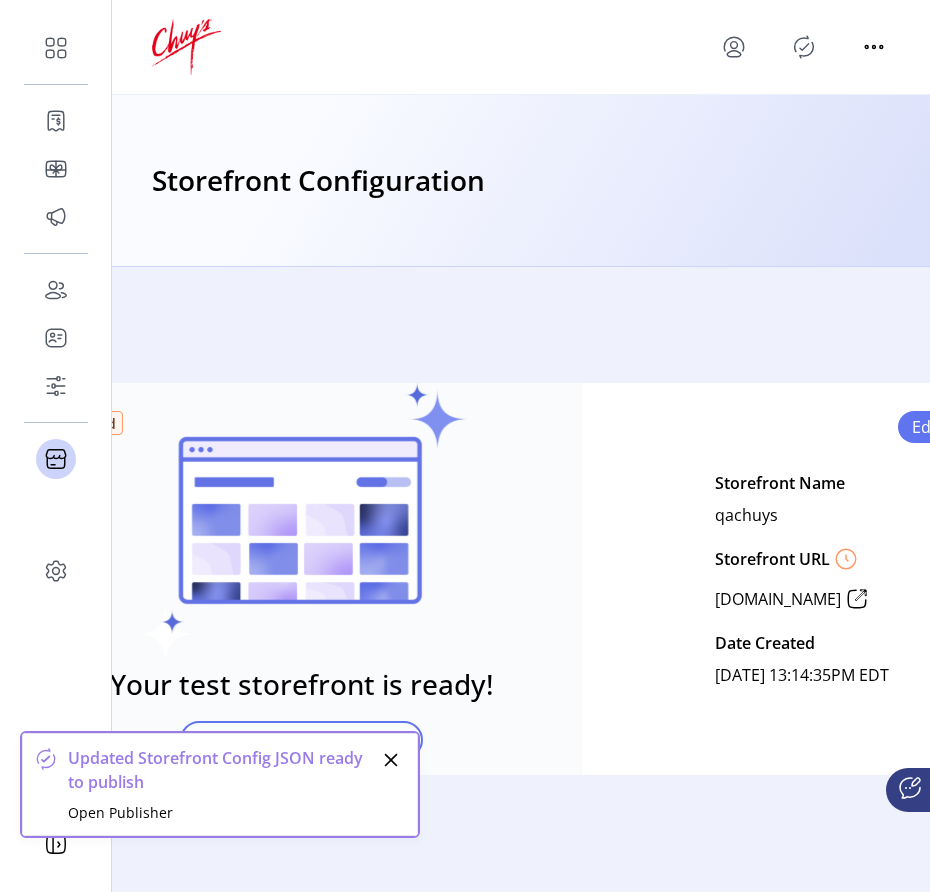 click 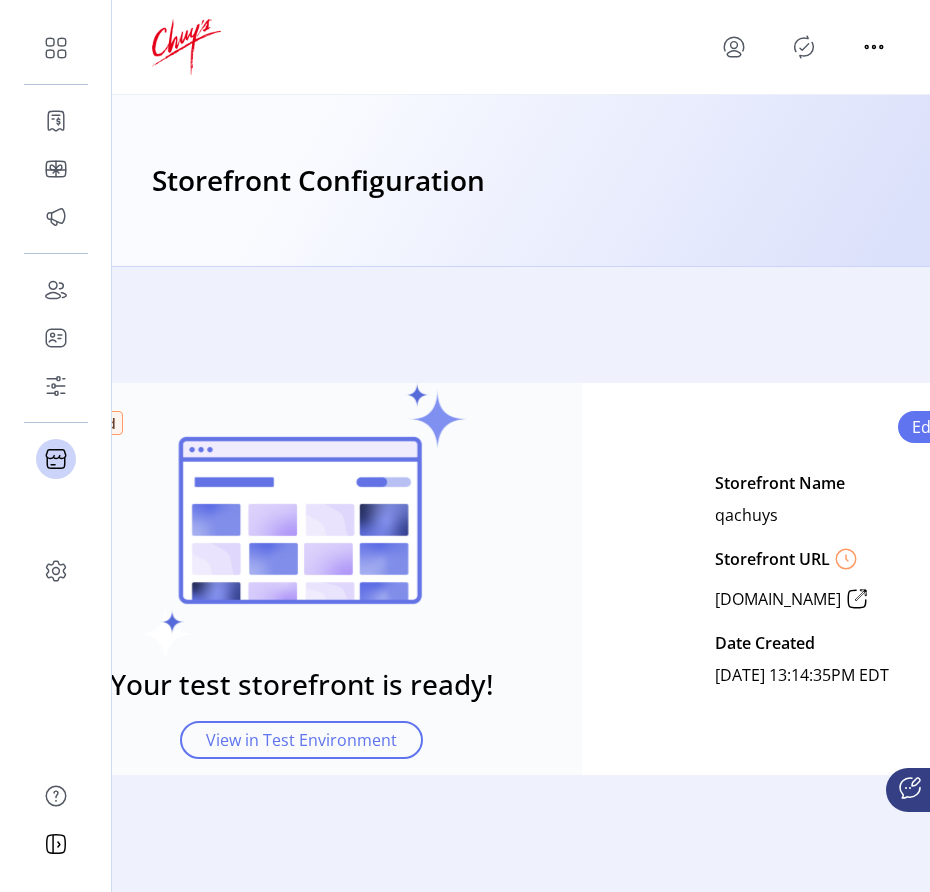 drag, startPoint x: 271, startPoint y: 251, endPoint x: 832, endPoint y: 192, distance: 564.094 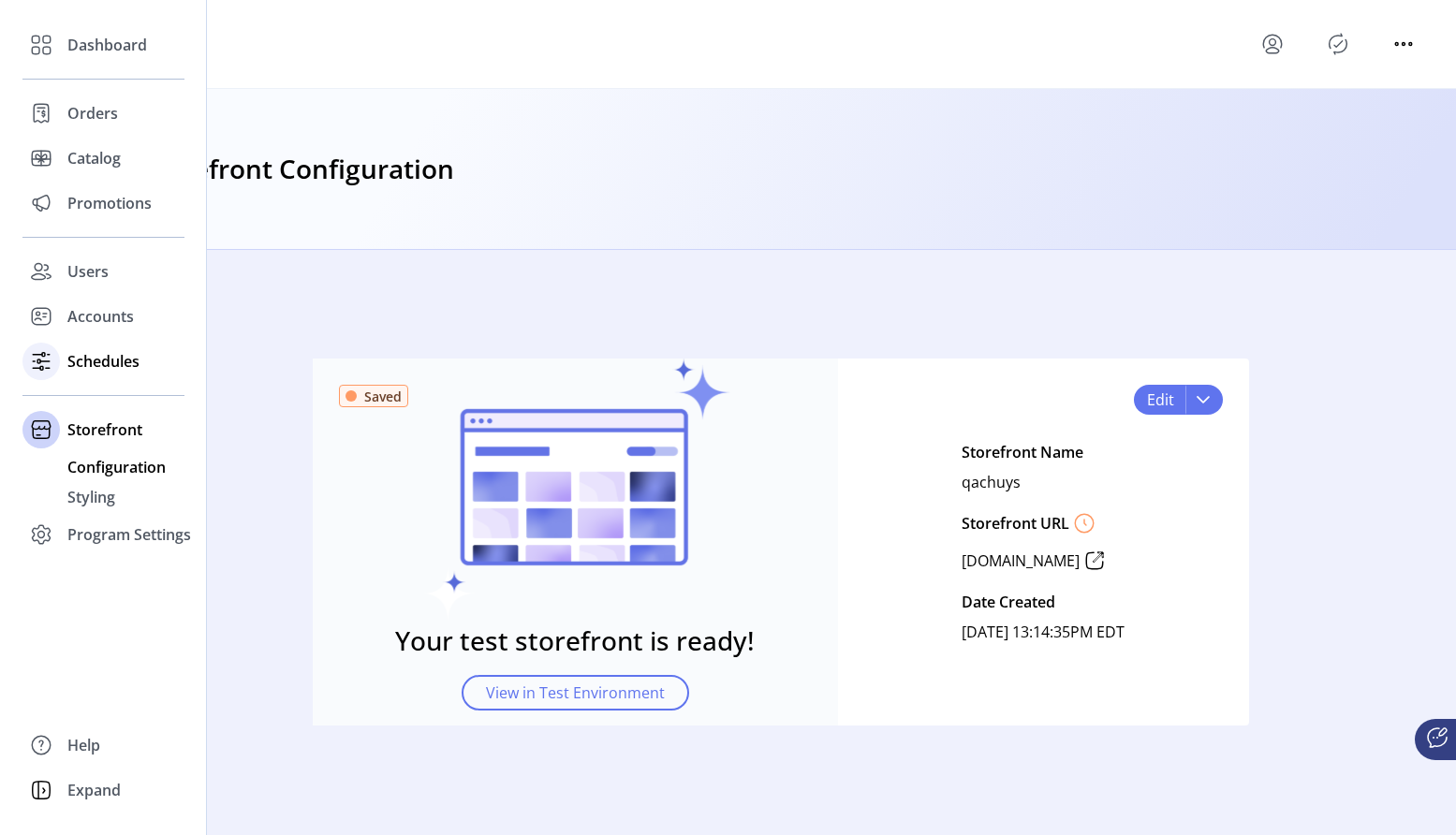 click on "Schedules" 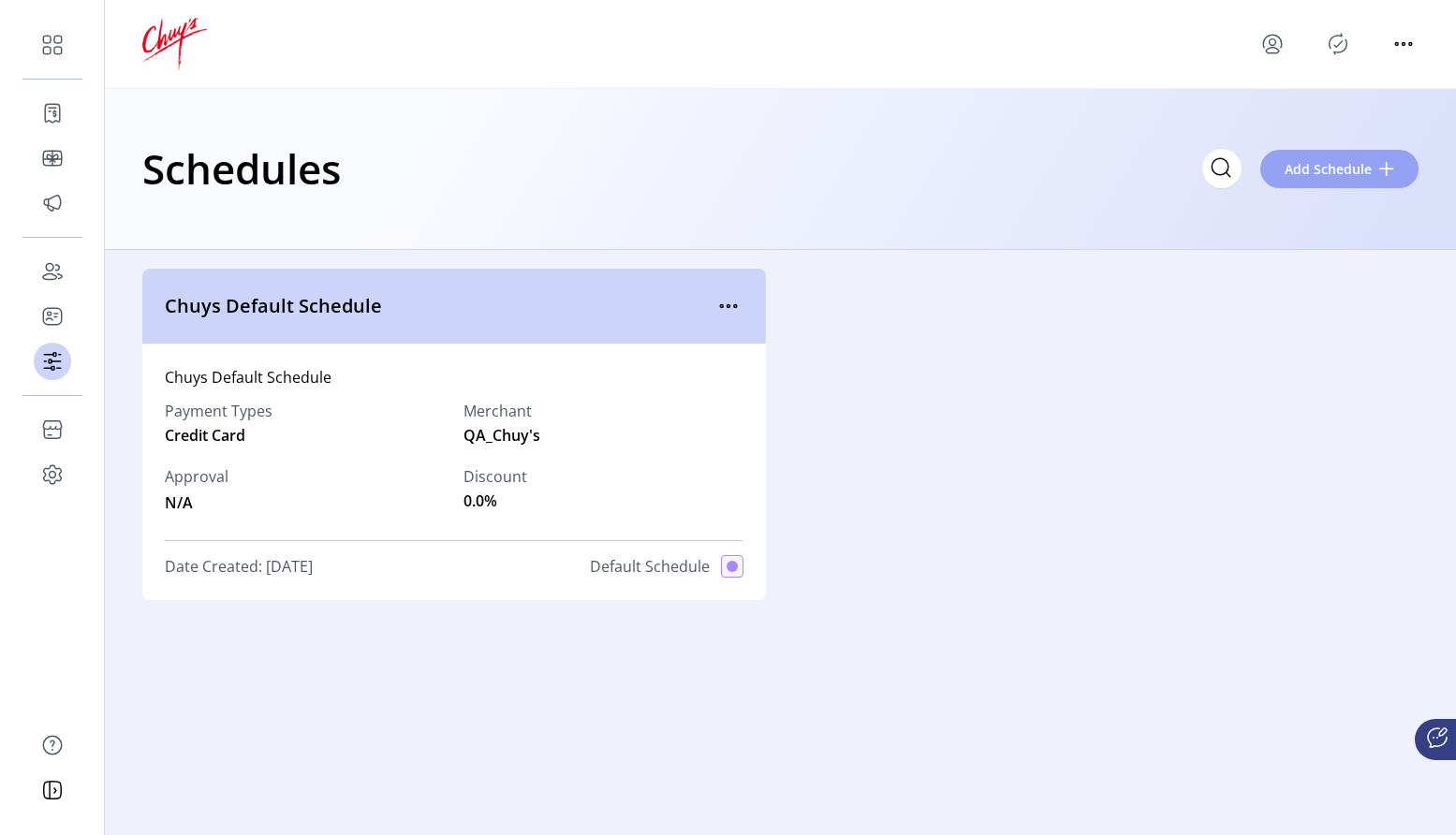 click on "Add Schedule" 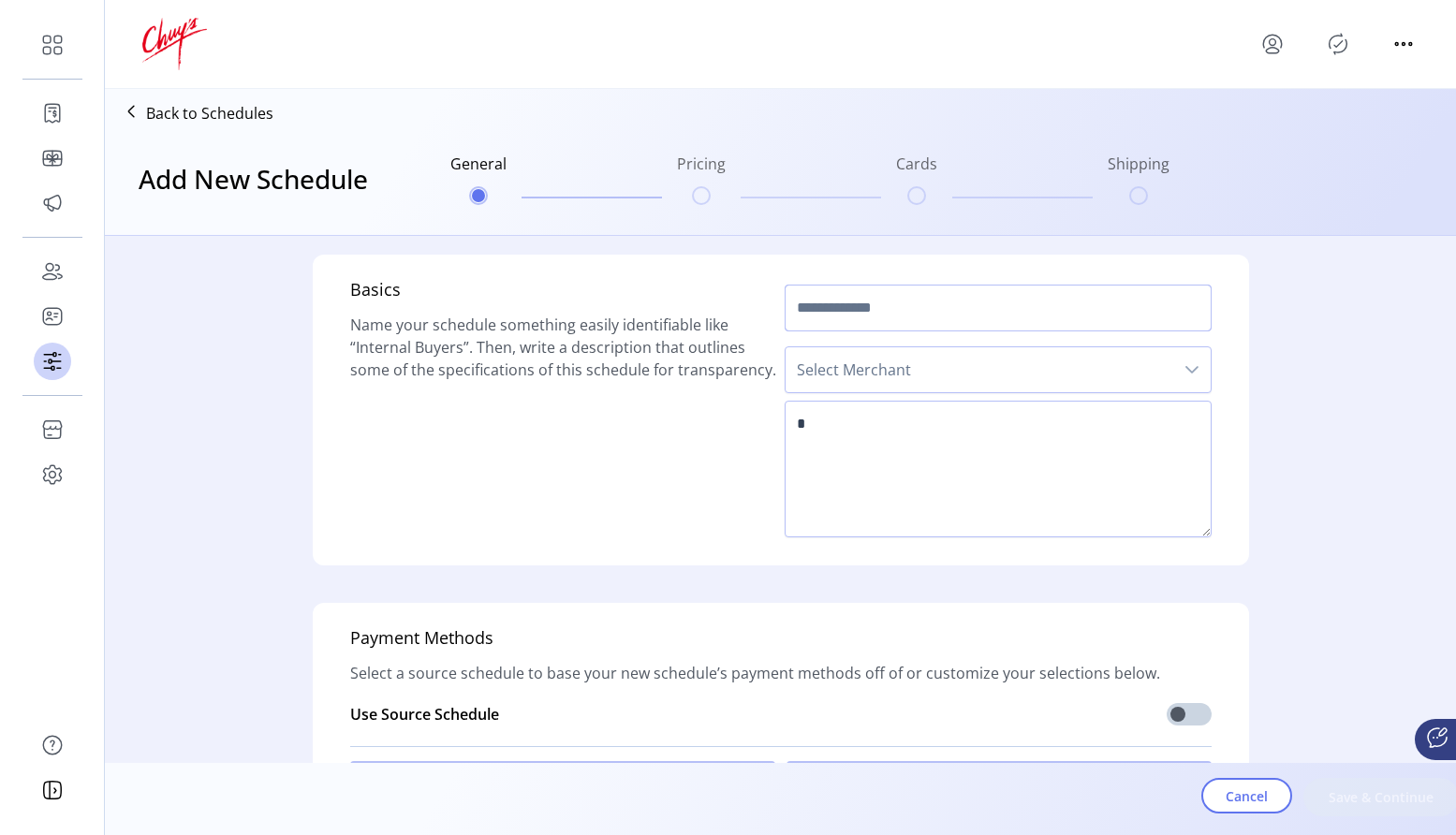 click 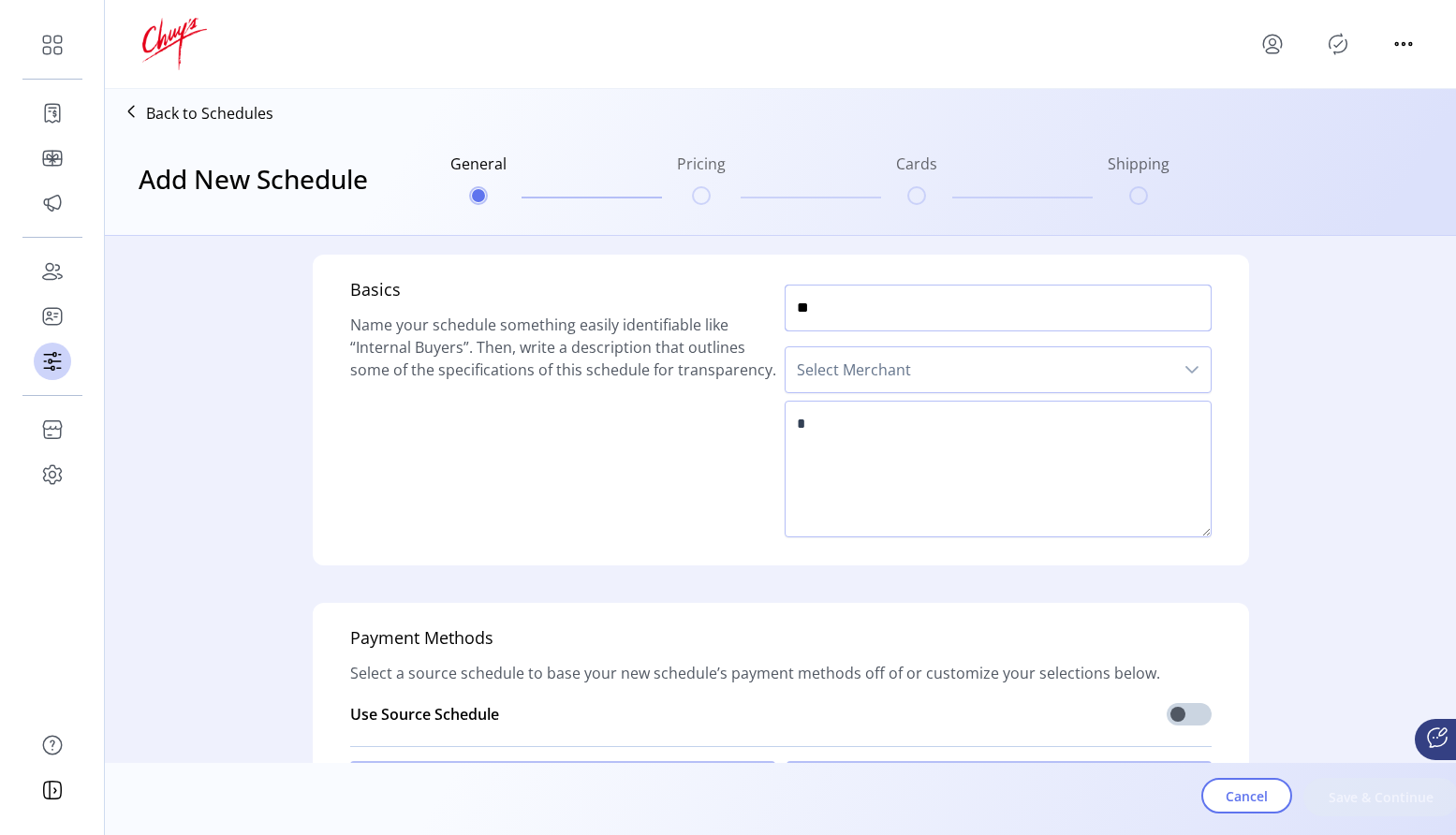 type on "*" 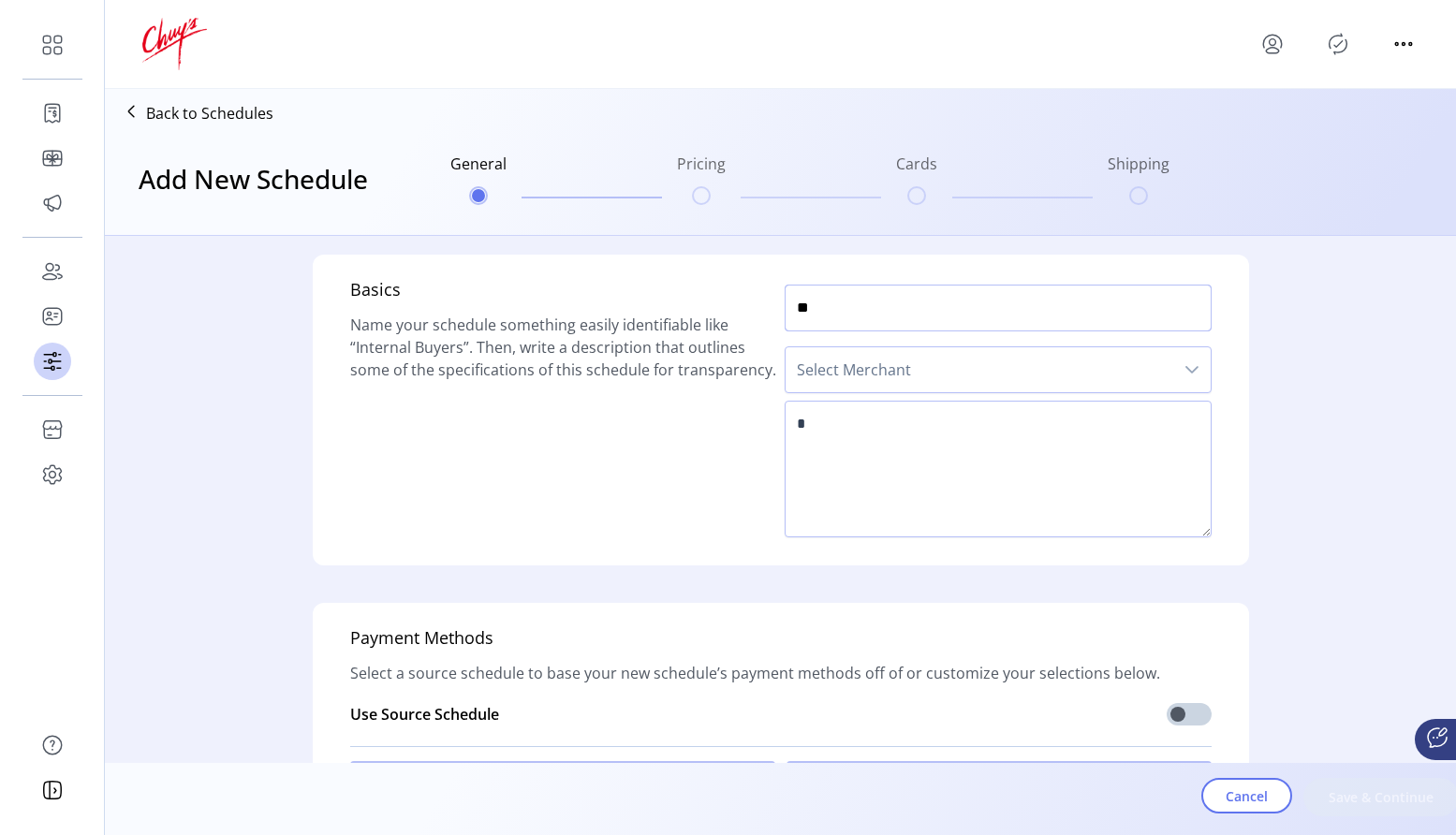 type on "*" 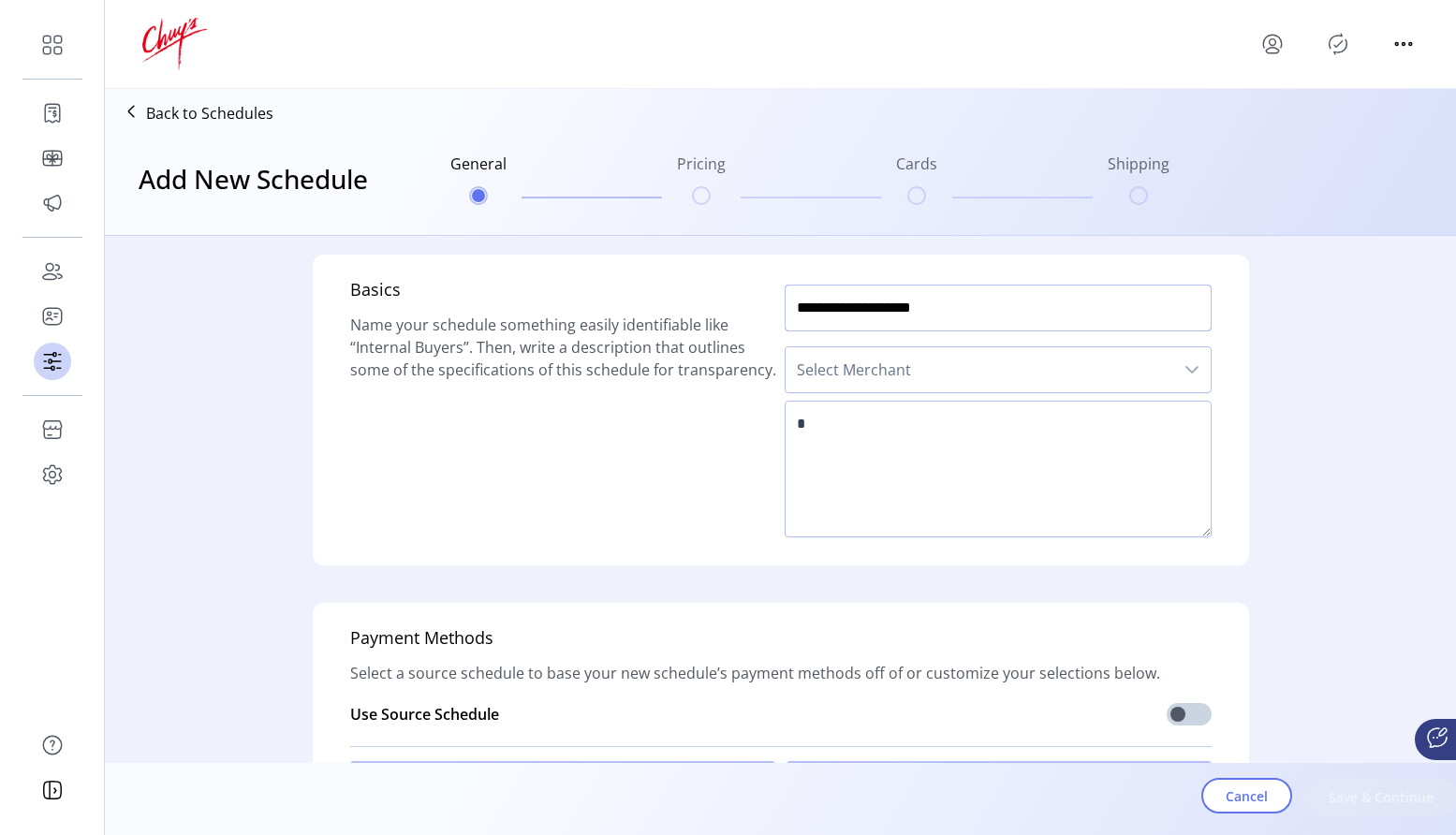 type on "**********" 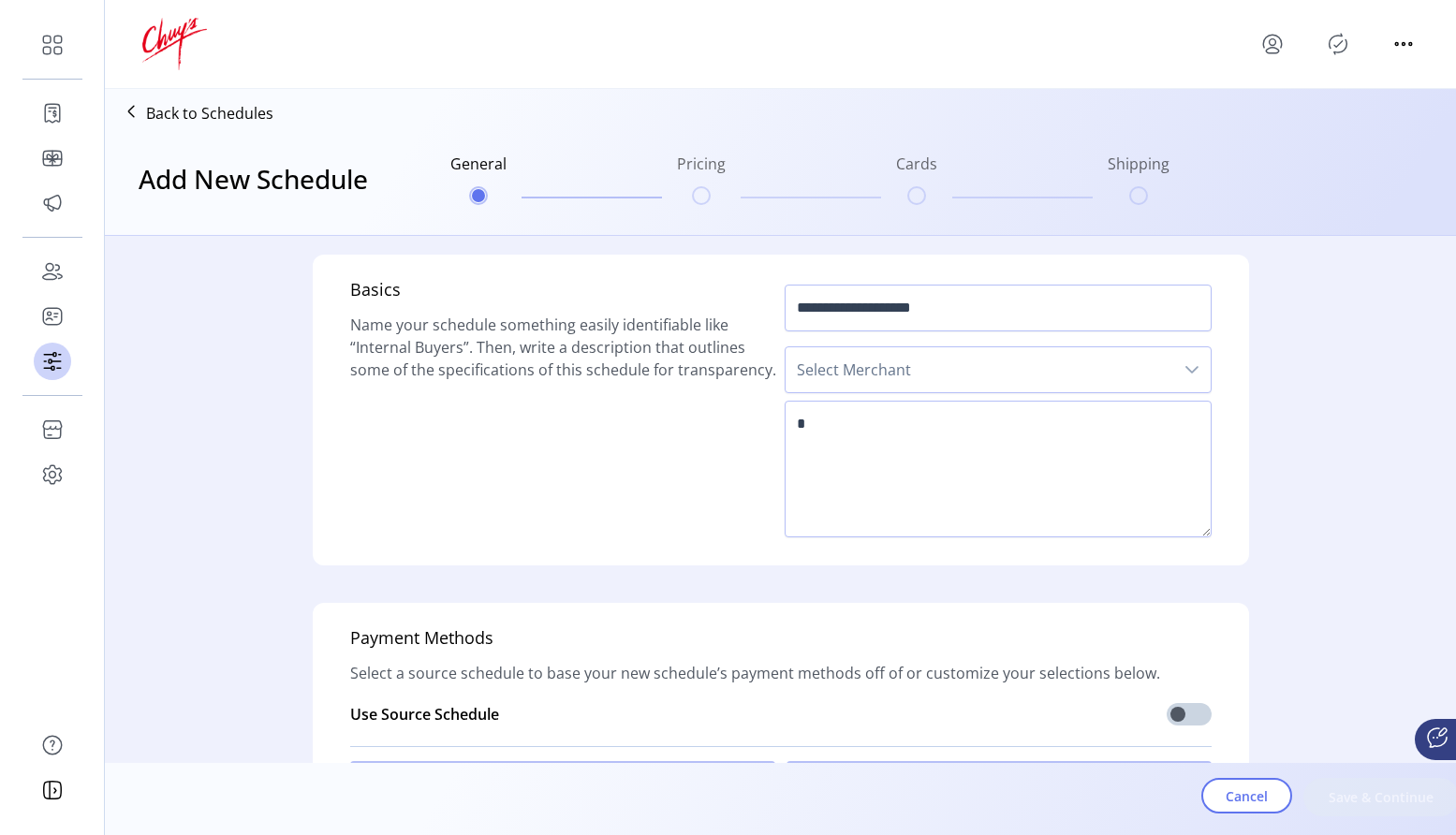 click on "Select Merchant" at bounding box center (979, 370) 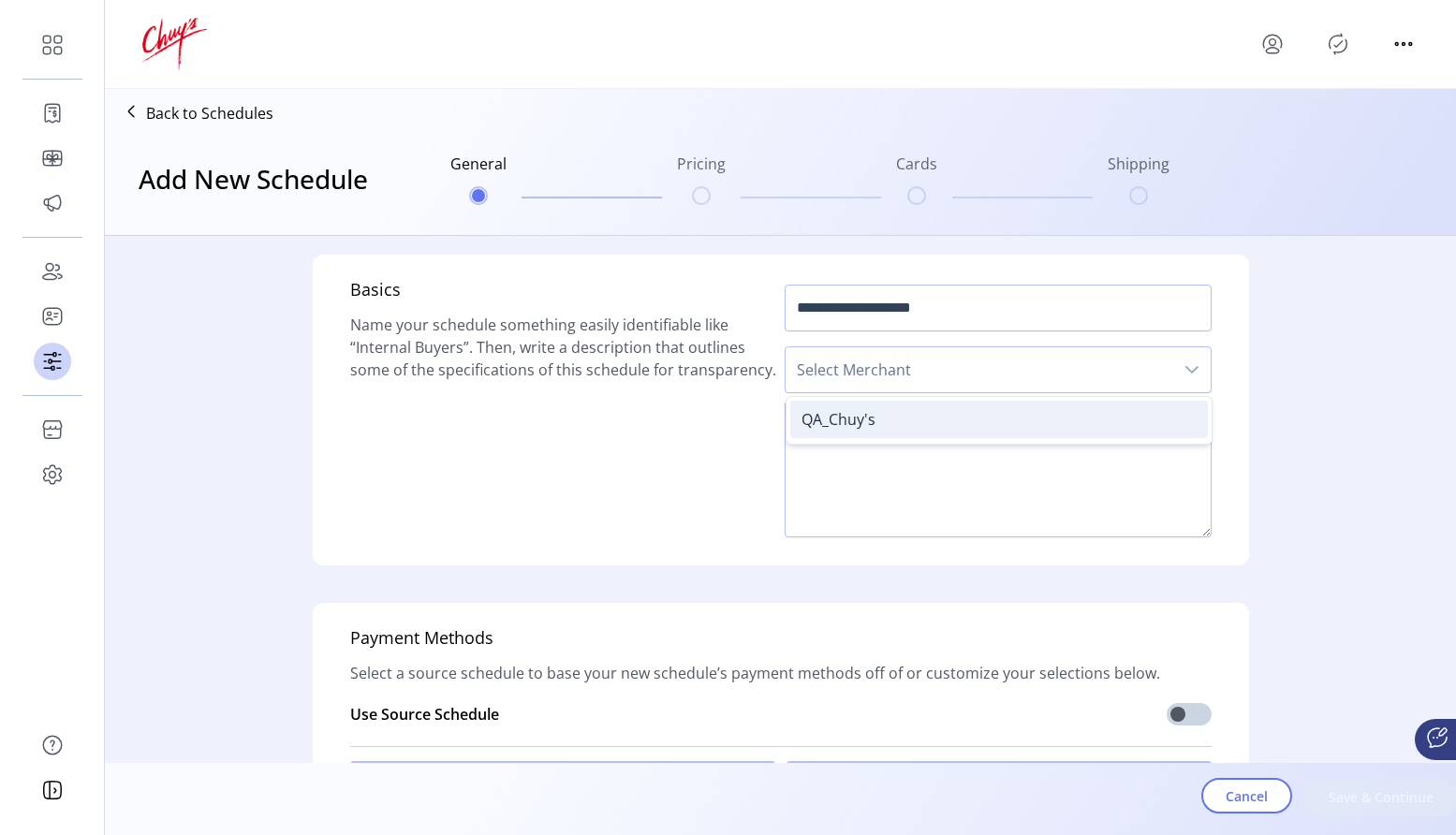 click on "QA_Chuy's" at bounding box center [838, 419] 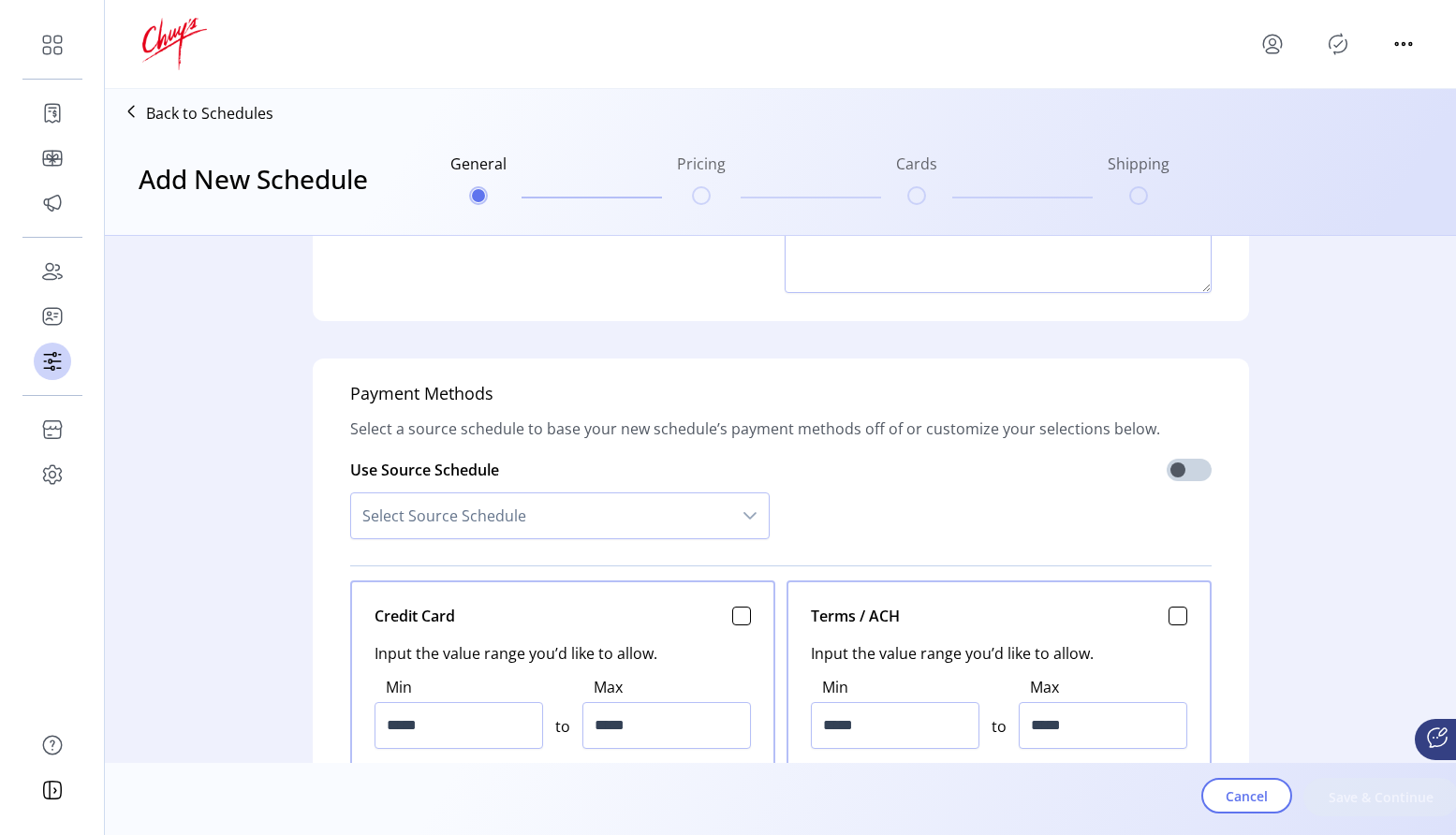scroll, scrollTop: 282, scrollLeft: 0, axis: vertical 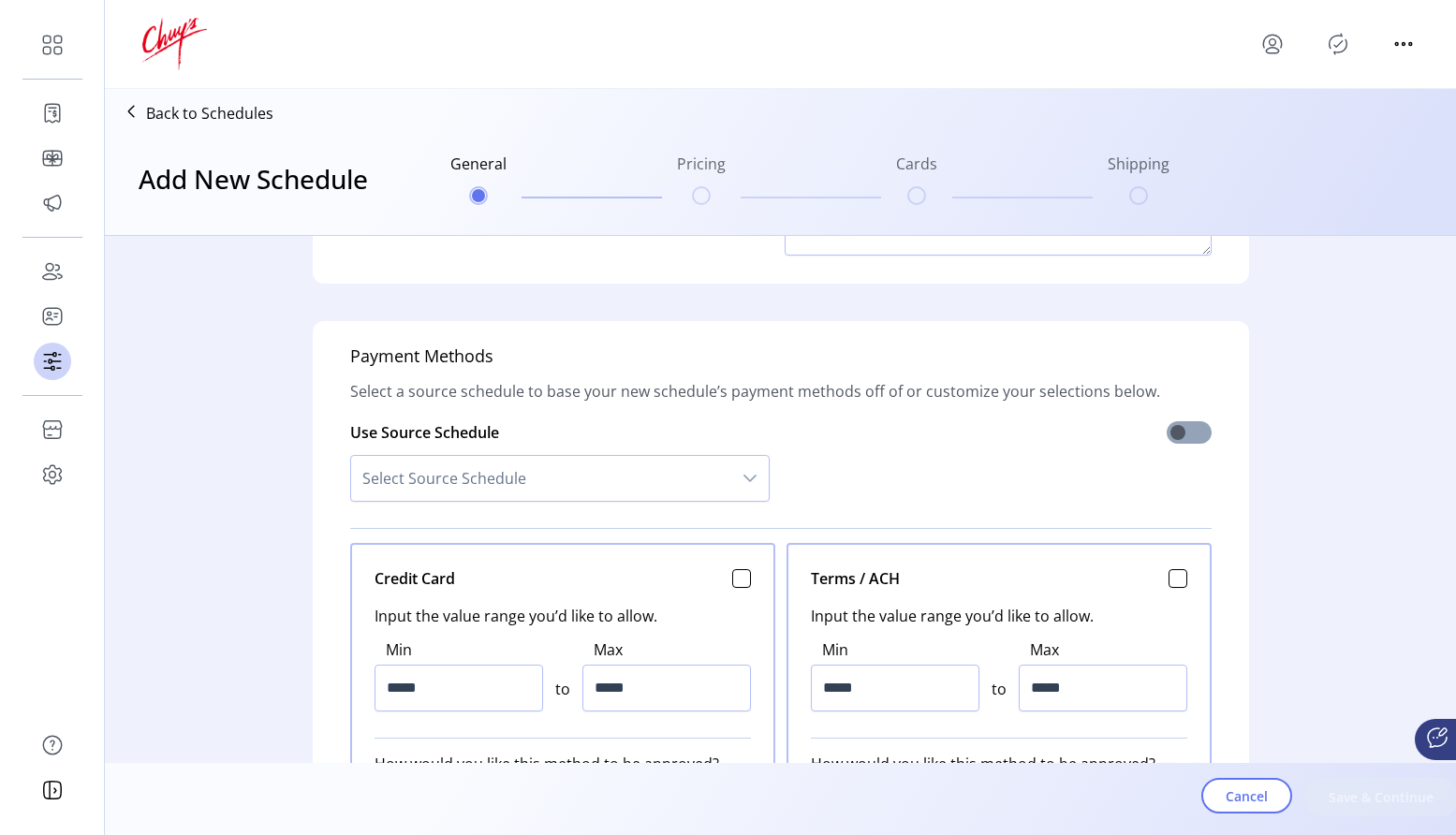 click 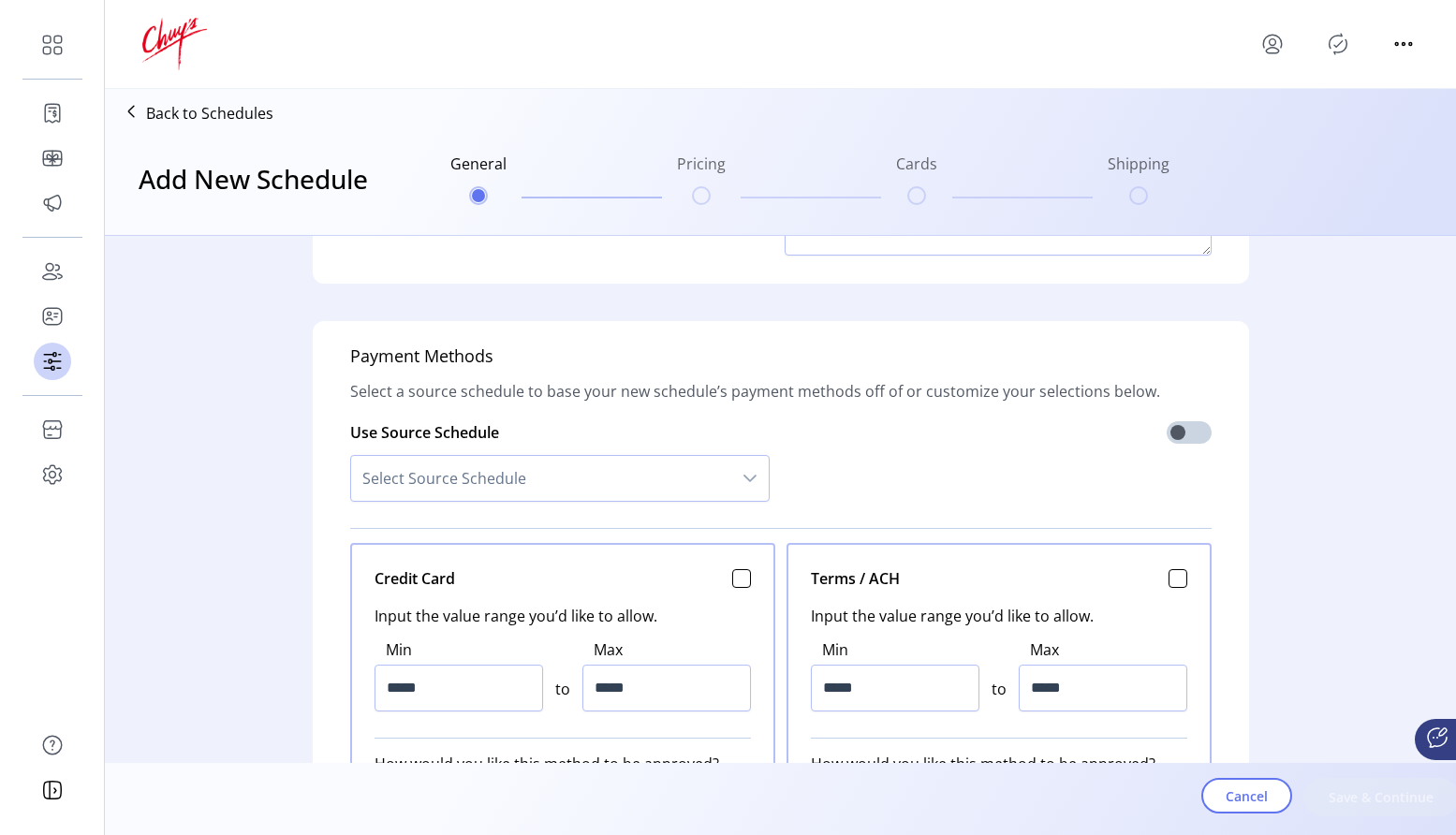 scroll, scrollTop: 11, scrollLeft: 7, axis: both 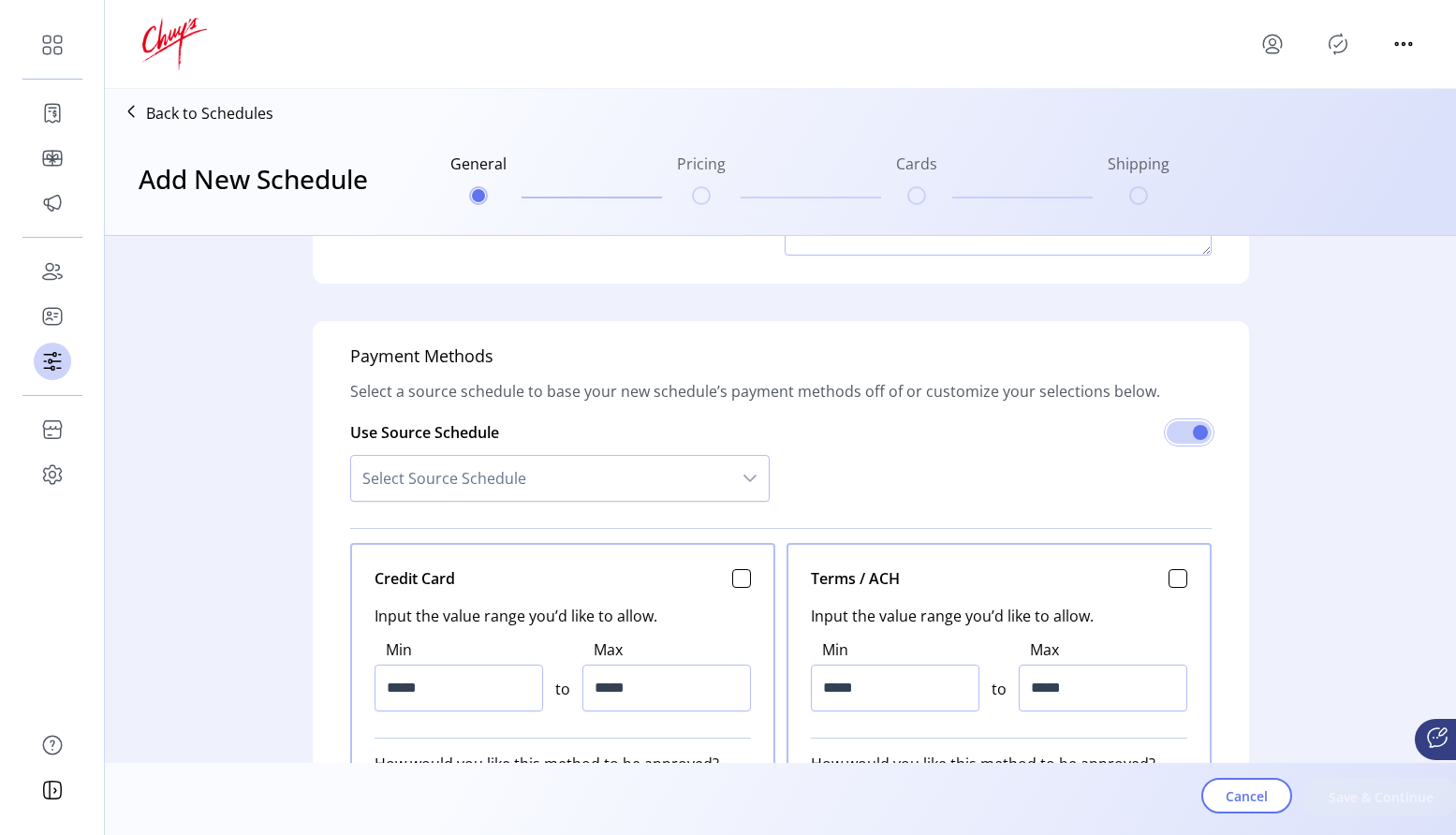 click 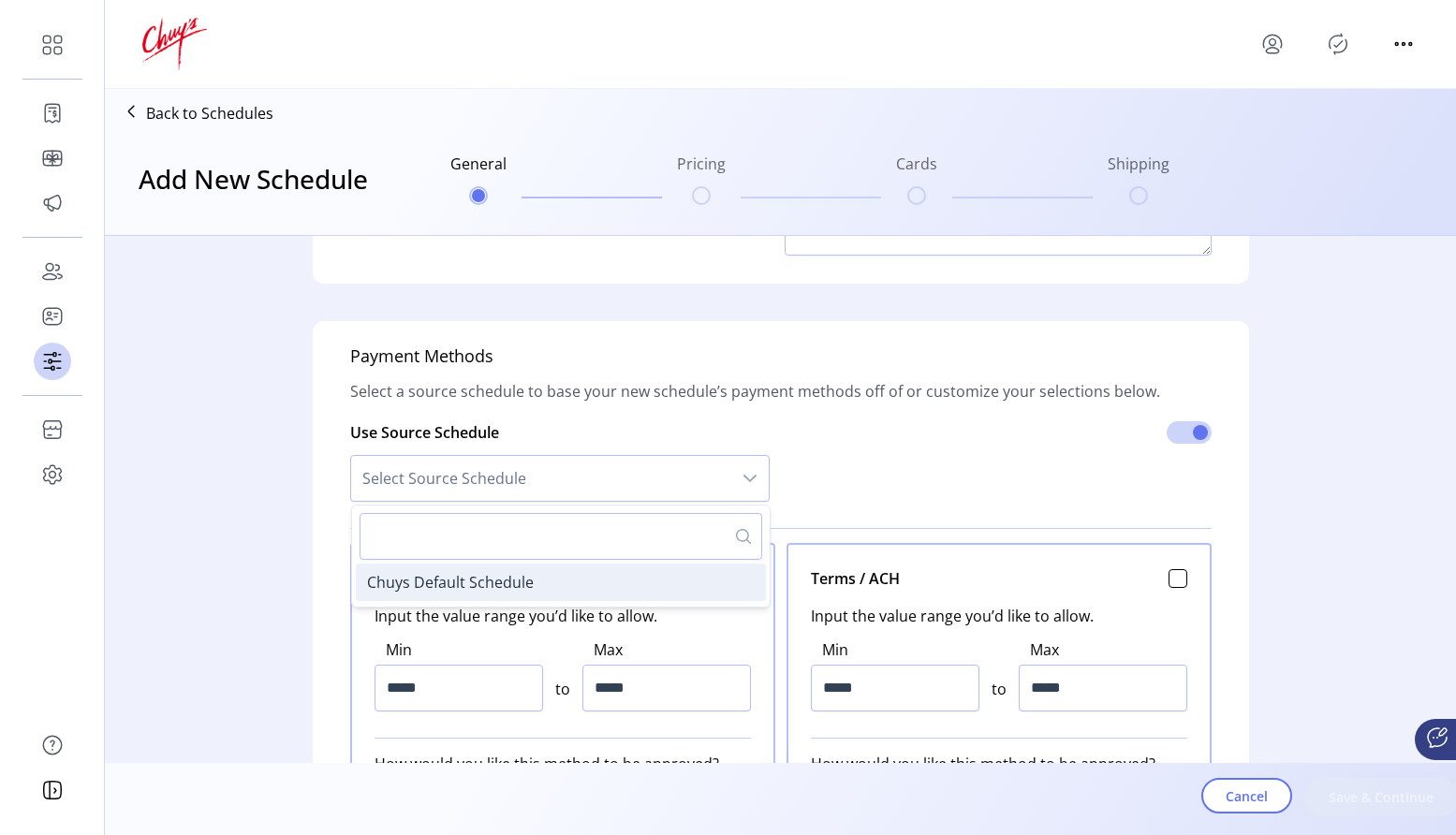 click on "Chuys Default Schedule" at bounding box center (561, 582) 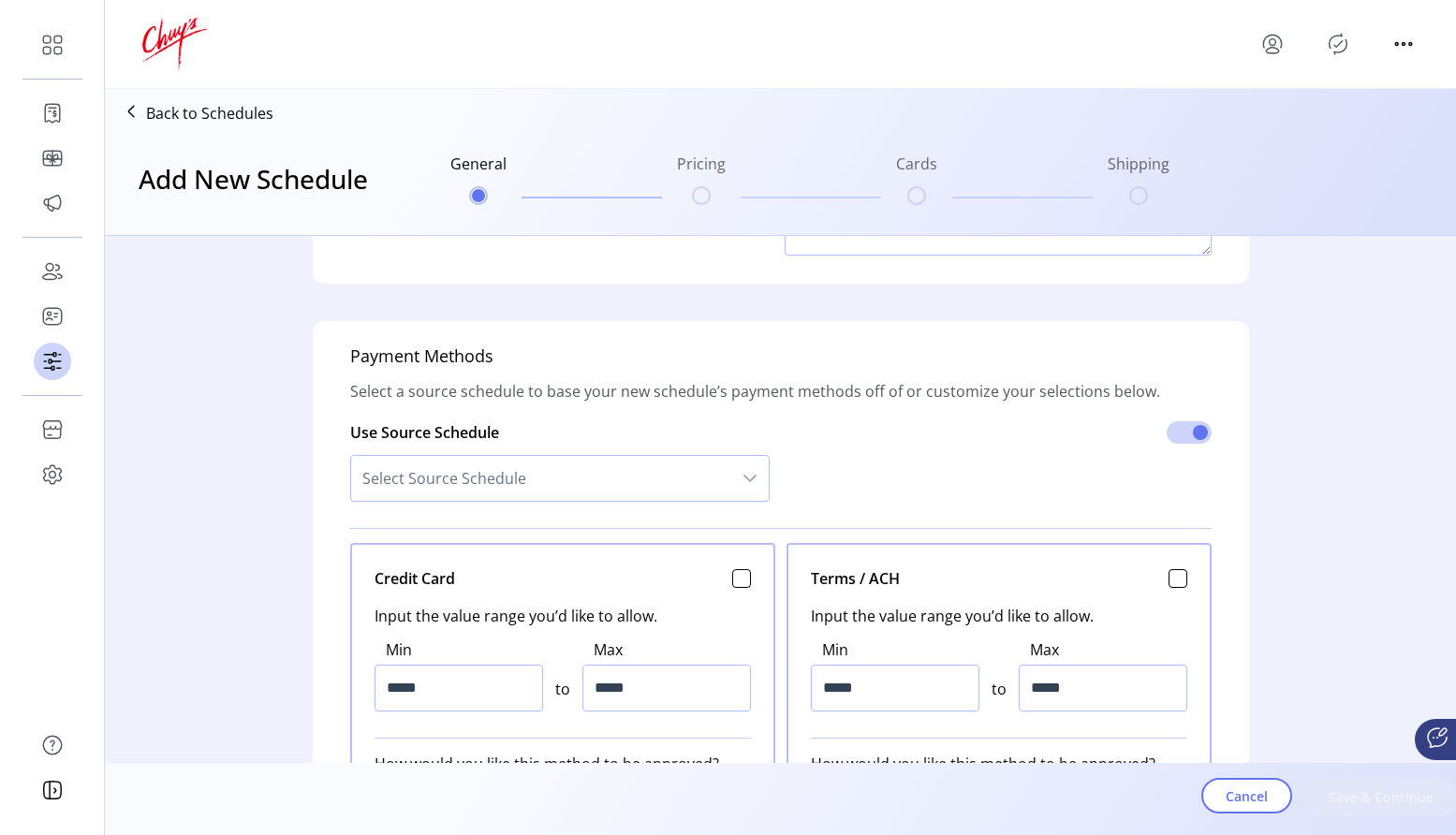 type on "*****" 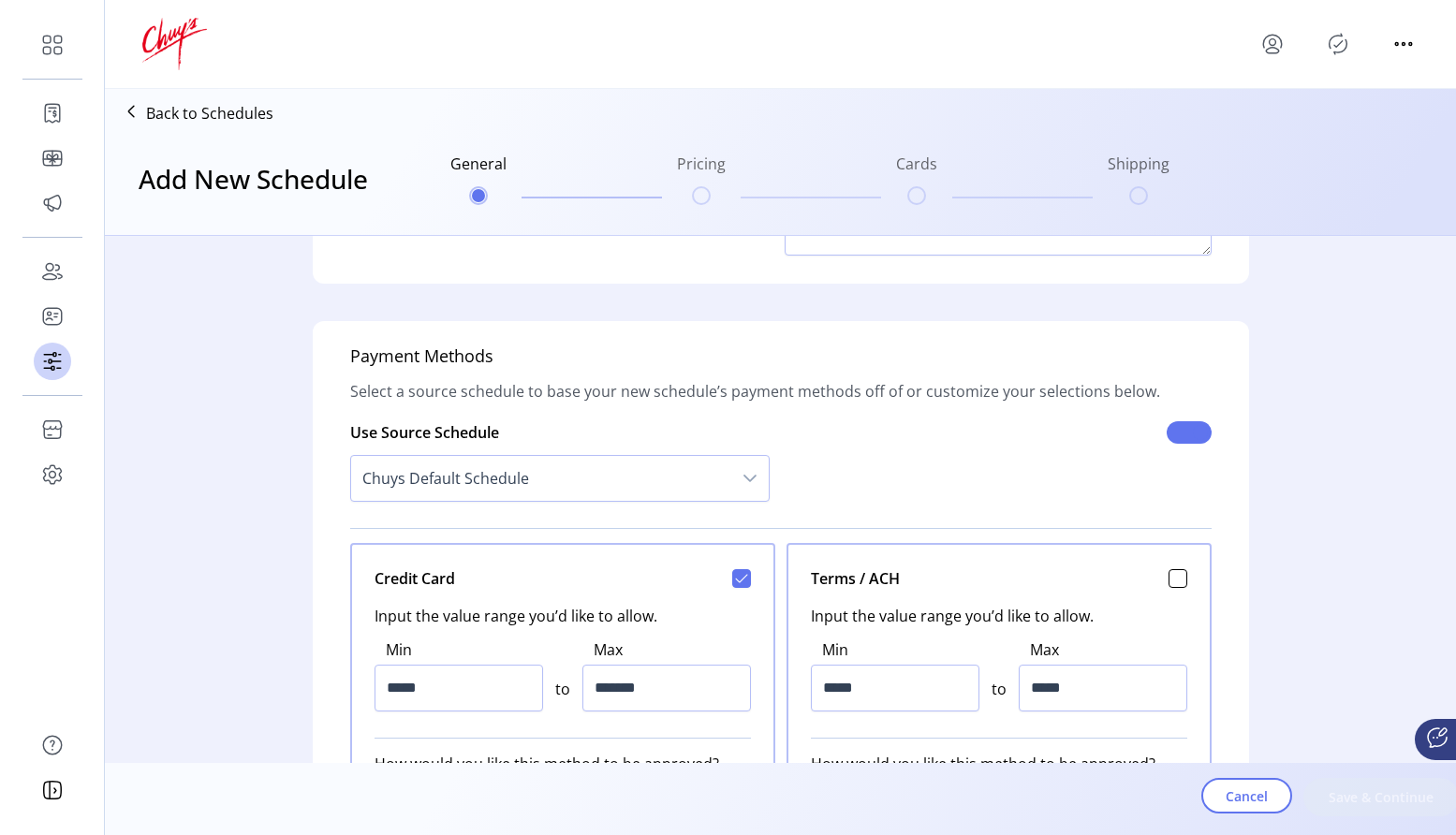 click 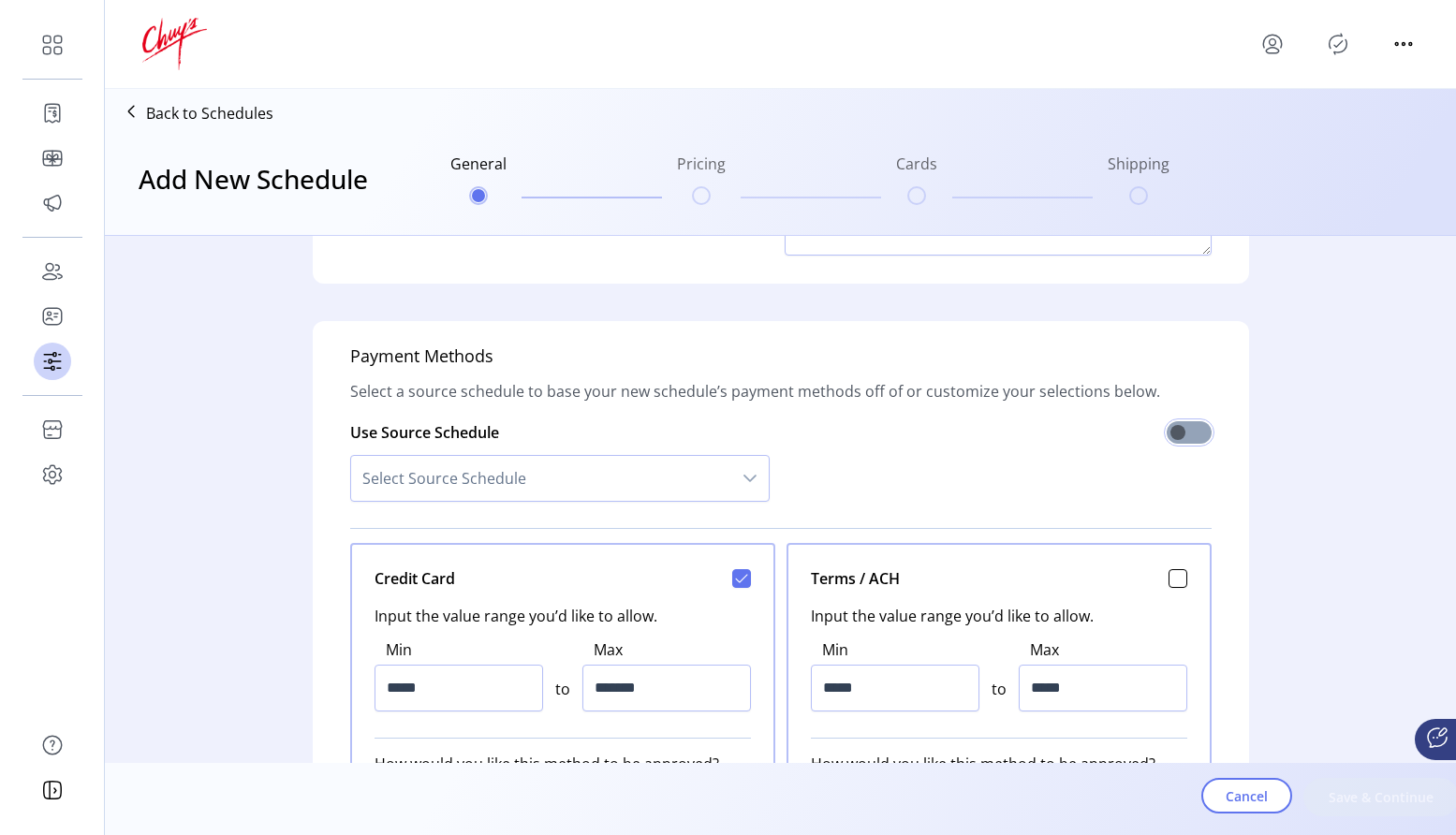 click 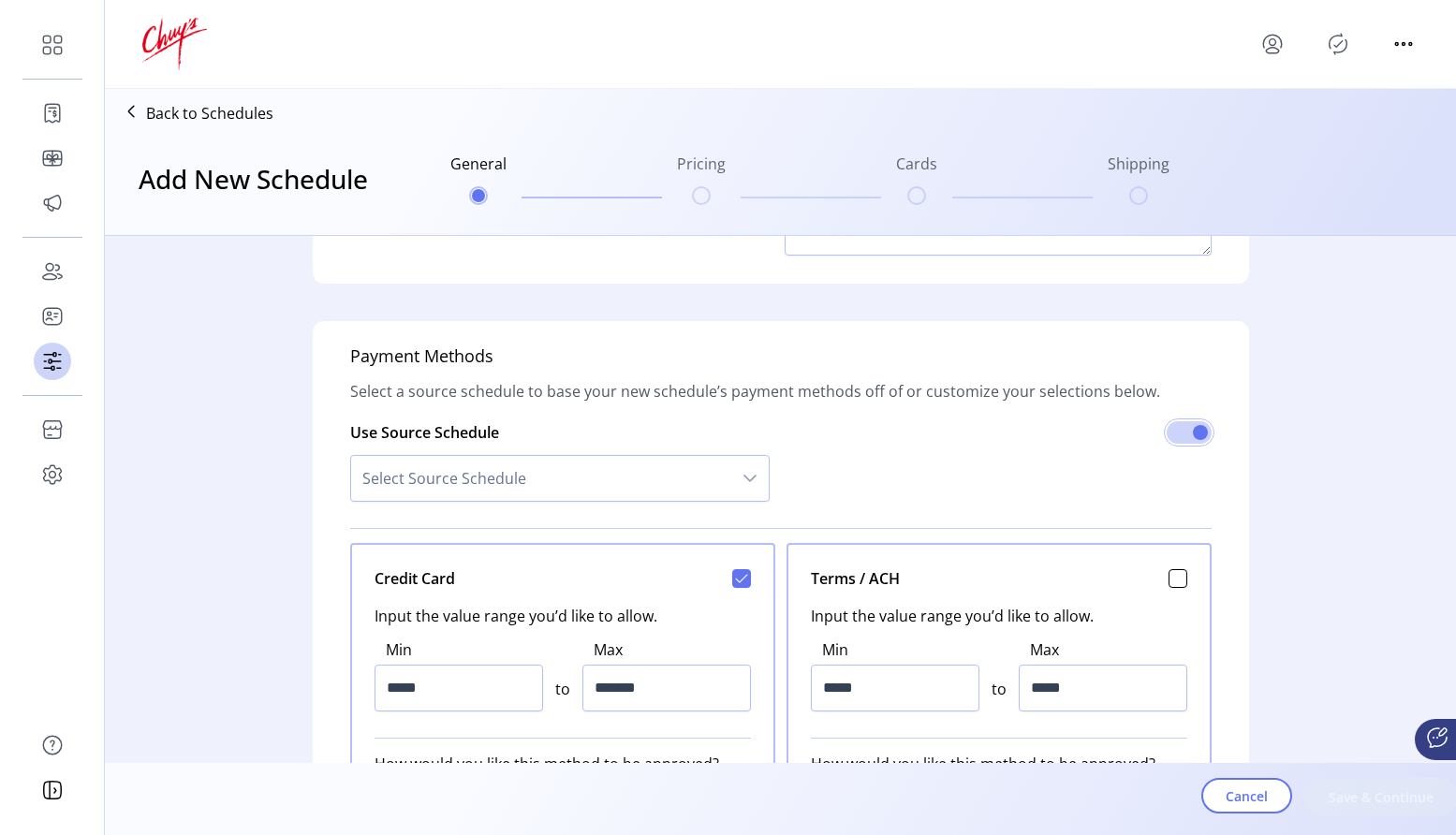 click on "Select Source Schedule" at bounding box center [541, 478] 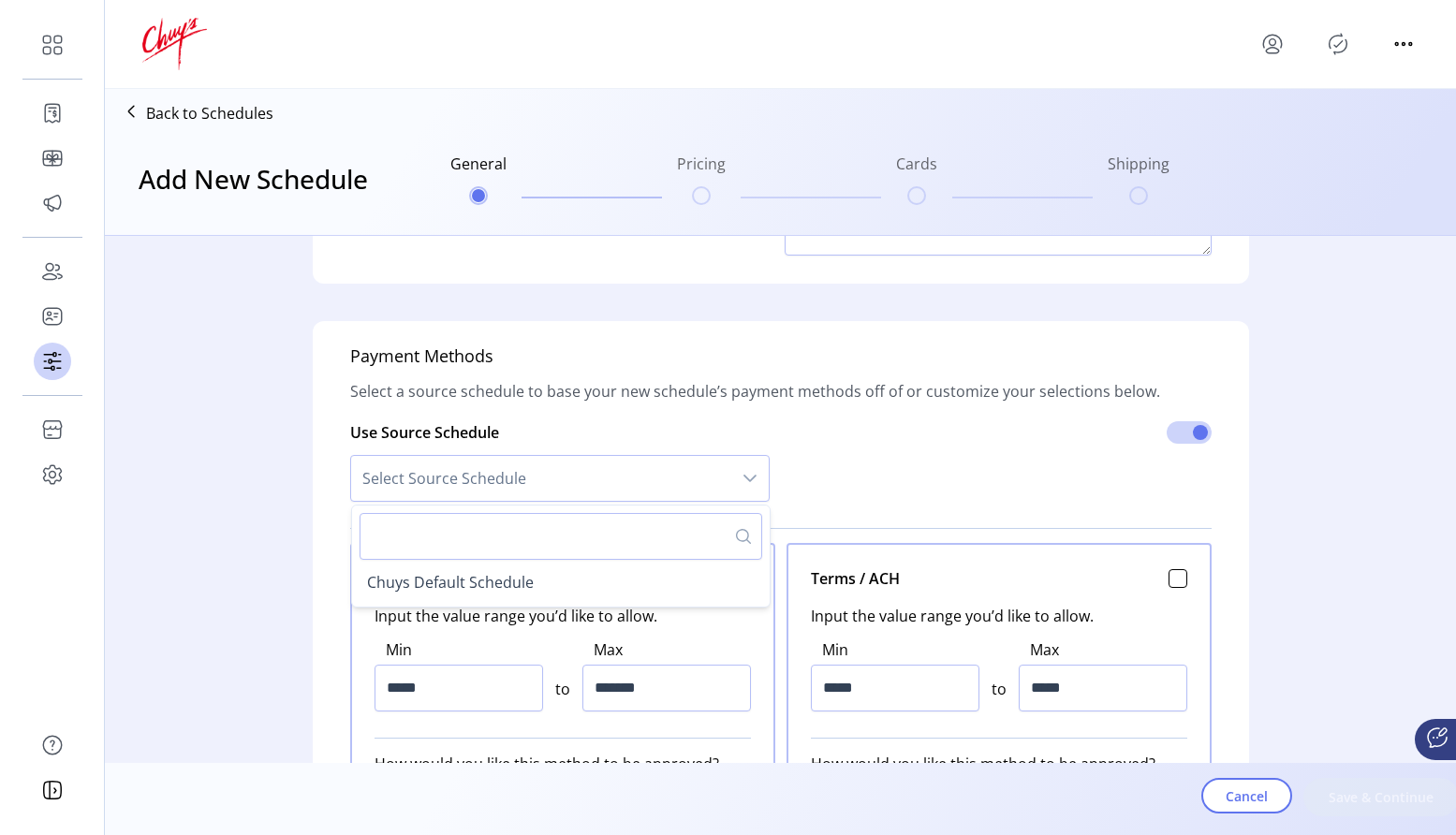 click on "Chuys Default Schedule" at bounding box center [561, 582] 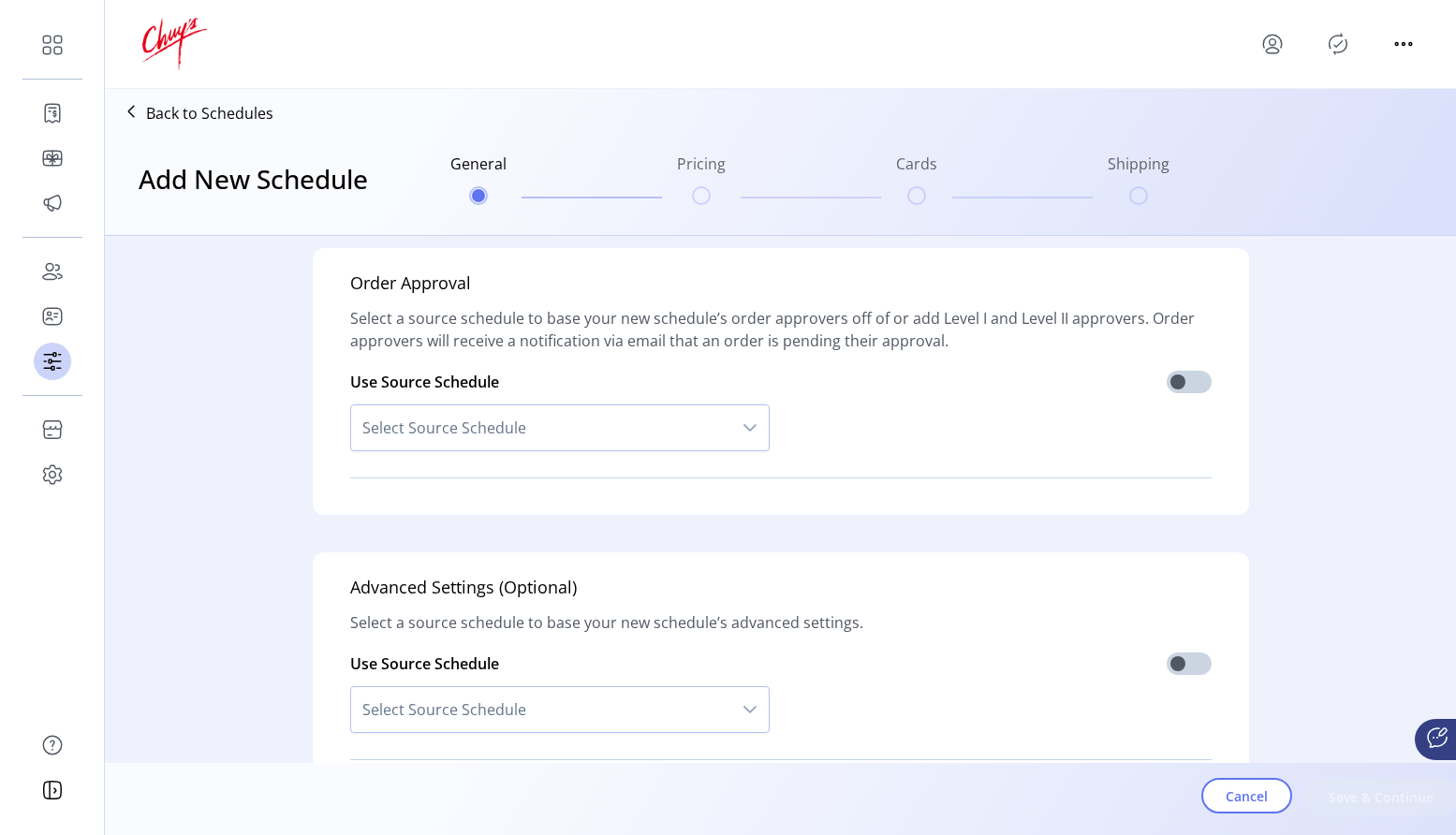 scroll, scrollTop: 1244, scrollLeft: 0, axis: vertical 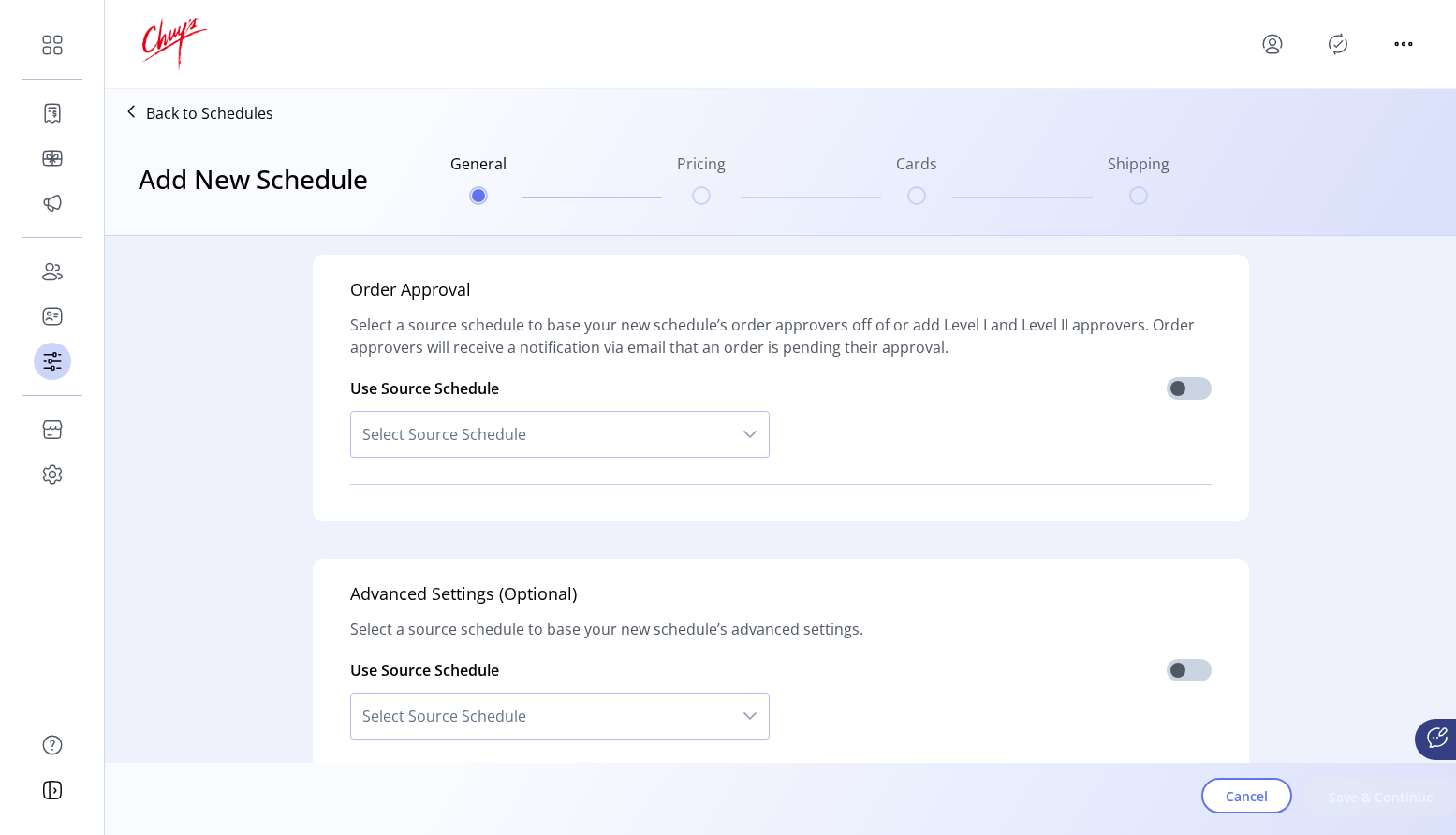 click on "Select Source Schedule" at bounding box center [541, 434] 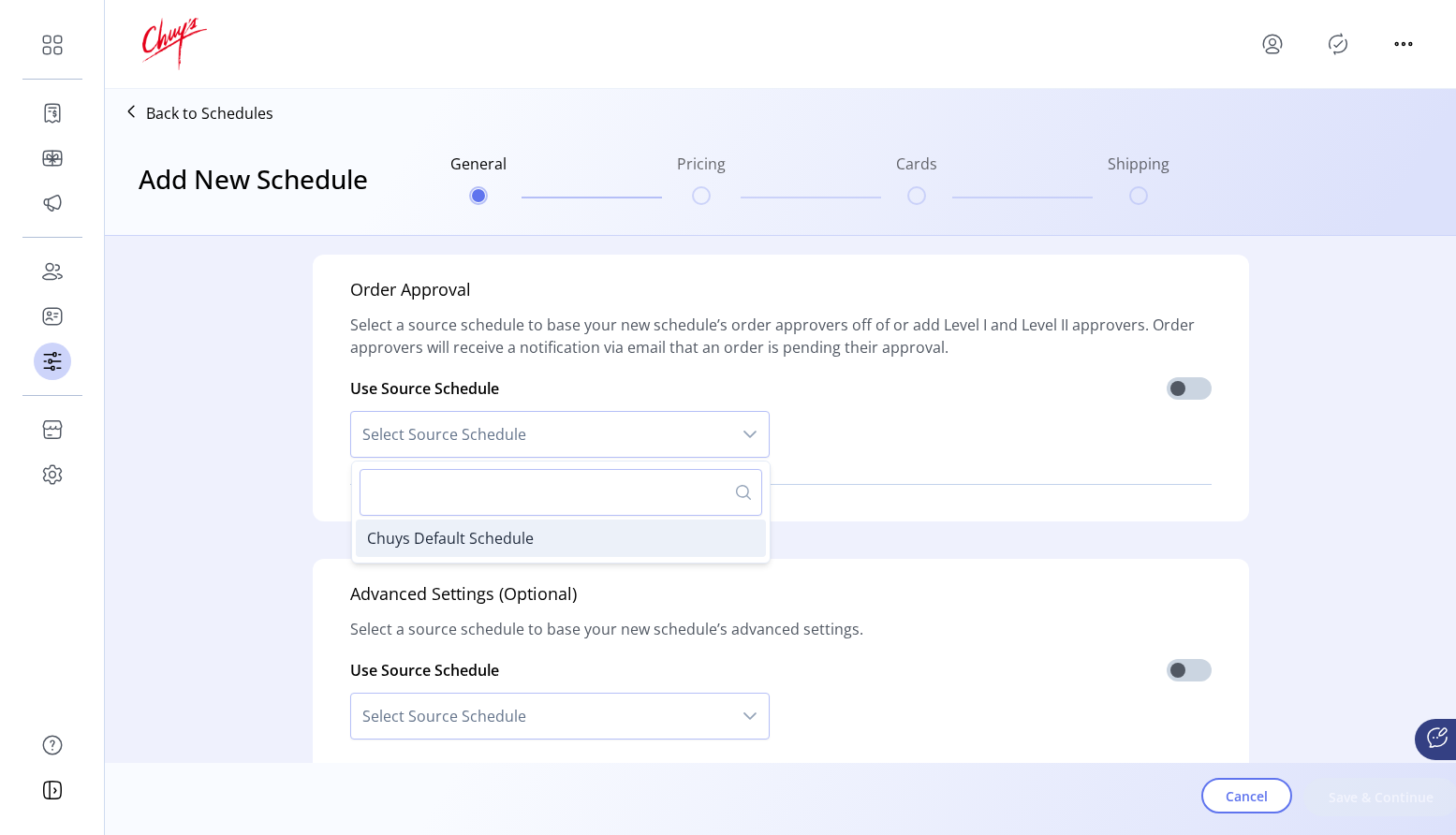 click on "Chuys Default Schedule" at bounding box center [561, 538] 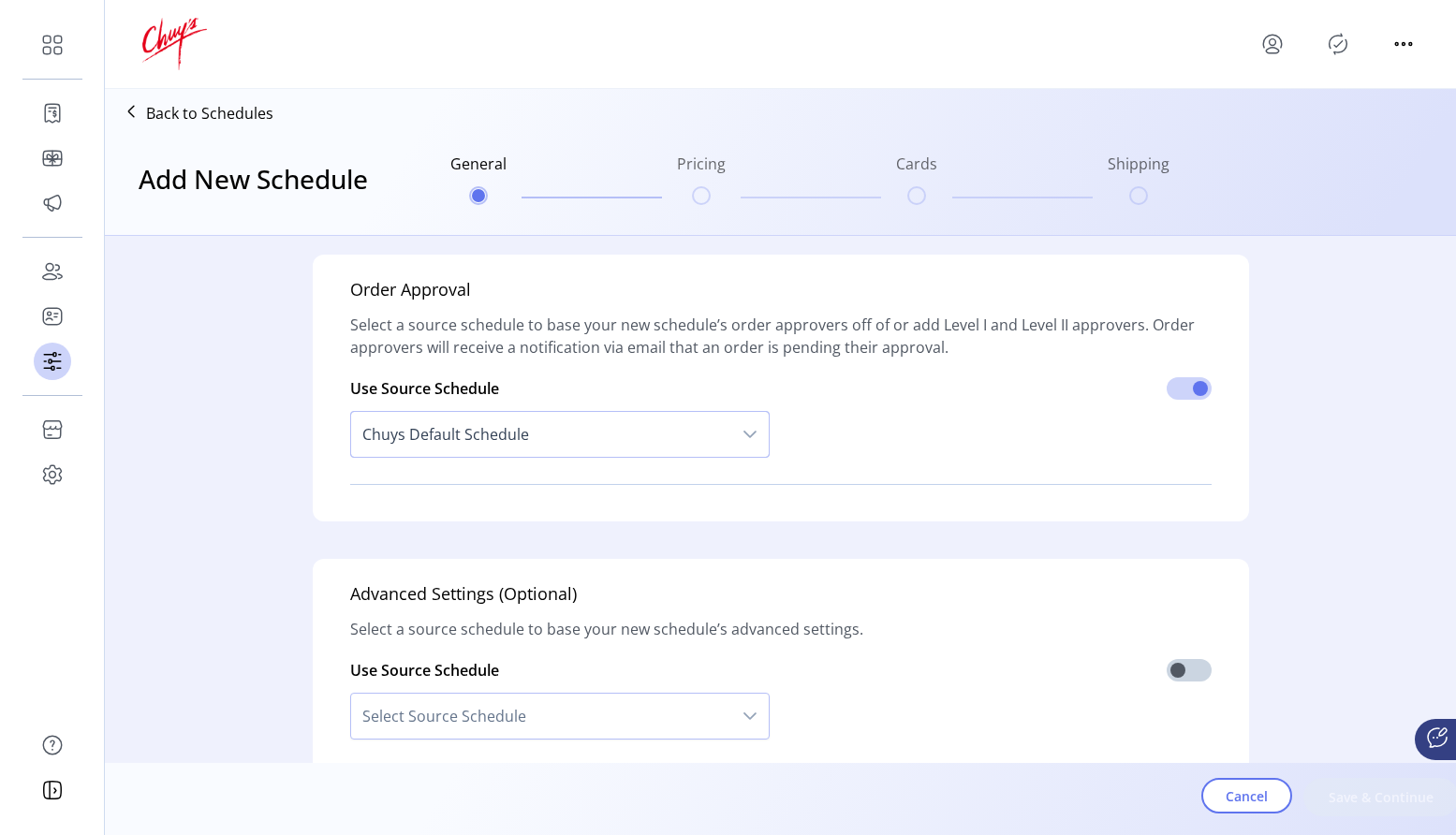 scroll, scrollTop: 1303, scrollLeft: 0, axis: vertical 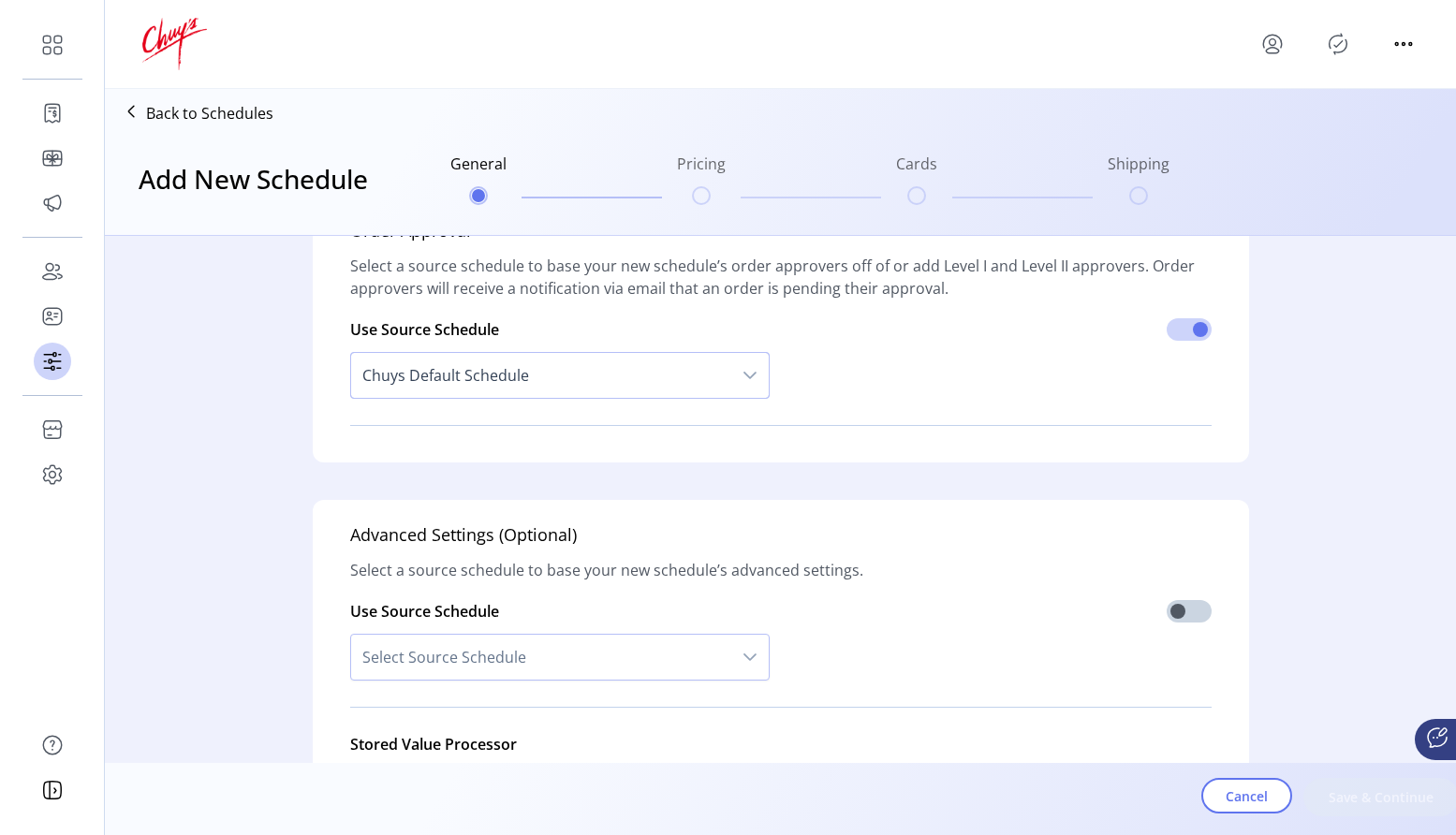 click on "Select Source Schedule" at bounding box center [541, 657] 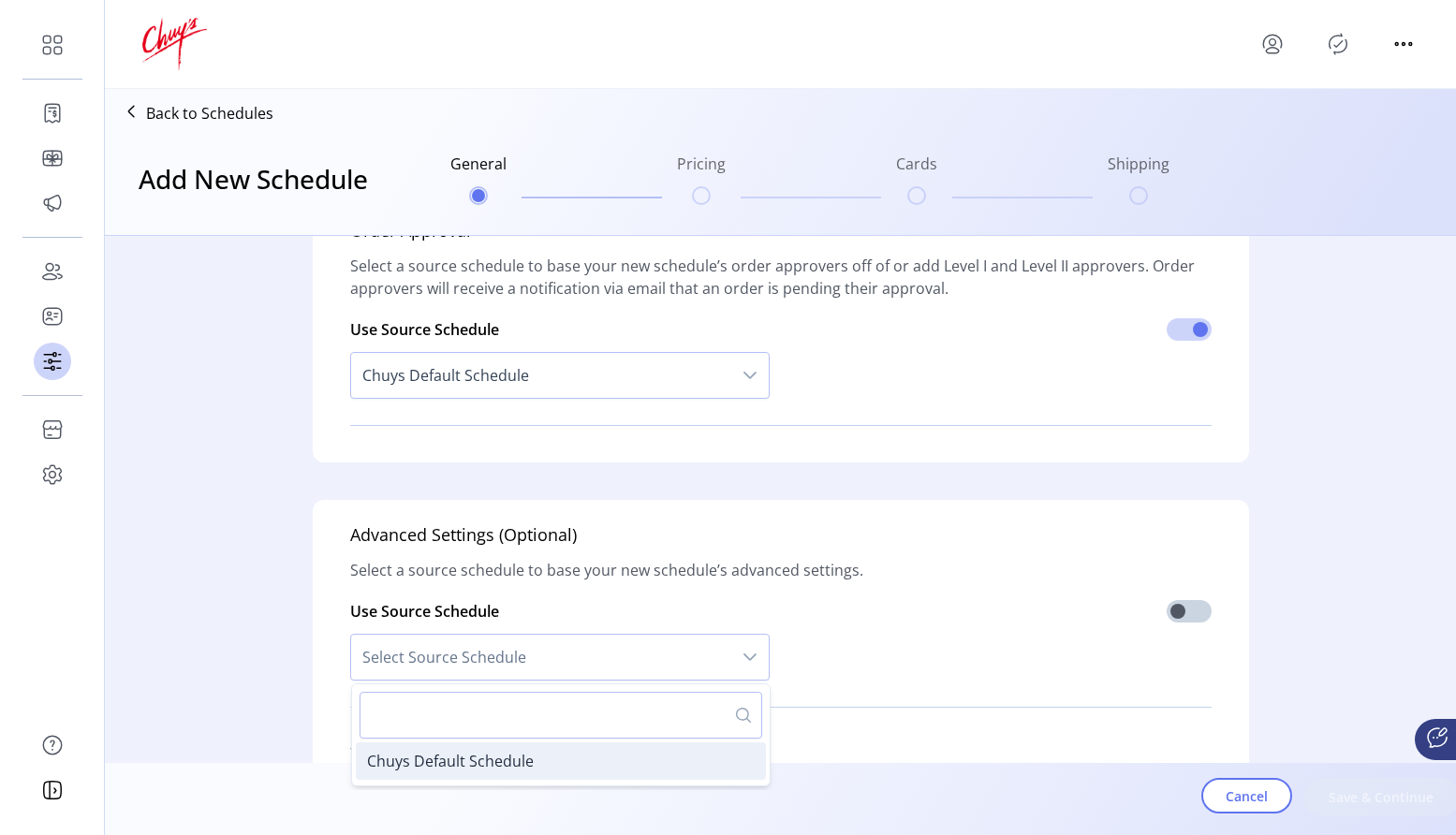 drag, startPoint x: 646, startPoint y: 763, endPoint x: 657, endPoint y: 760, distance: 11.401754 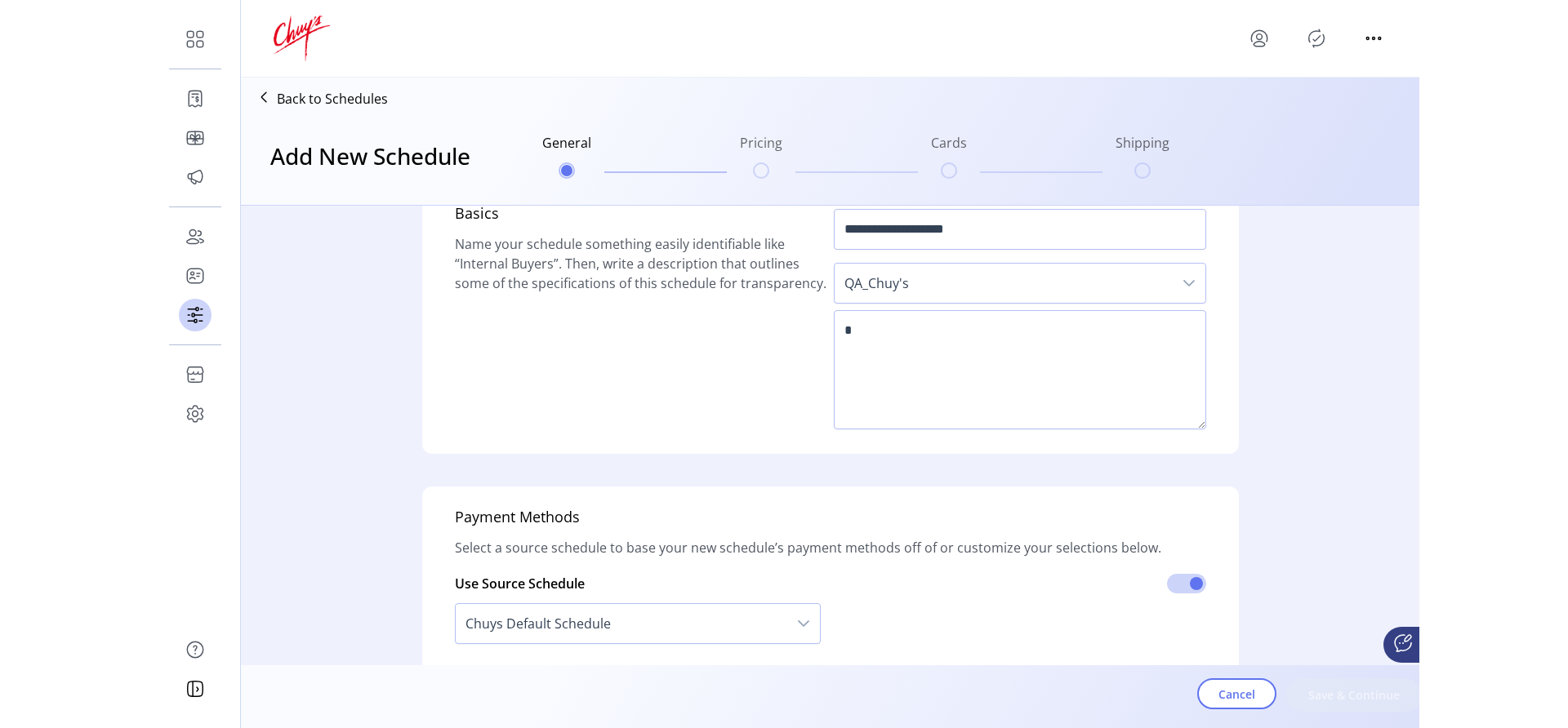 scroll, scrollTop: 0, scrollLeft: 0, axis: both 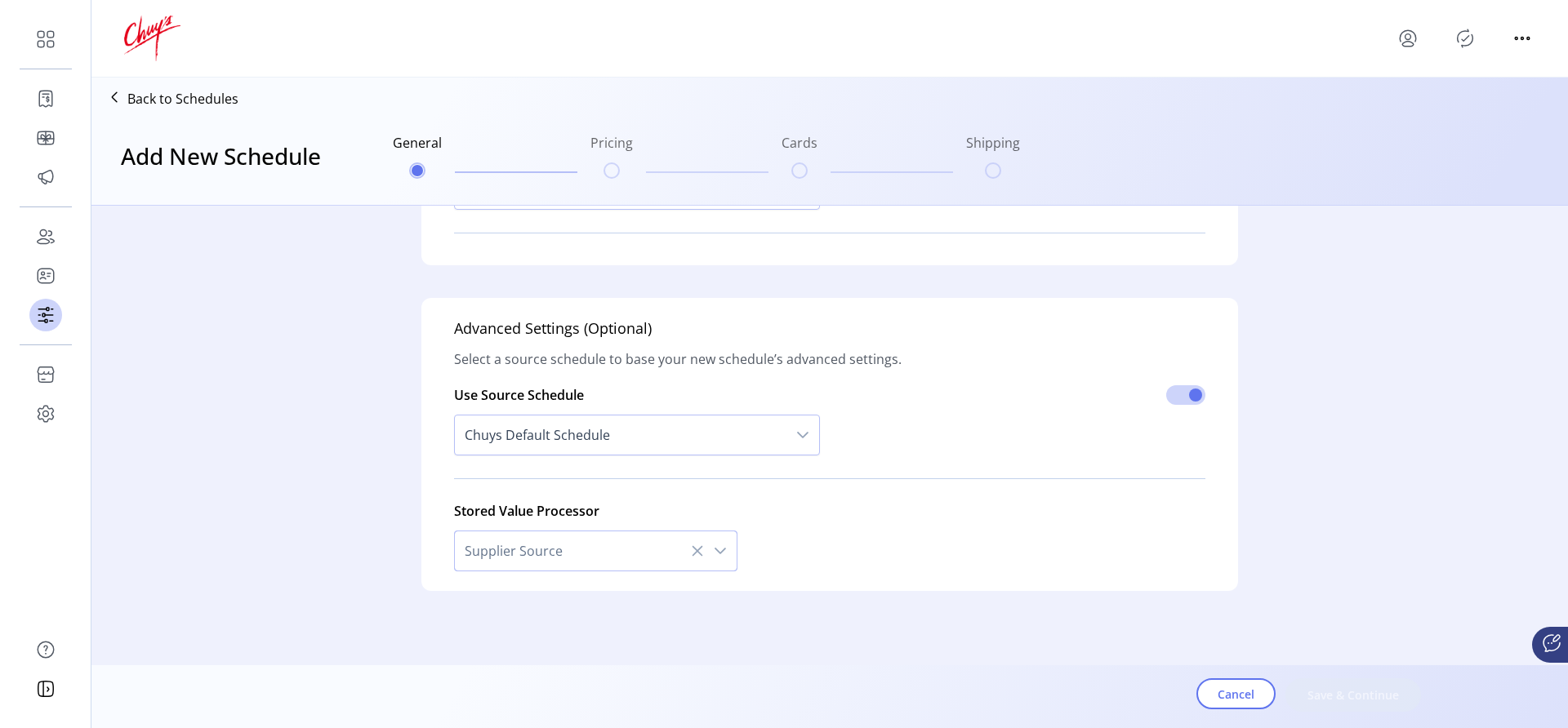 click on "Supplier Source" at bounding box center (579, 551) 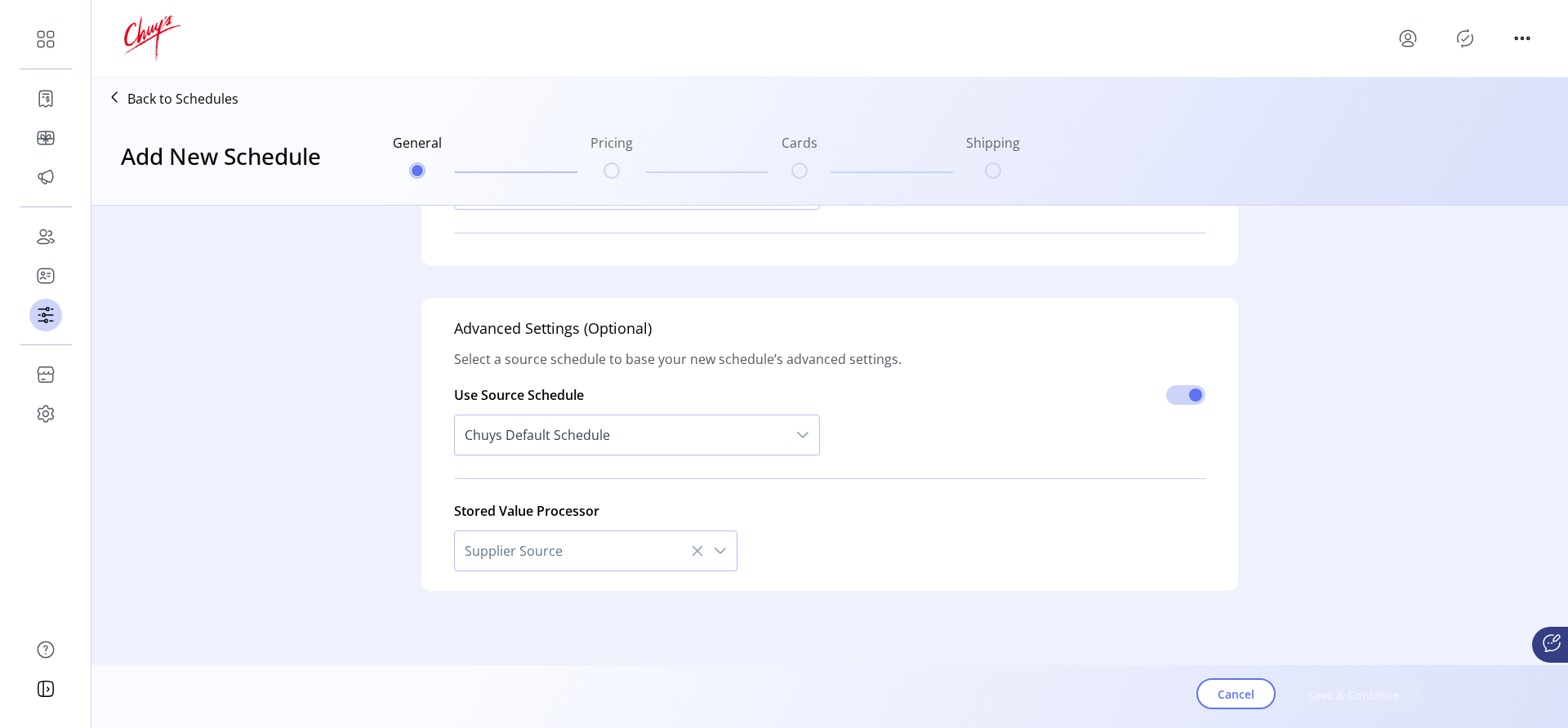 scroll, scrollTop: 1274, scrollLeft: 0, axis: vertical 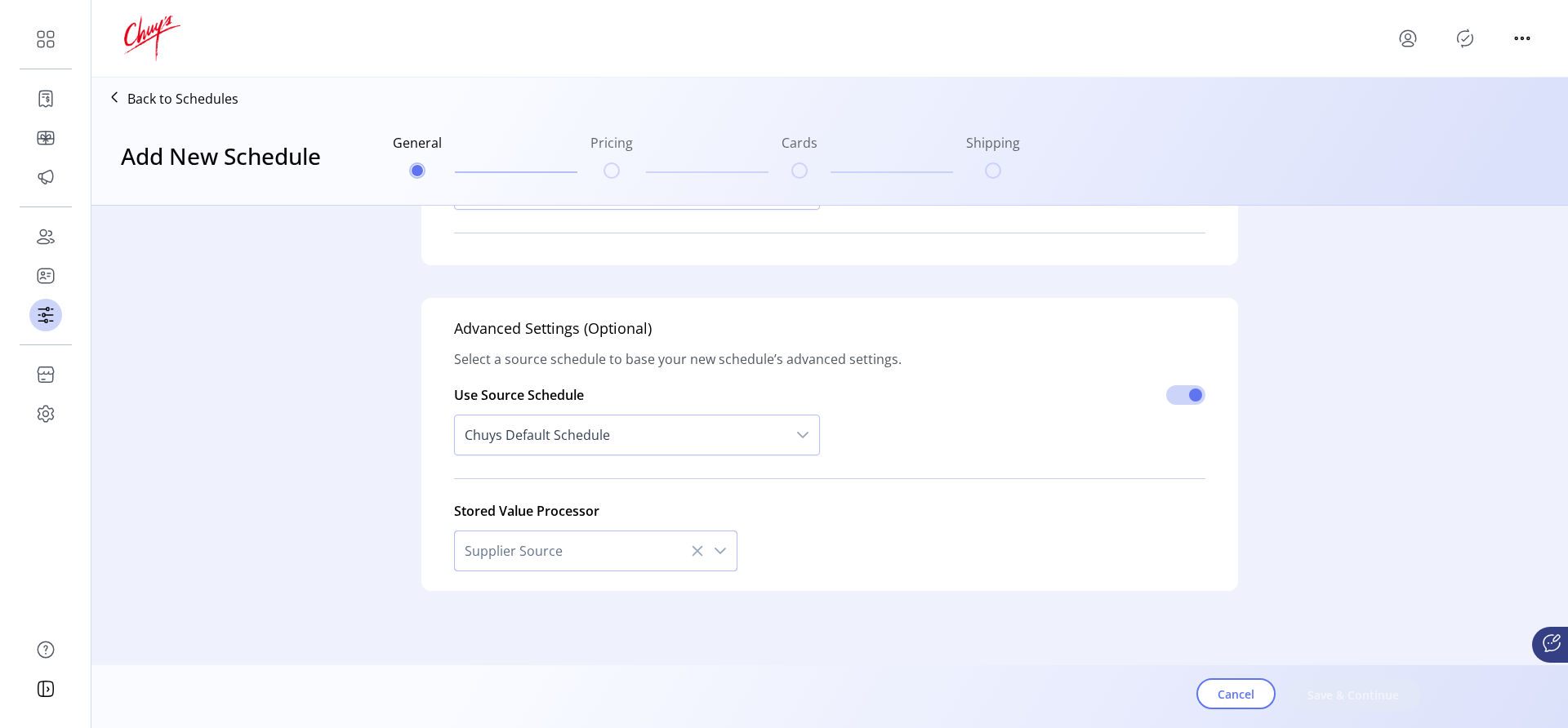 click on "Supplier Source" at bounding box center [579, 551] 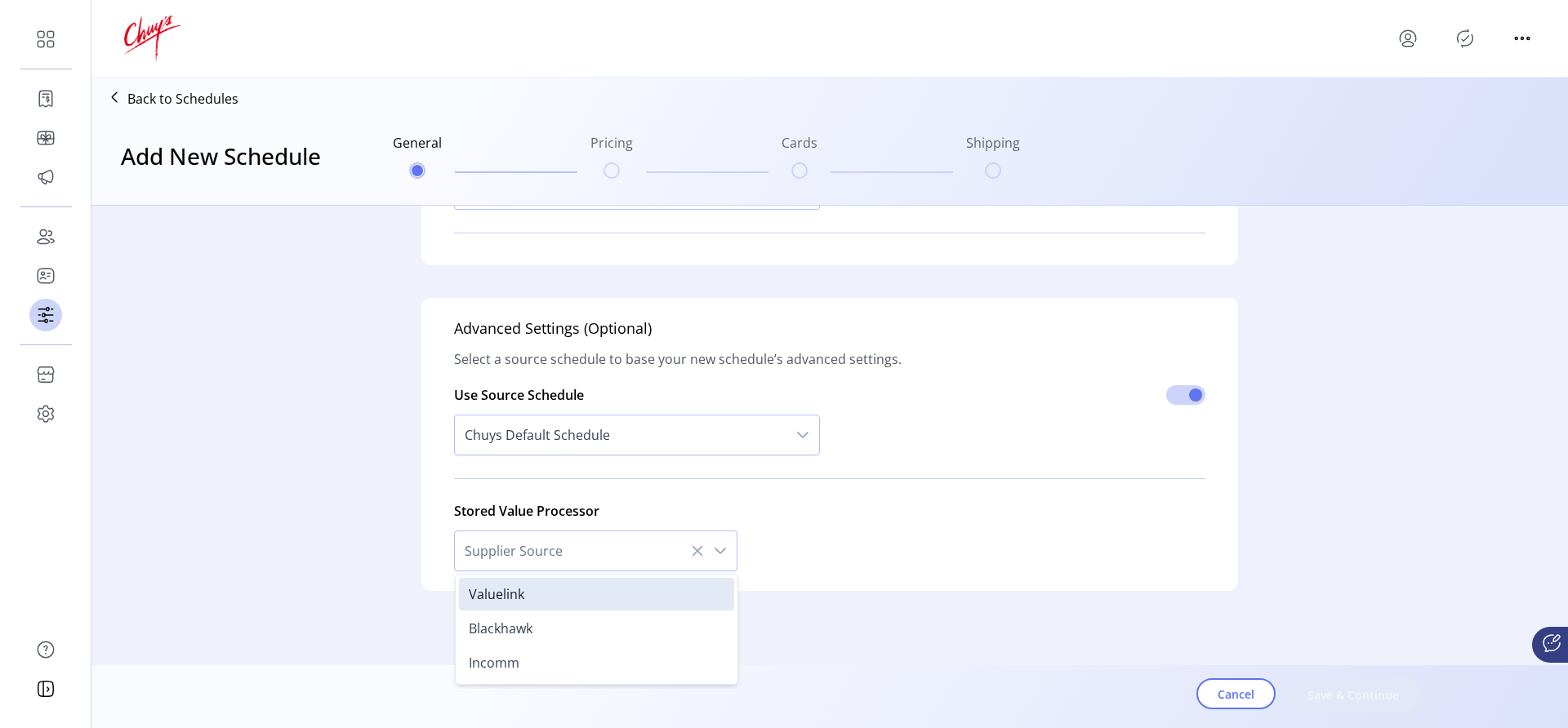 click 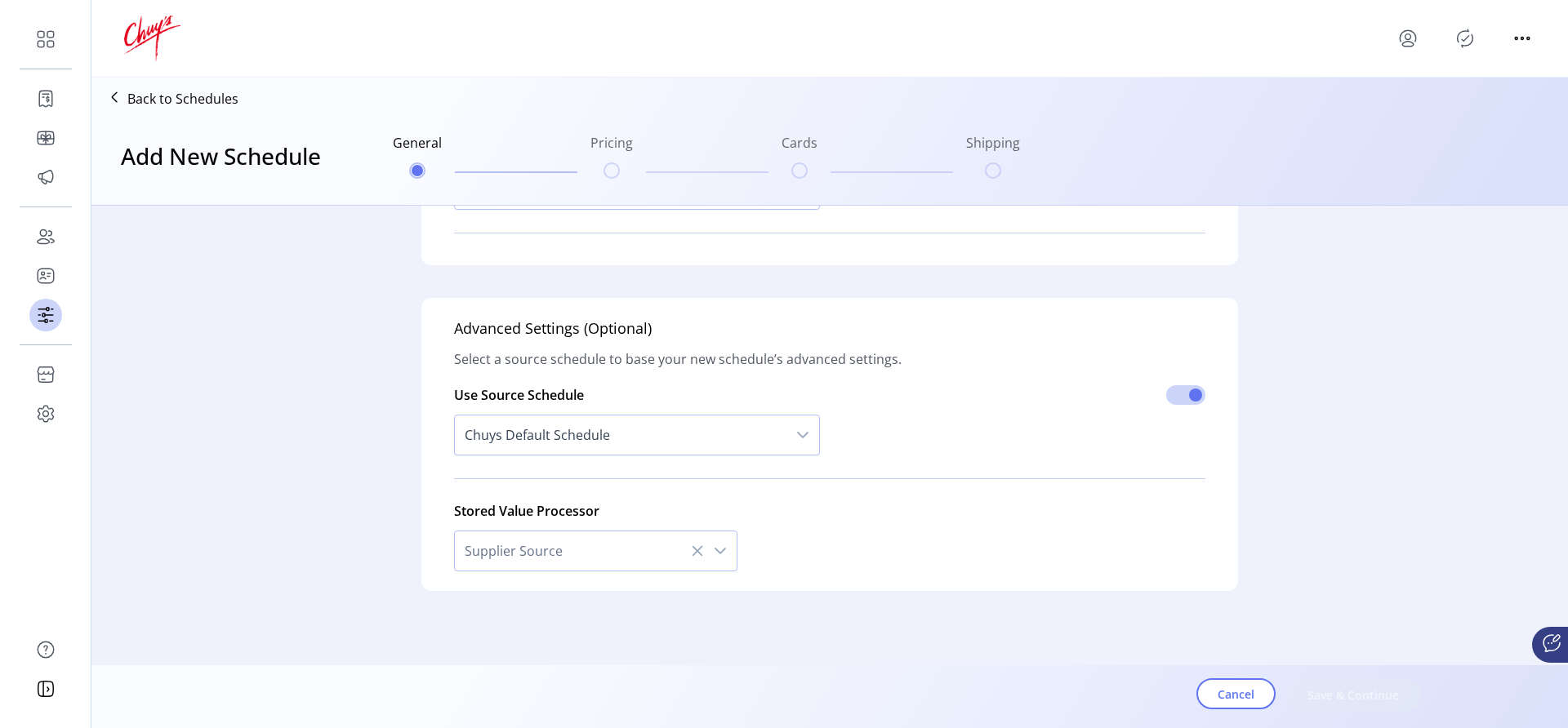 click on "Back to Schedules" 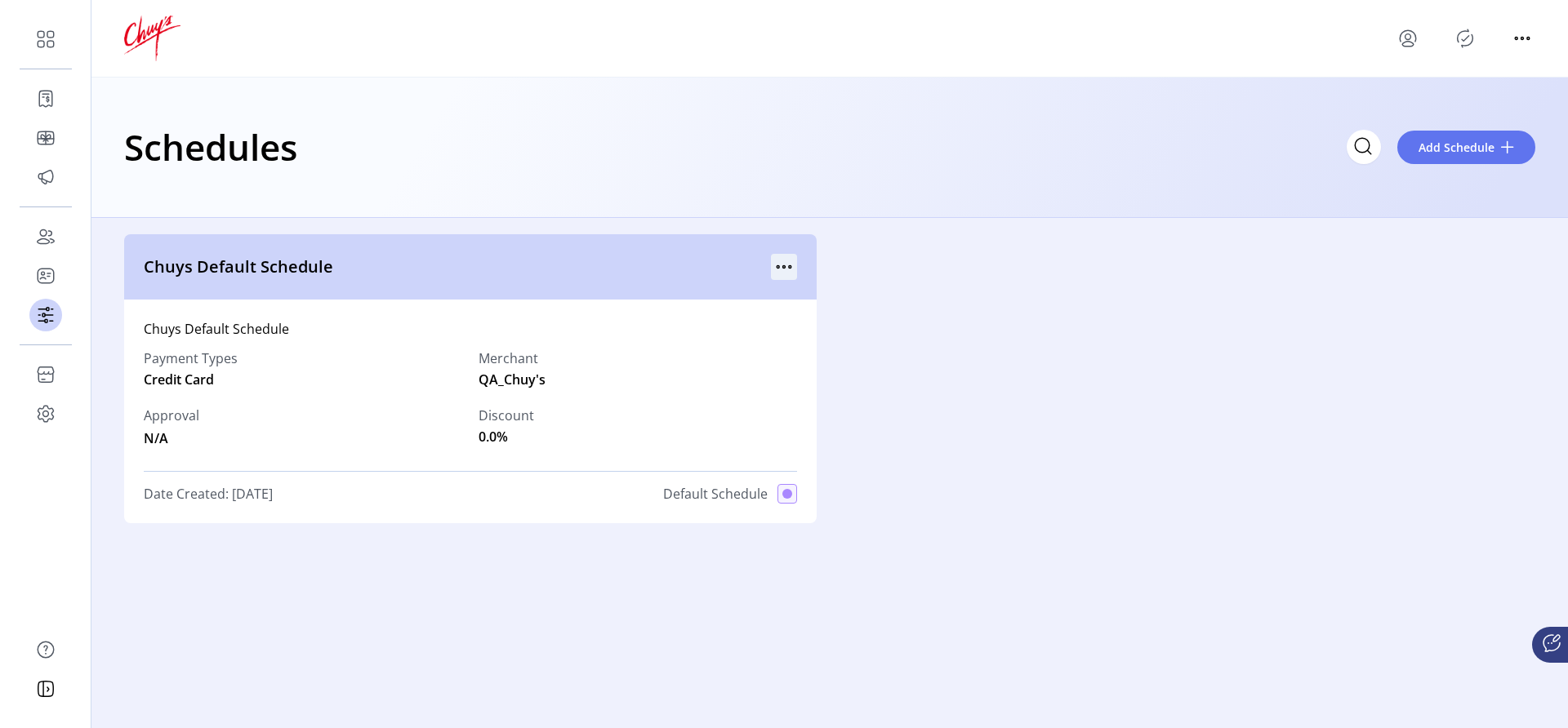 click 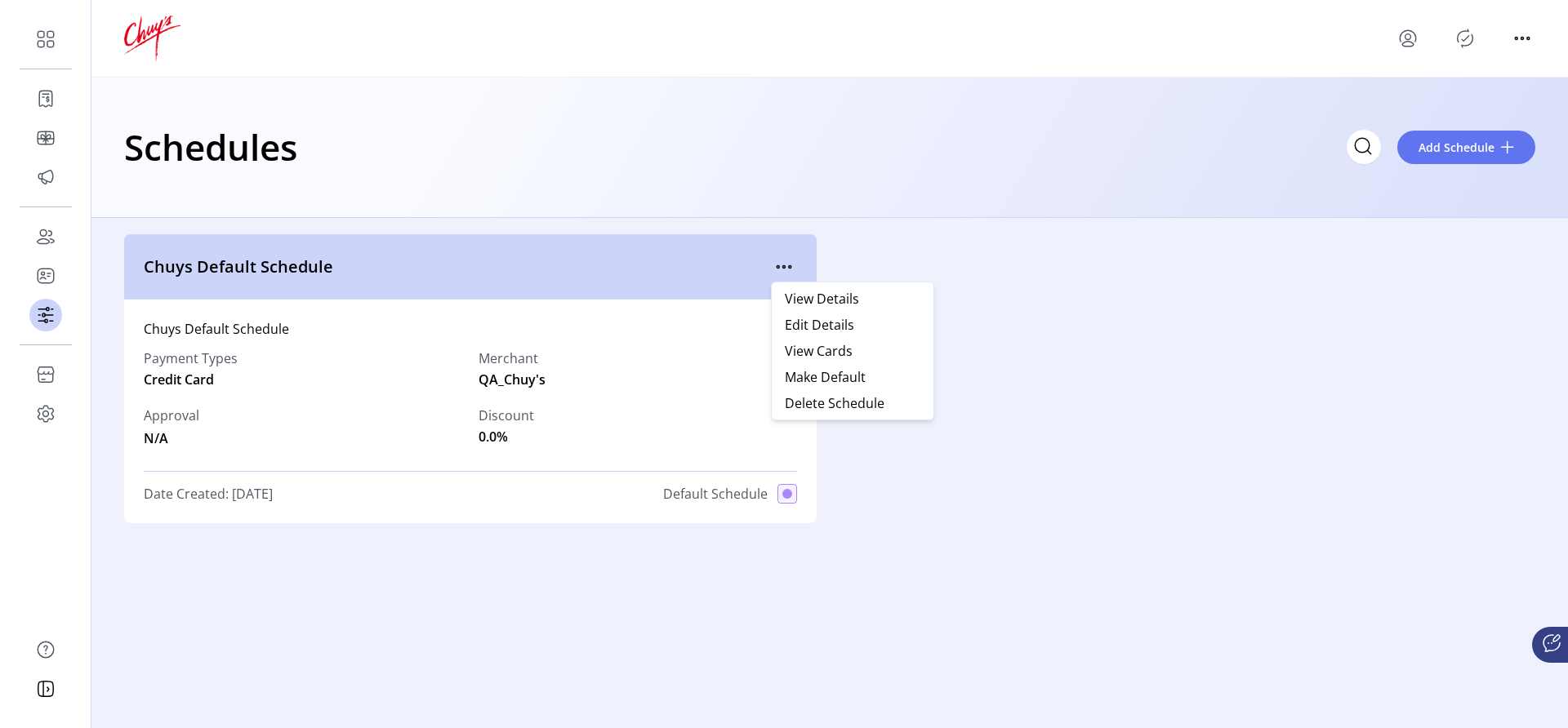 click on "Chuys Default Schedule
Chuys Default Schedule  Payment Types   Credit Card   Merchant   QA_Chuy's  Approval N/A  Discount   0.0%  Date Created: 06/11/2025 Default Schedule" 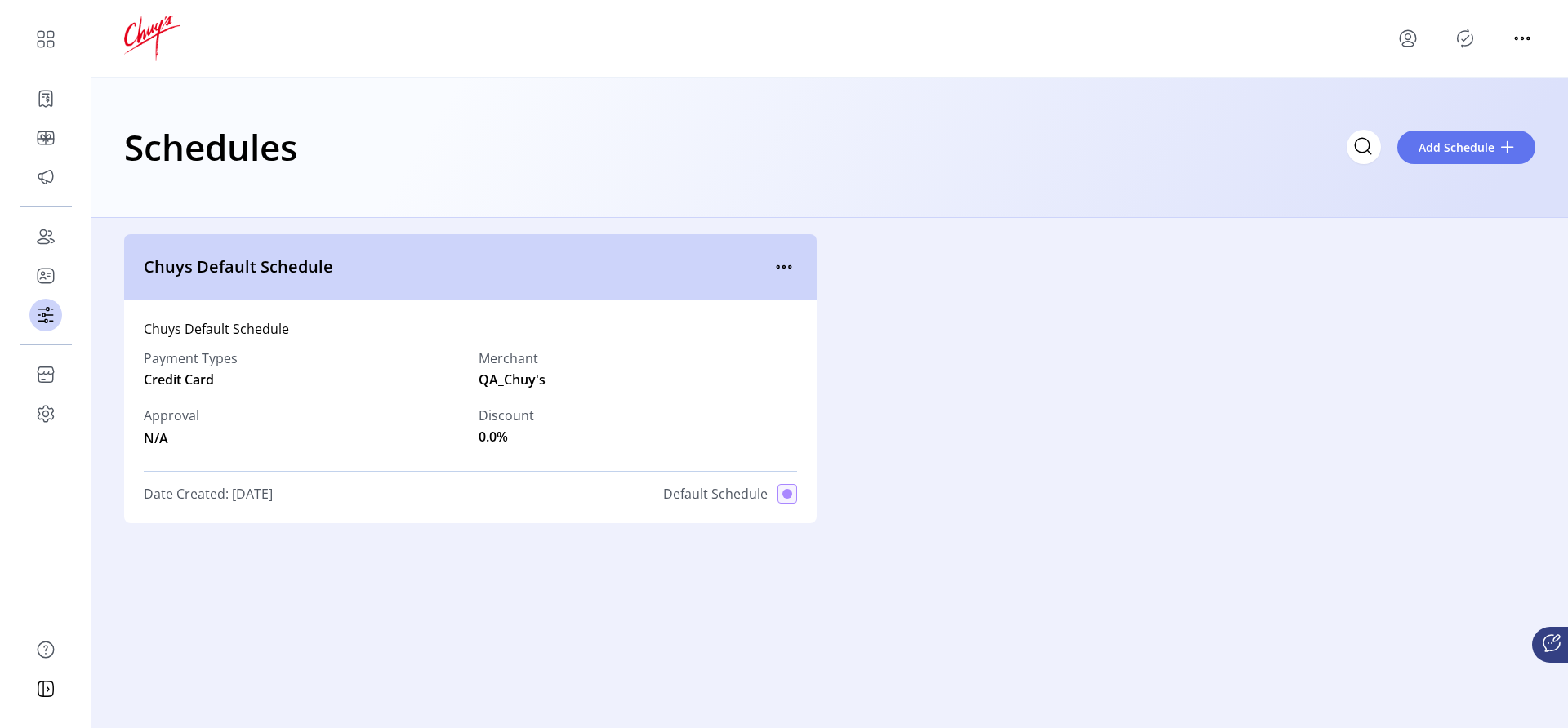 click on "Chuys Default Schedule" 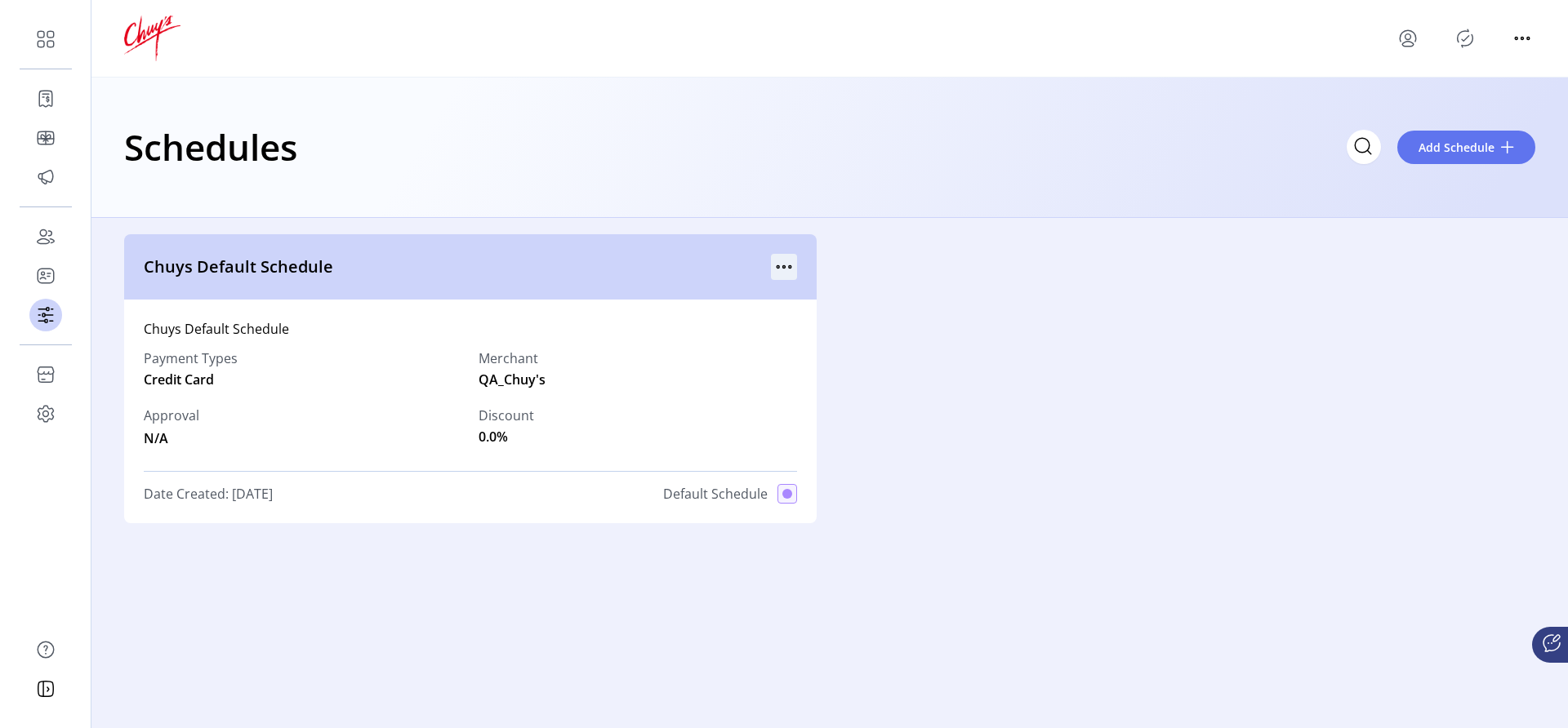 click 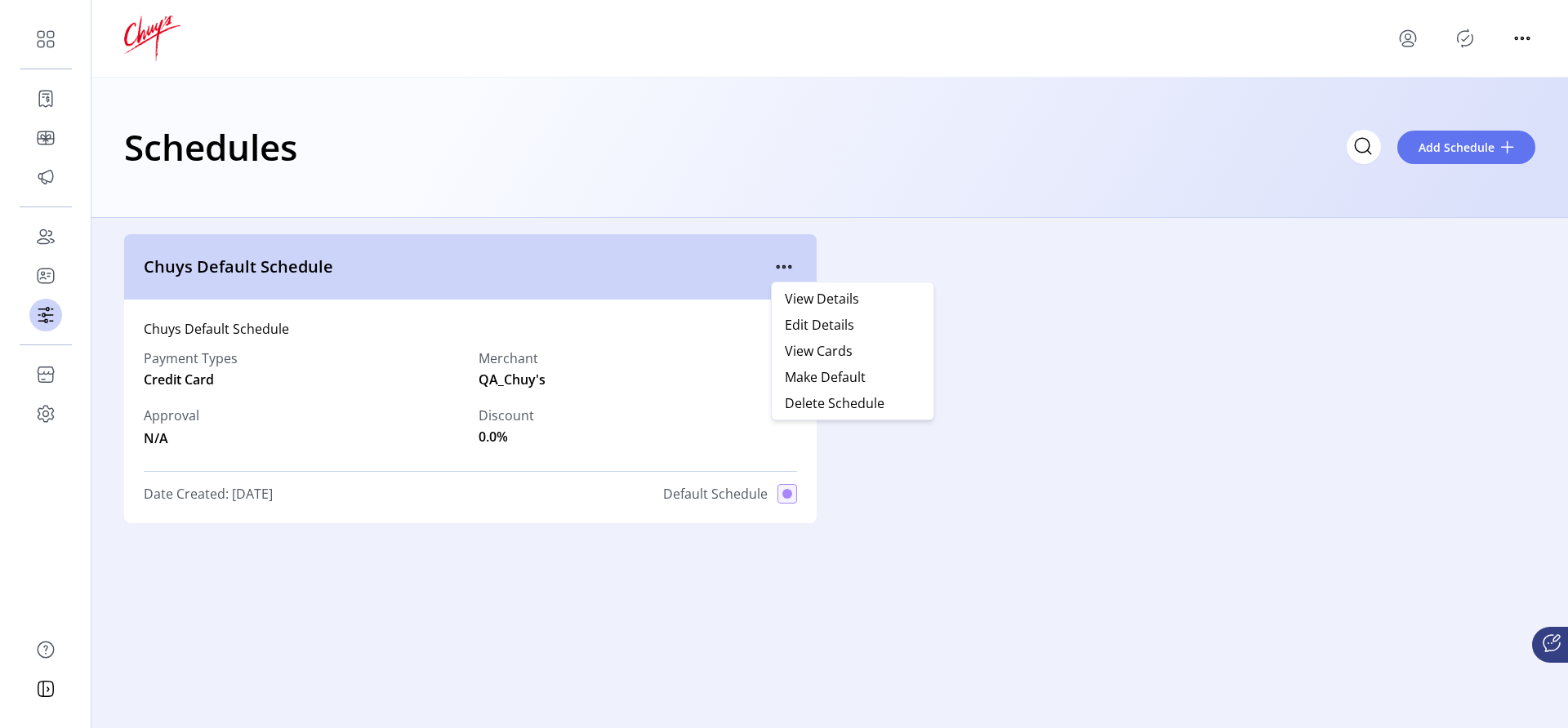 click on "Chuys Default Schedule  Payment Types   Credit Card   Merchant   QA_Chuy's  Approval N/A  Discount   0.0%  Date Created: 06/11/2025 Default Schedule" 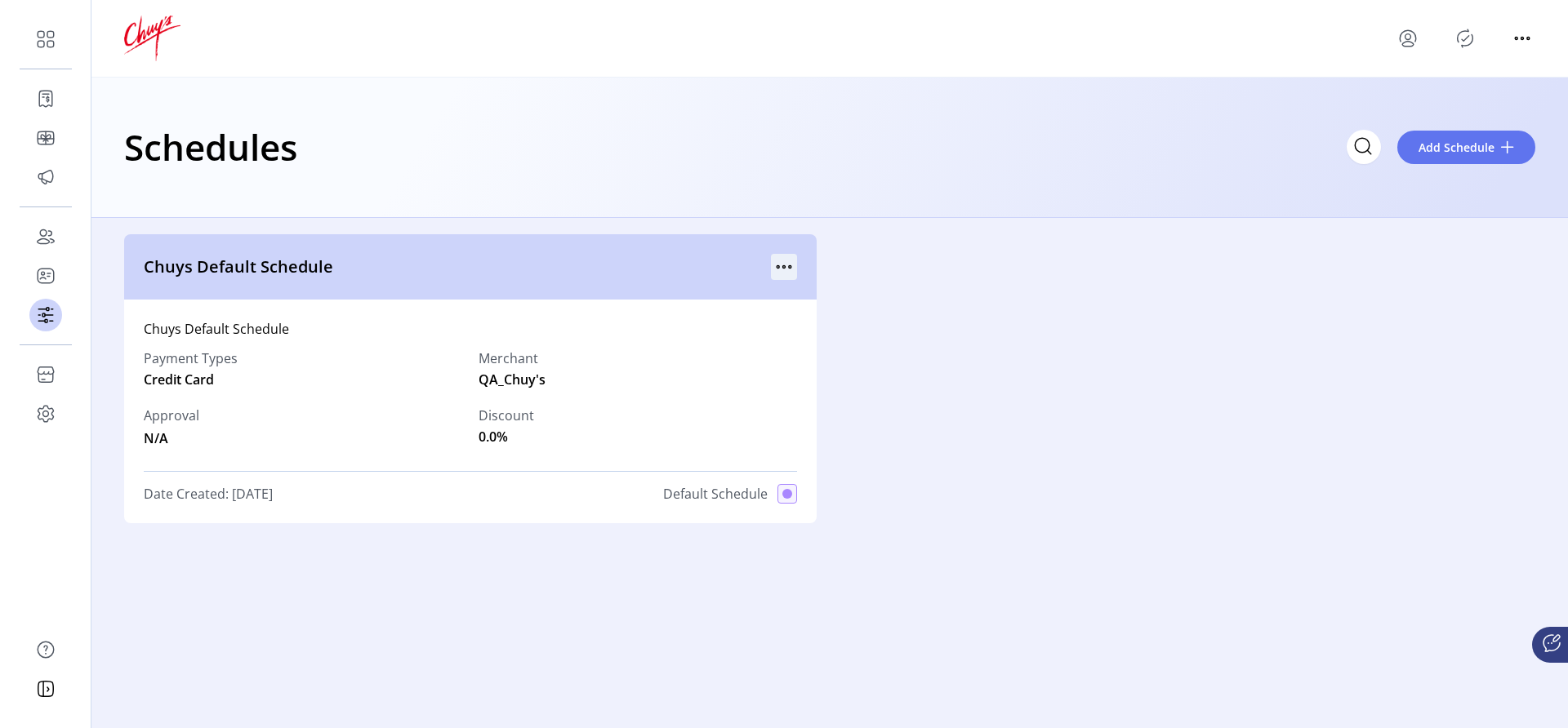 click 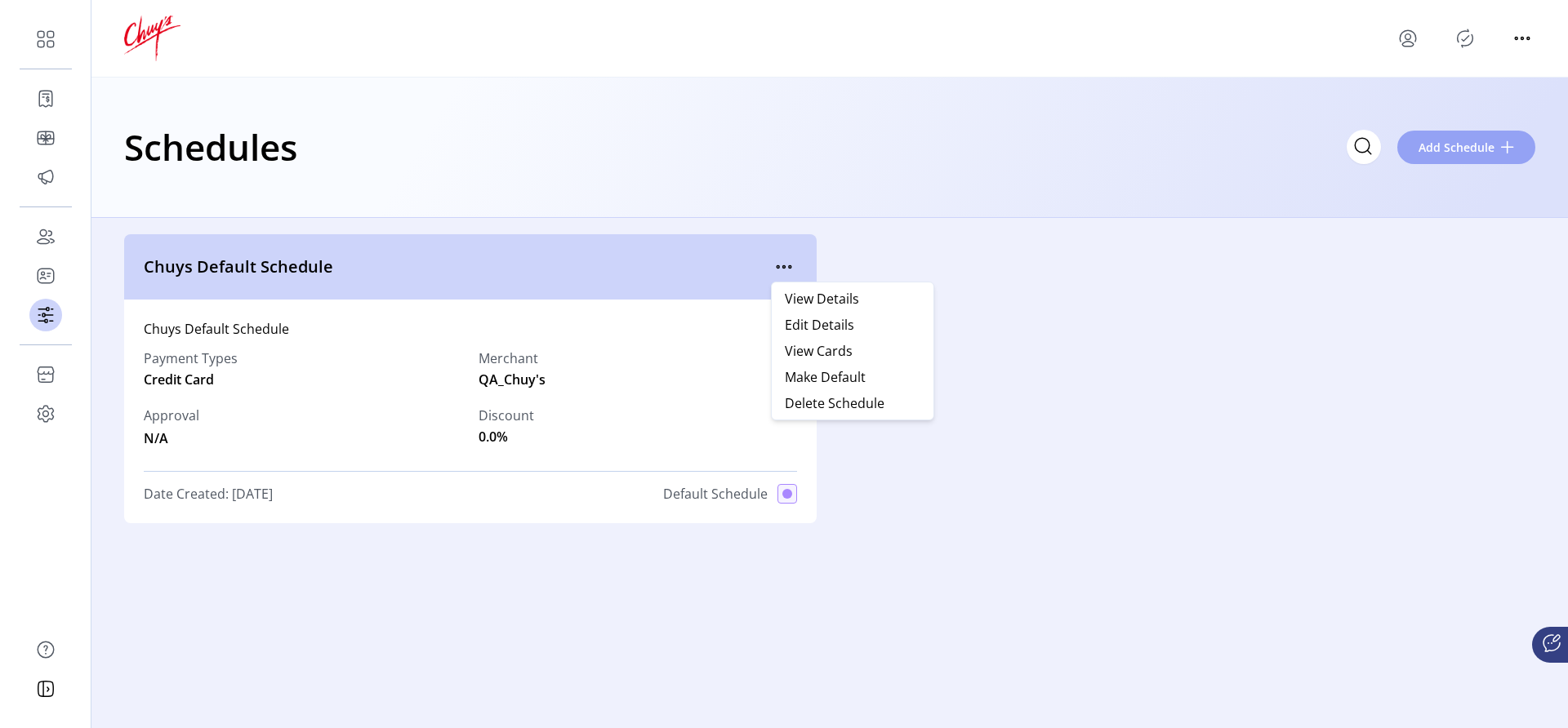 click on "Add Schedule" 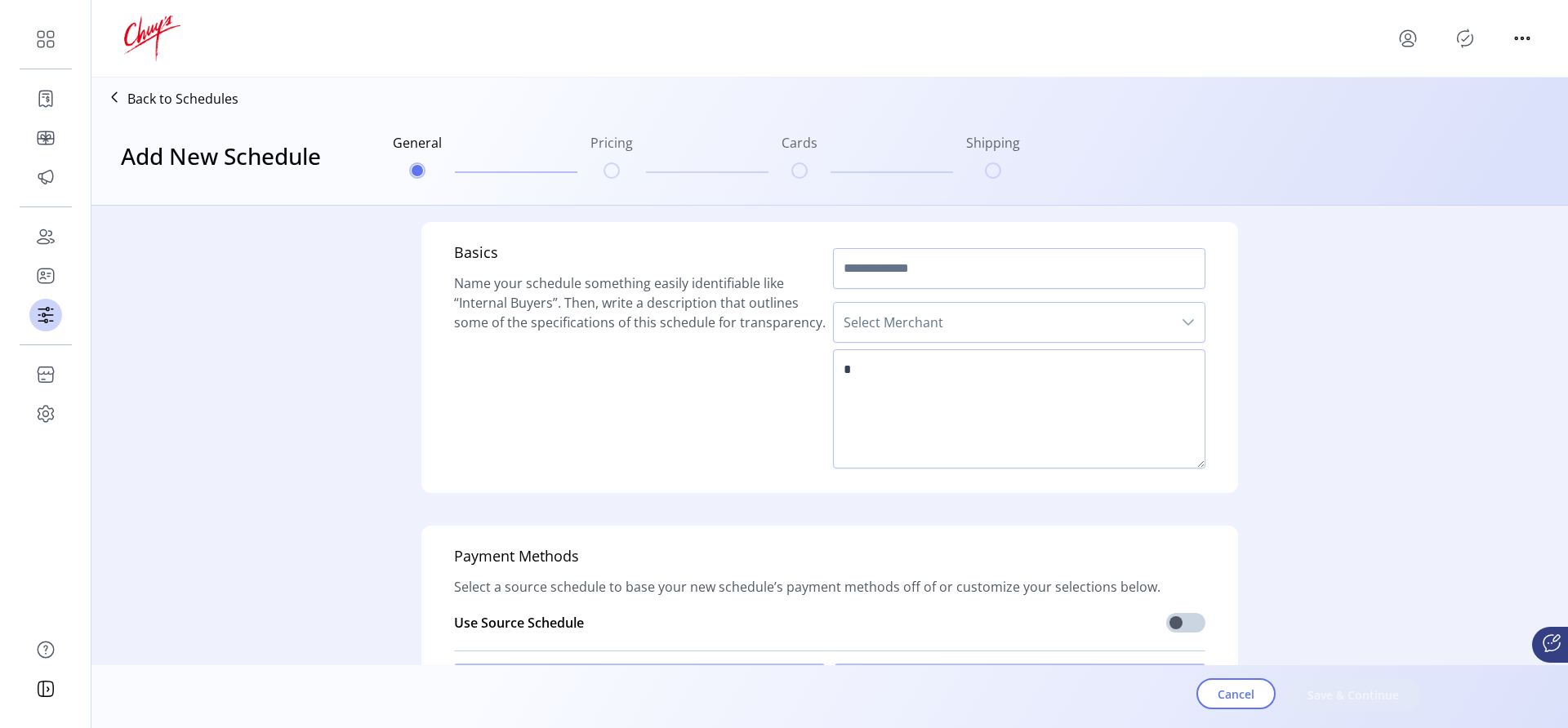 scroll, scrollTop: 51, scrollLeft: 0, axis: vertical 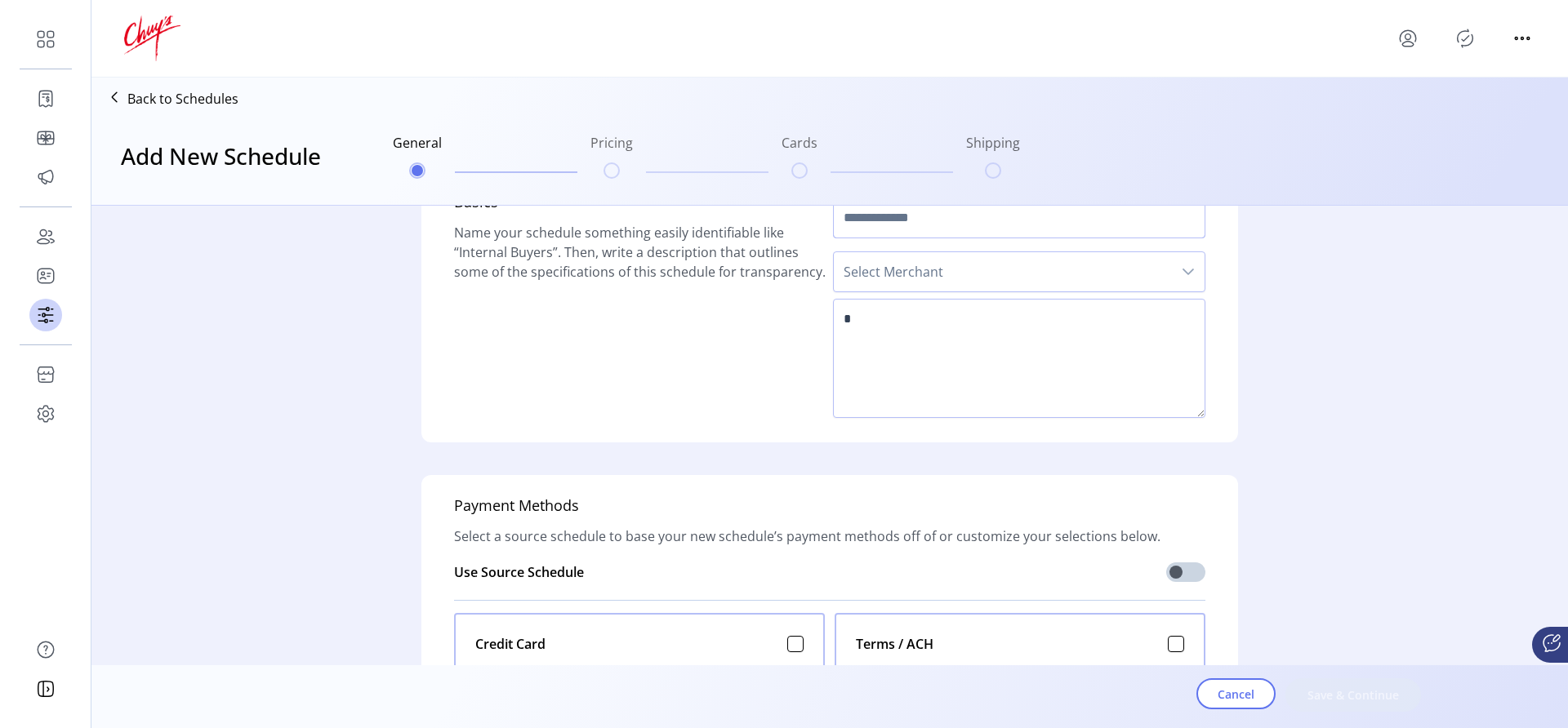 click 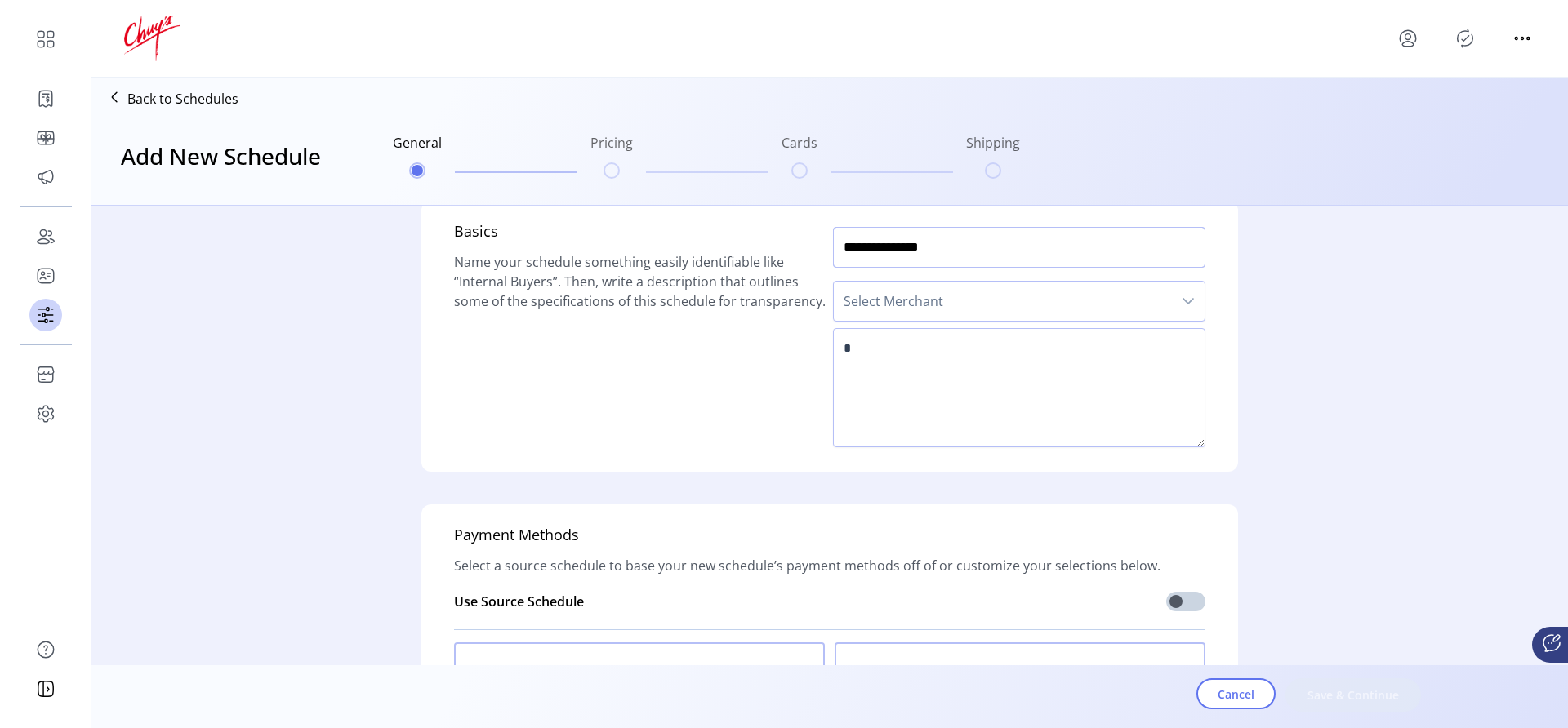 scroll, scrollTop: 18, scrollLeft: 0, axis: vertical 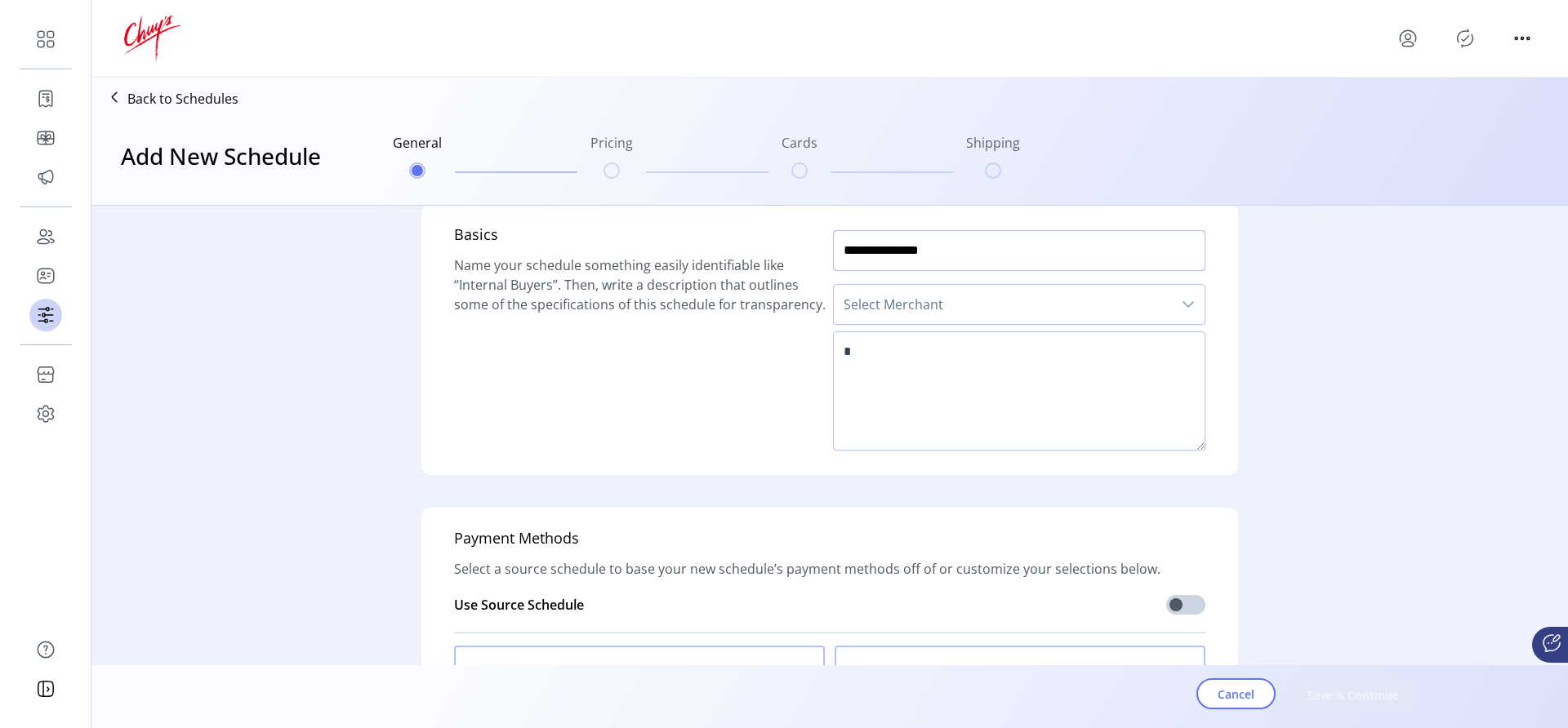 type on "**********" 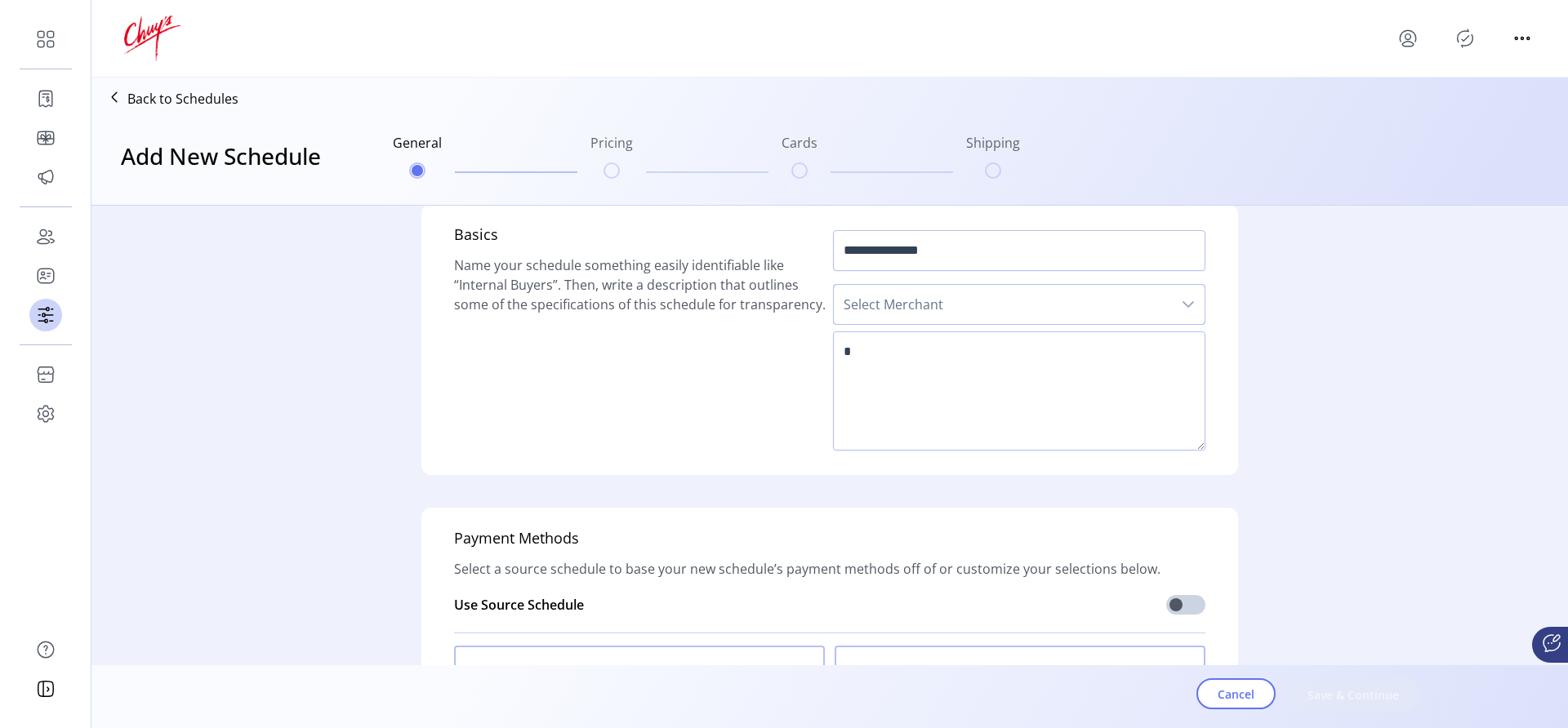 click on "Select Merchant" at bounding box center [1003, 304] 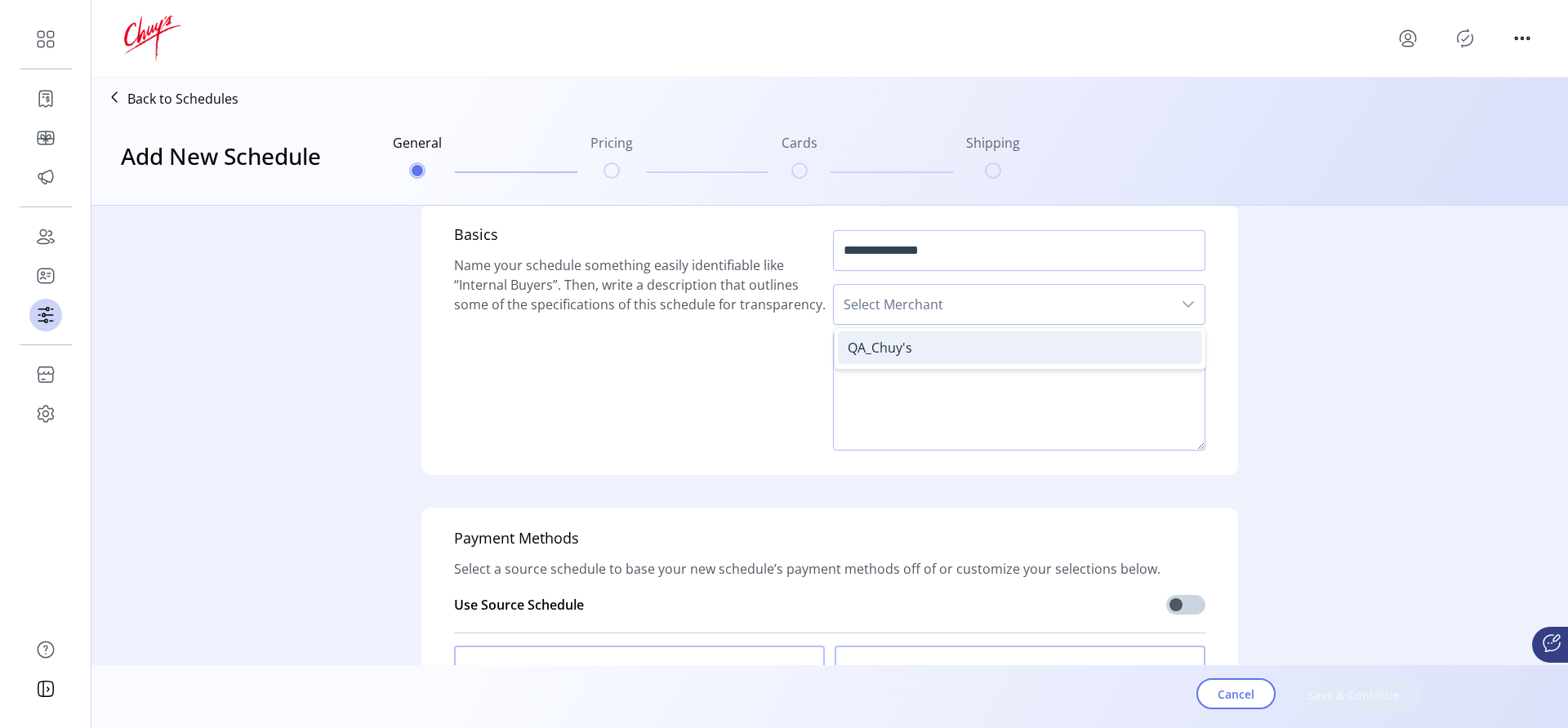 click on "QA_Chuy's" at bounding box center (1020, 348) 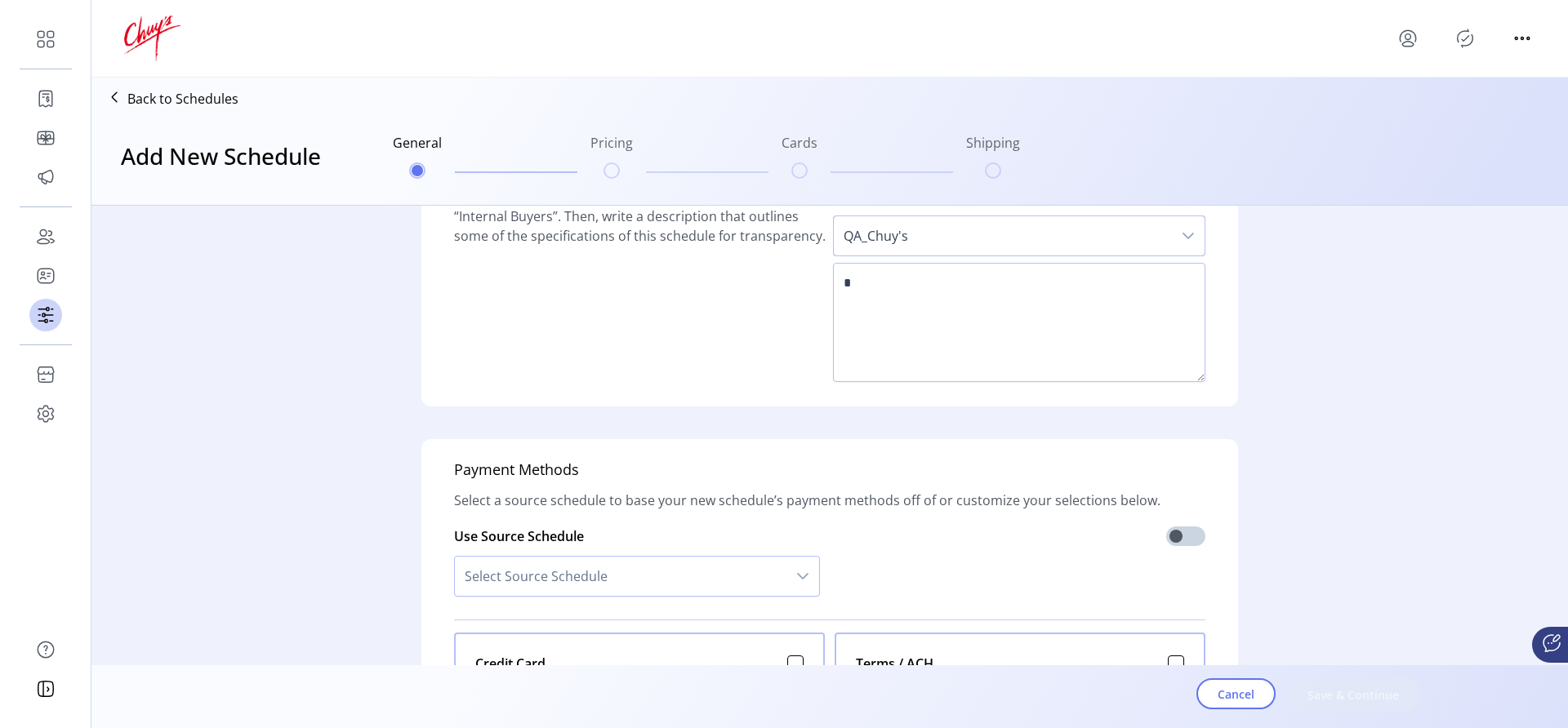 scroll, scrollTop: 173, scrollLeft: 0, axis: vertical 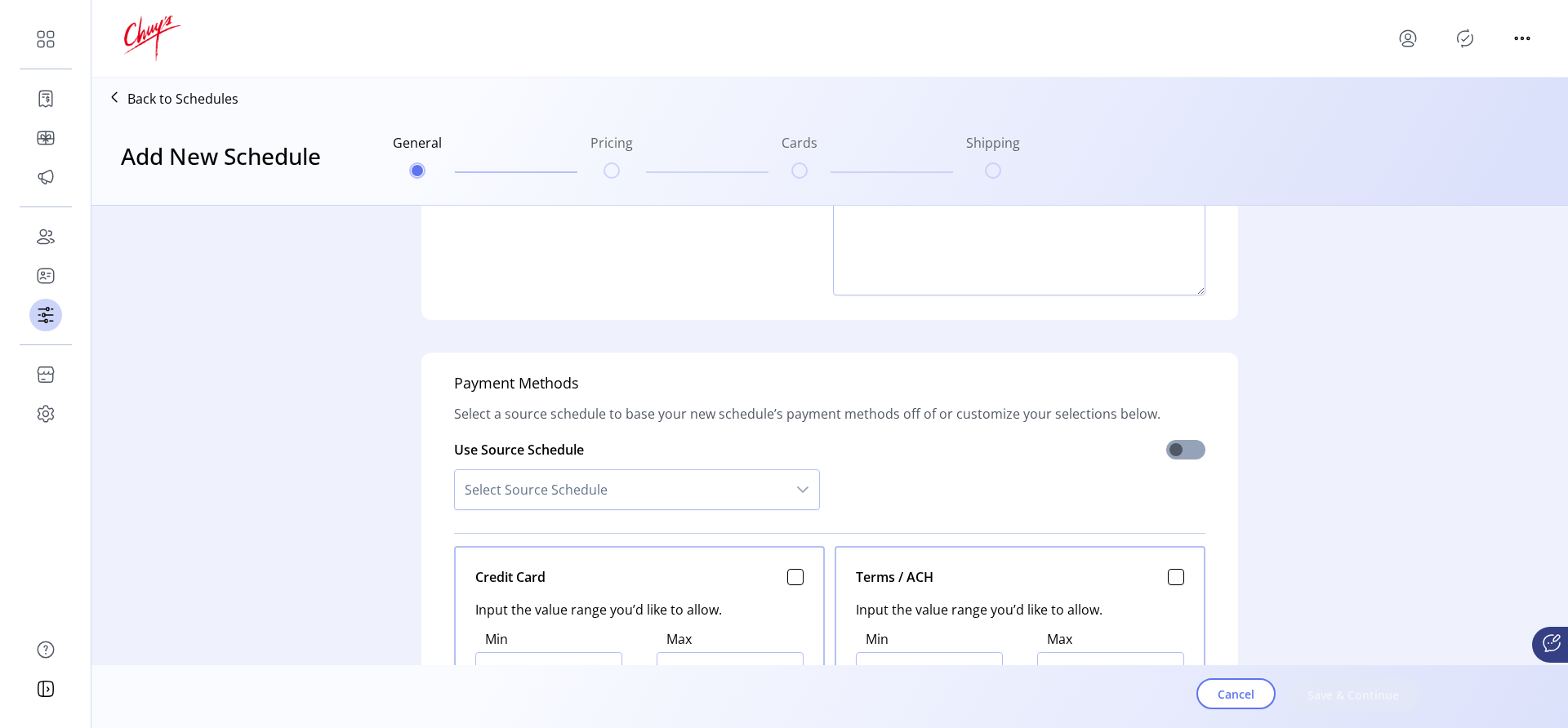 click 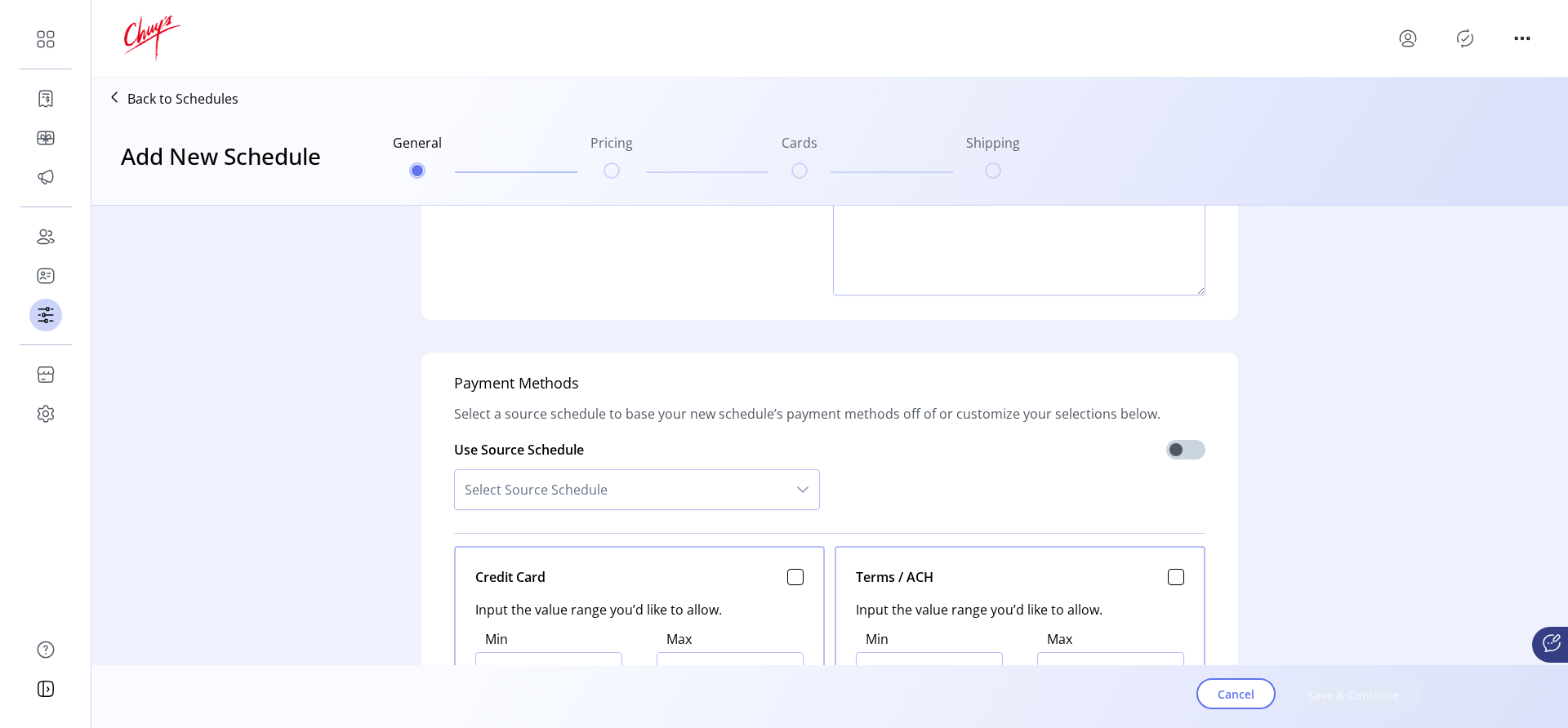 scroll, scrollTop: 10, scrollLeft: 6, axis: both 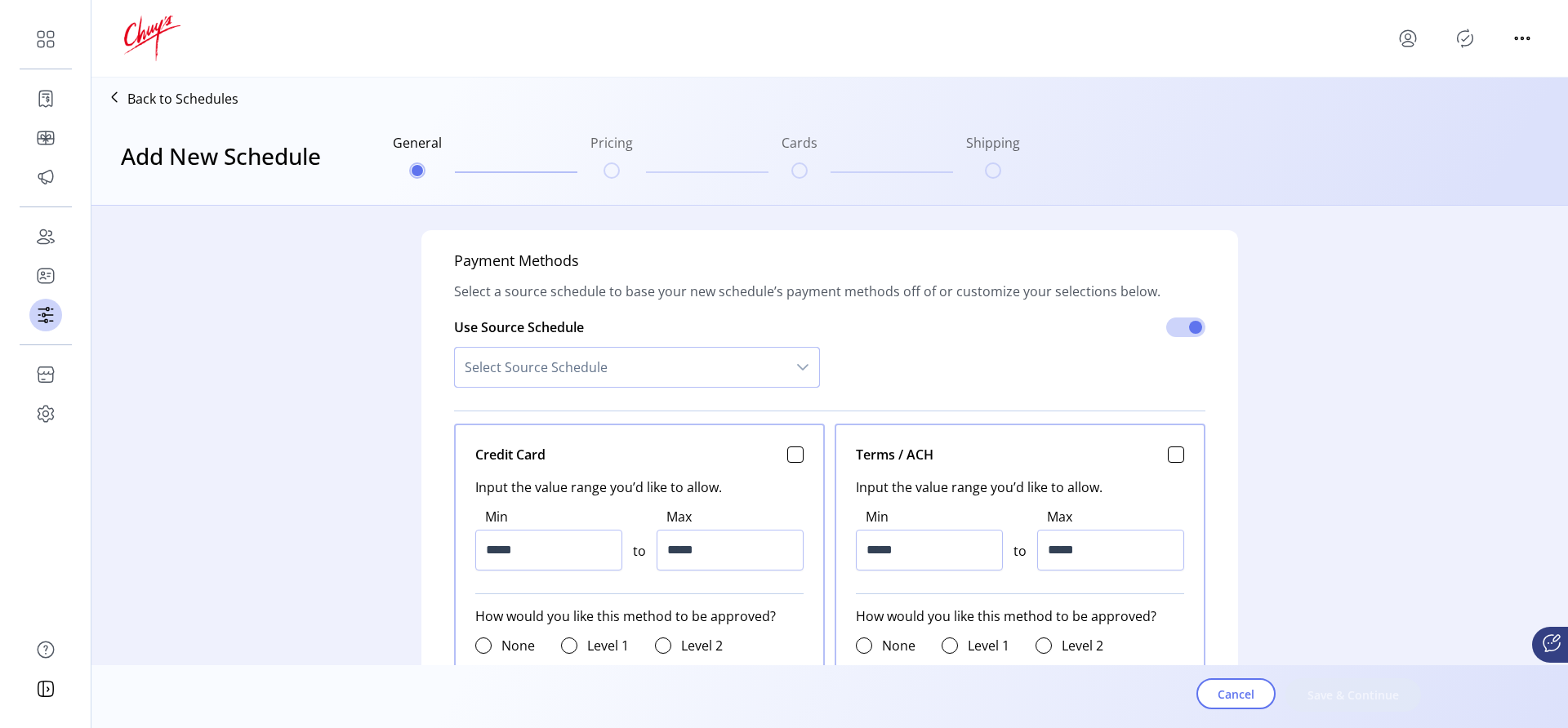 click on "Select Source Schedule" at bounding box center (621, 367) 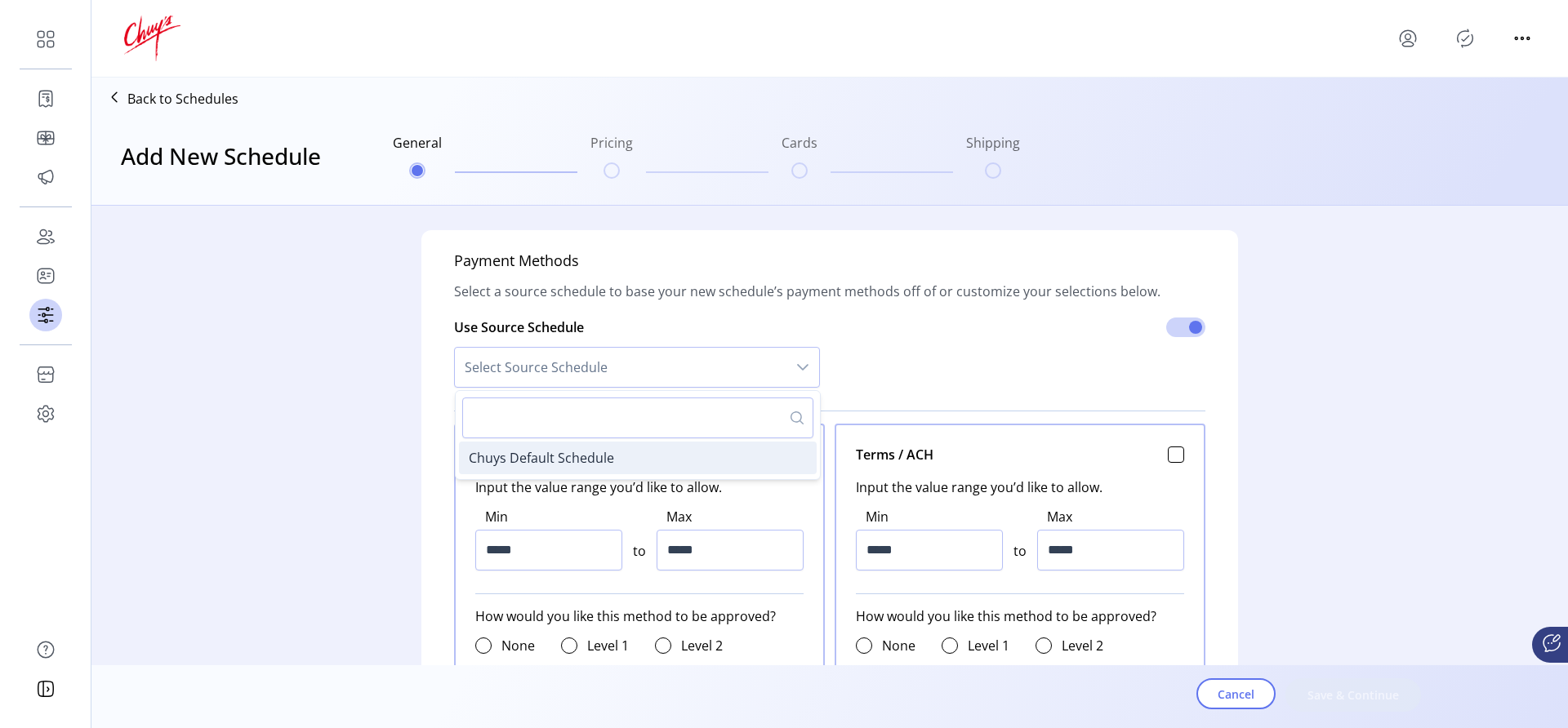 click on "Chuys Default Schedule" at bounding box center (638, 458) 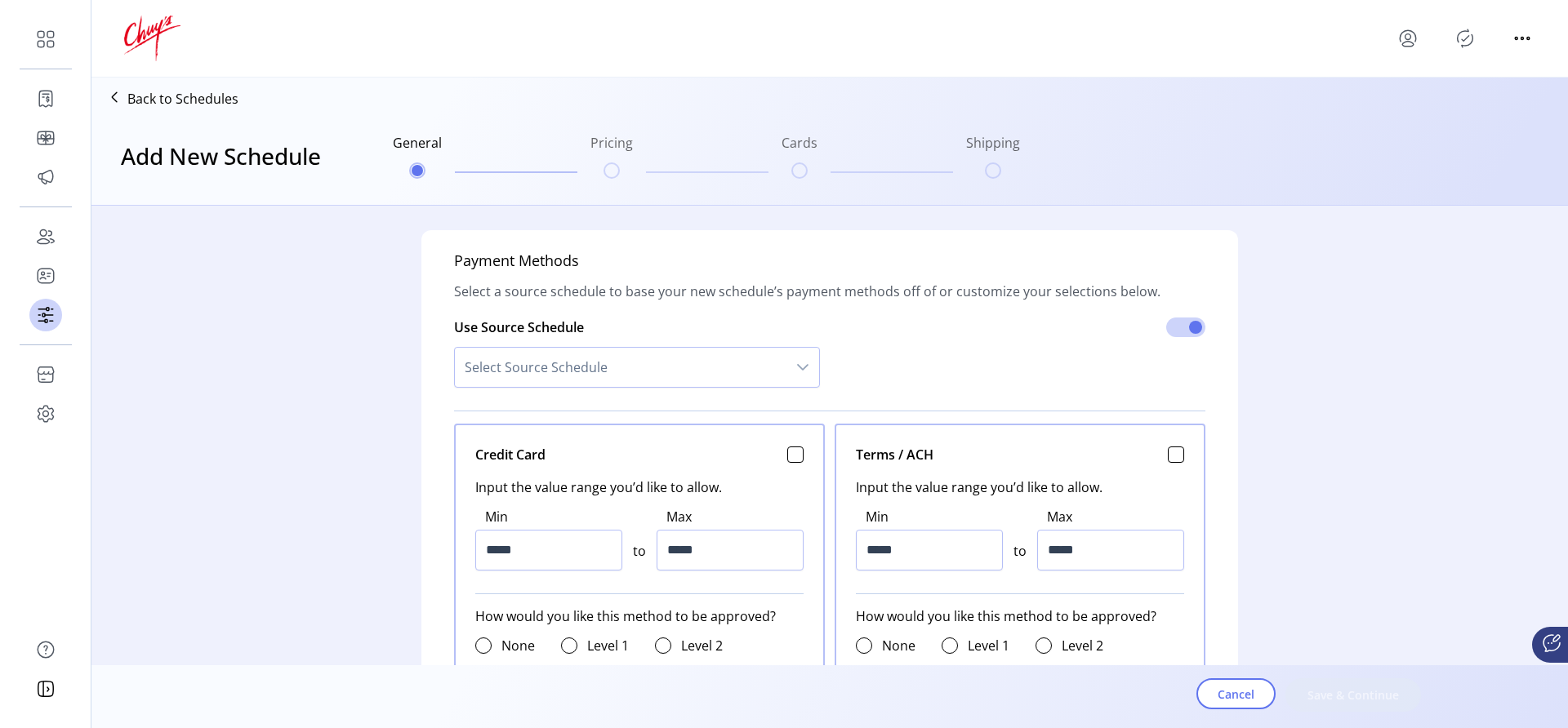 type on "*****" 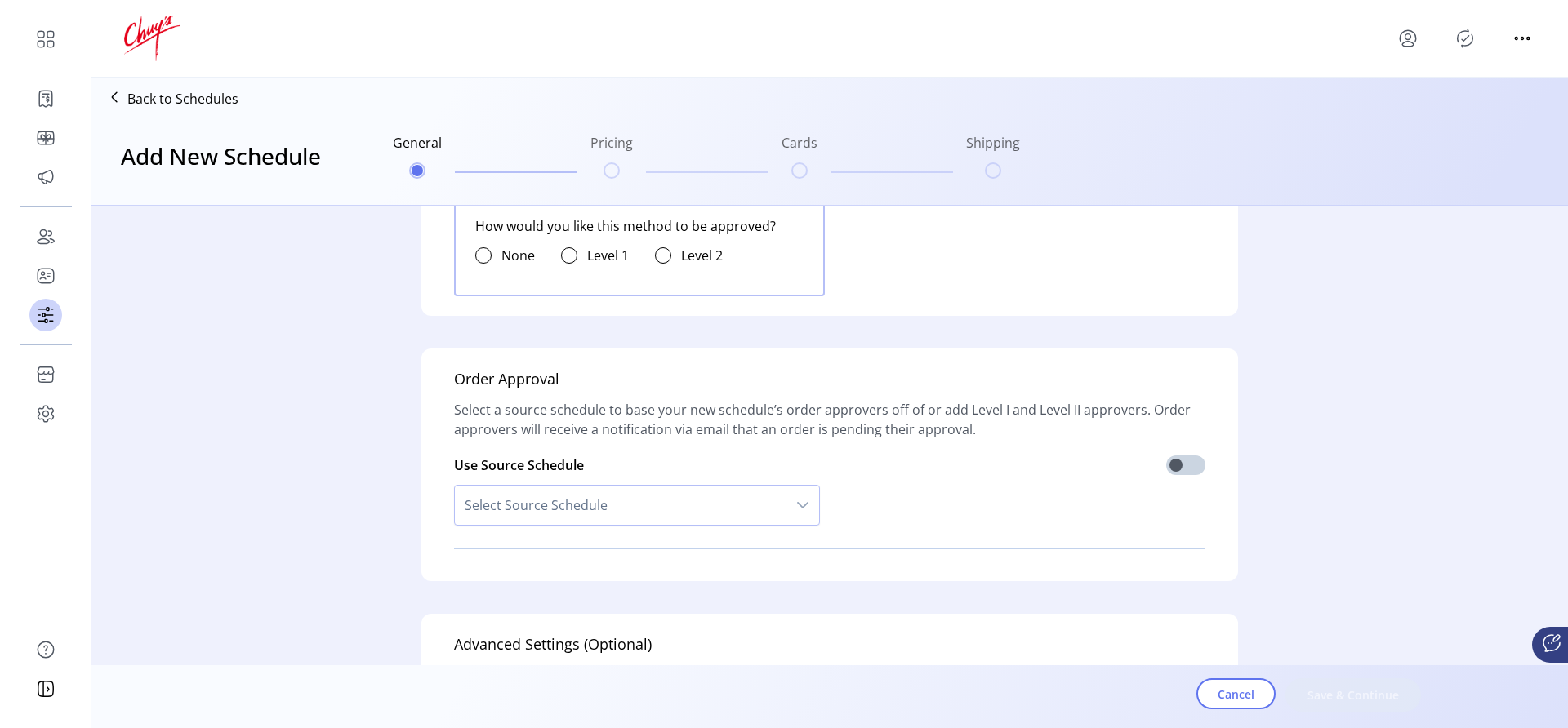 scroll, scrollTop: 994, scrollLeft: 0, axis: vertical 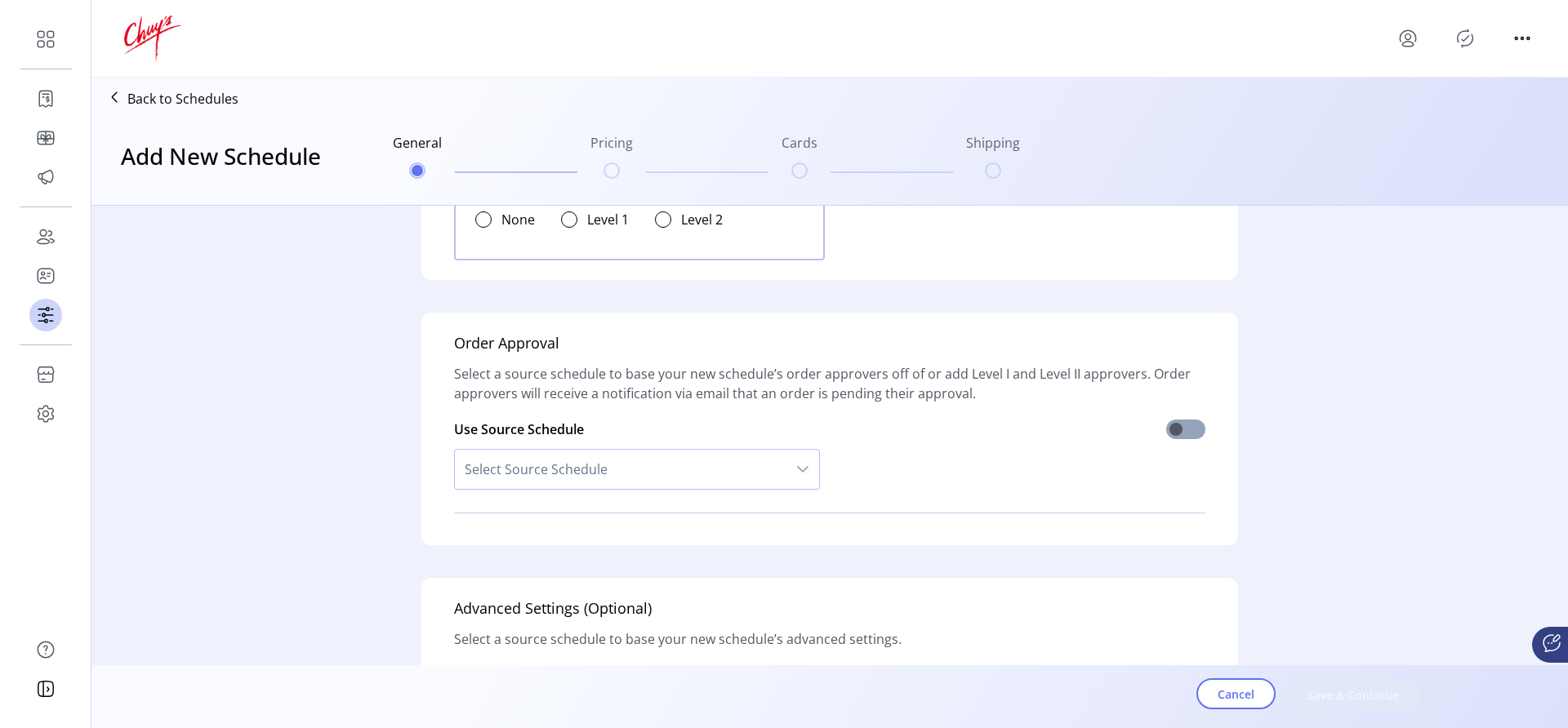 click 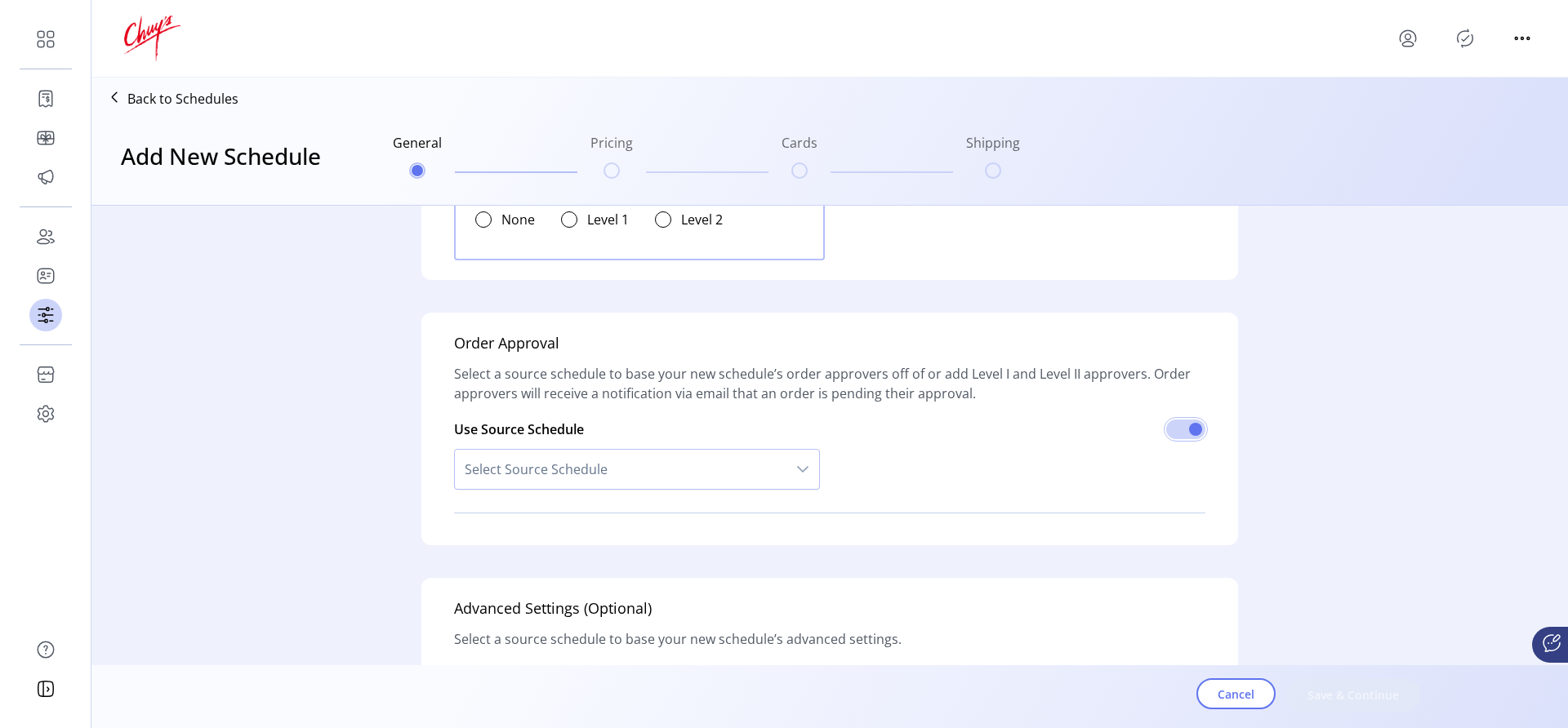 scroll, scrollTop: 10, scrollLeft: 6, axis: both 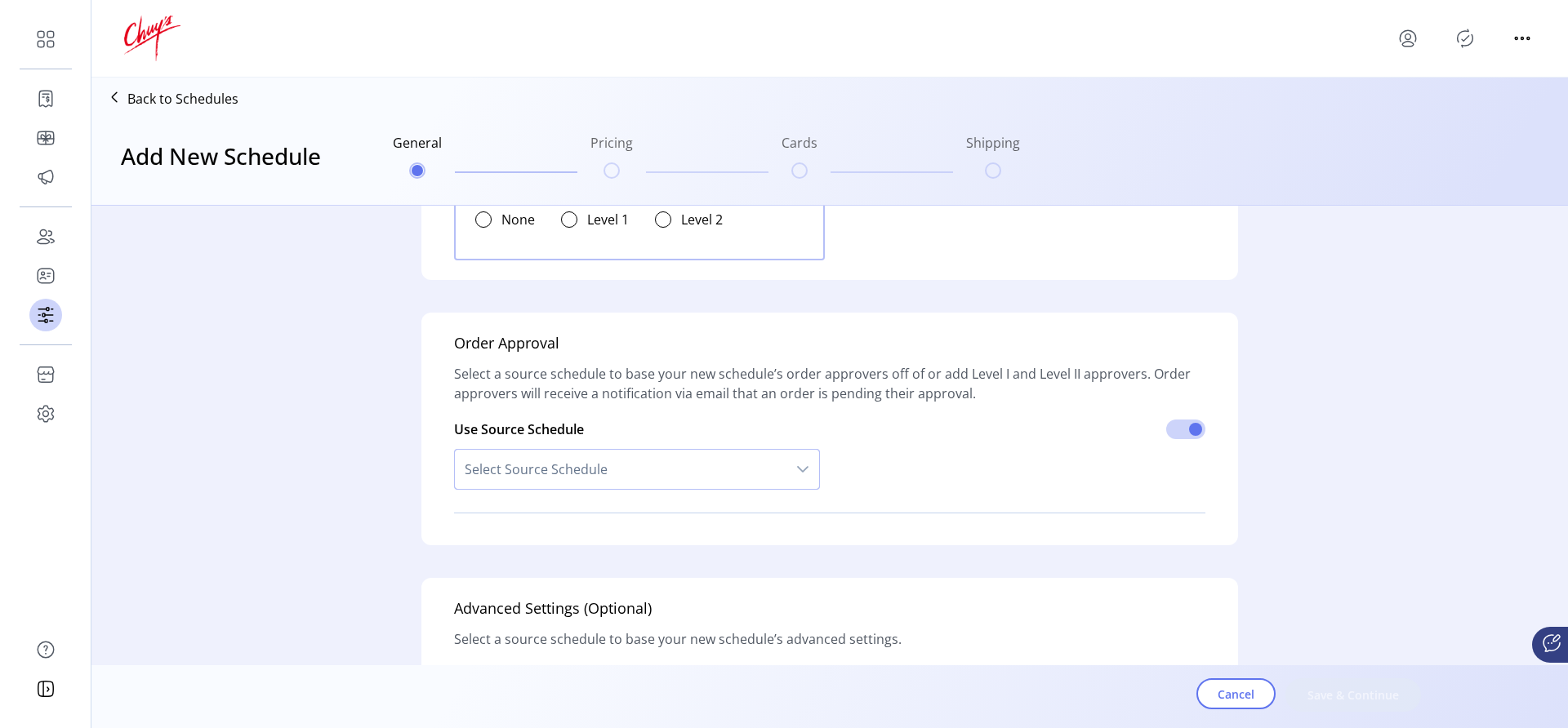 drag, startPoint x: 728, startPoint y: 467, endPoint x: 716, endPoint y: 462, distance: 13 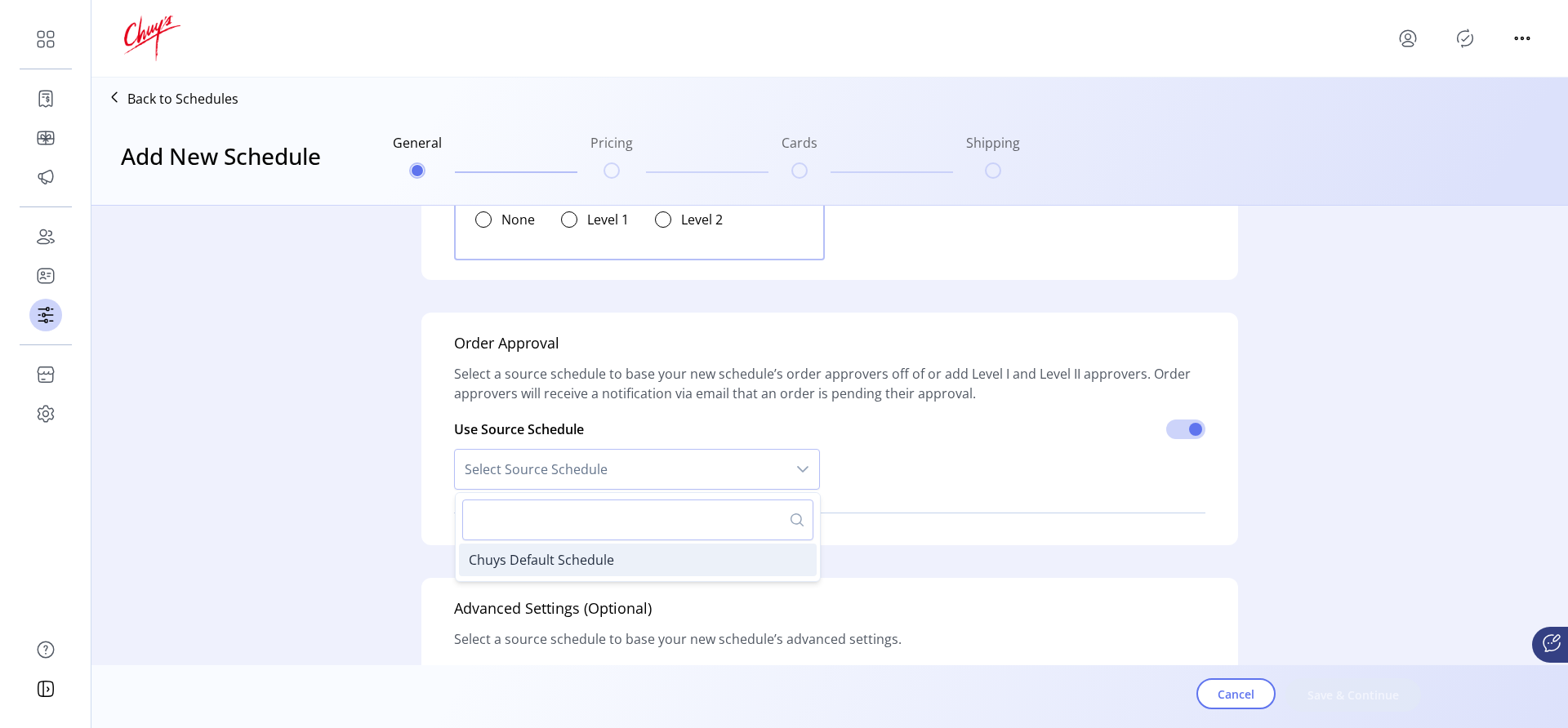 click on "Chuys Default Schedule" at bounding box center (638, 560) 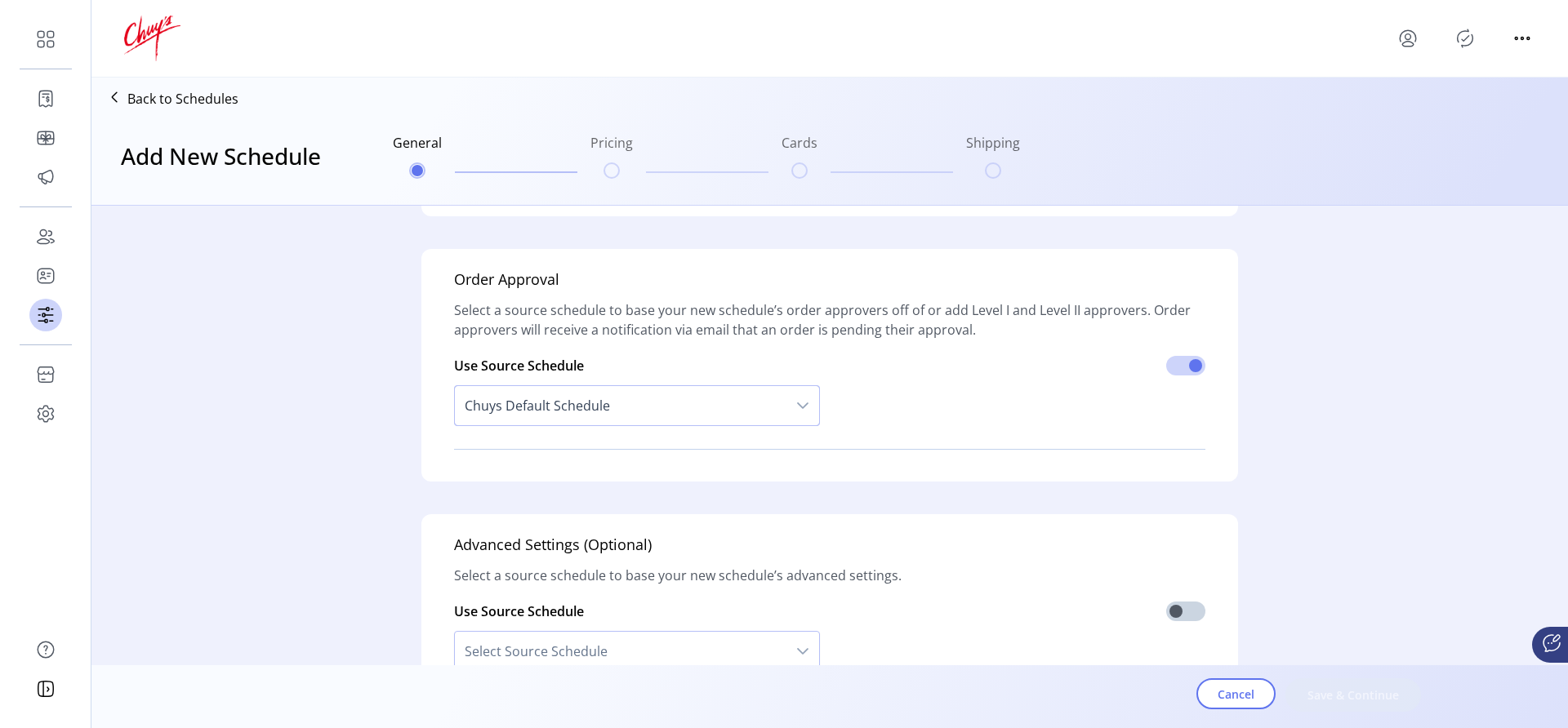 scroll, scrollTop: 1168, scrollLeft: 0, axis: vertical 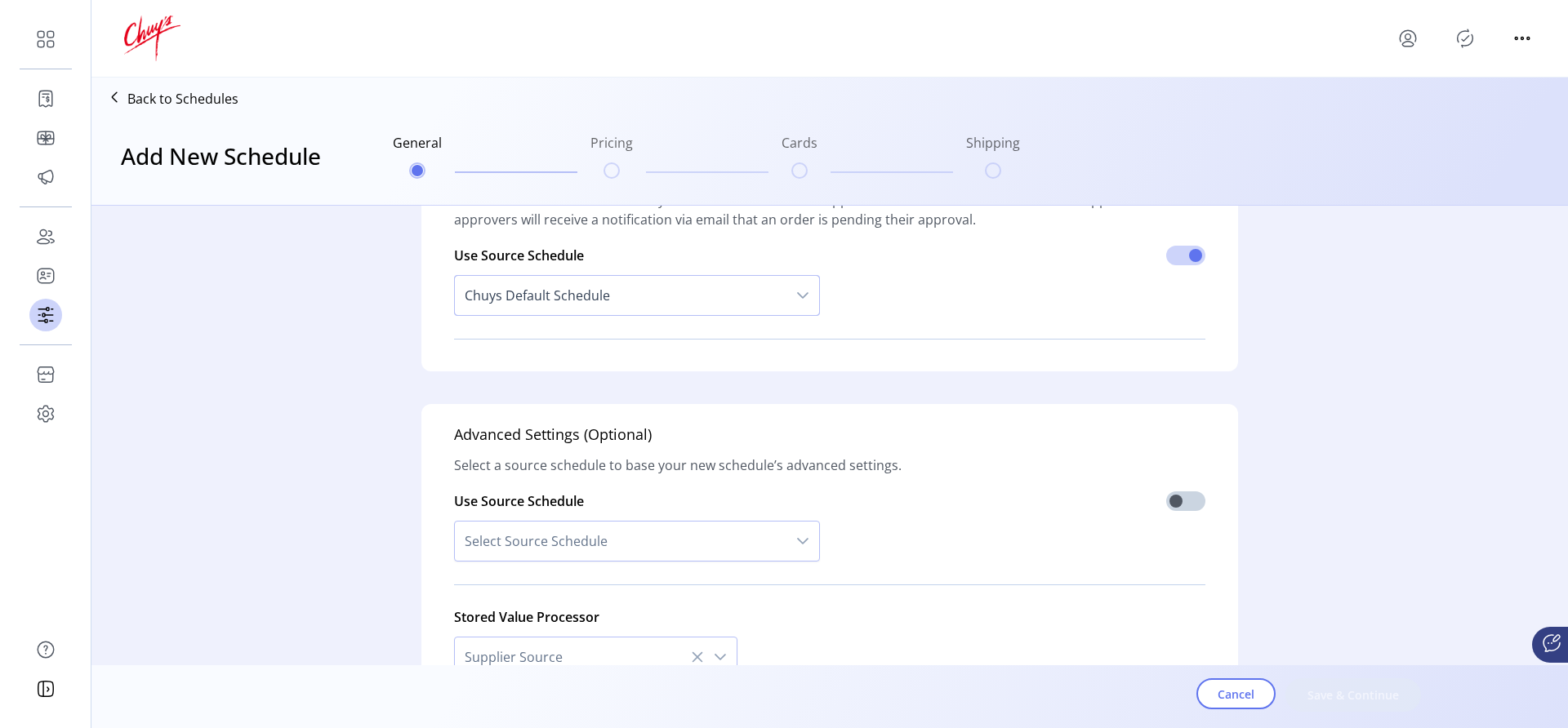 click on "Select Source Schedule" at bounding box center [621, 541] 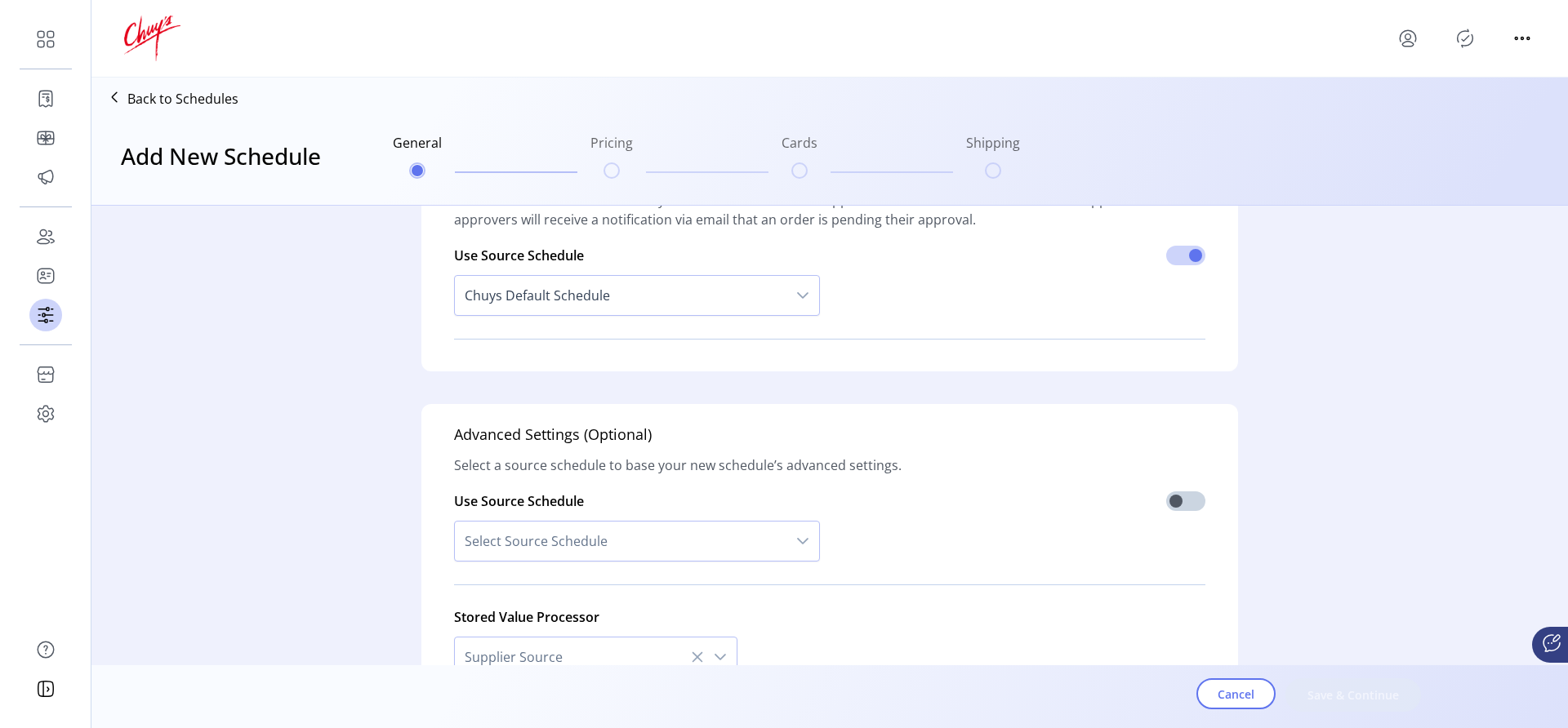 click on "Chuys Default Schedule" at bounding box center [638, 618] 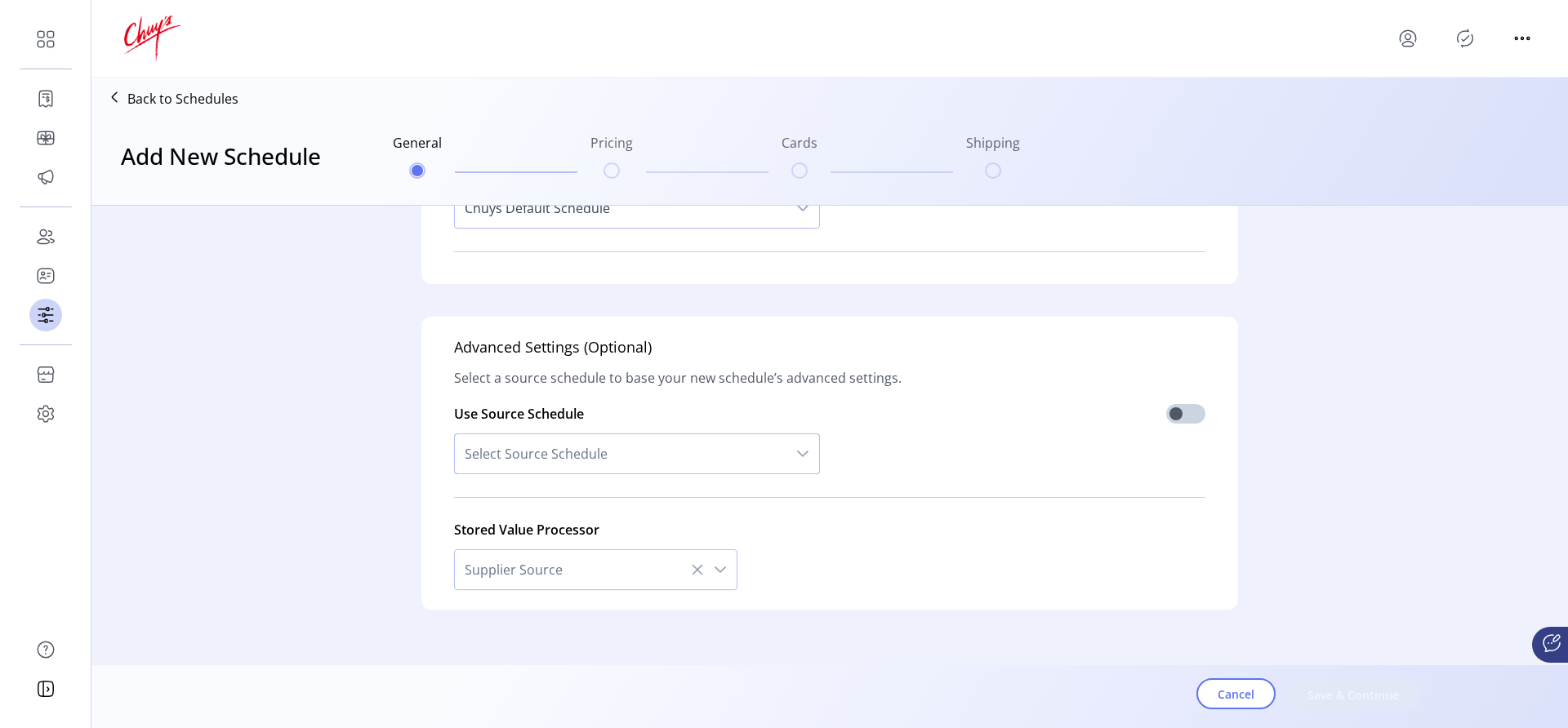 click on "Select Source Schedule" at bounding box center (621, 454) 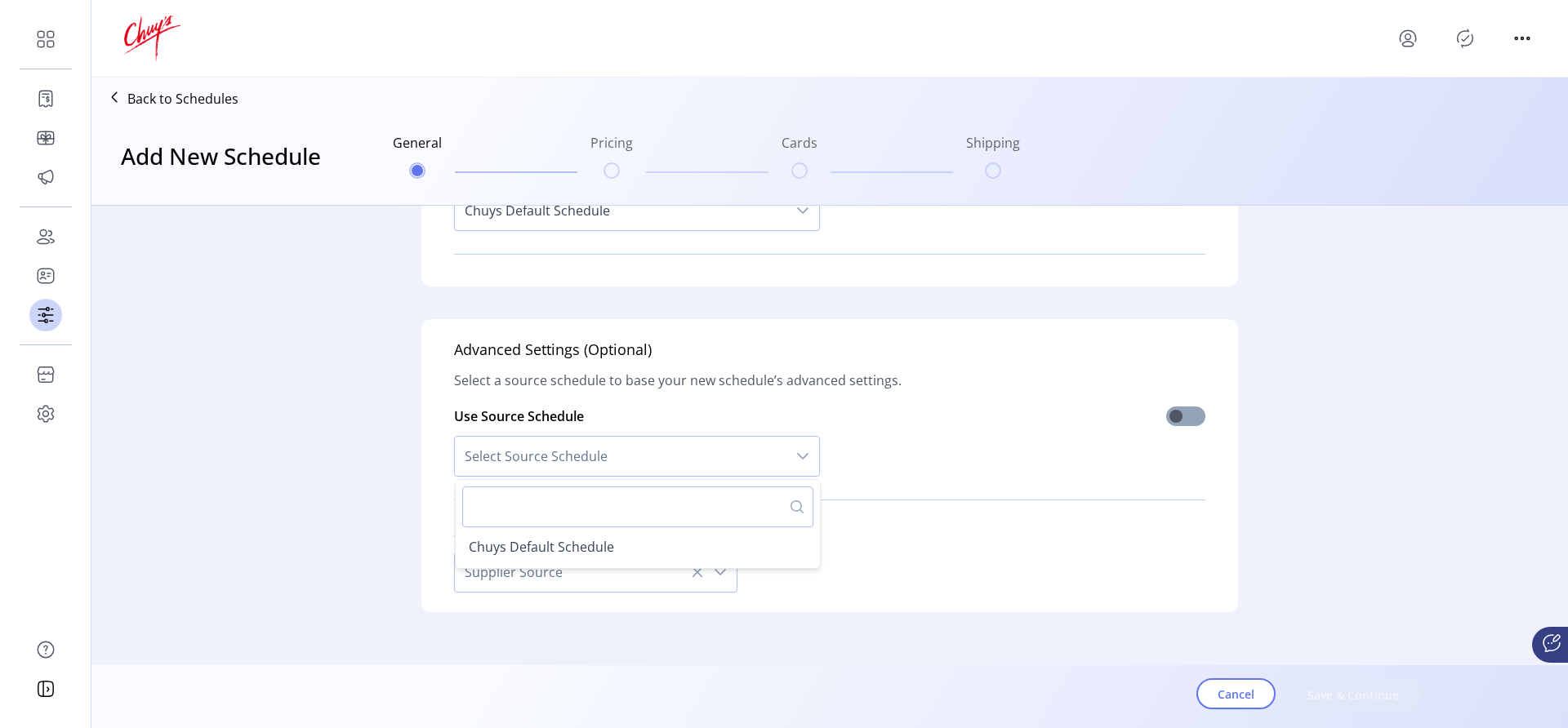 click 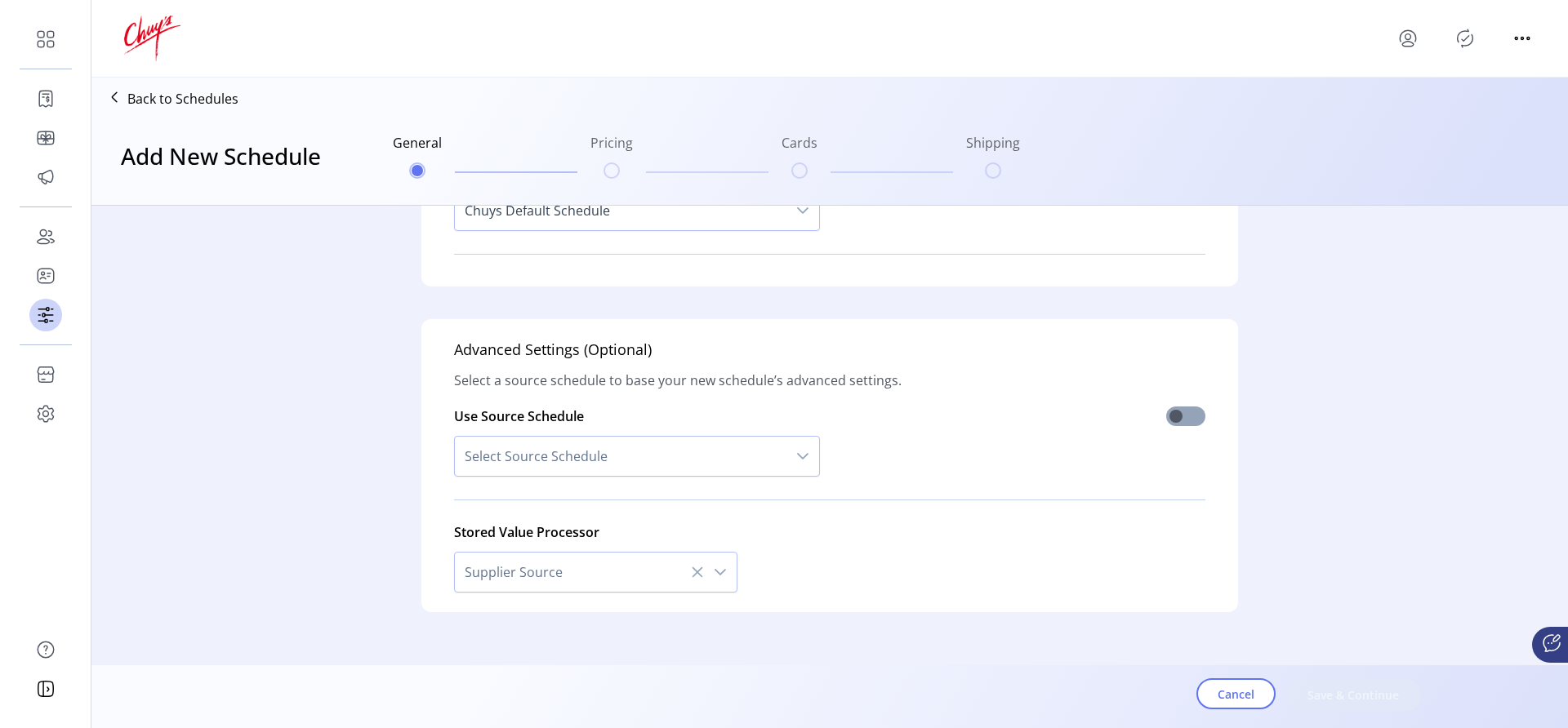 scroll, scrollTop: 10, scrollLeft: 6, axis: both 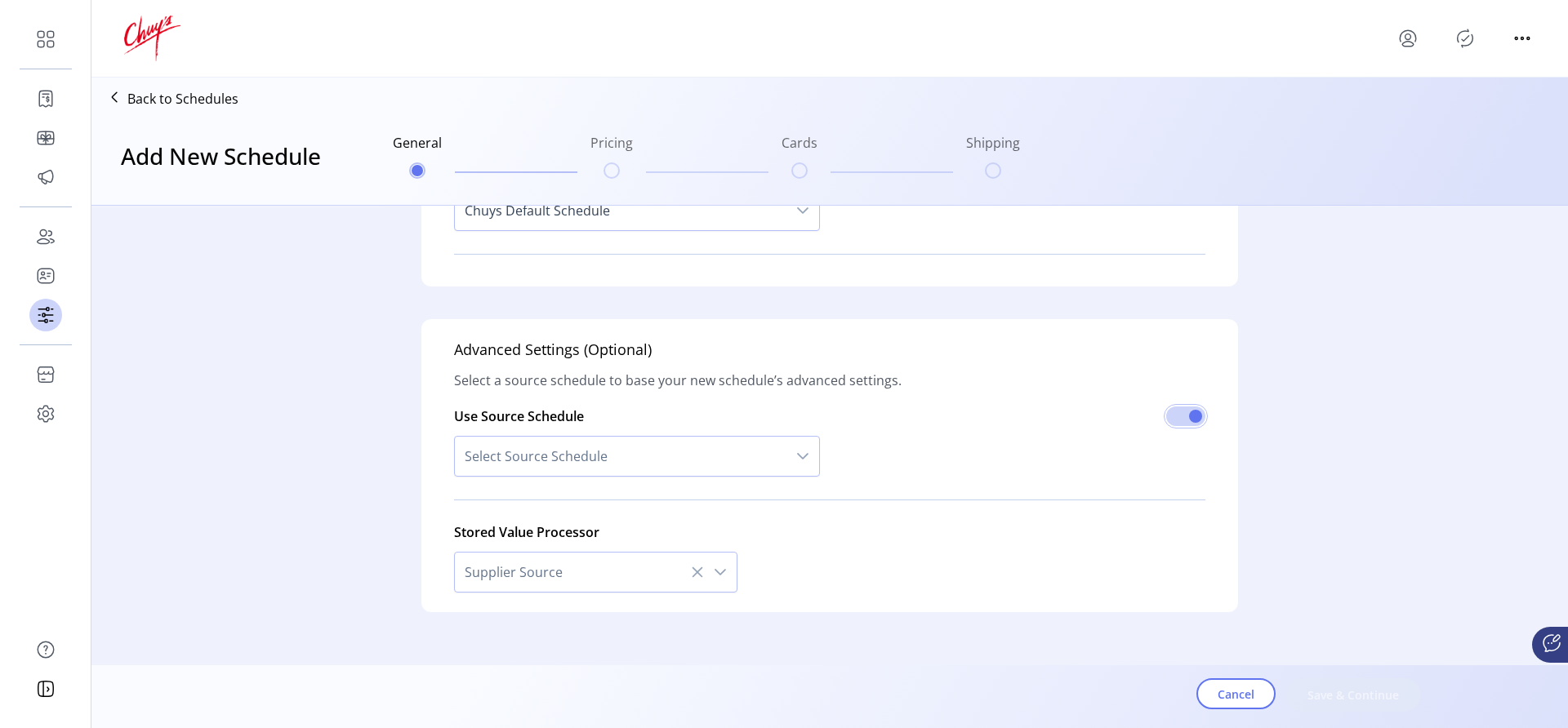 click on "Select Source Schedule" at bounding box center [621, 456] 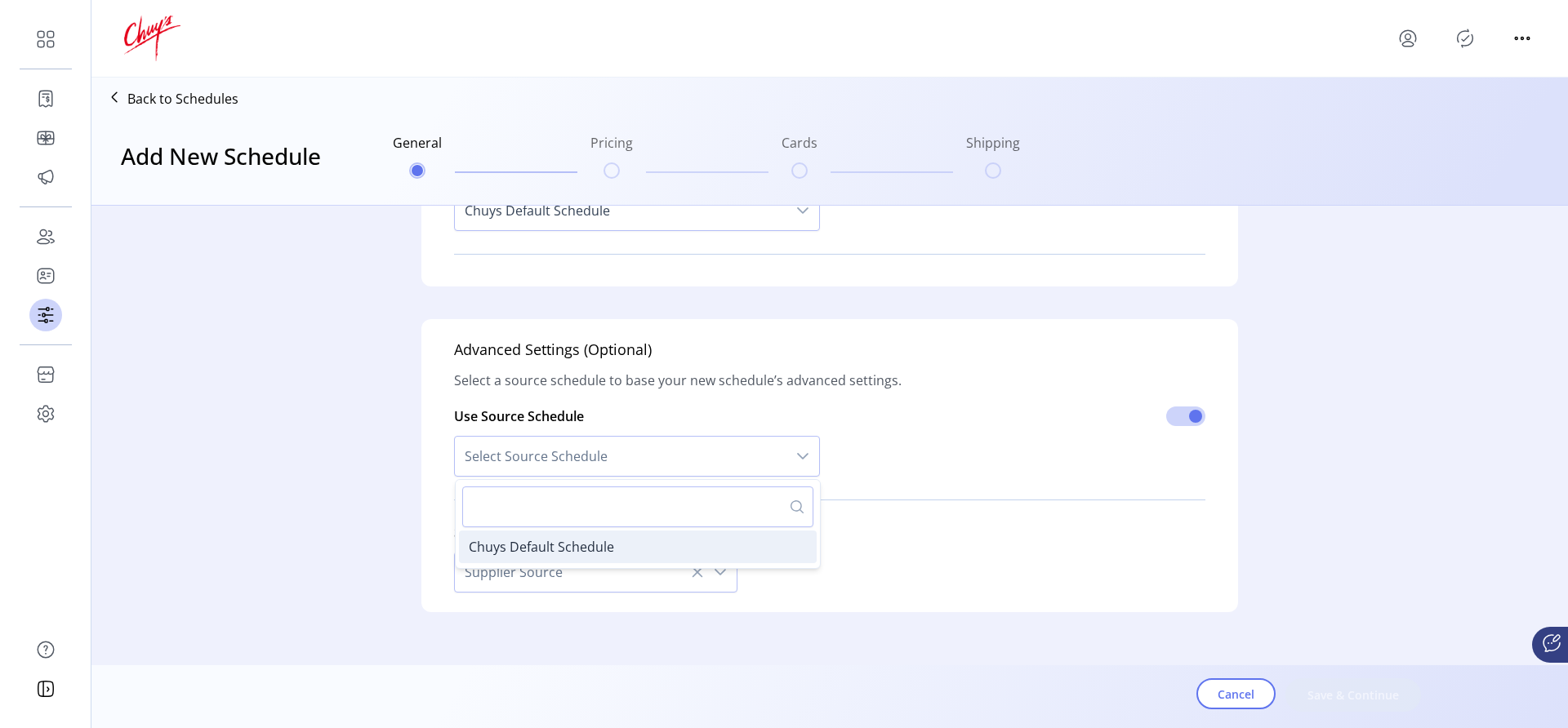 click on "Chuys Default Schedule" at bounding box center [638, 547] 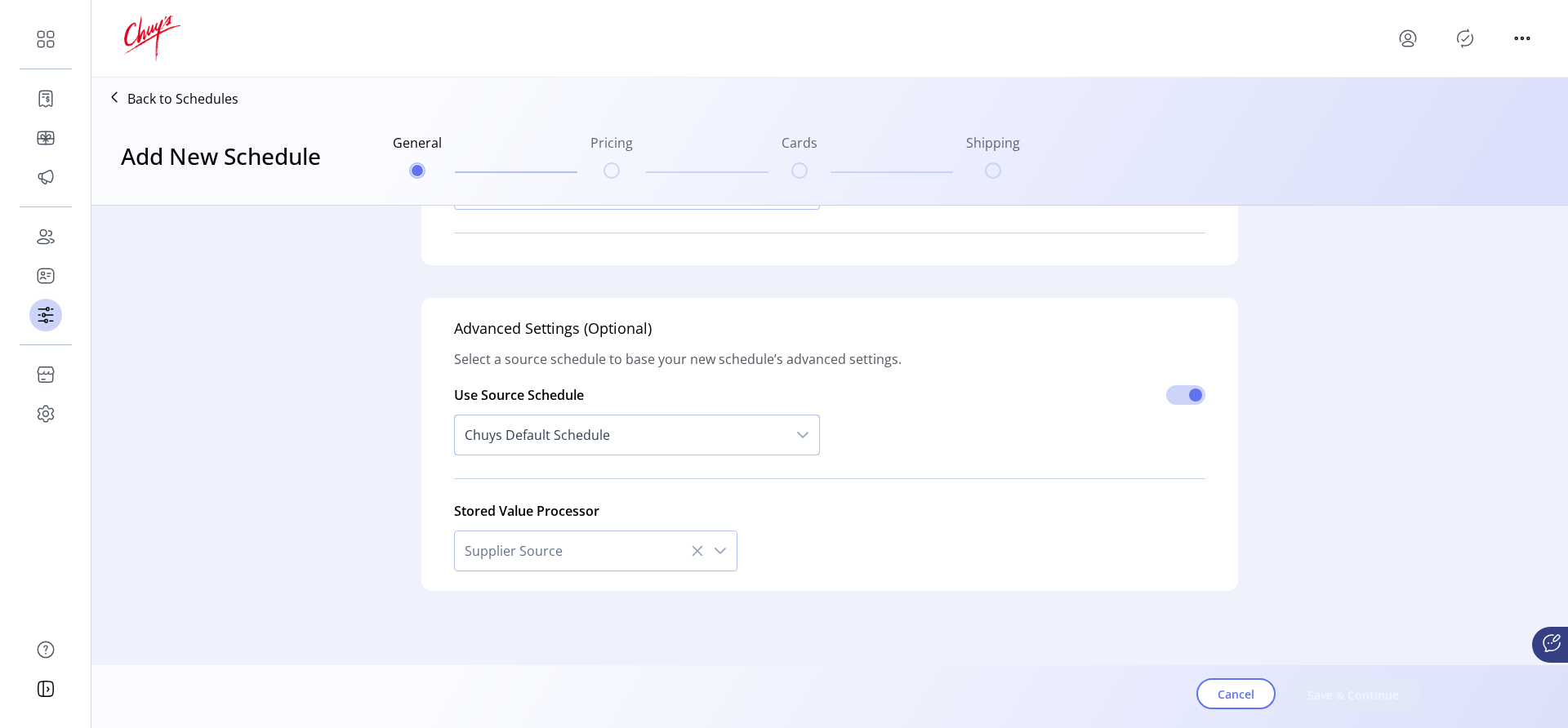 scroll, scrollTop: 1257, scrollLeft: 0, axis: vertical 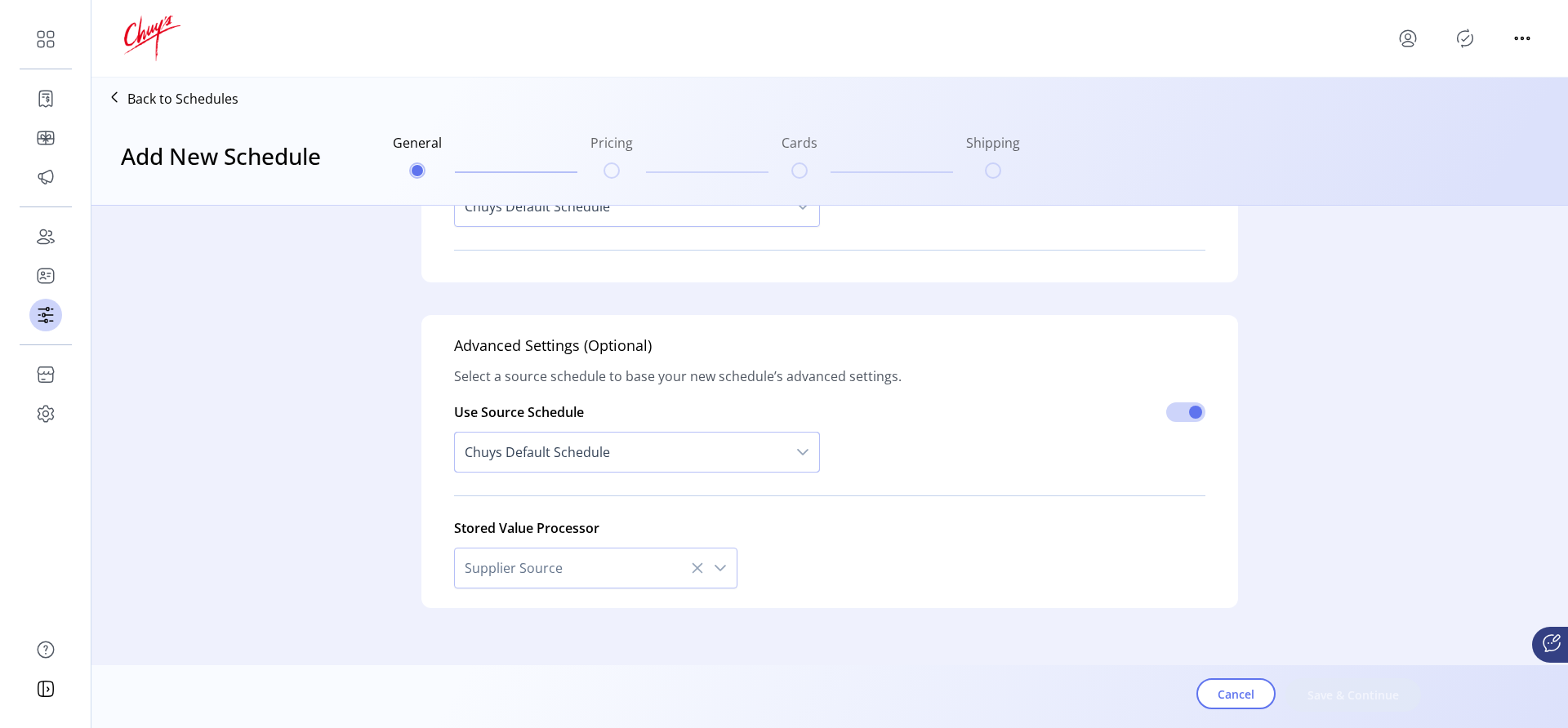 click at bounding box center (720, 568) 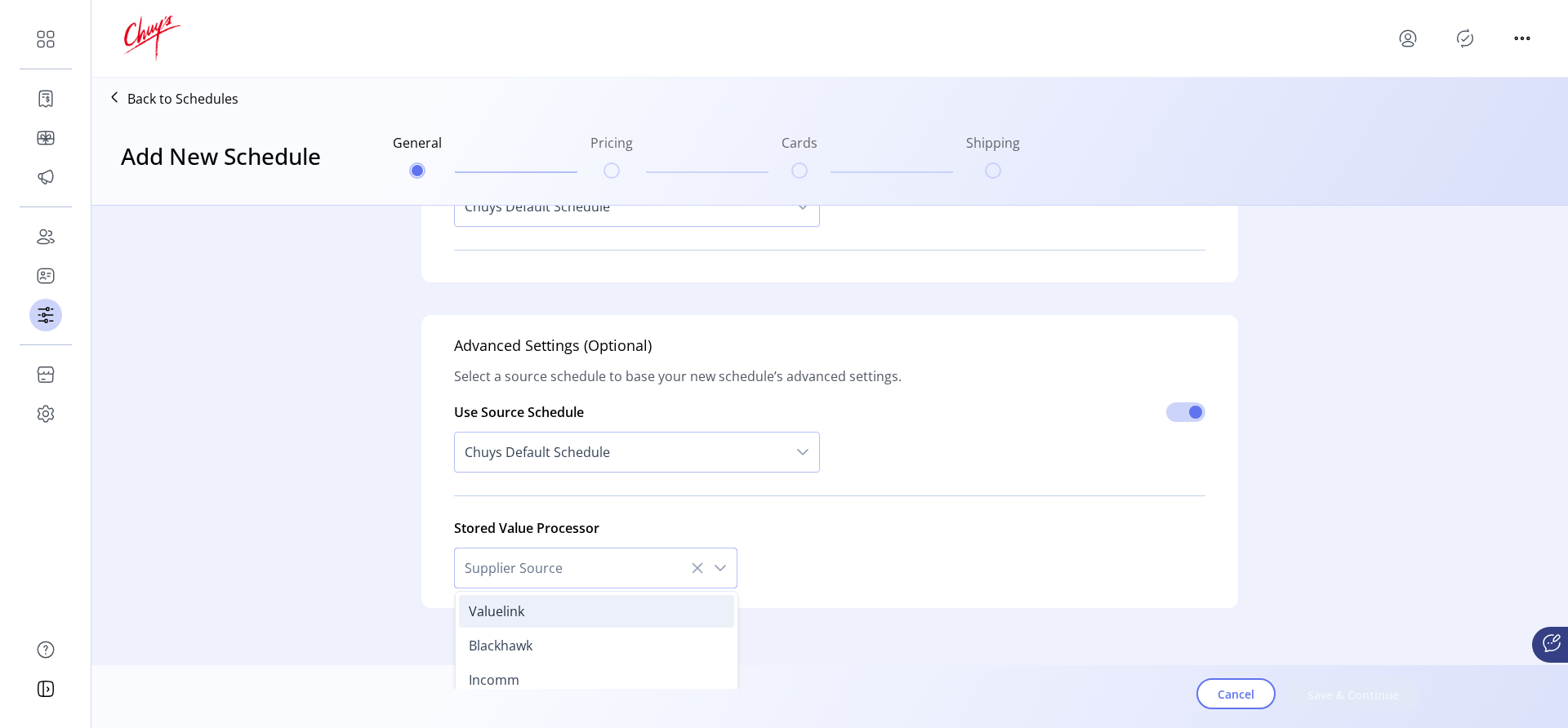 click on "Valuelink" at bounding box center (596, 611) 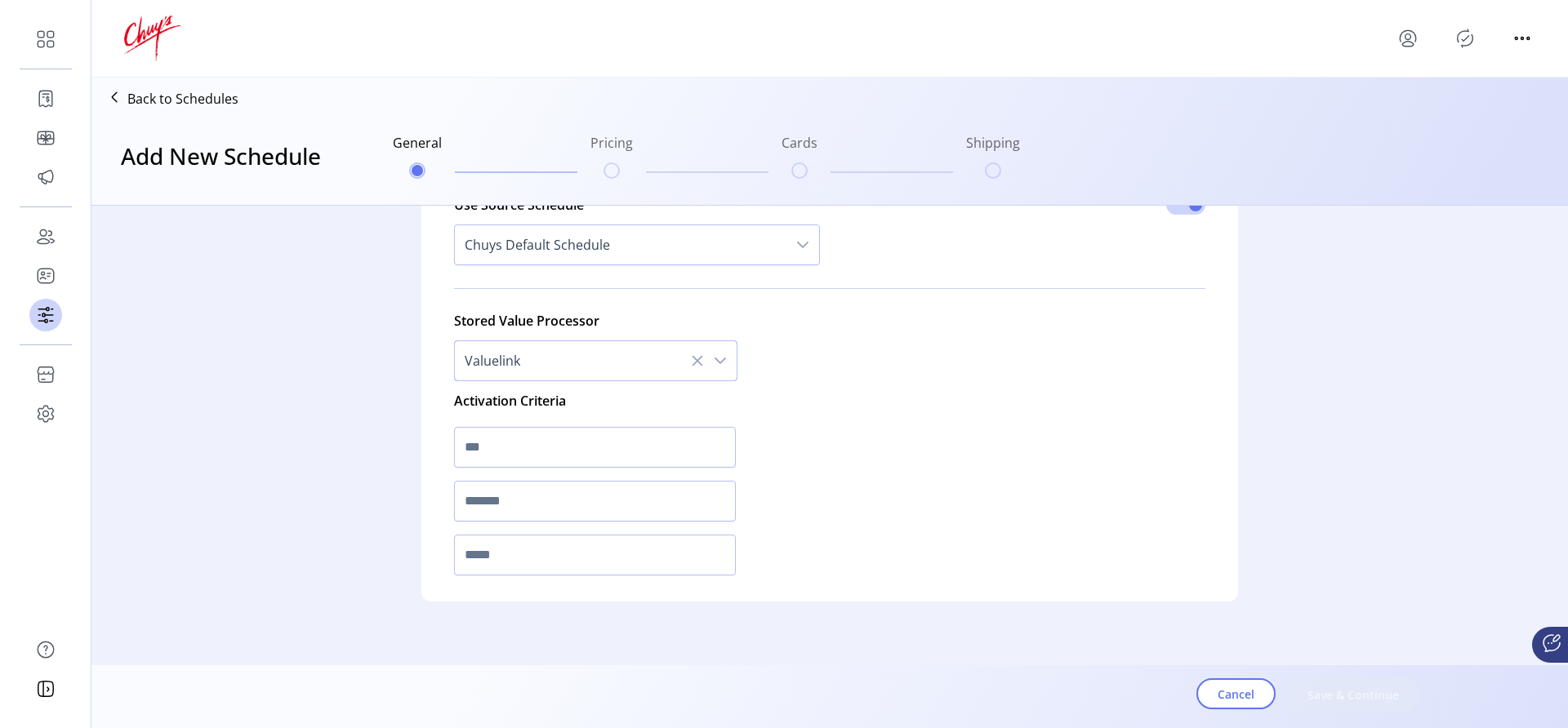 scroll, scrollTop: 1475, scrollLeft: 0, axis: vertical 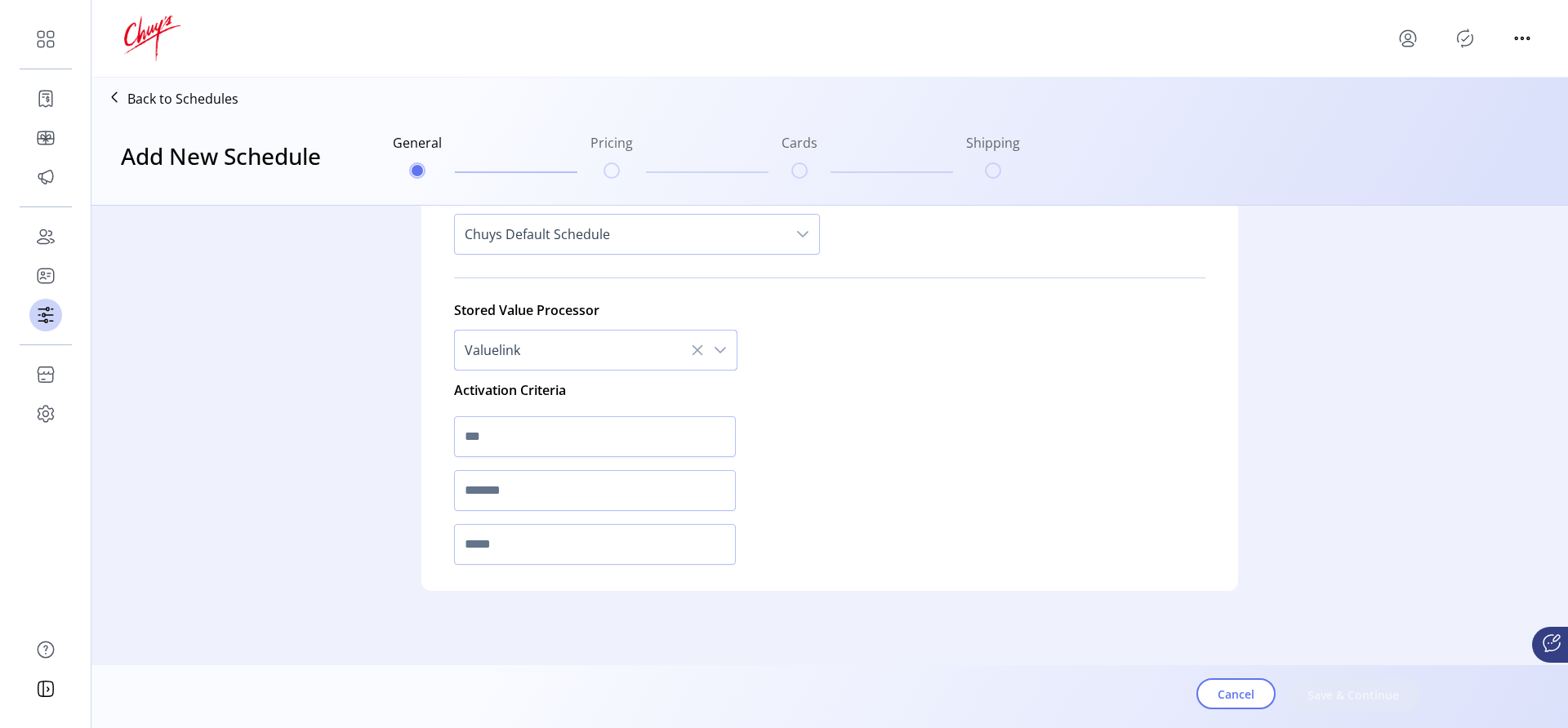 click 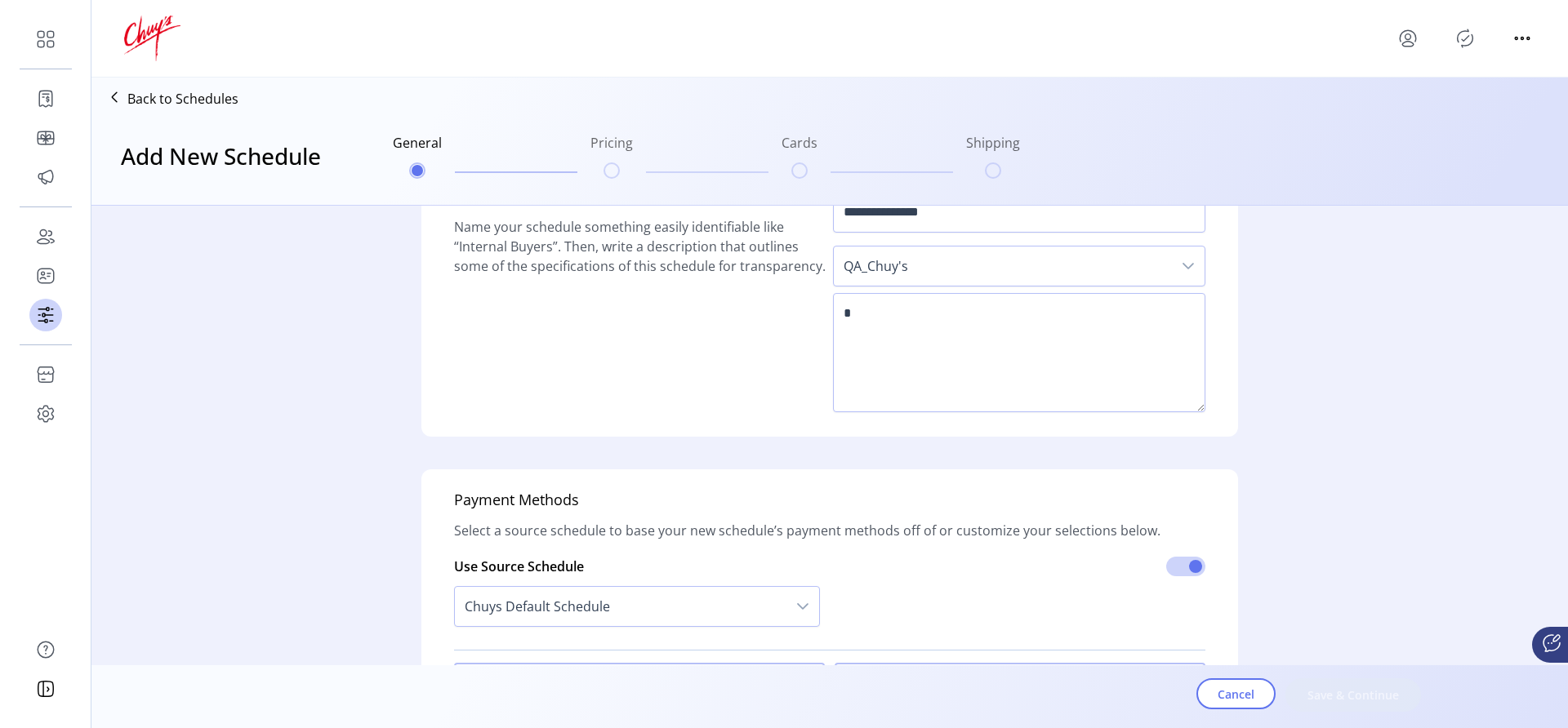 scroll, scrollTop: 0, scrollLeft: 0, axis: both 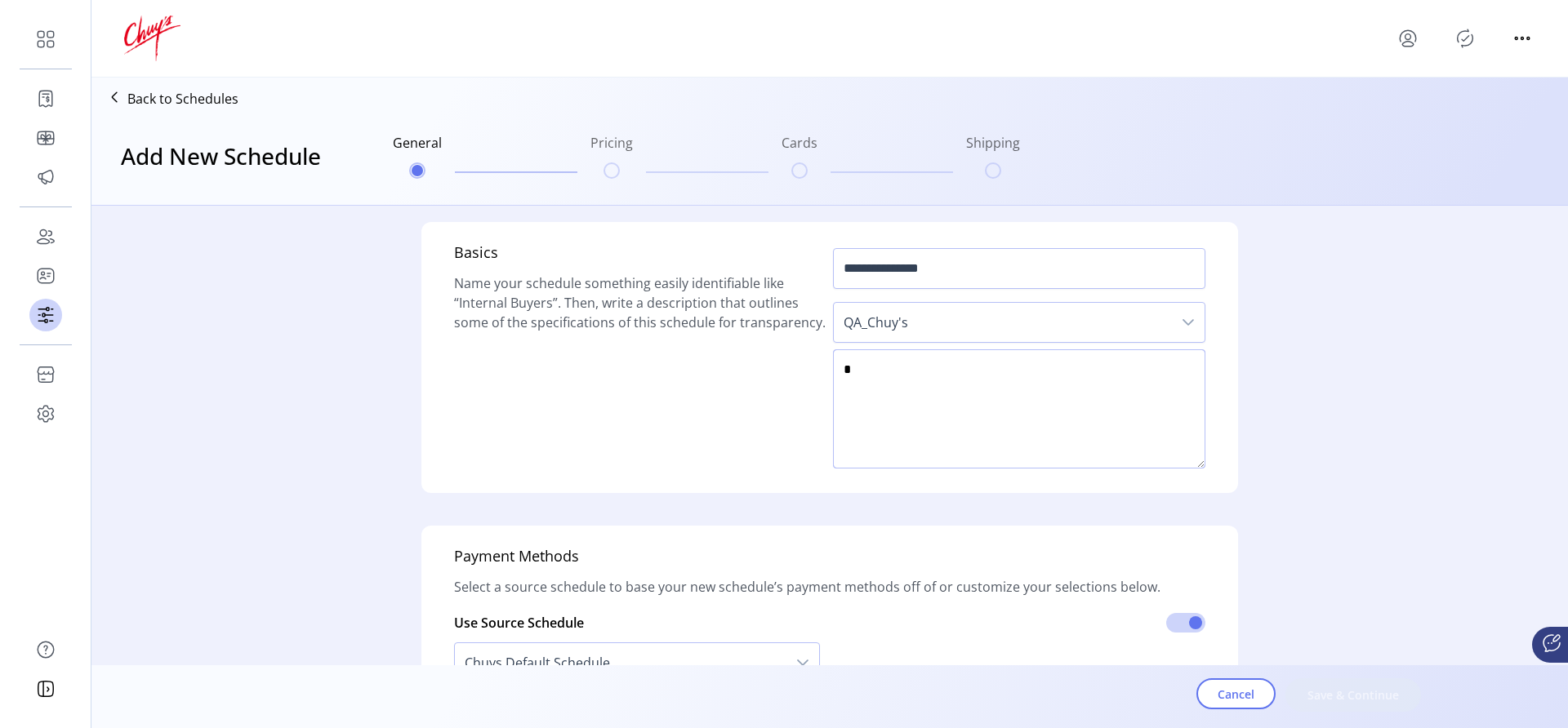 click 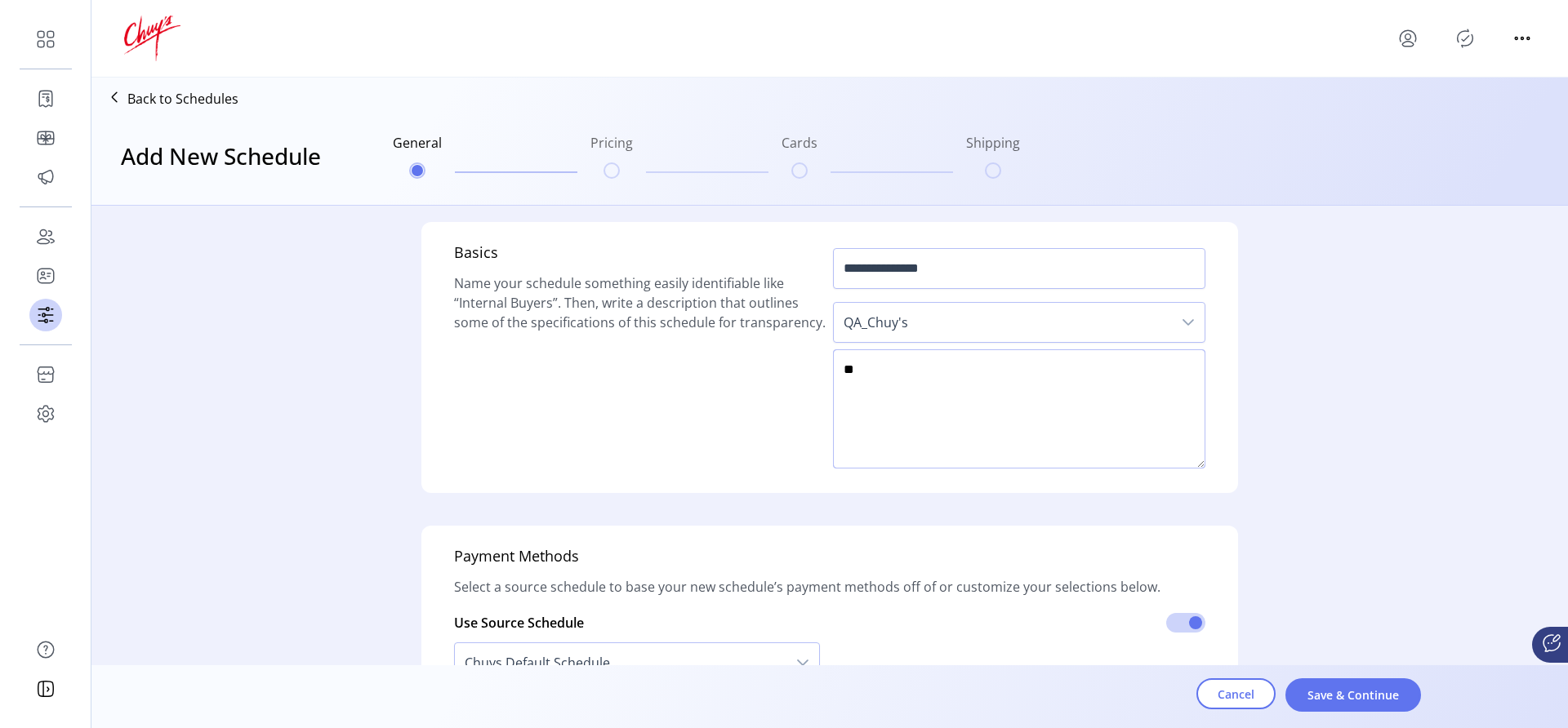 type on "*" 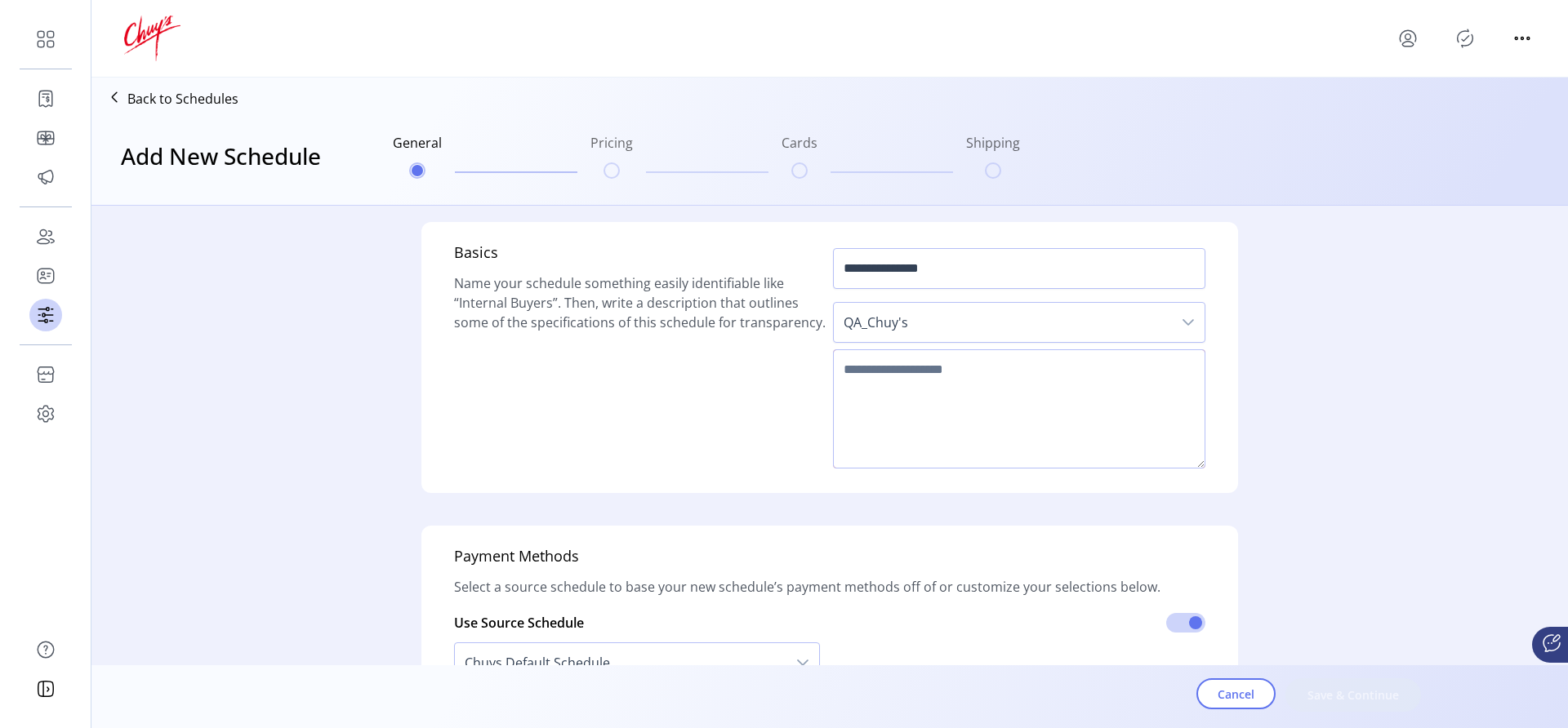 type on "*" 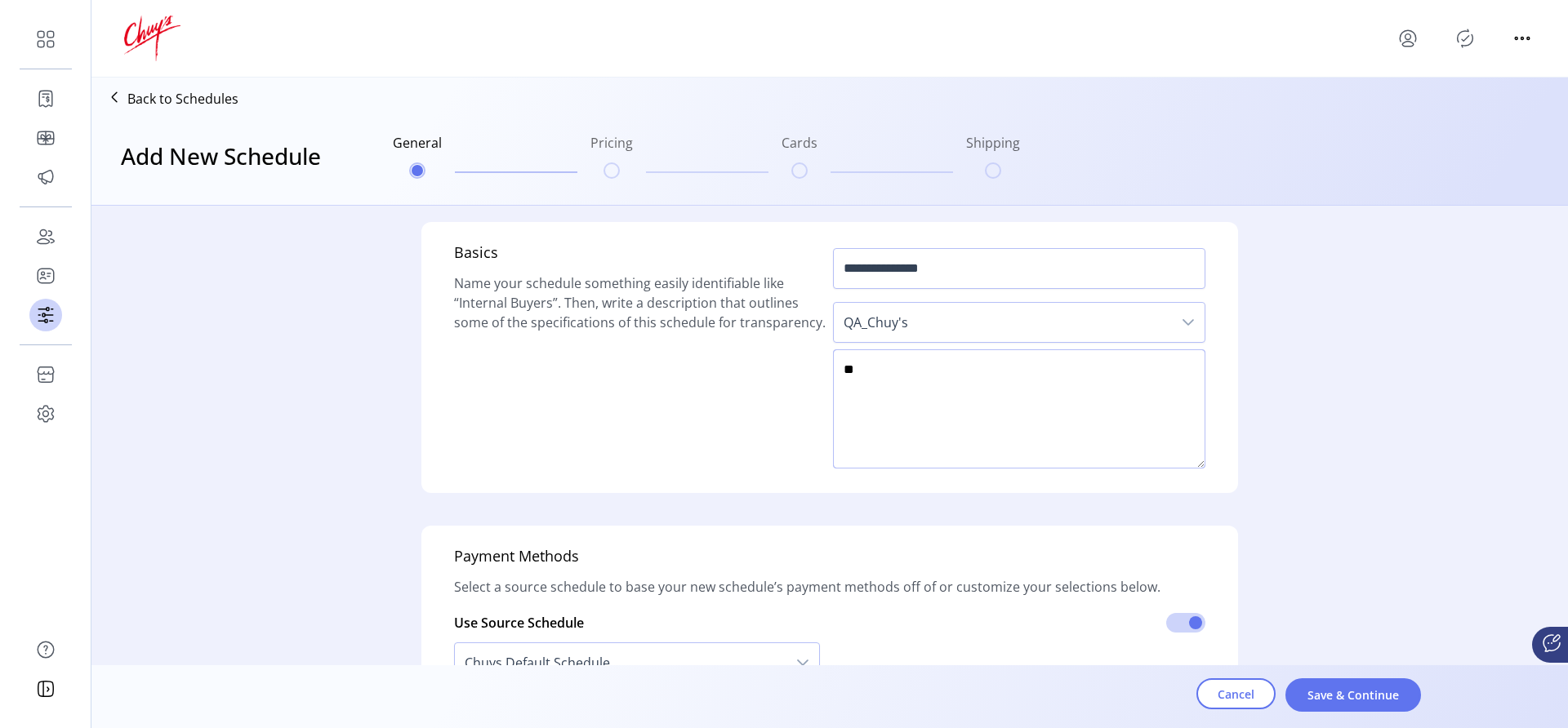 type on "*" 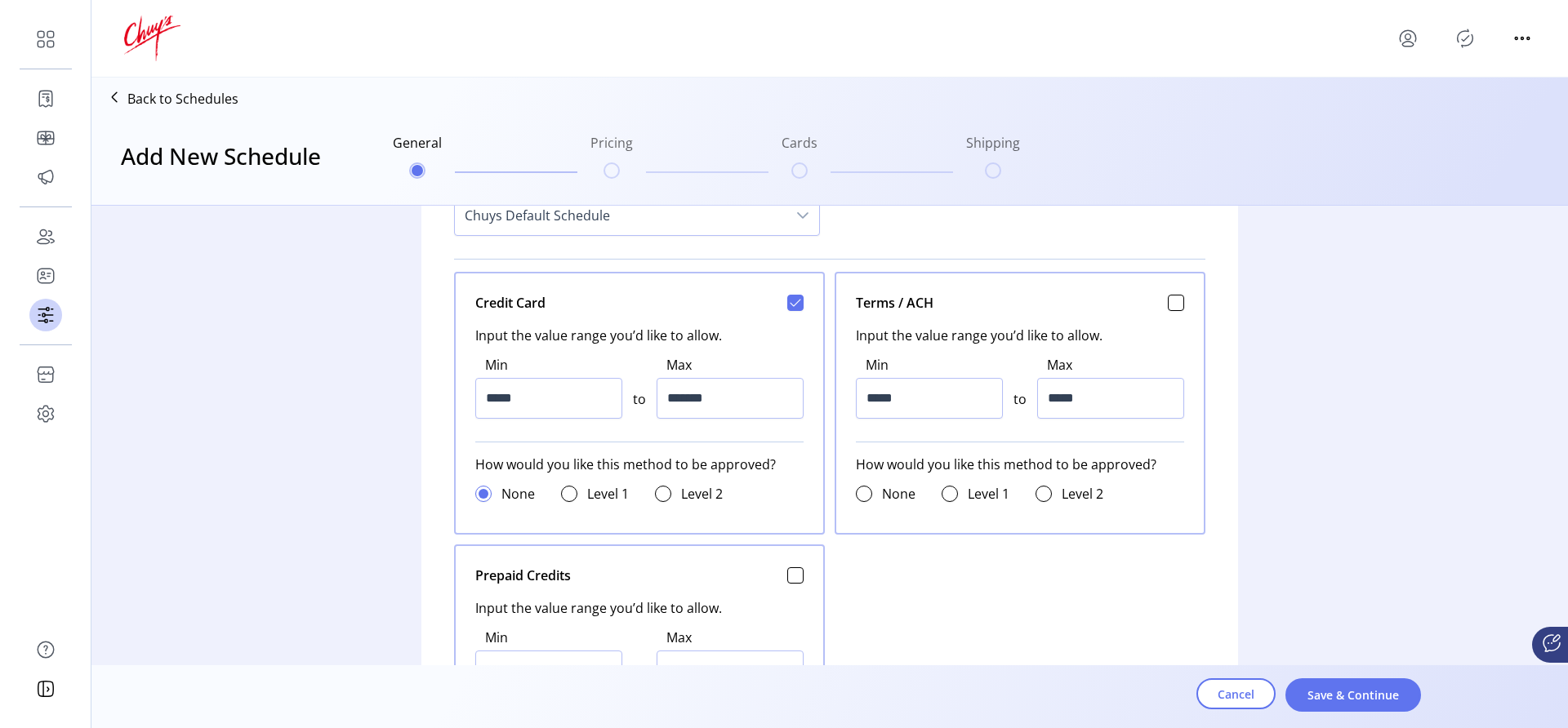 scroll, scrollTop: 610, scrollLeft: 0, axis: vertical 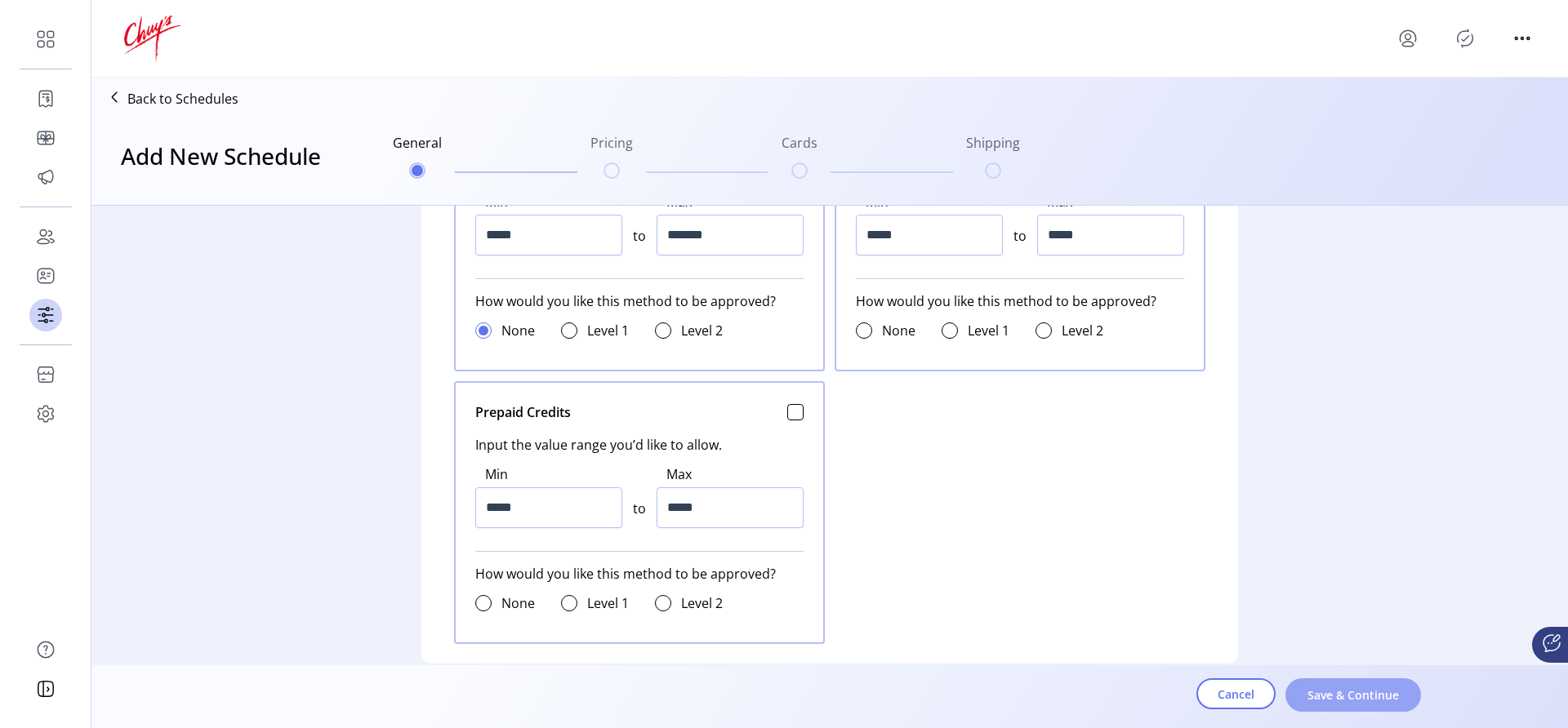 type on "**********" 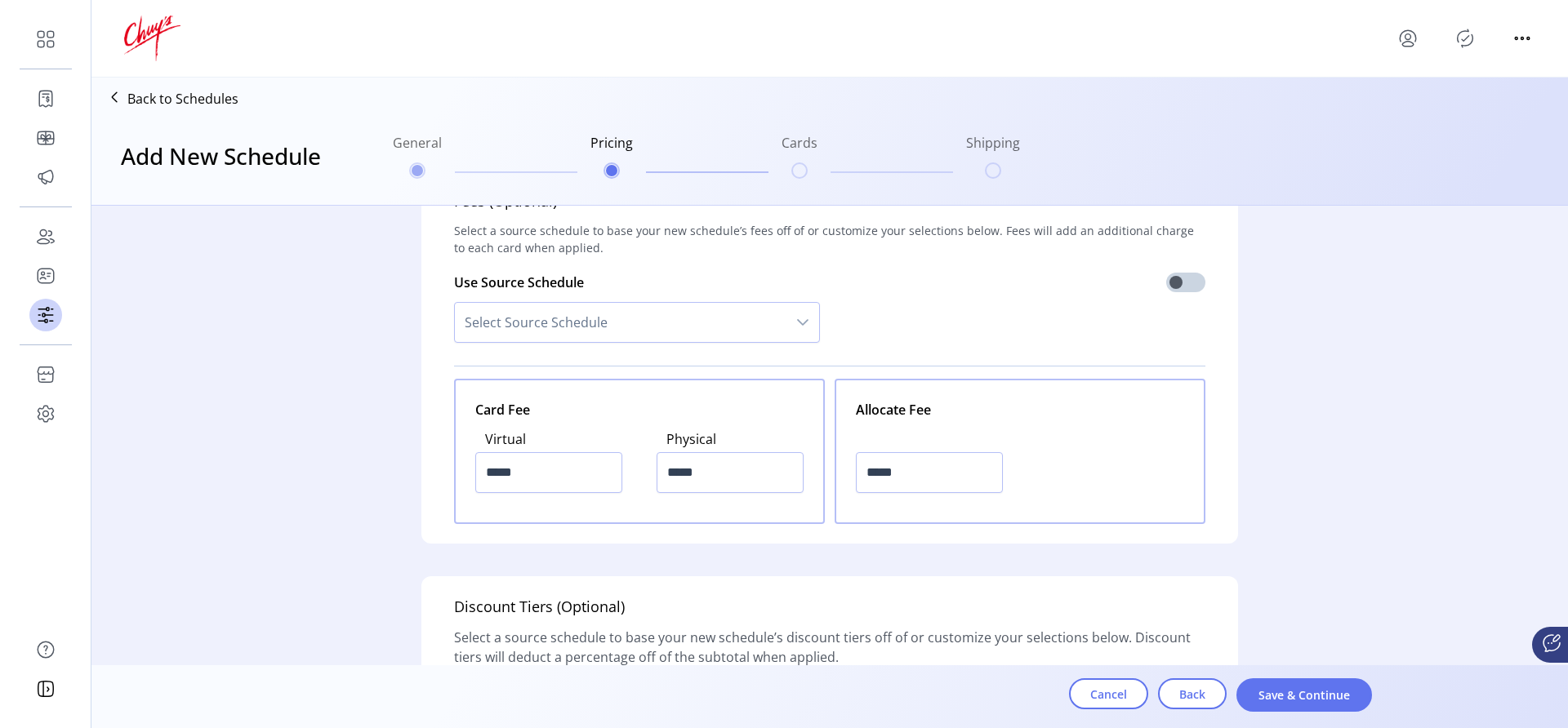 scroll, scrollTop: 666, scrollLeft: 0, axis: vertical 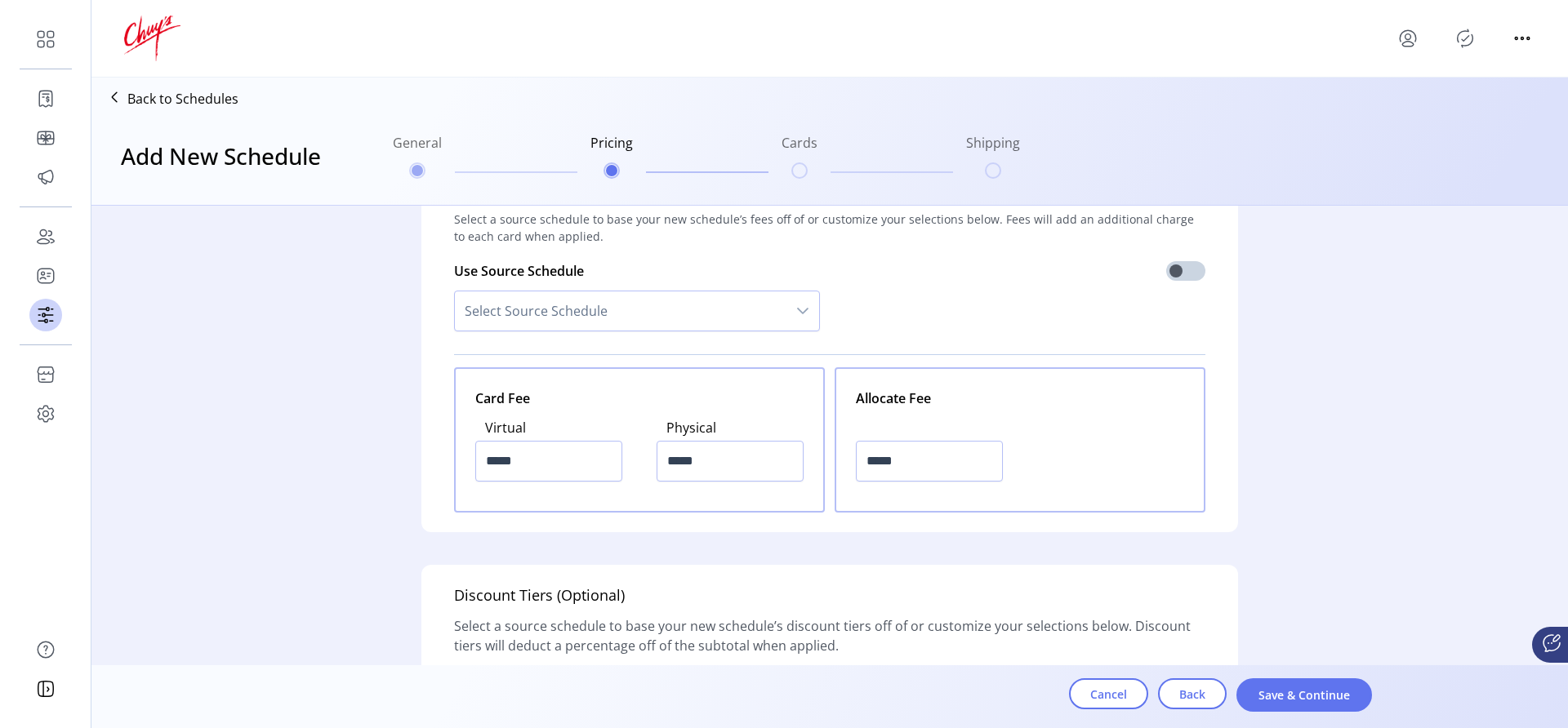 click on "Select Source Schedule" at bounding box center (621, 311) 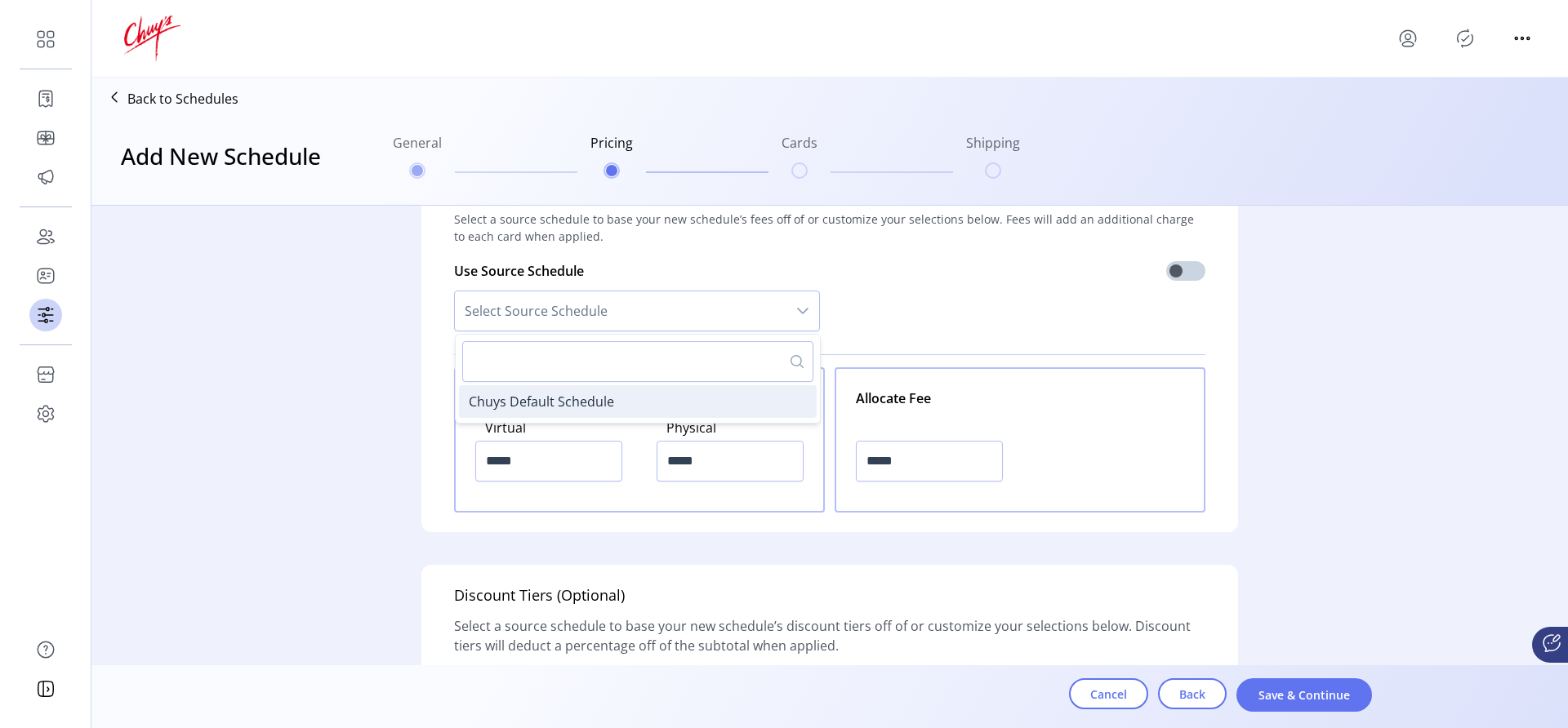 drag, startPoint x: 583, startPoint y: 397, endPoint x: 623, endPoint y: 387, distance: 41.231056 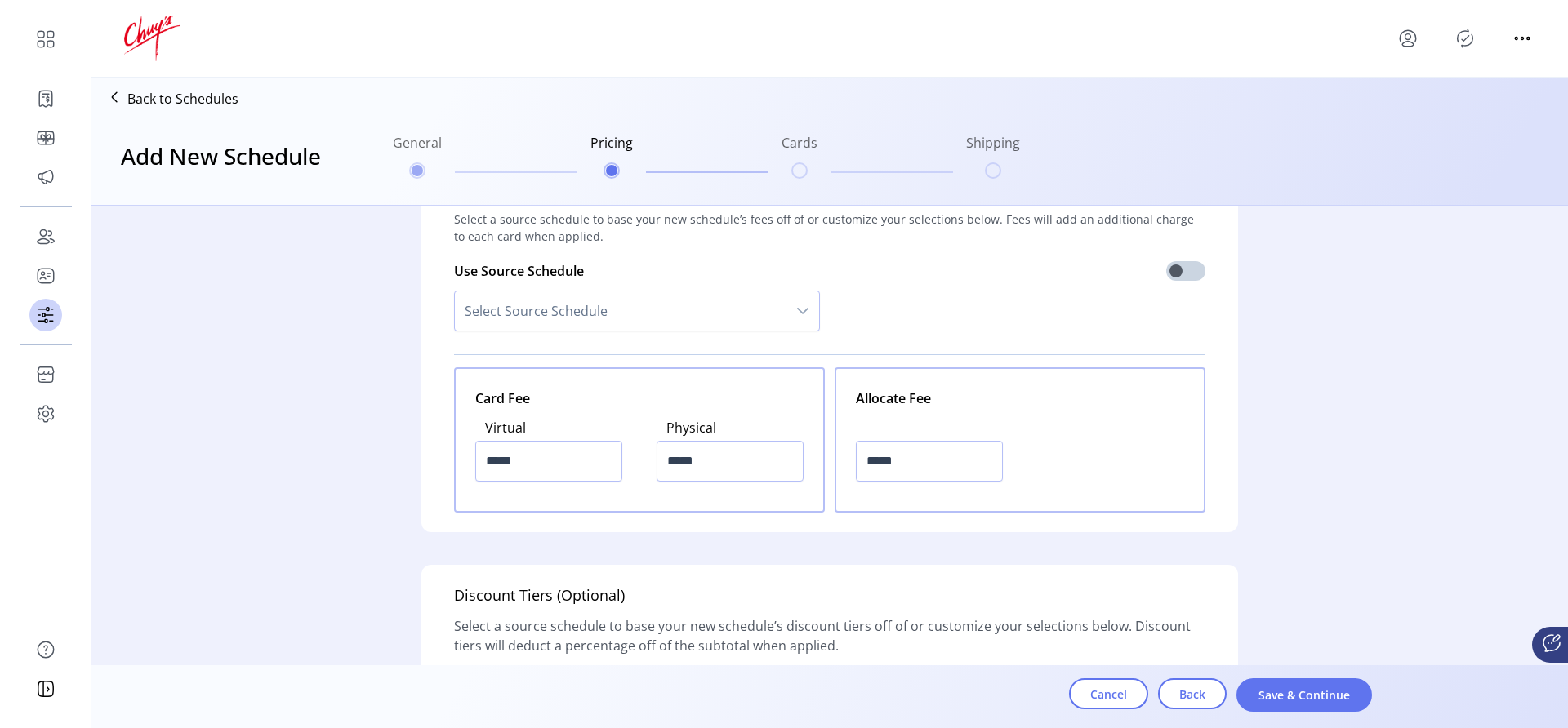 type on "*****" 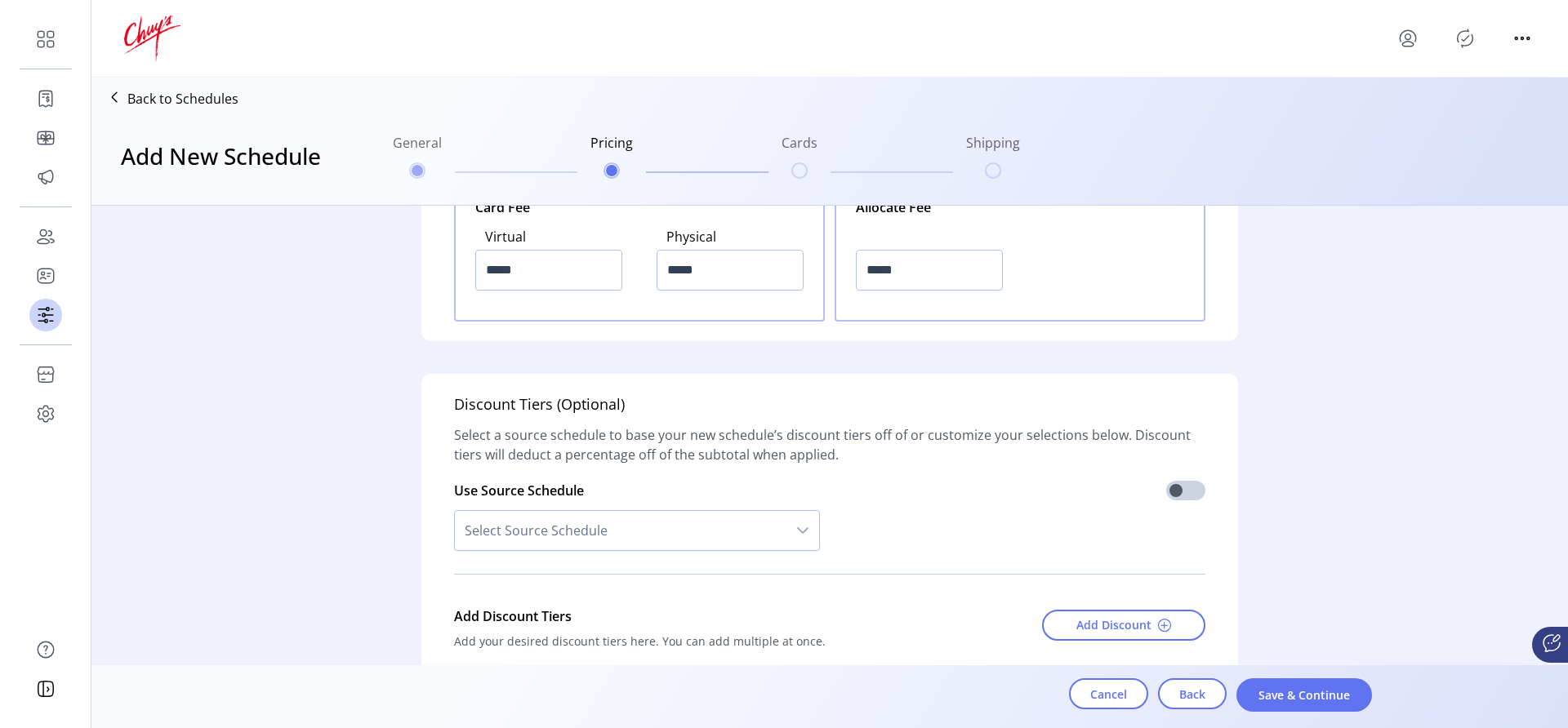 scroll, scrollTop: 761, scrollLeft: 0, axis: vertical 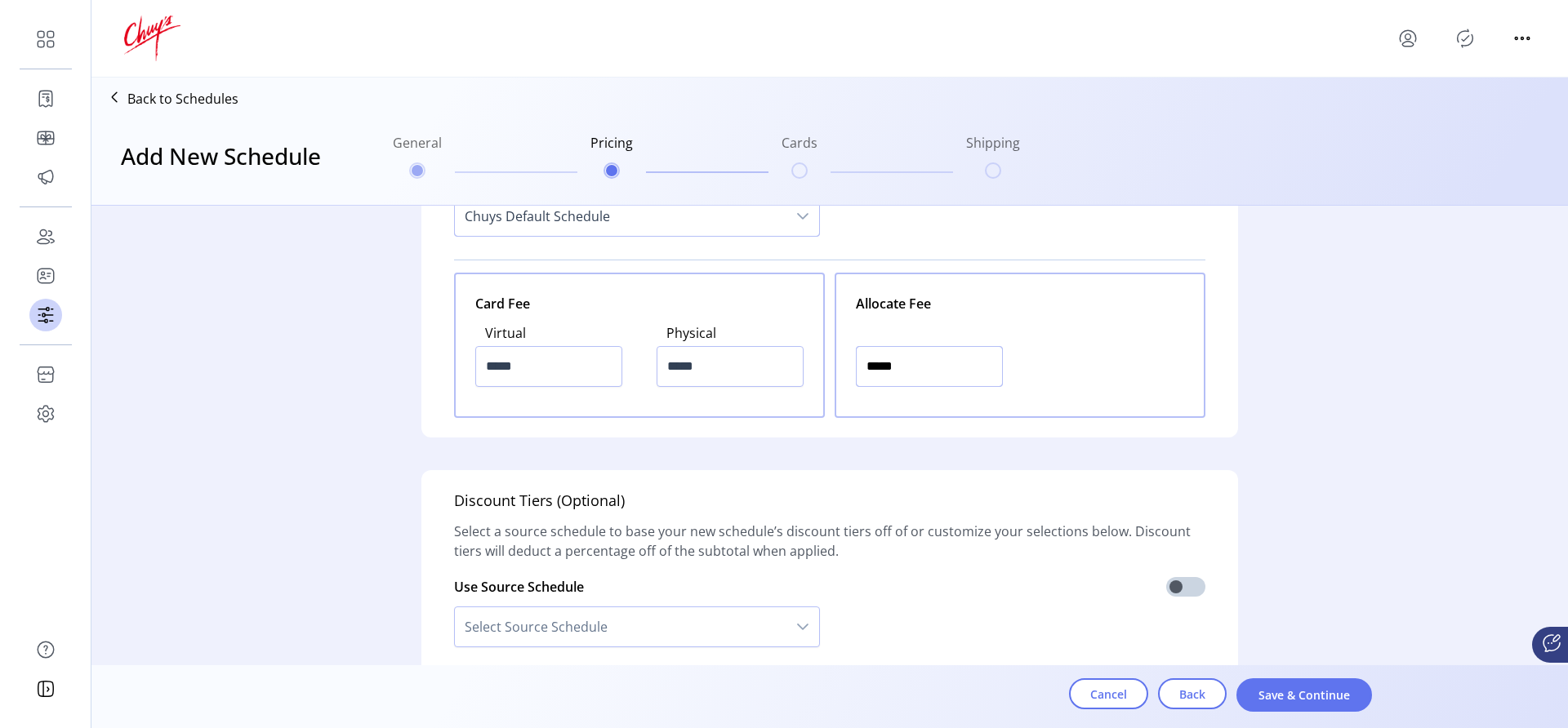 click on "*****" at bounding box center (929, 366) 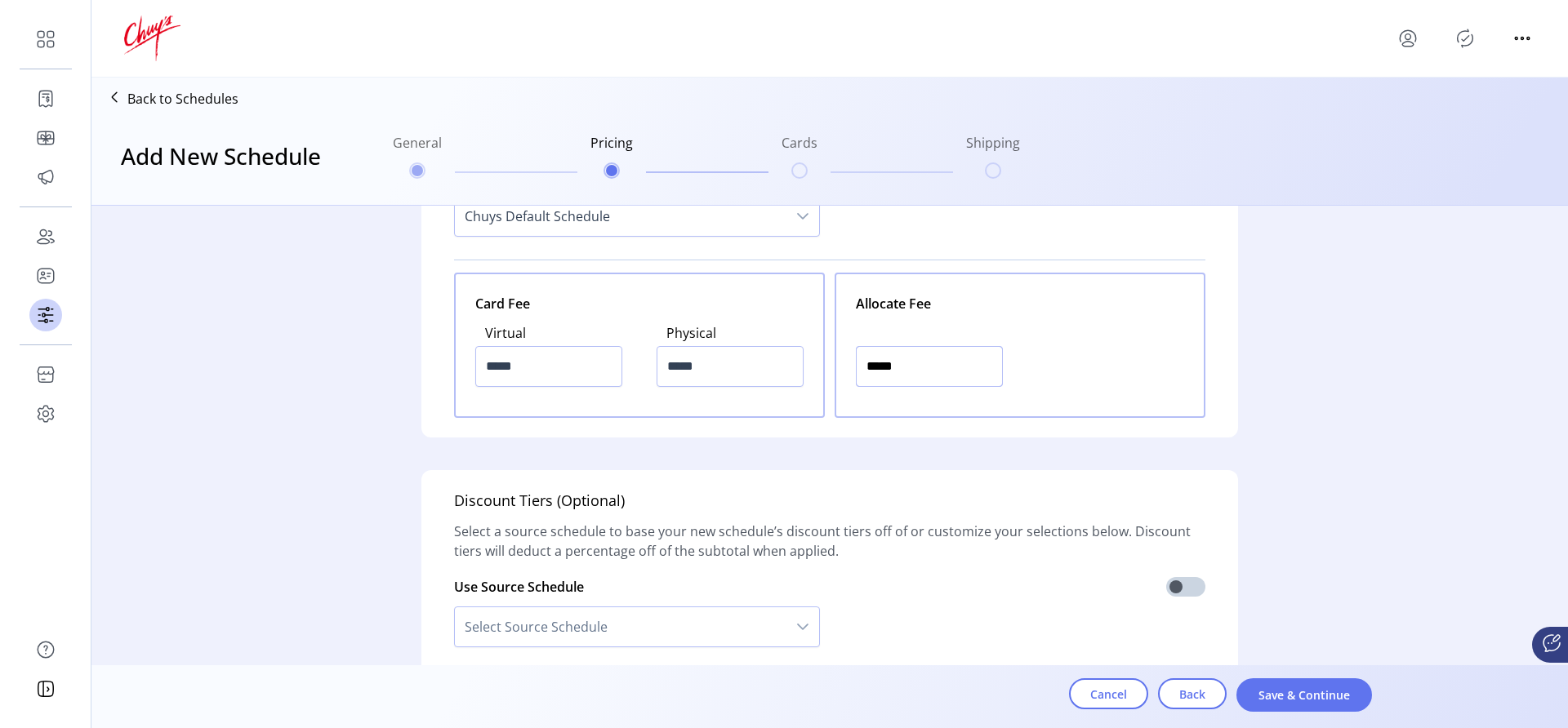 click on "*****" at bounding box center [929, 366] 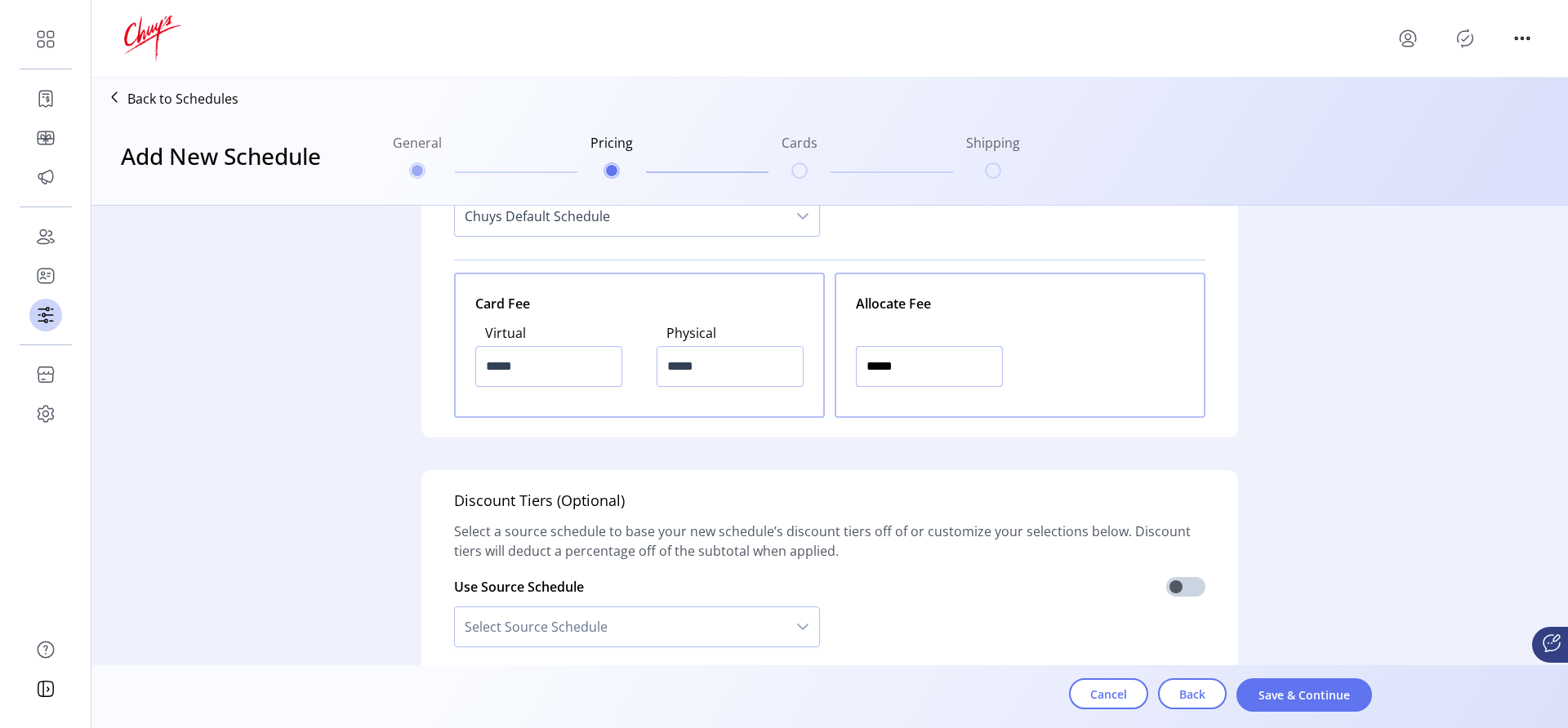 click on "*****" at bounding box center [929, 366] 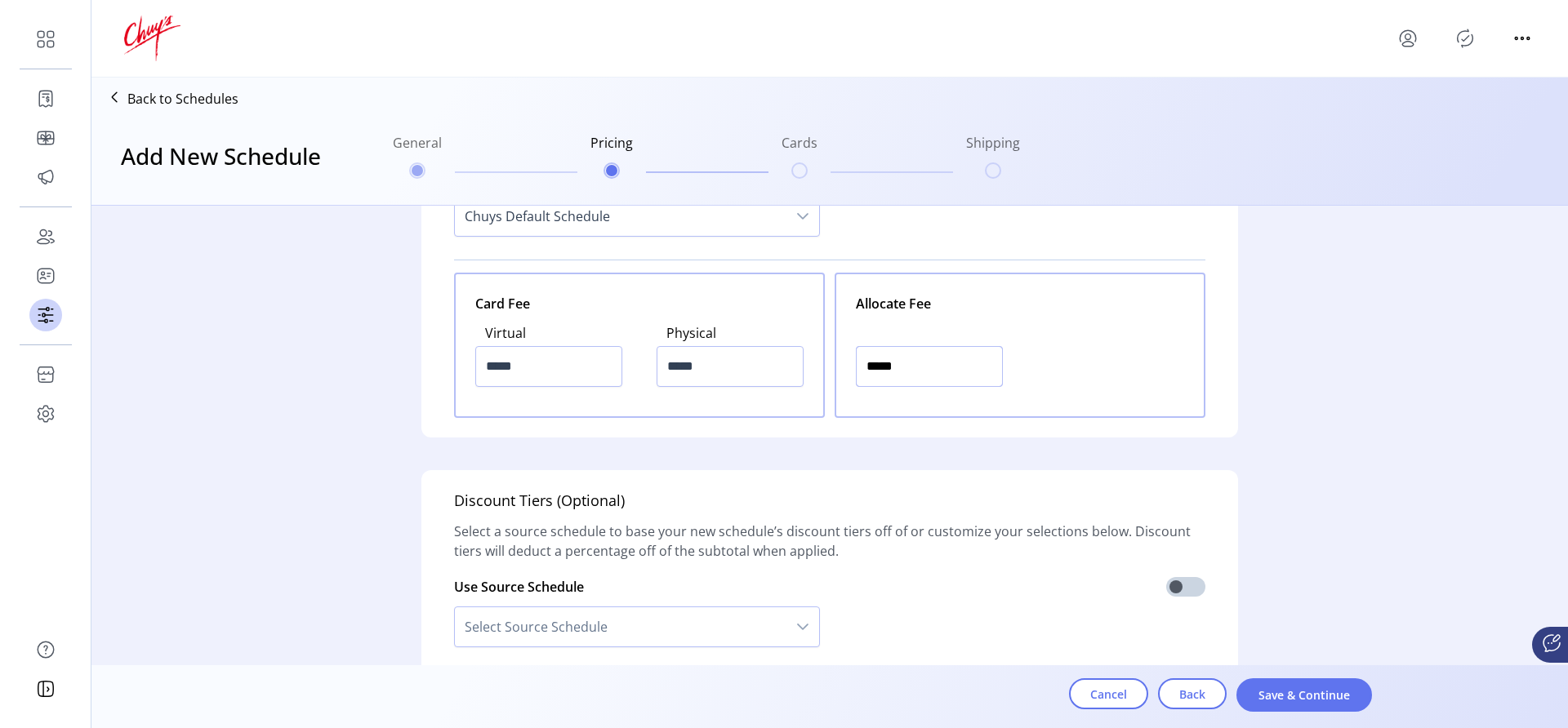 click on "*****" at bounding box center [929, 366] 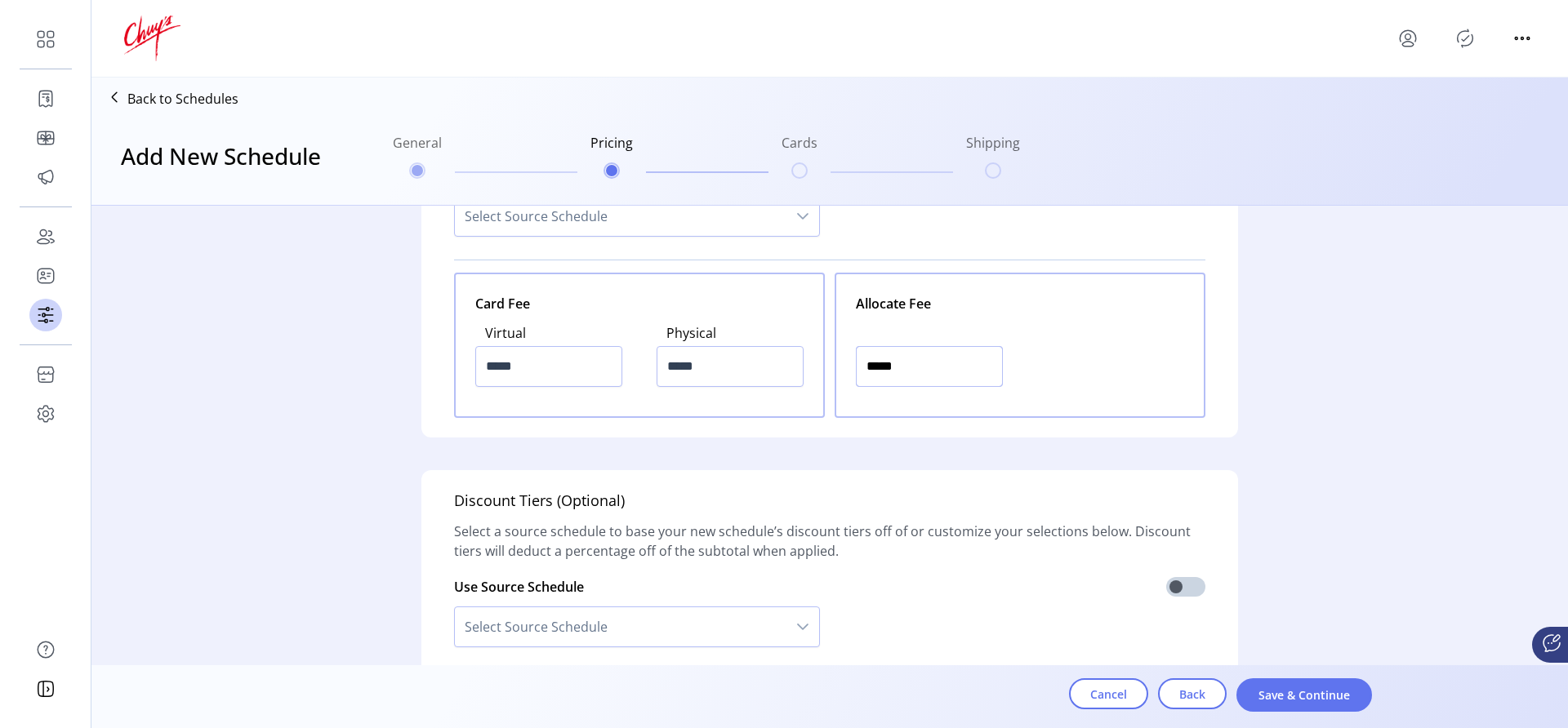 scroll, scrollTop: 806, scrollLeft: 0, axis: vertical 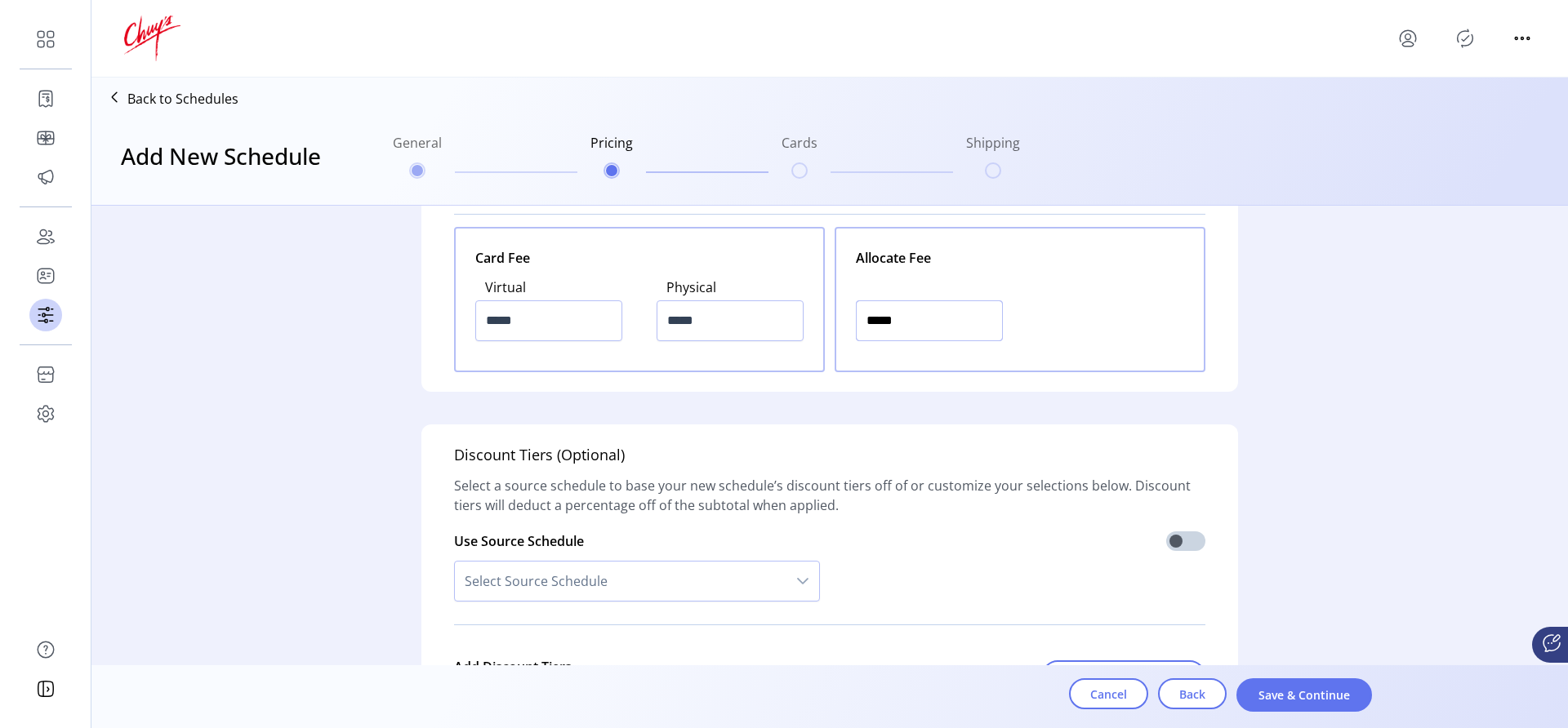 drag, startPoint x: 884, startPoint y: 321, endPoint x: 913, endPoint y: 322, distance: 29.017236 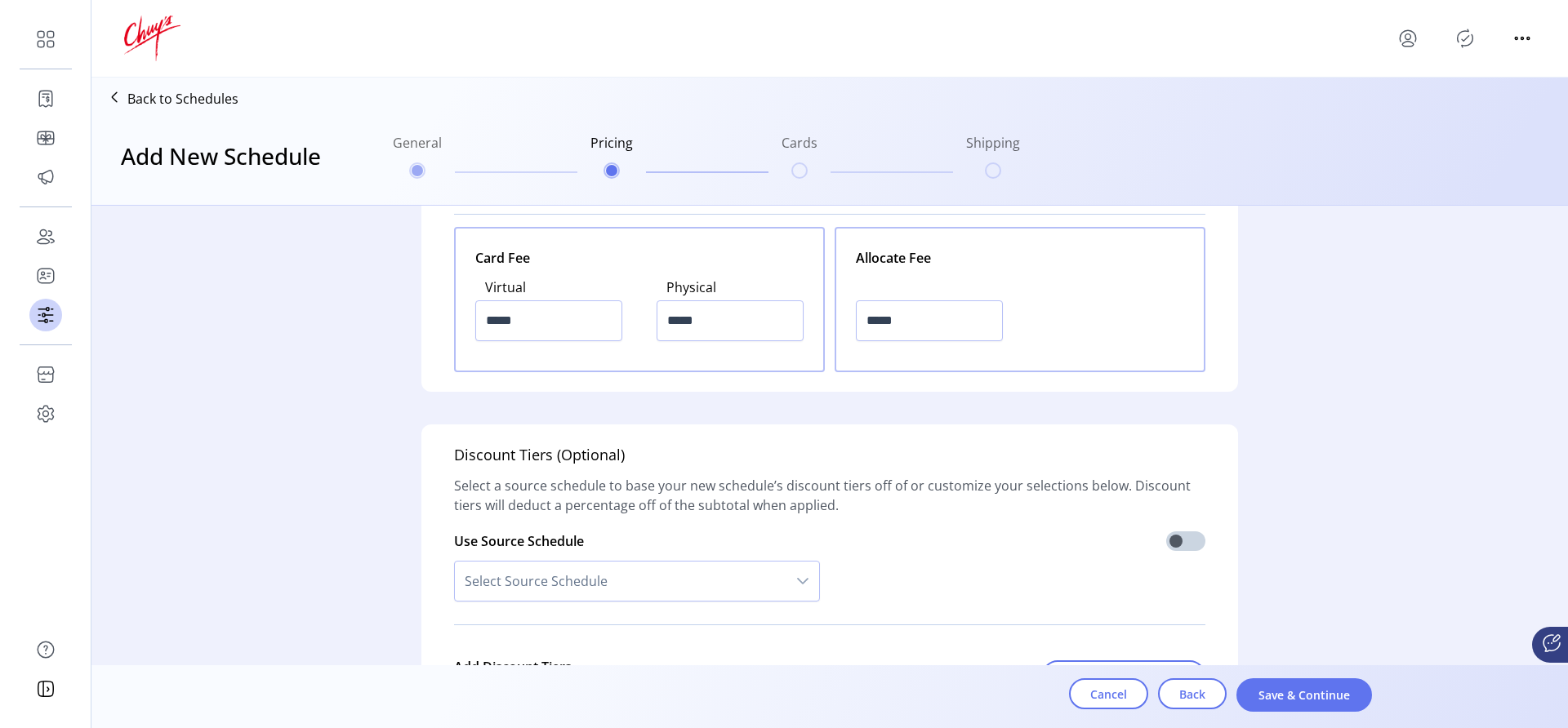 click on "Select a source schedule to base your new schedule’s discount tiers off of or customize your selections below. Discount tiers will deduct a percentage off of the subtotal when applied." 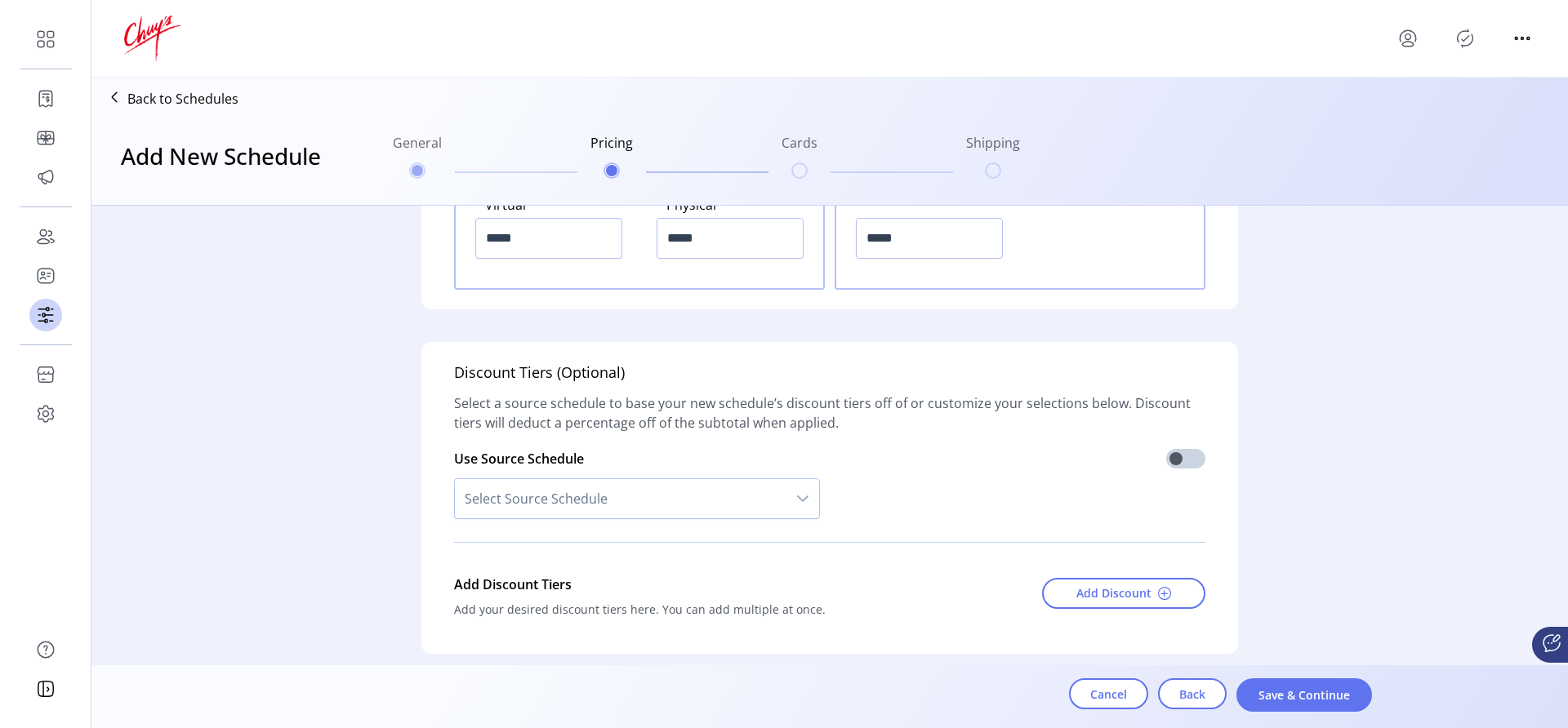 scroll, scrollTop: 894, scrollLeft: 0, axis: vertical 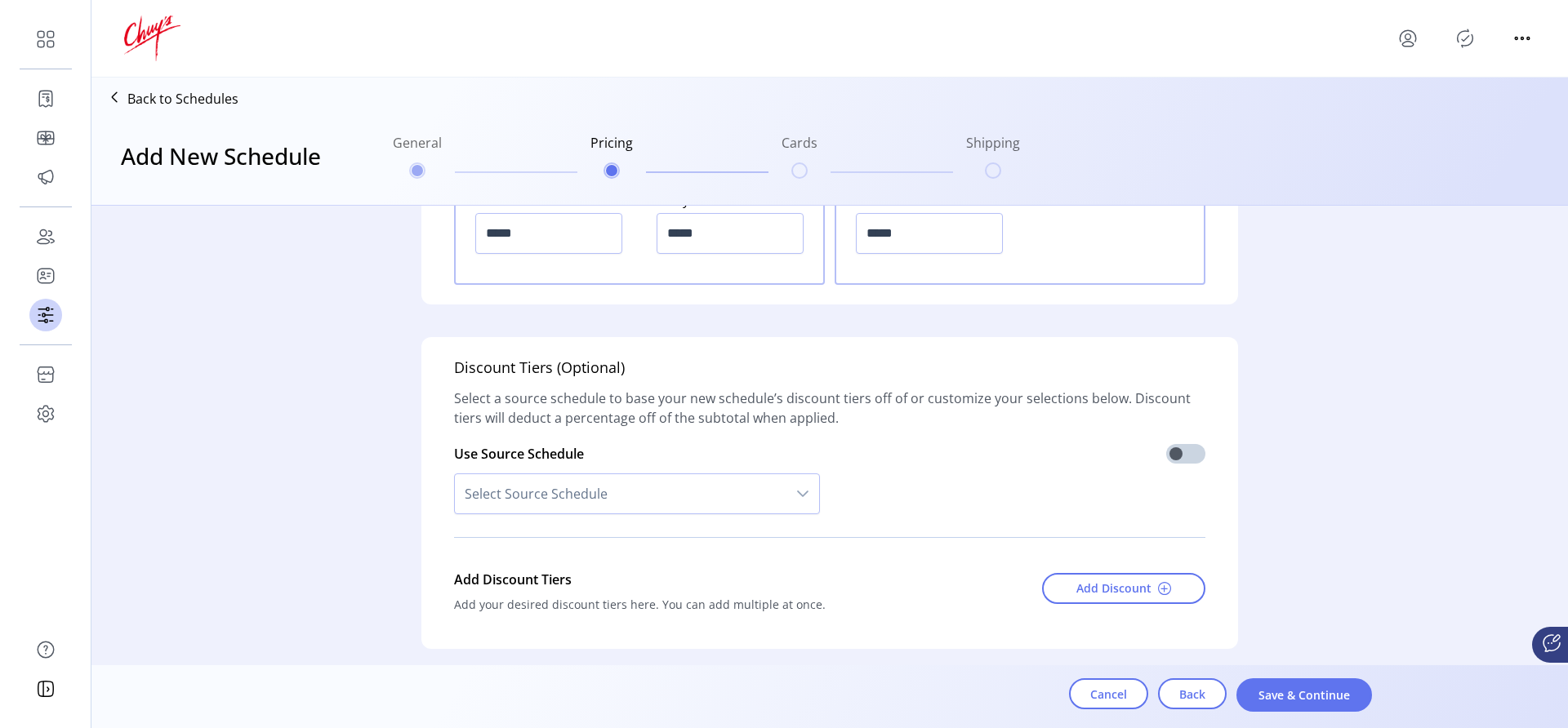 click on "Select Source Schedule" at bounding box center (621, 494) 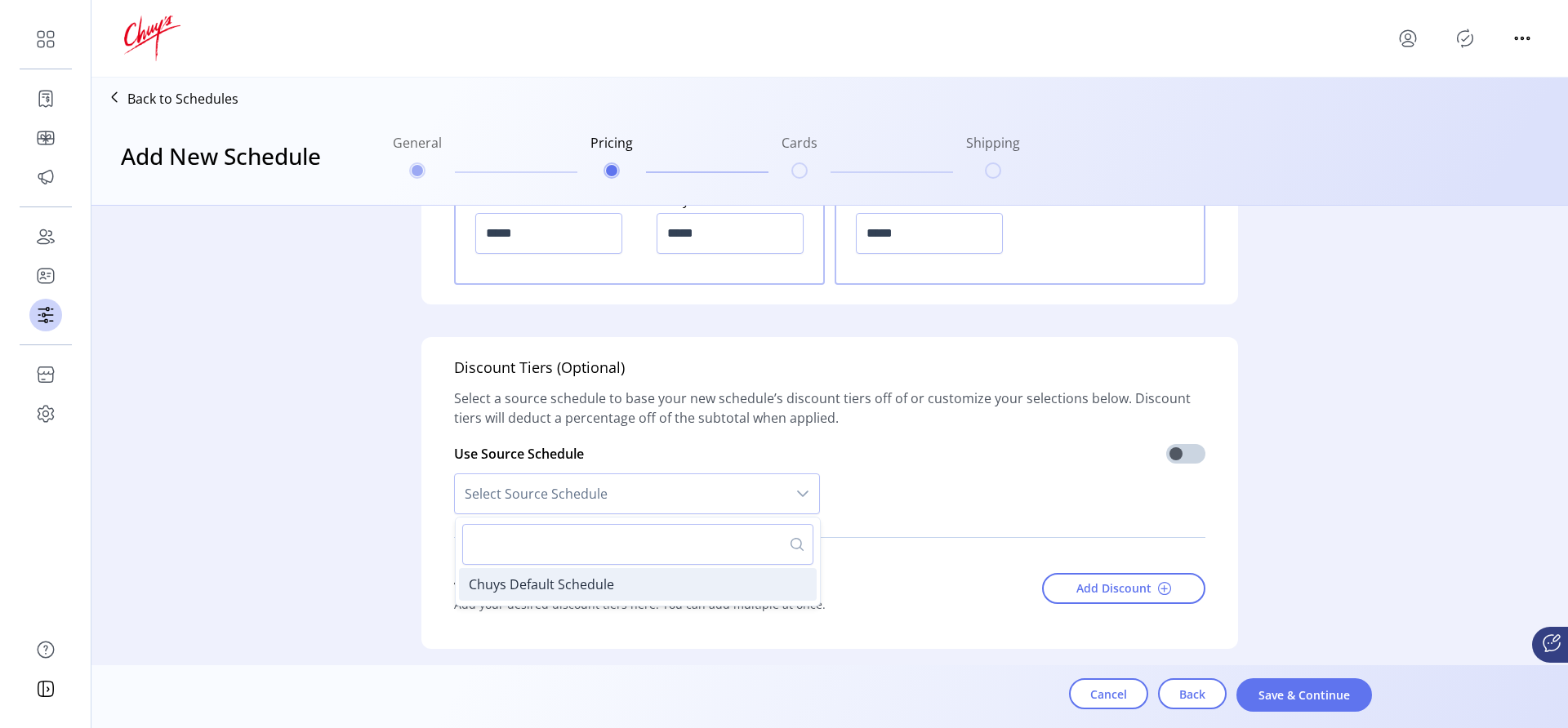 click on "Chuys Default Schedule" at bounding box center [638, 584] 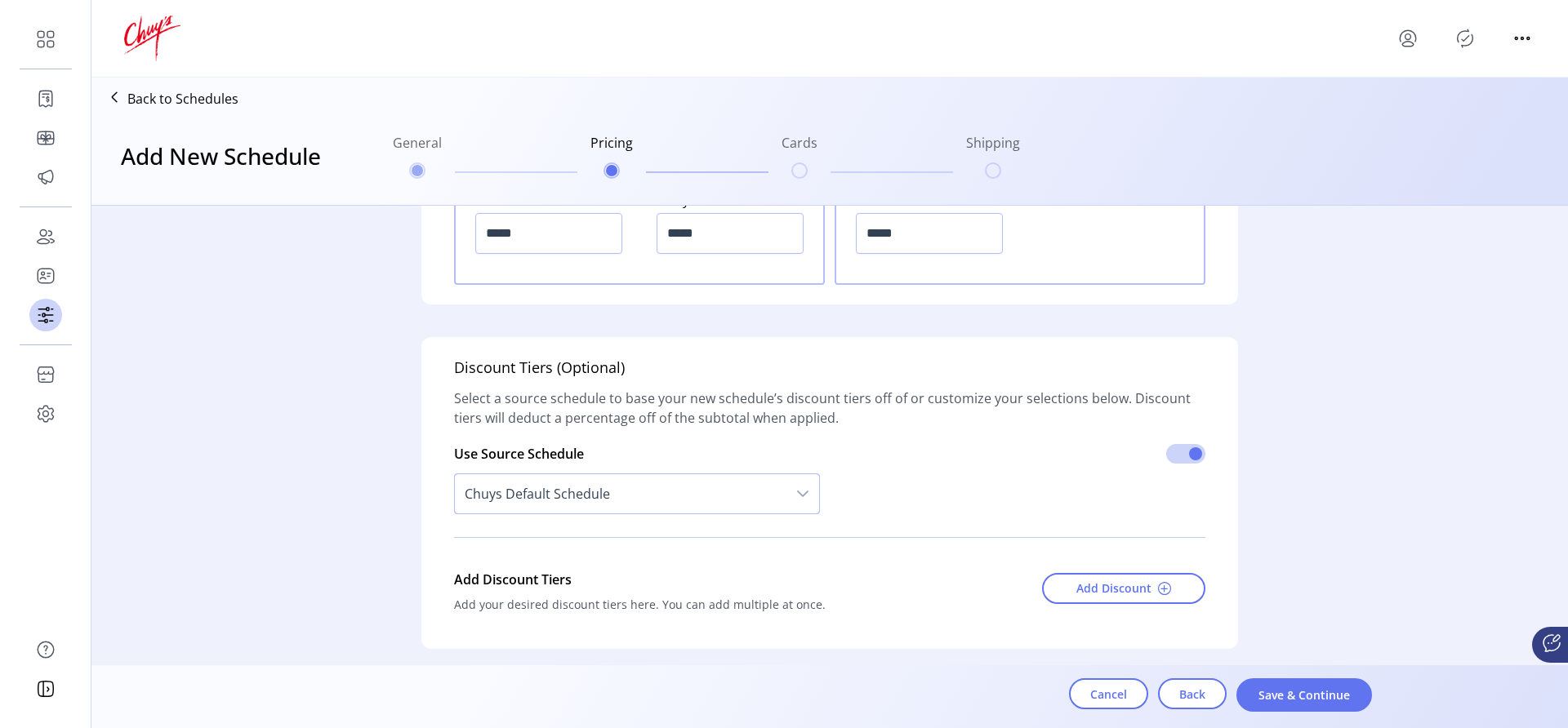 scroll, scrollTop: 952, scrollLeft: 0, axis: vertical 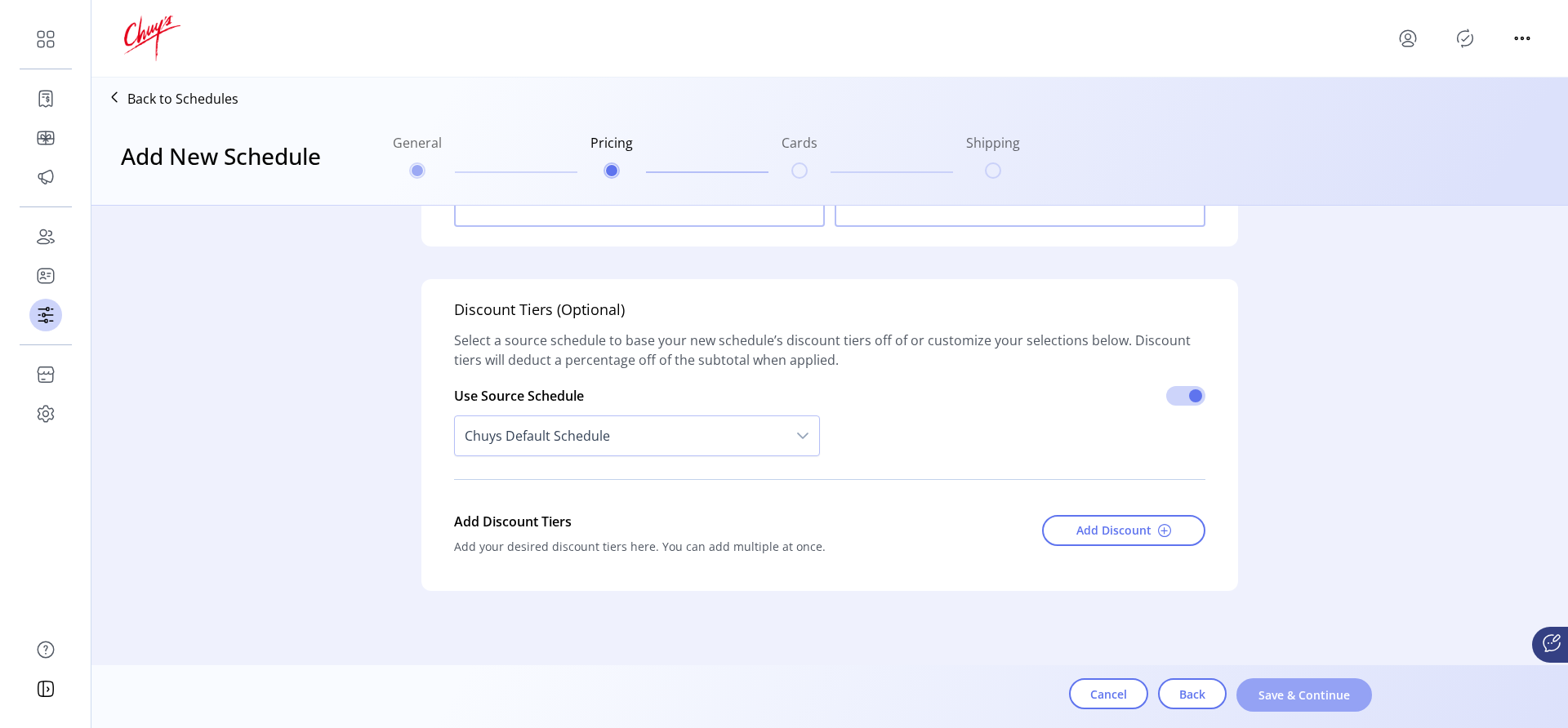 click on "Save & Continue" 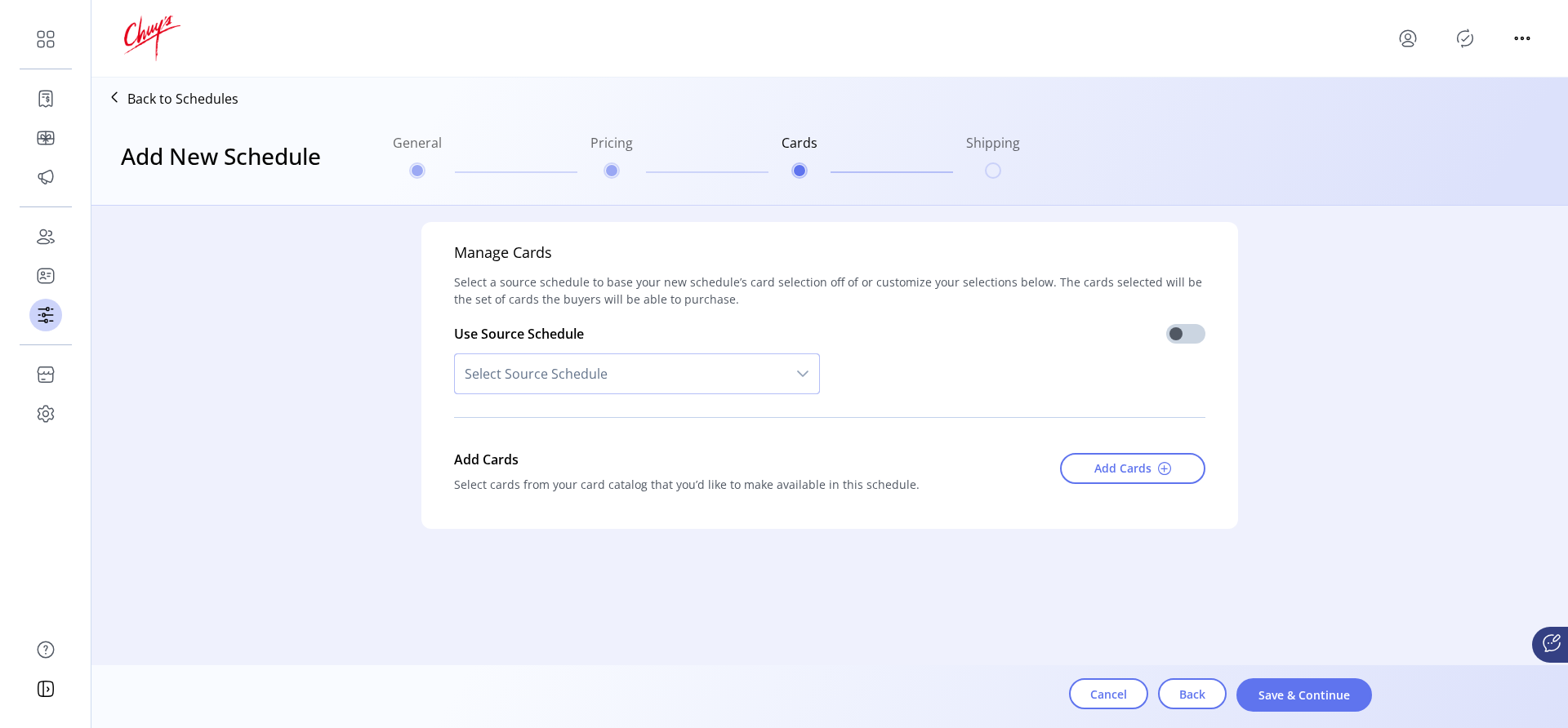 click on "Select Source Schedule" at bounding box center (621, 374) 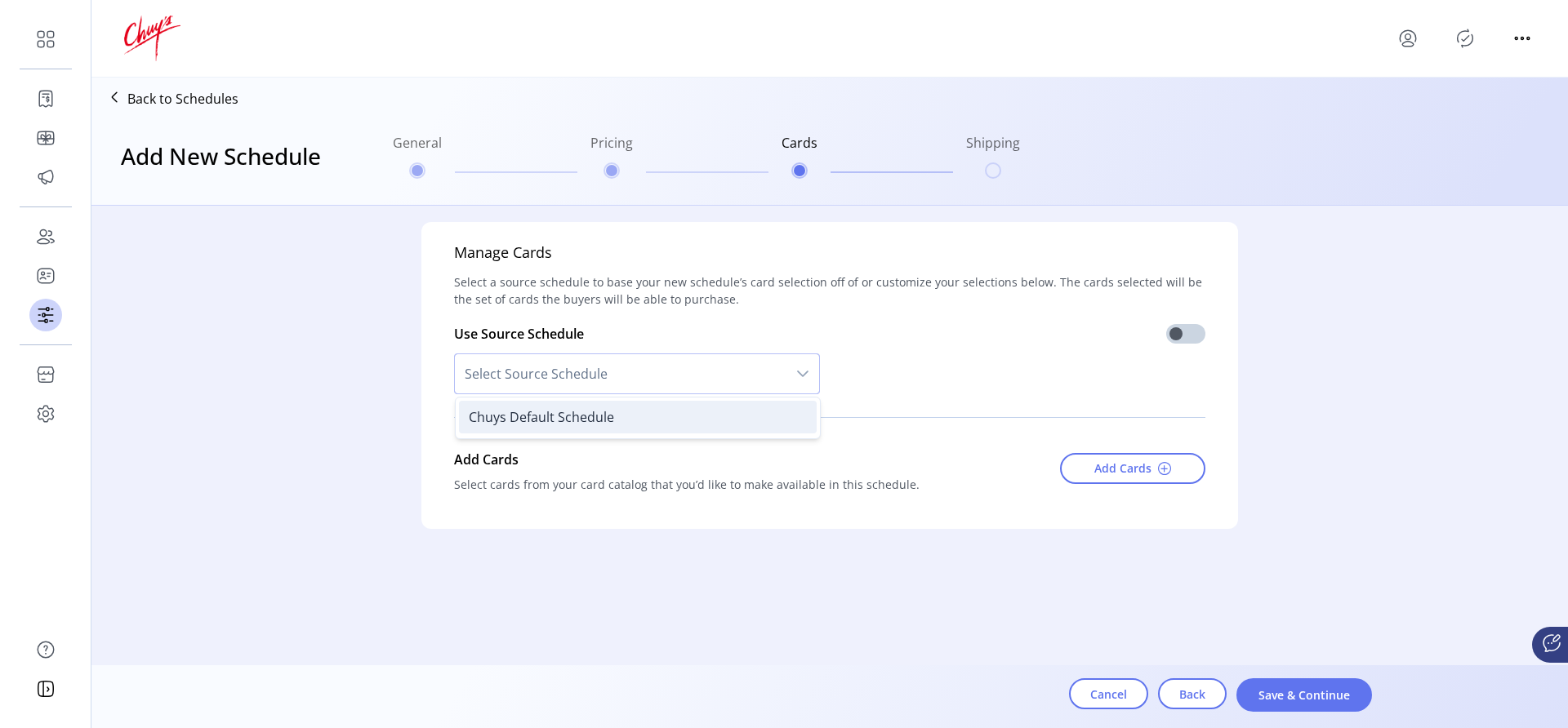 click on "Chuys Default Schedule" at bounding box center (638, 417) 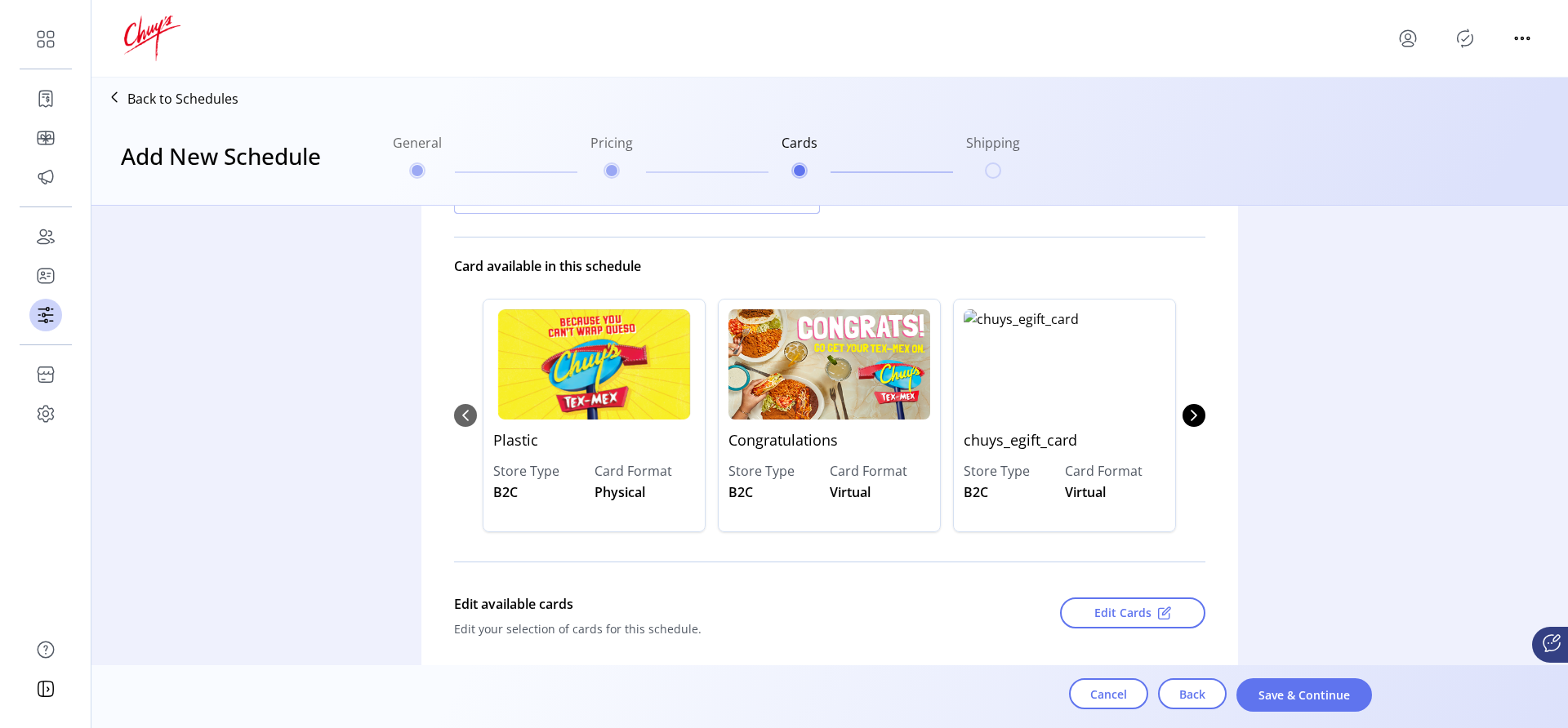 scroll, scrollTop: 264, scrollLeft: 0, axis: vertical 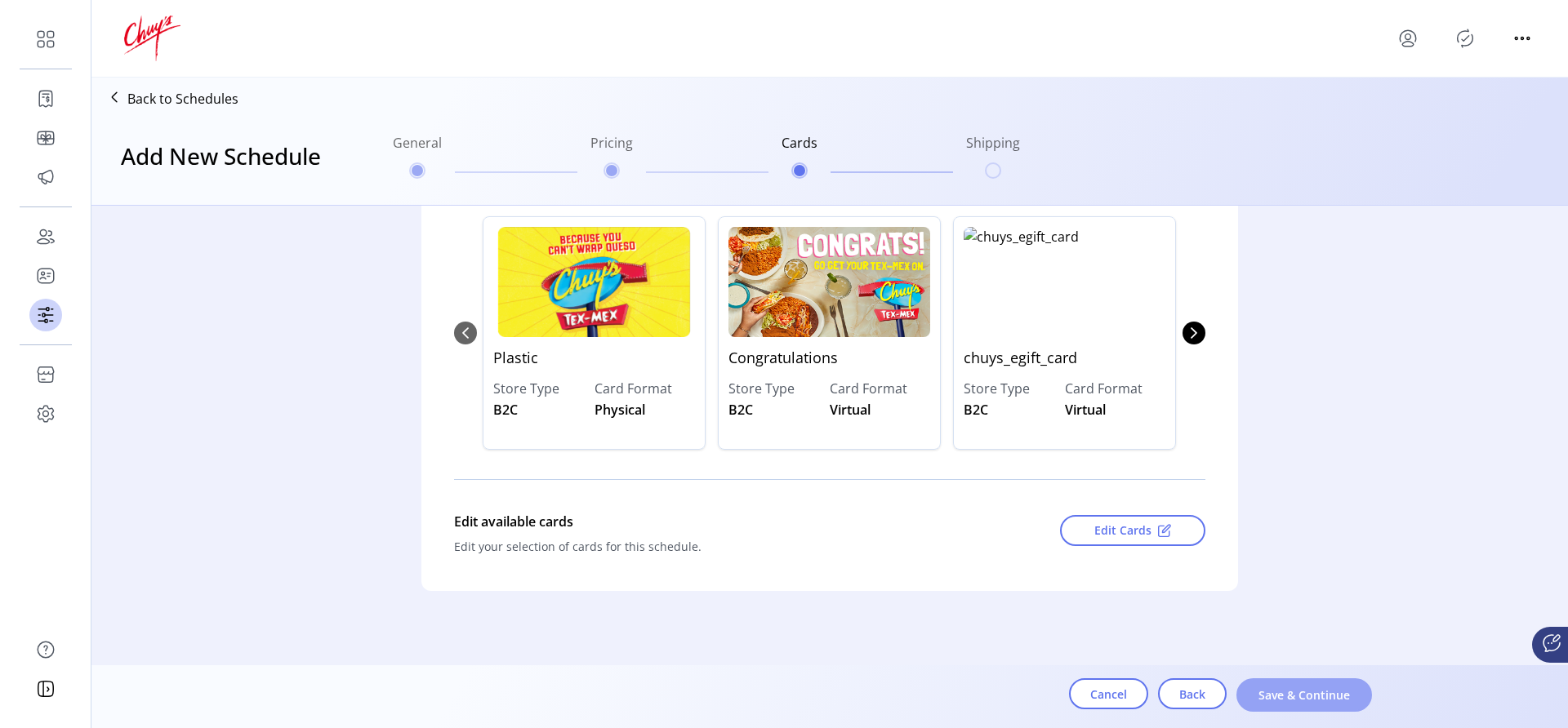 click on "Save & Continue" 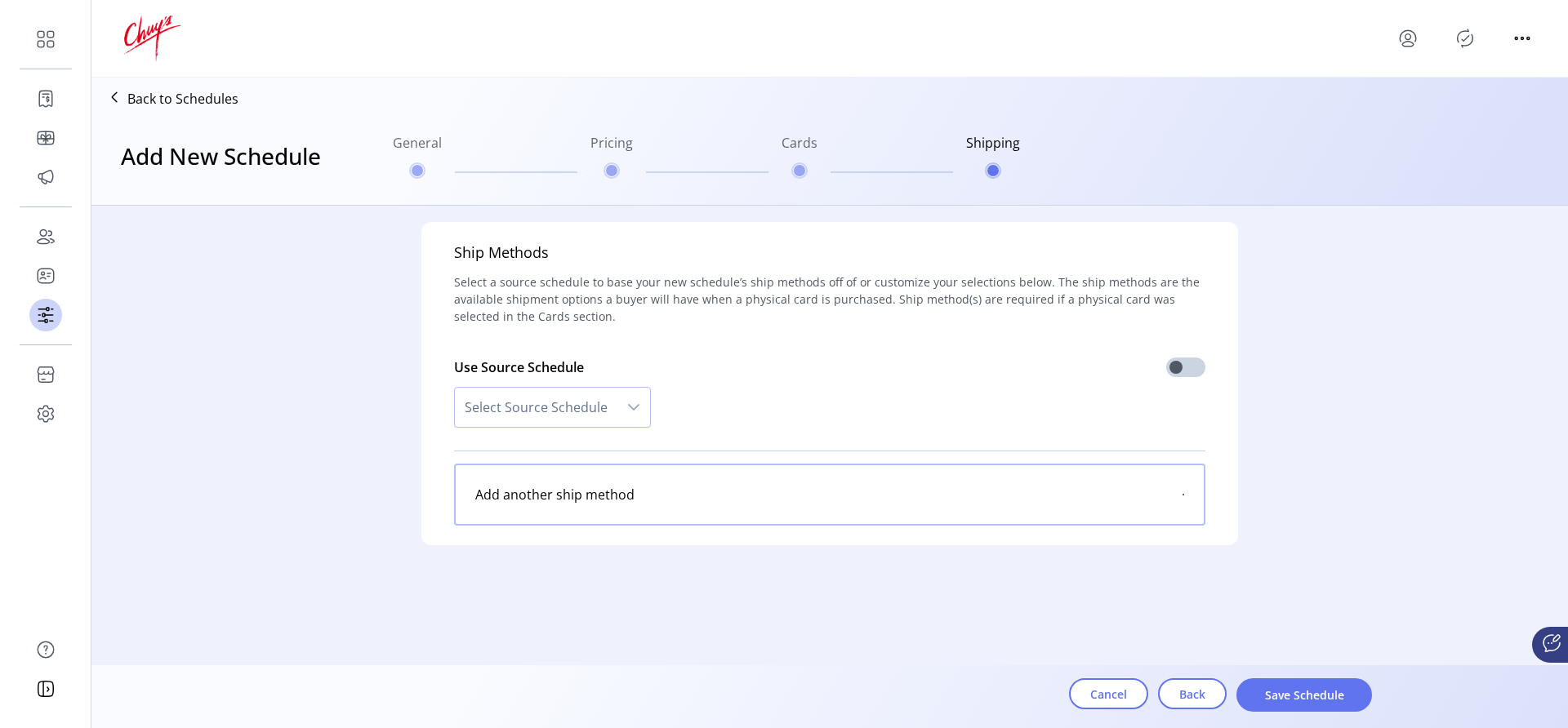 scroll, scrollTop: 0, scrollLeft: 0, axis: both 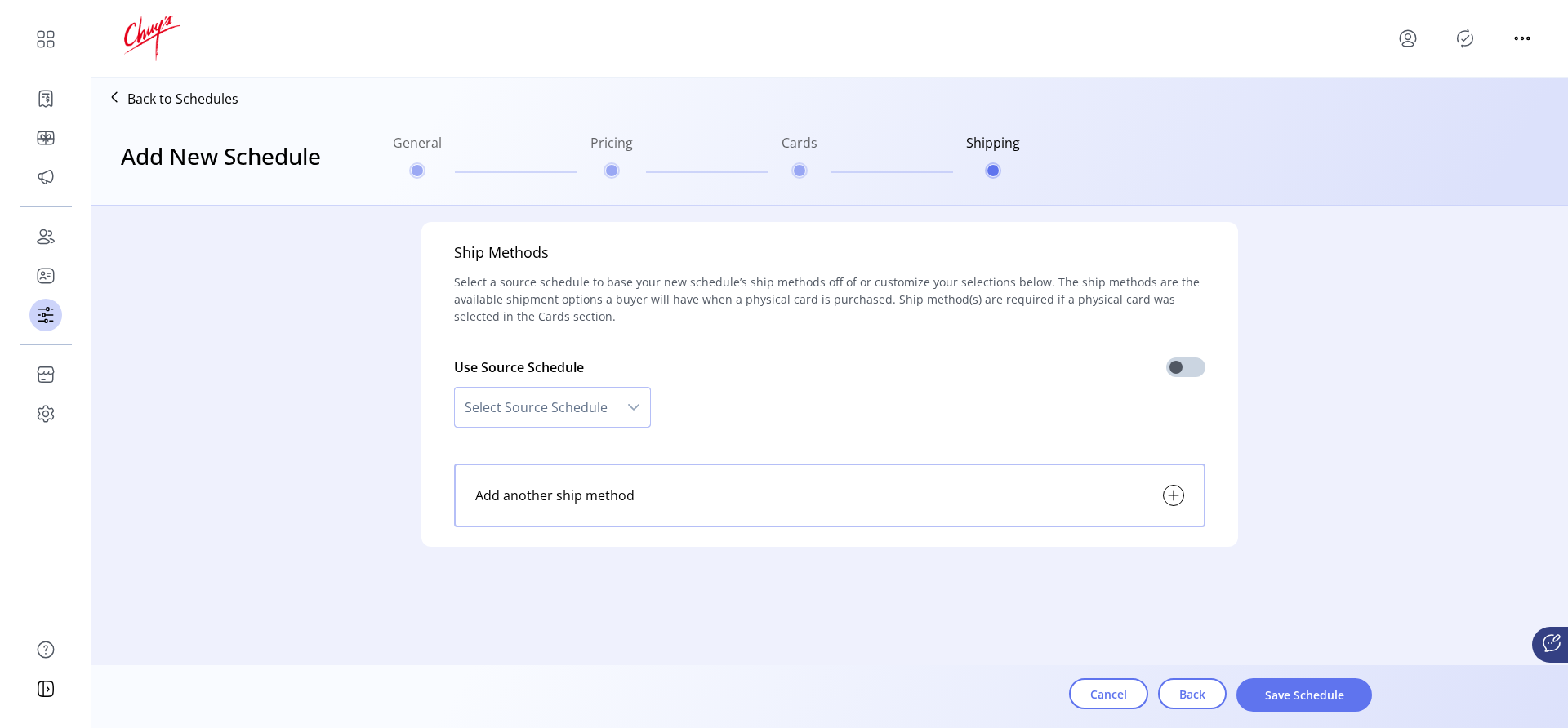 click on "Select Source Schedule" at bounding box center [536, 407] 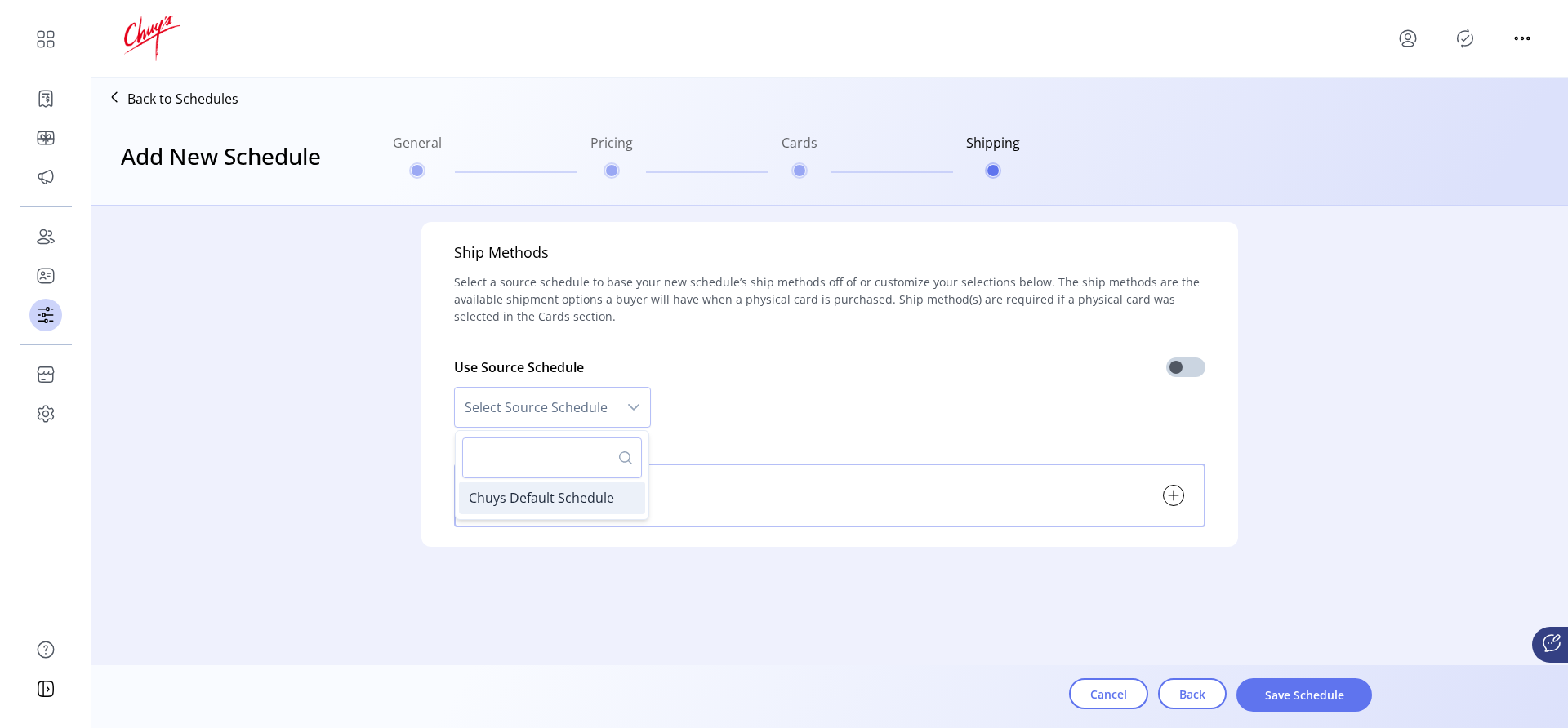 click on "Chuys Default Schedule" at bounding box center [541, 498] 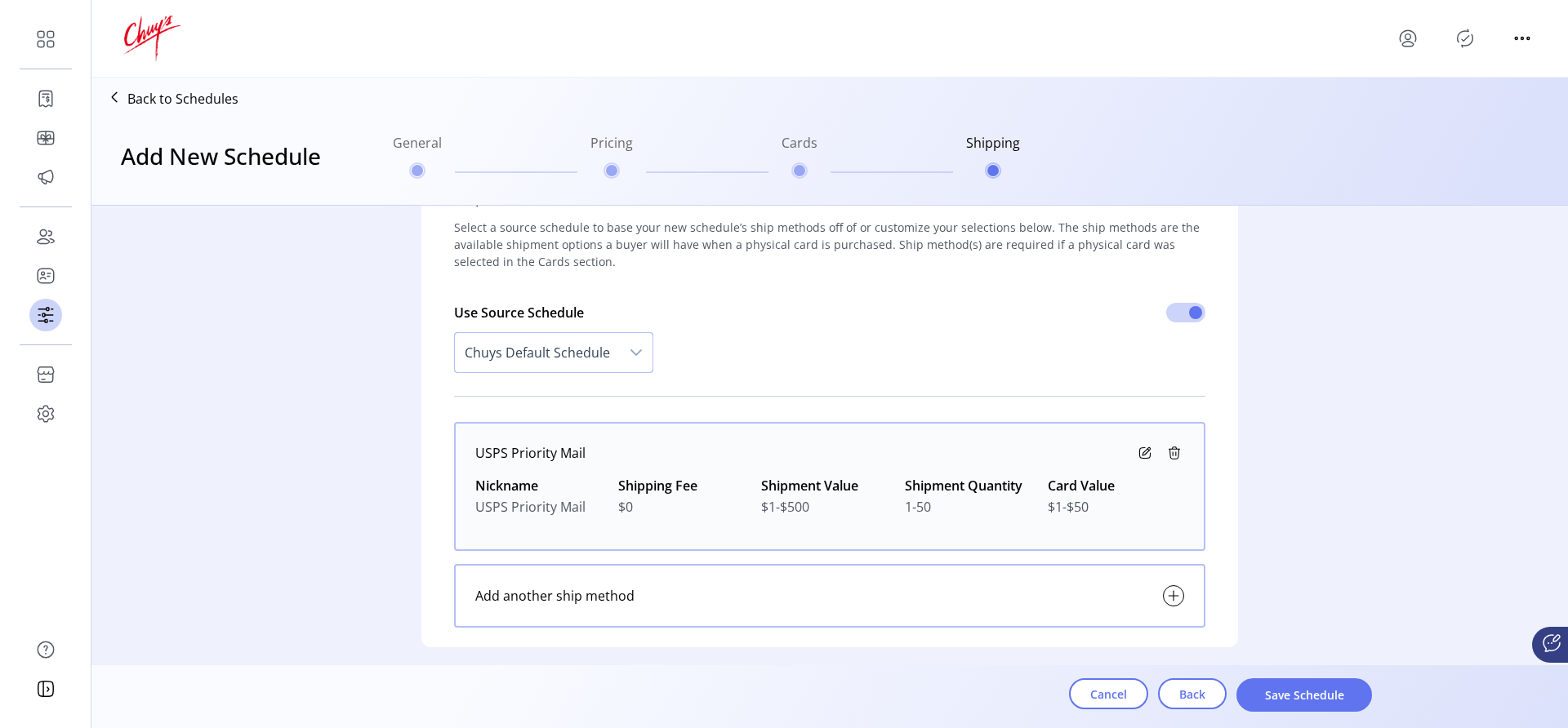 scroll, scrollTop: 111, scrollLeft: 0, axis: vertical 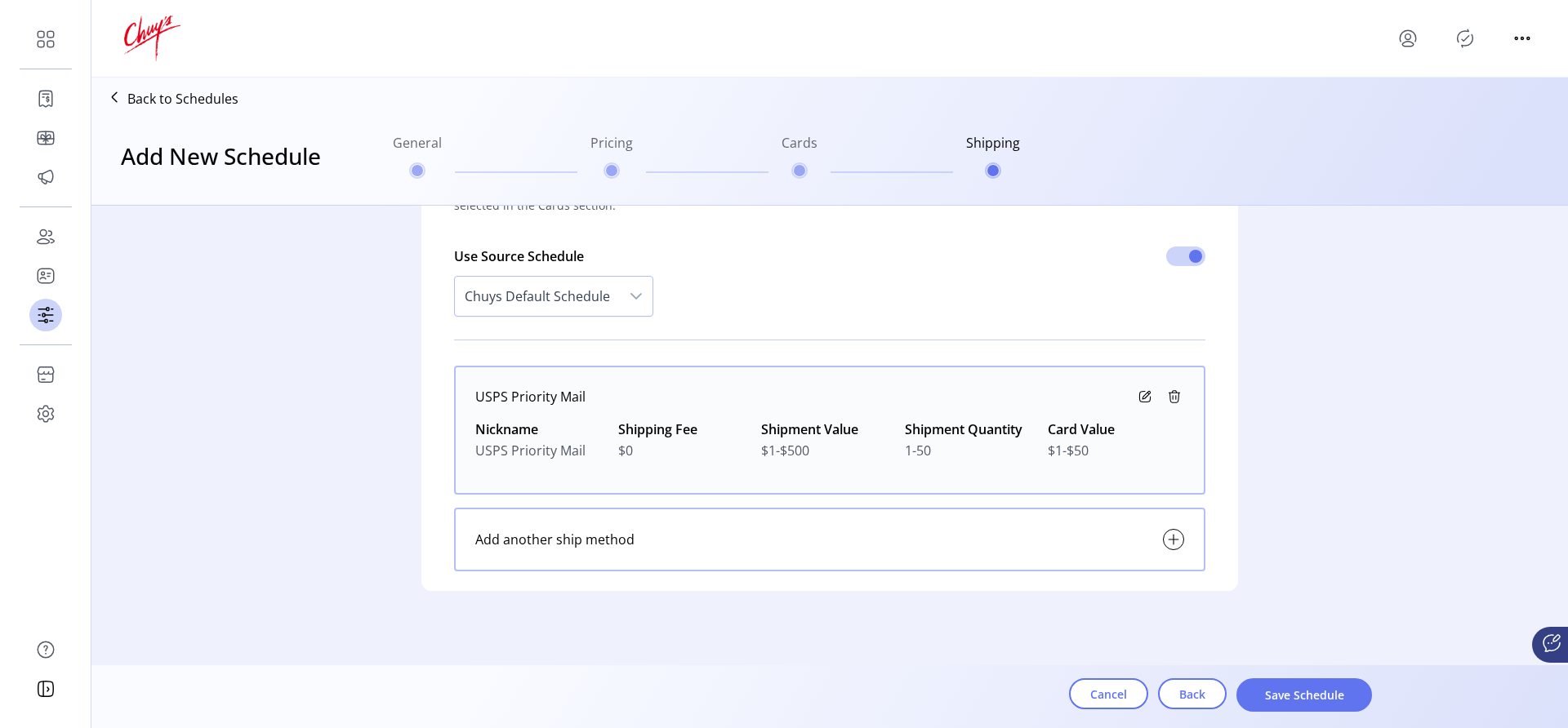 click 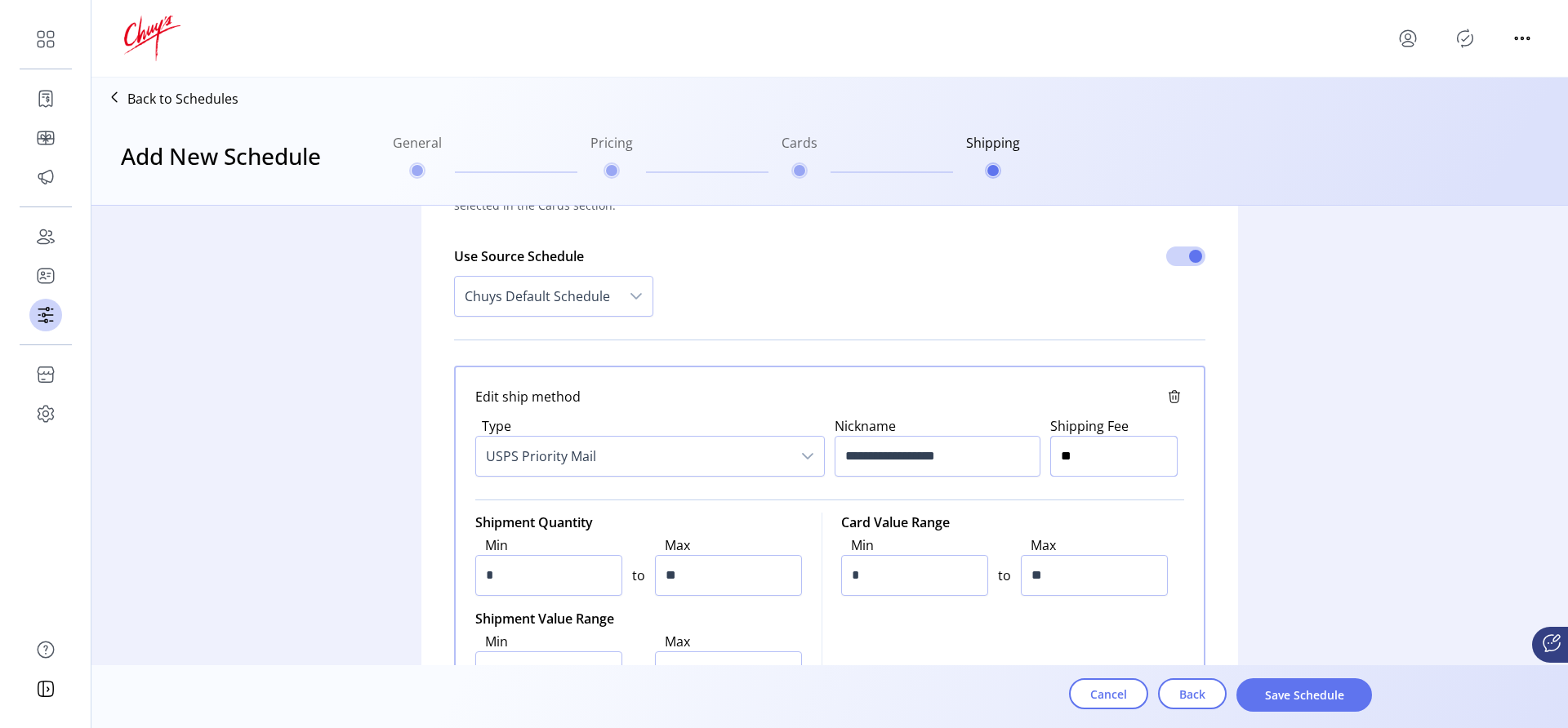 click on "**" at bounding box center [1114, 456] 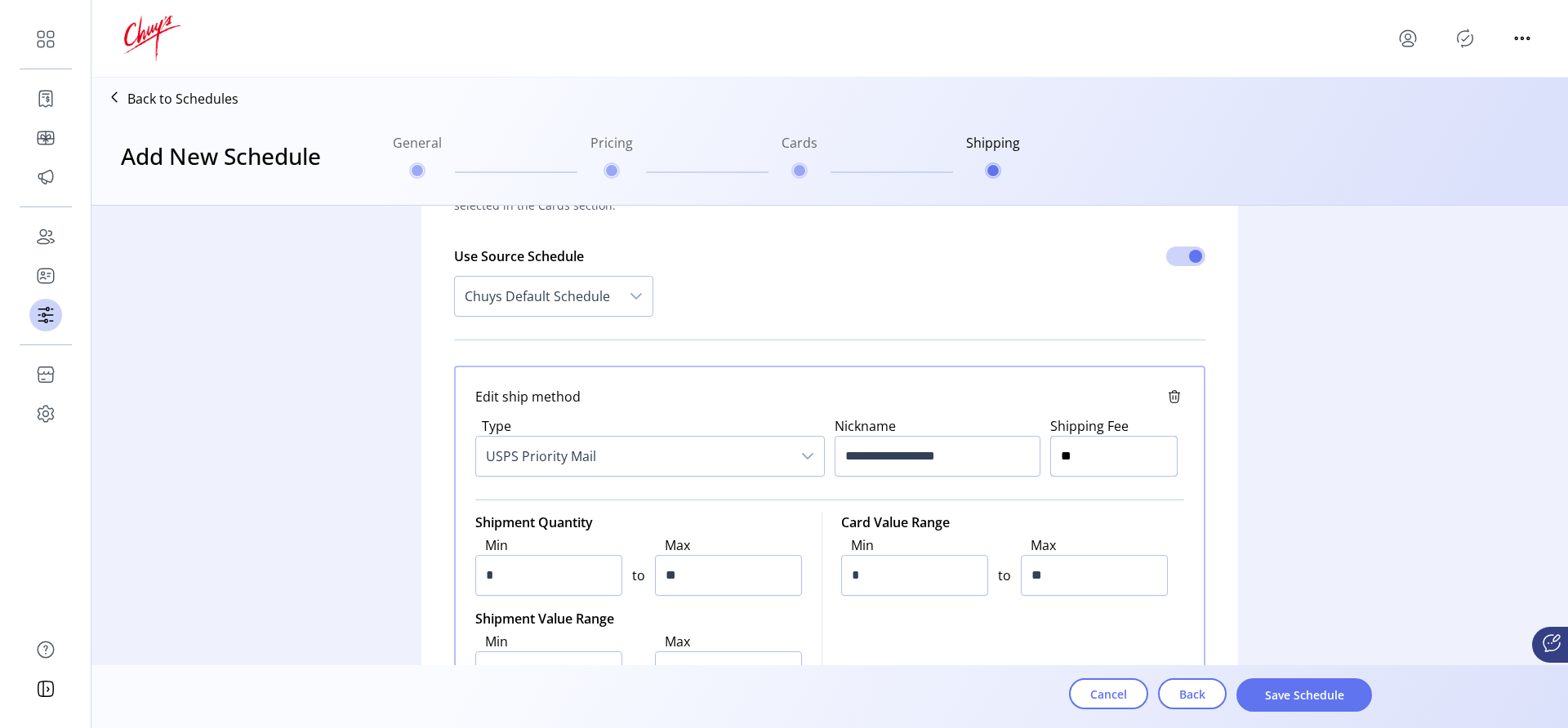 click on "**" at bounding box center (1114, 456) 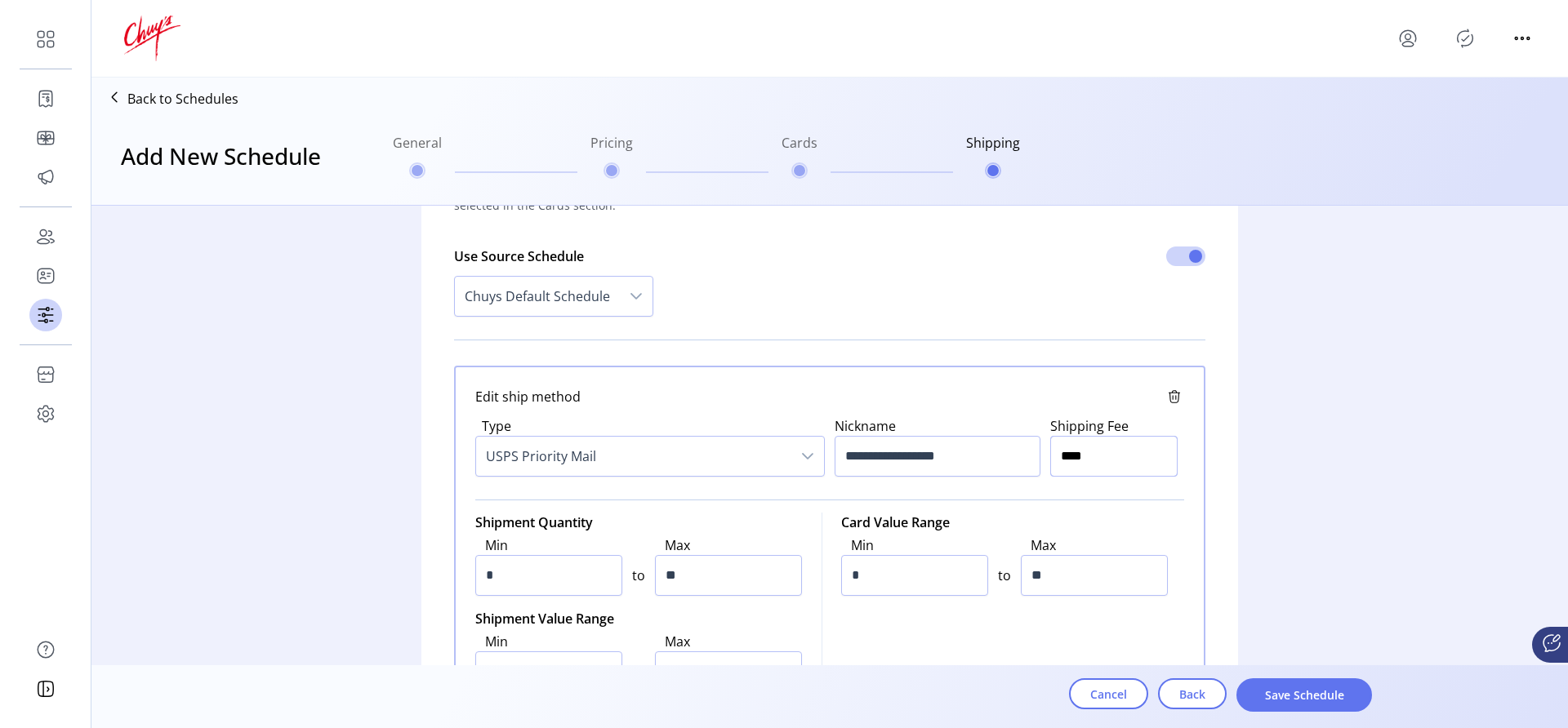 type on "*****" 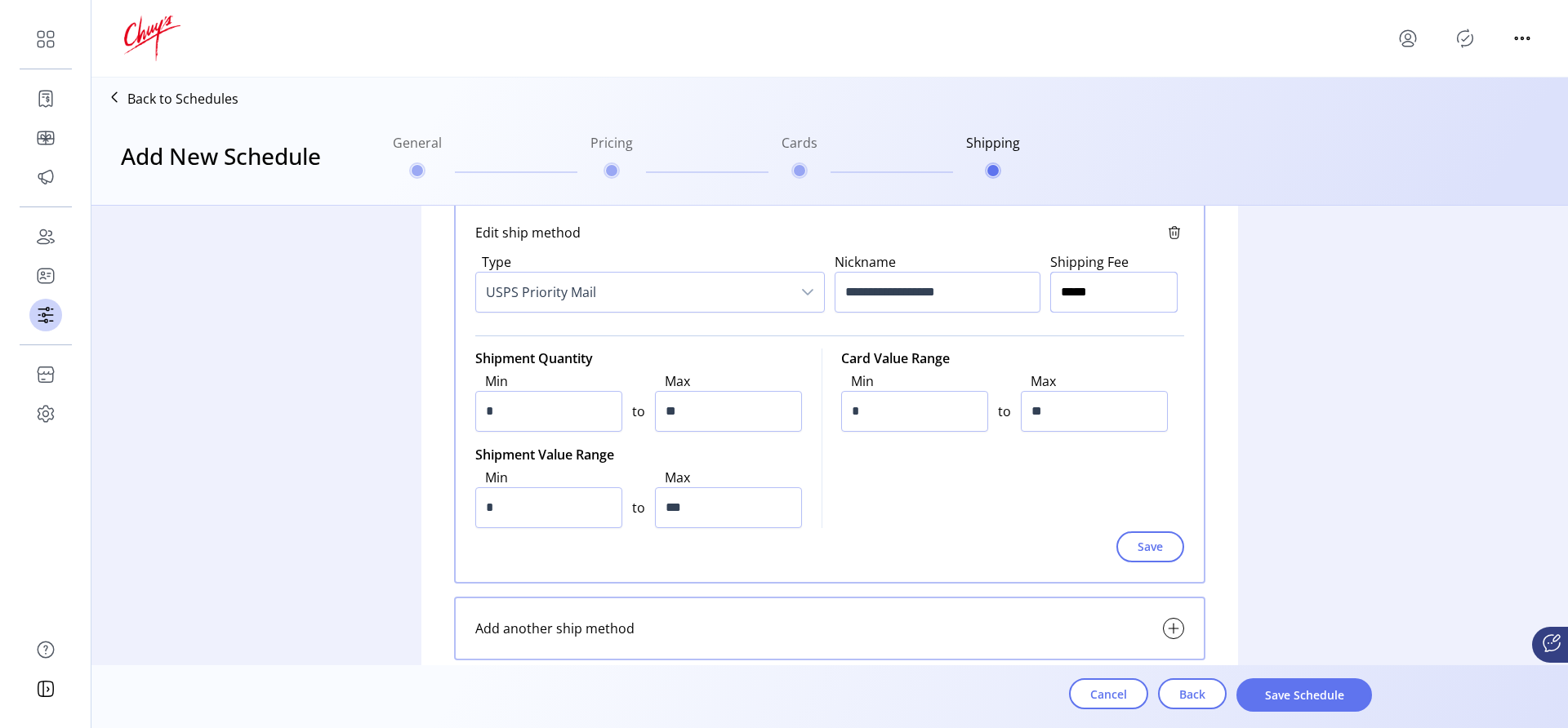 scroll, scrollTop: 364, scrollLeft: 0, axis: vertical 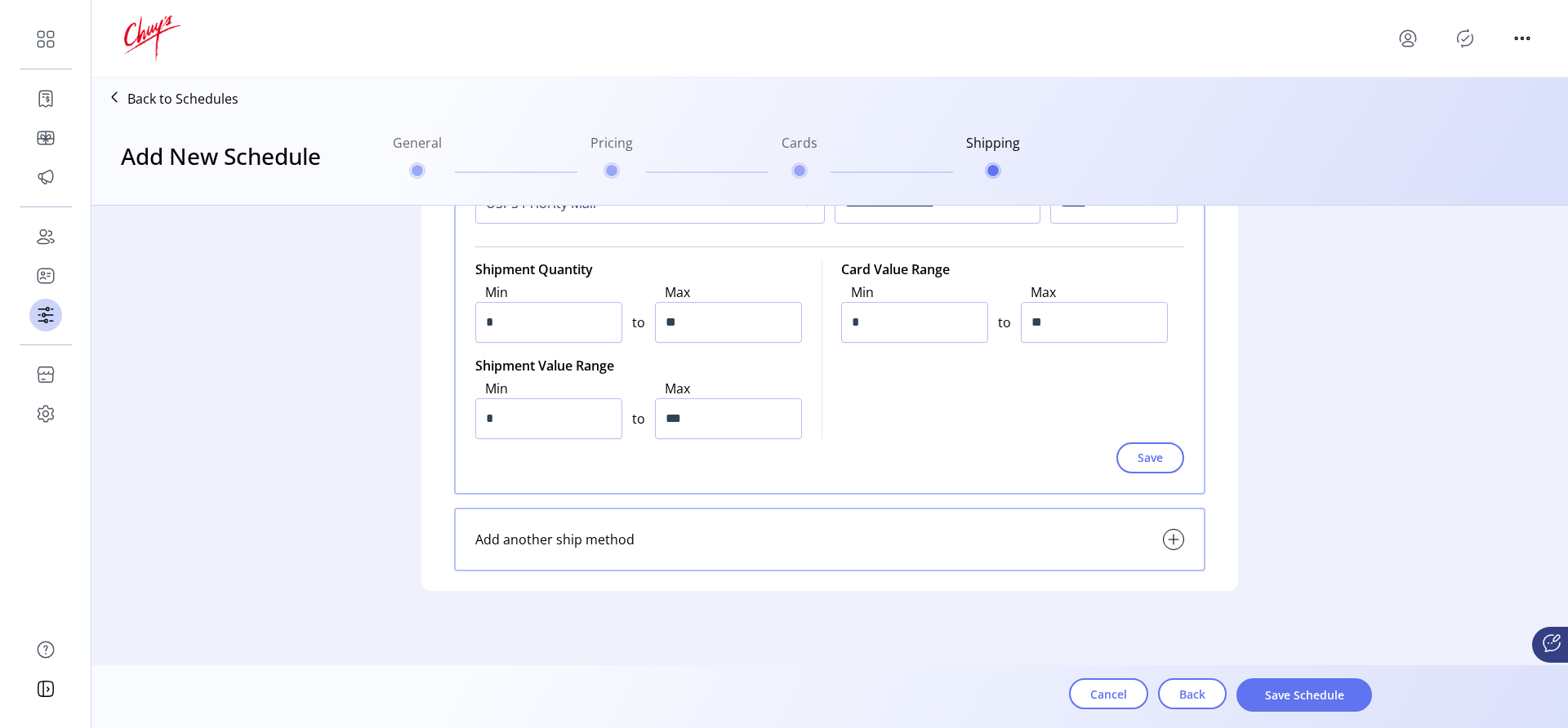 click 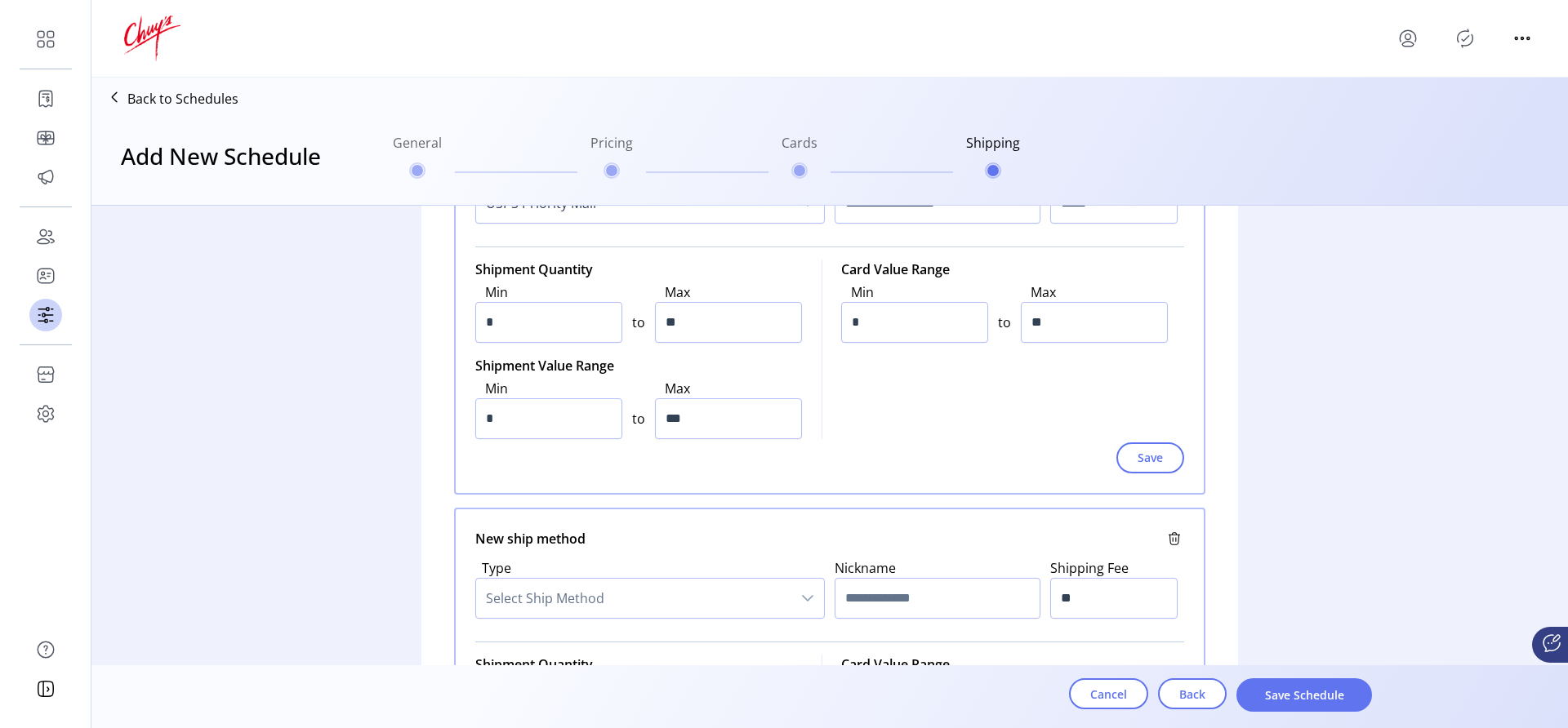 scroll, scrollTop: 476, scrollLeft: 0, axis: vertical 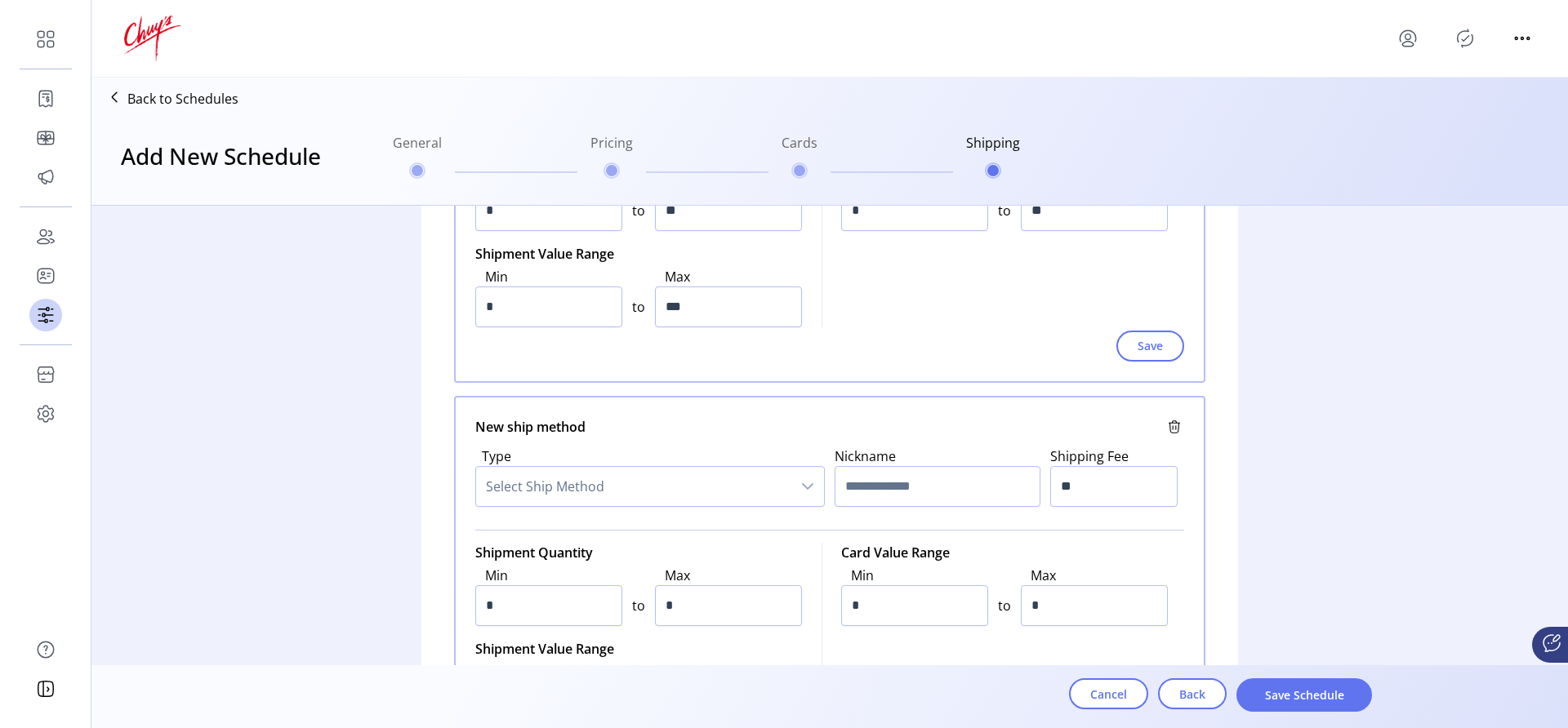 click on "Select Ship Method" at bounding box center (634, 486) 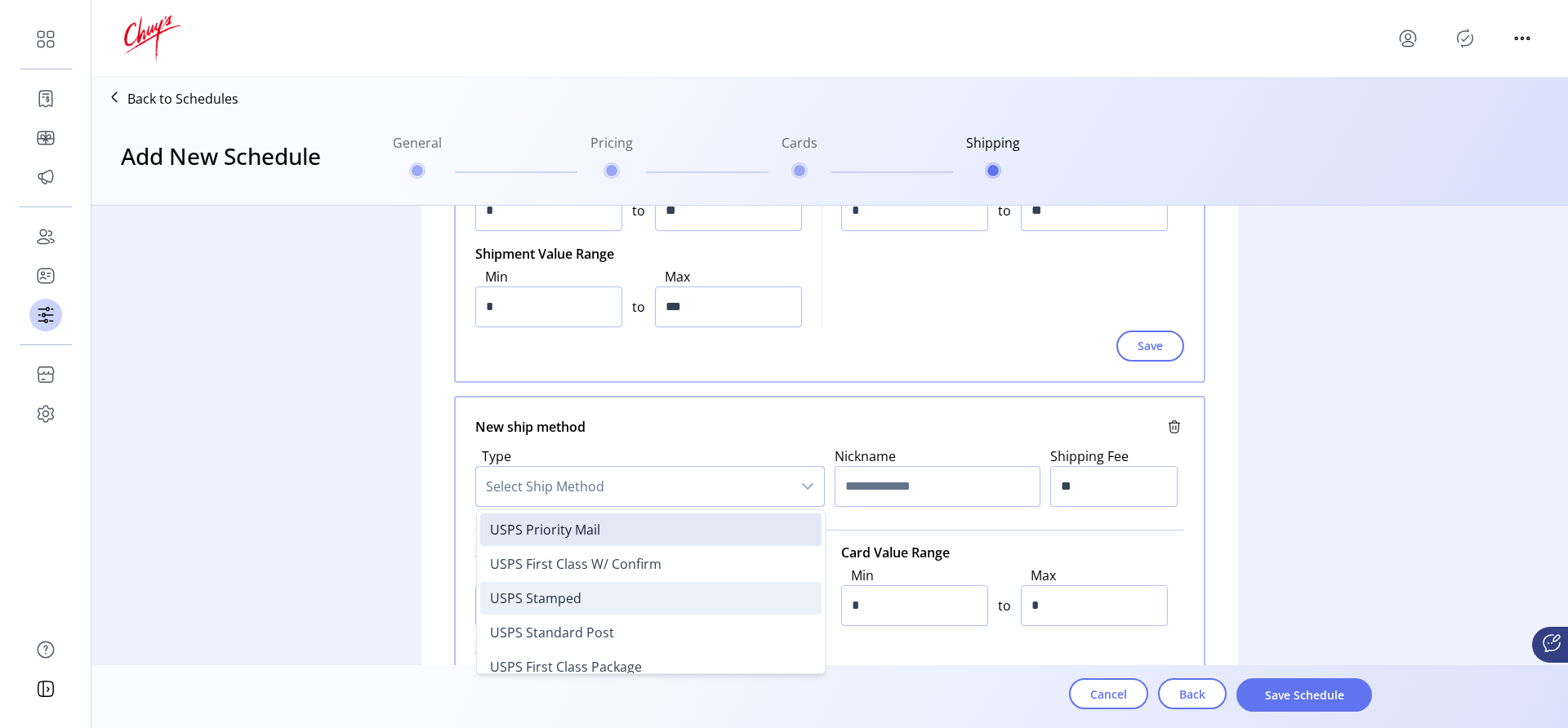 scroll, scrollTop: 113, scrollLeft: 0, axis: vertical 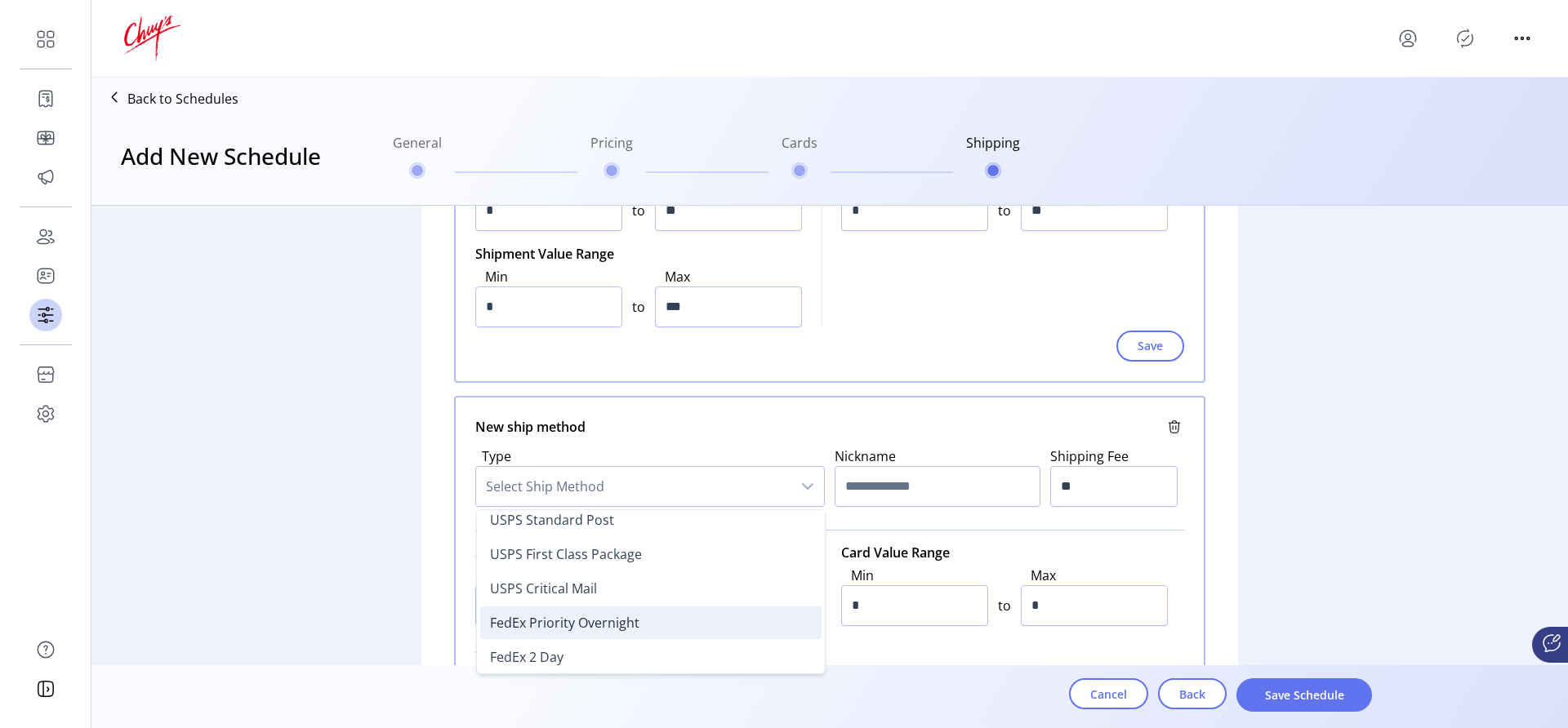 click on "FedEx Priority Overnight" at bounding box center [651, 623] 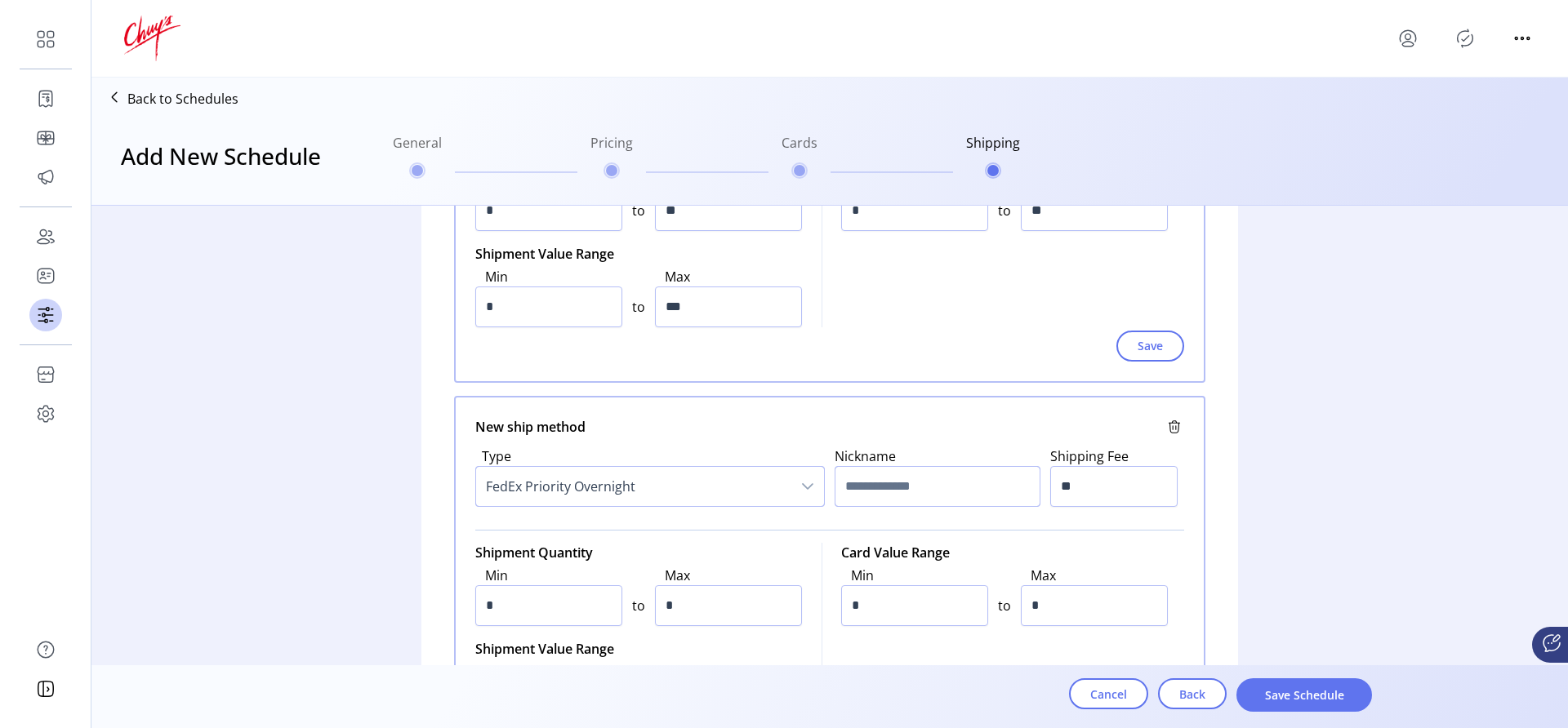 click 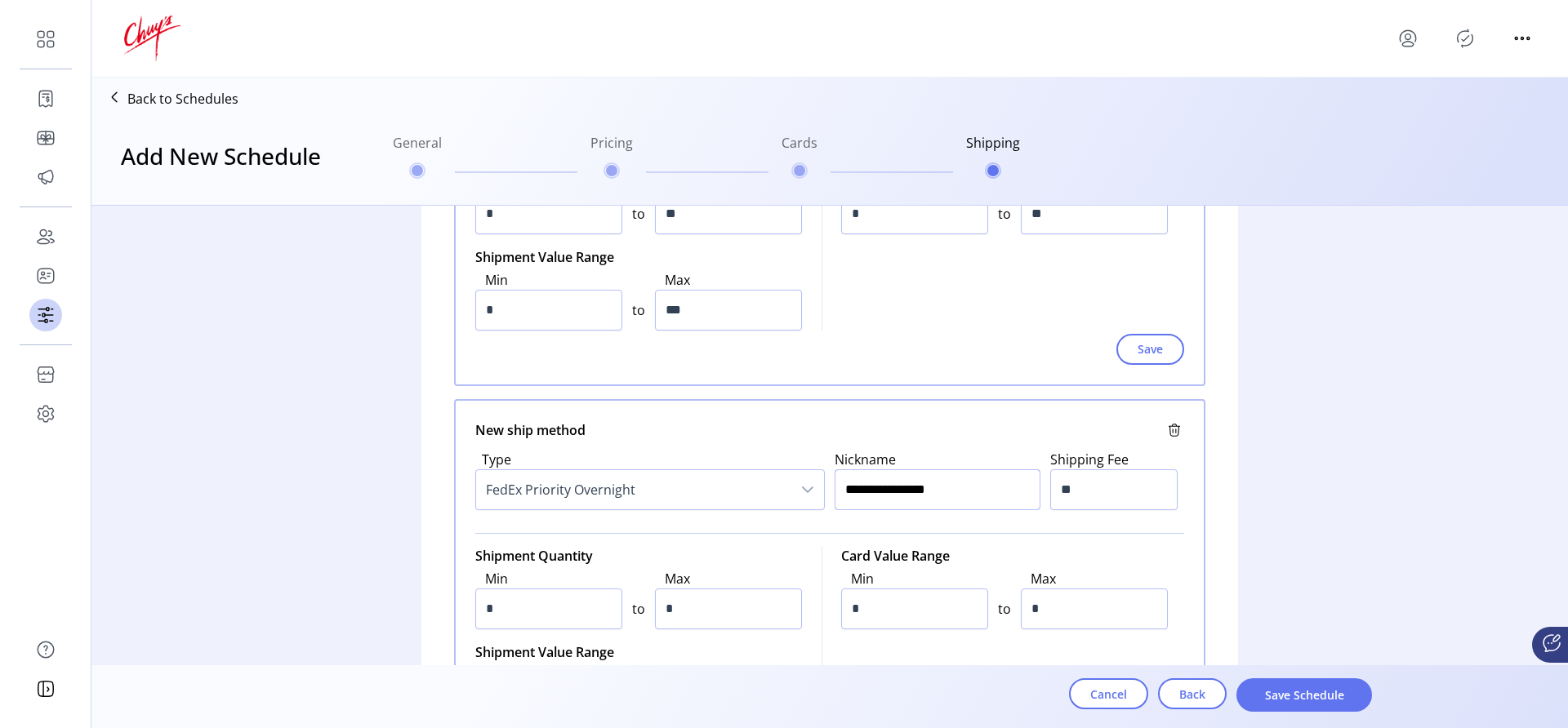 scroll, scrollTop: 537, scrollLeft: 0, axis: vertical 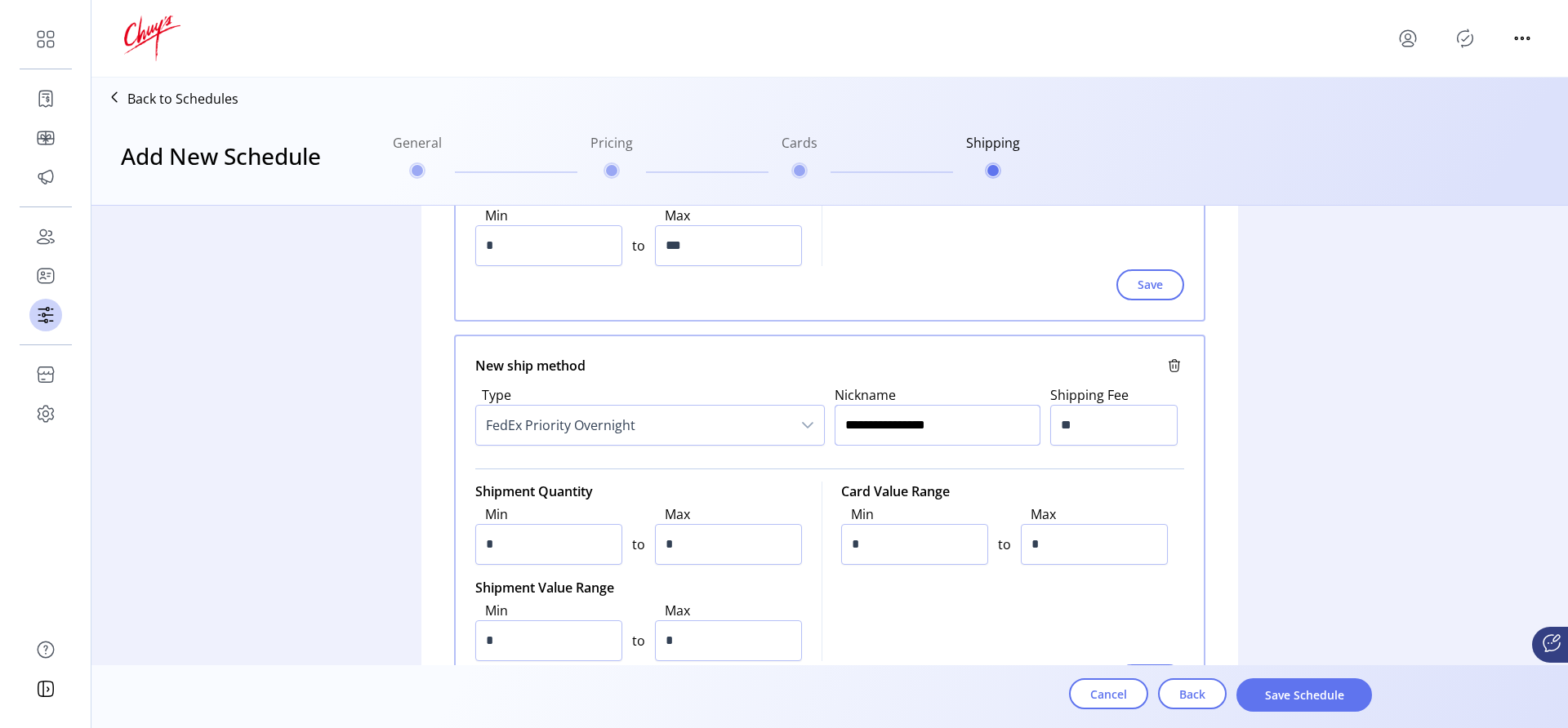 type on "**********" 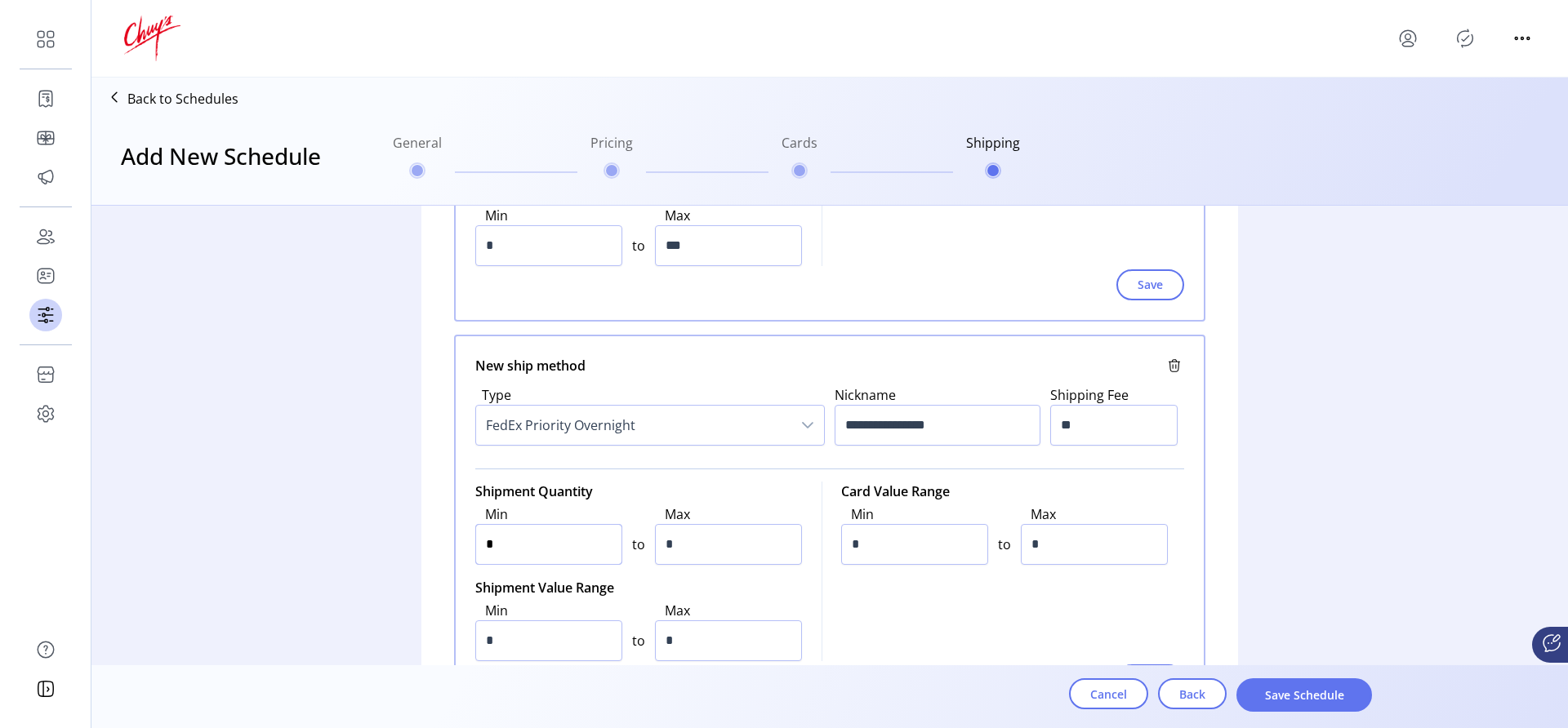 click on "*" at bounding box center [549, 149] 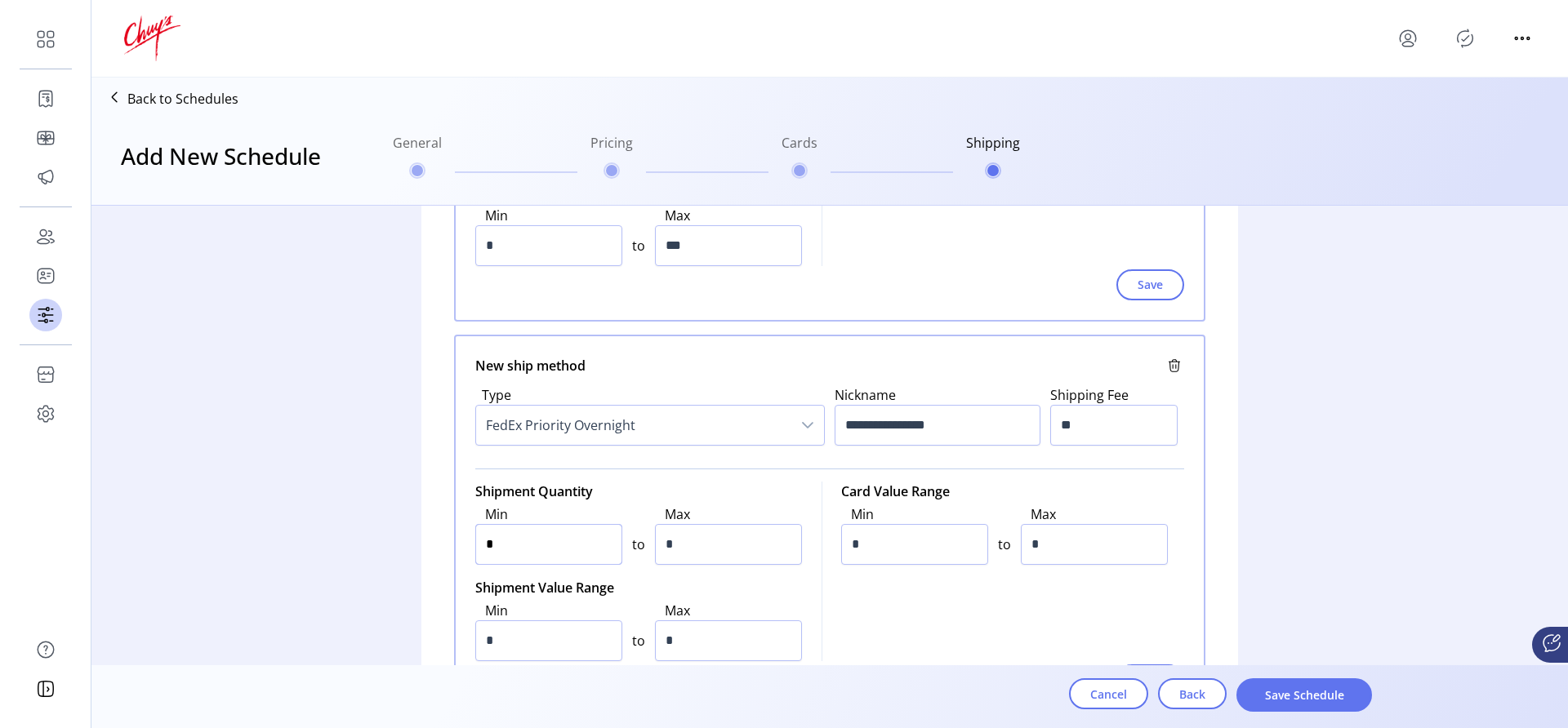 click on "*" at bounding box center [549, 544] 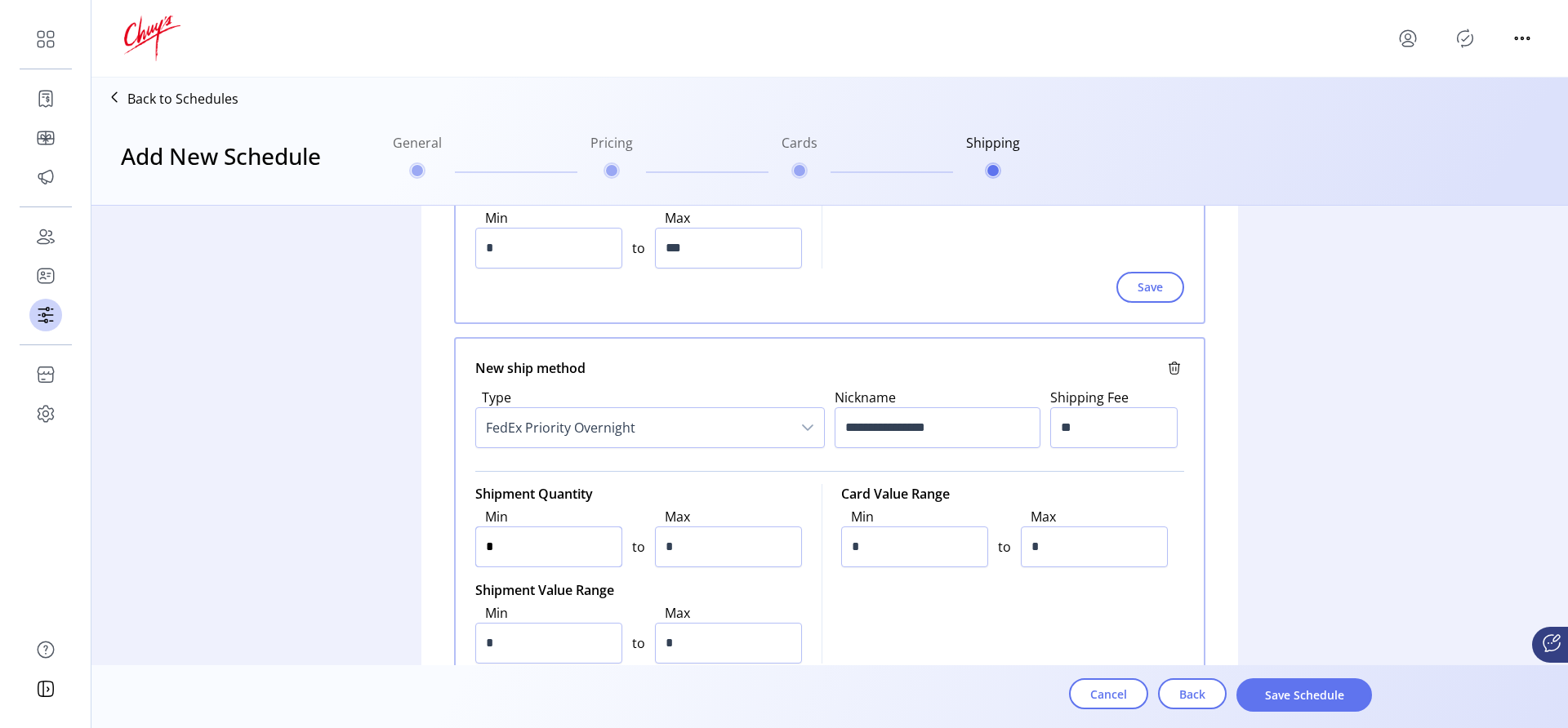 scroll, scrollTop: 532, scrollLeft: 0, axis: vertical 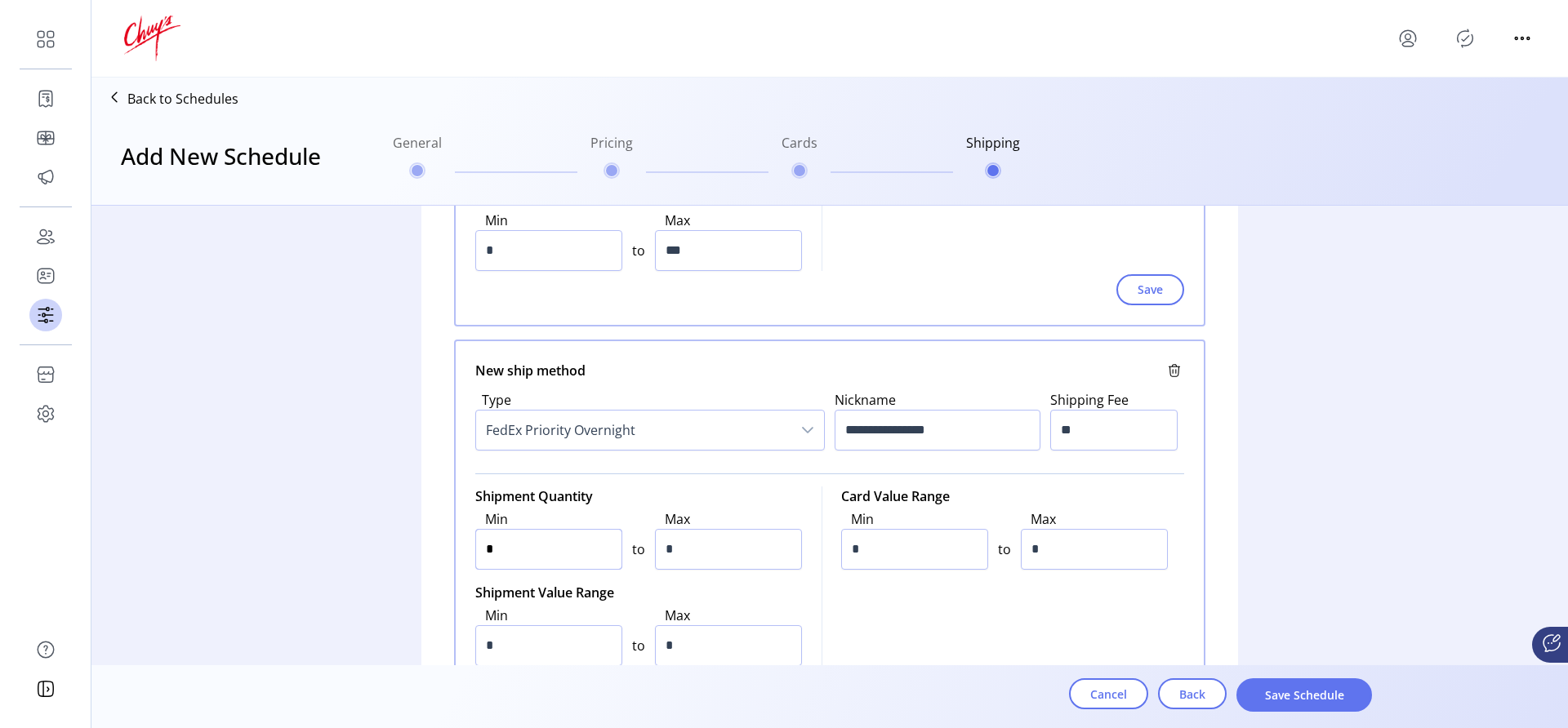 type on "*" 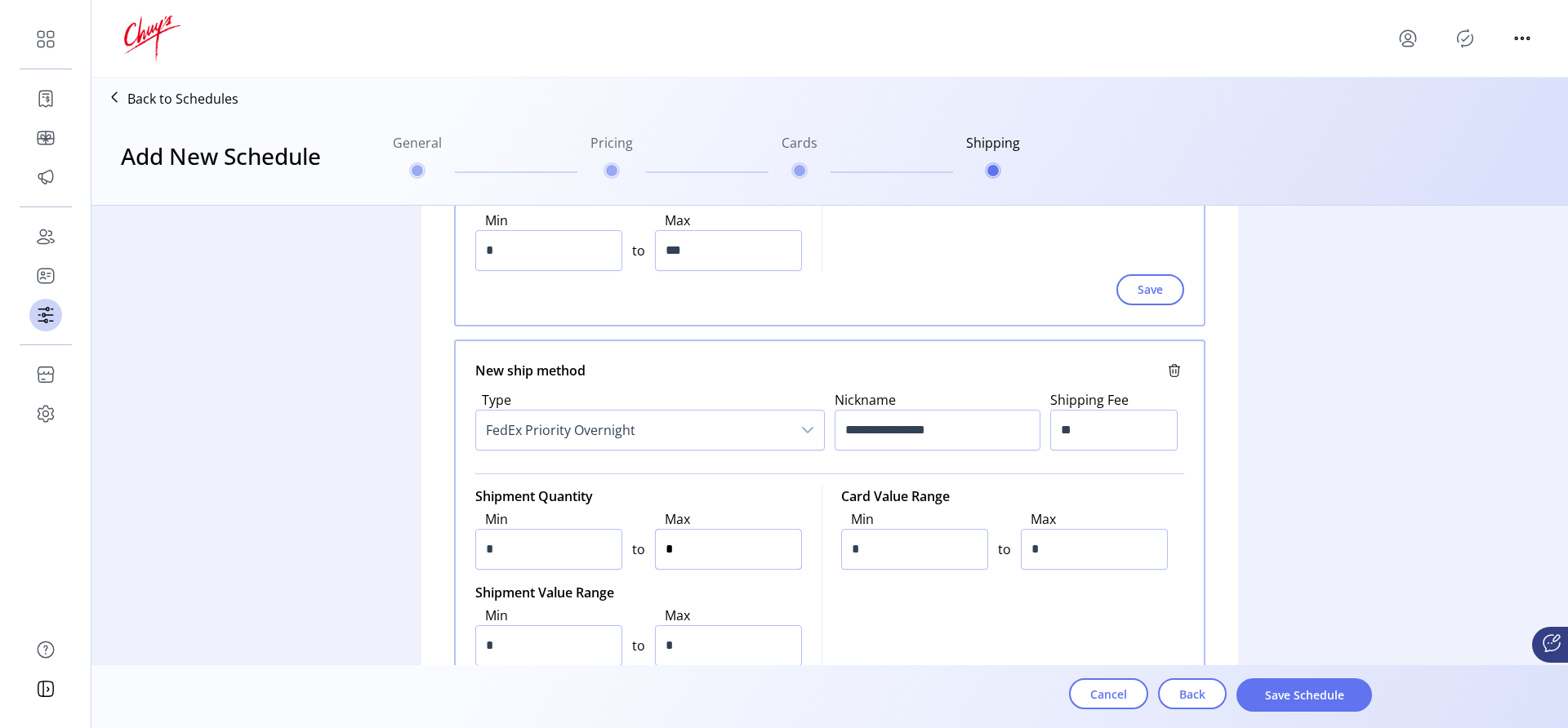 click on "*" at bounding box center [728, 549] 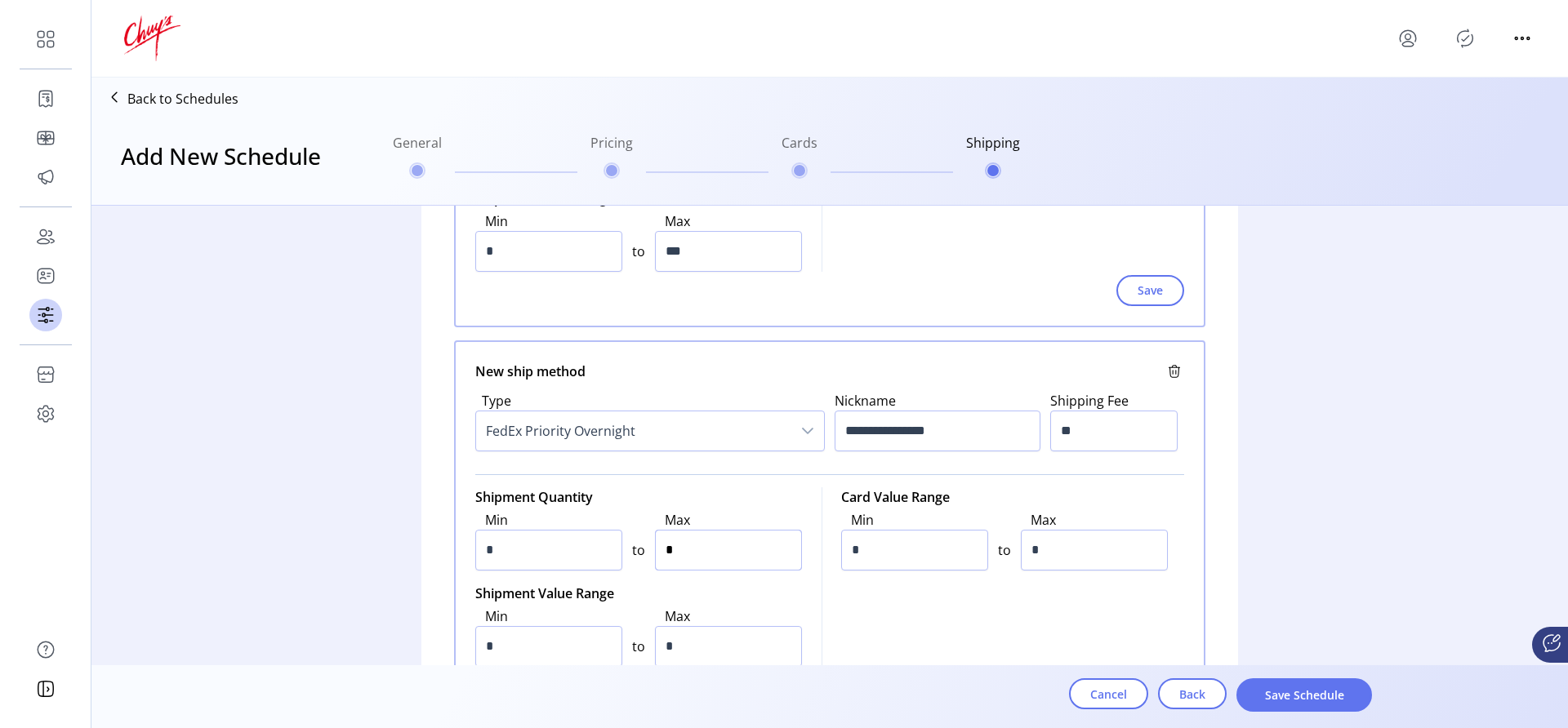 click on "*" at bounding box center (728, 550) 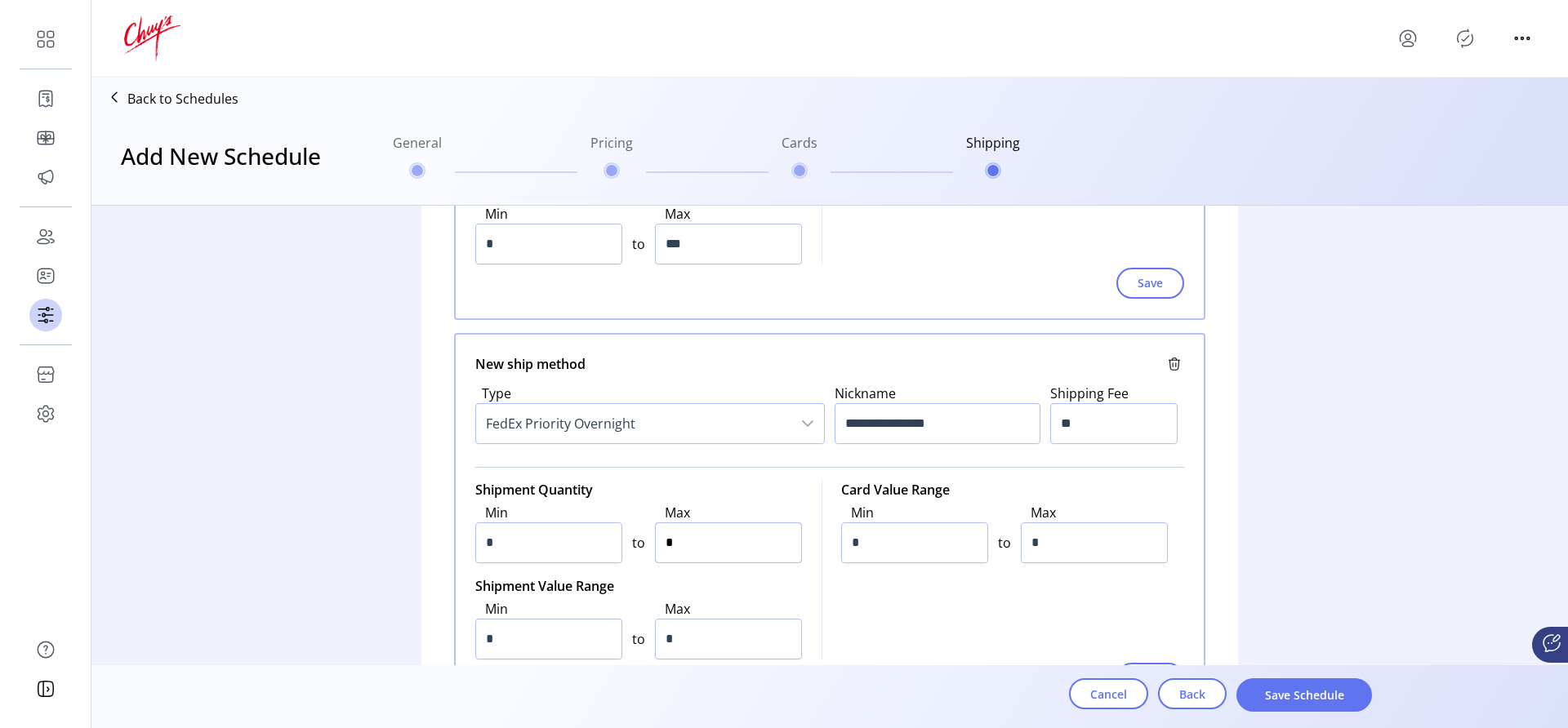 scroll, scrollTop: 538, scrollLeft: 0, axis: vertical 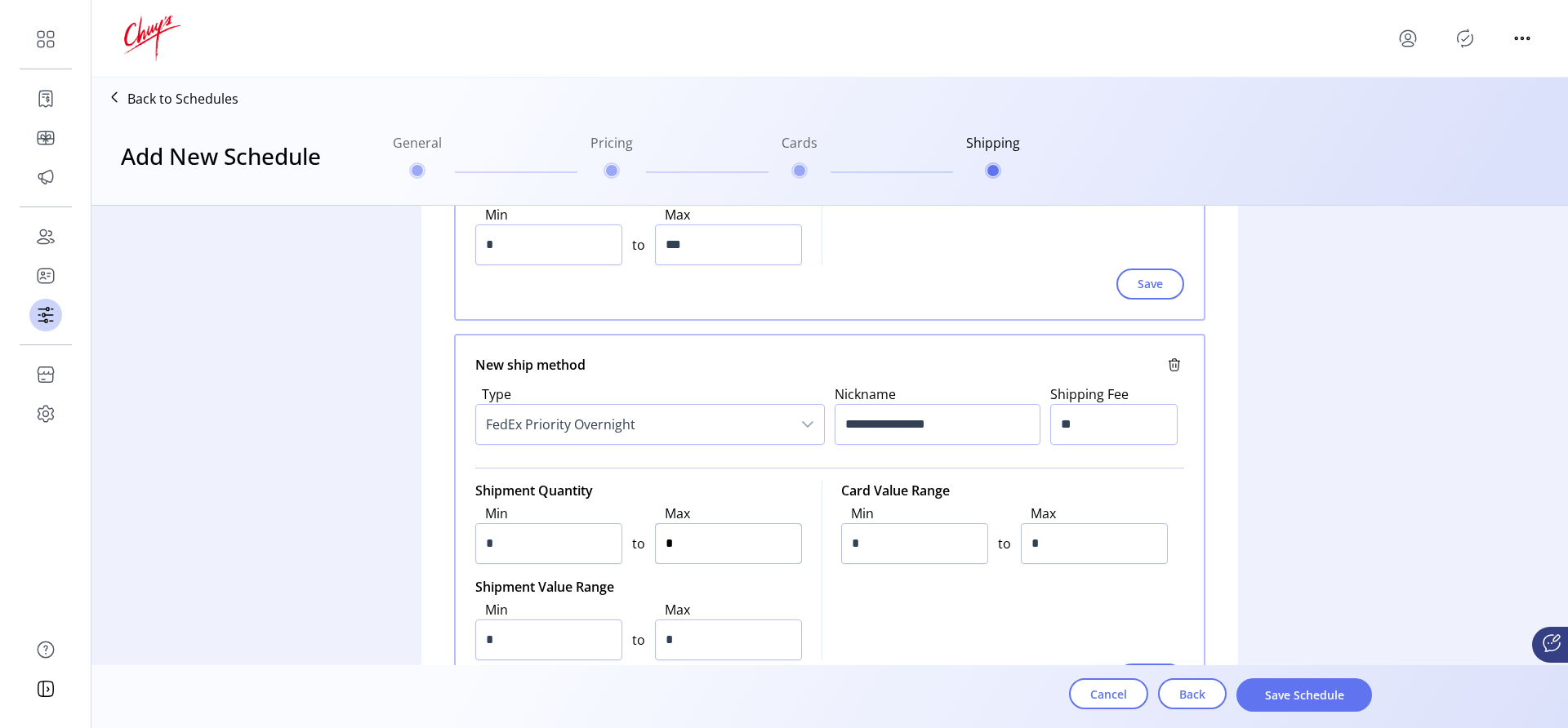 type on "**" 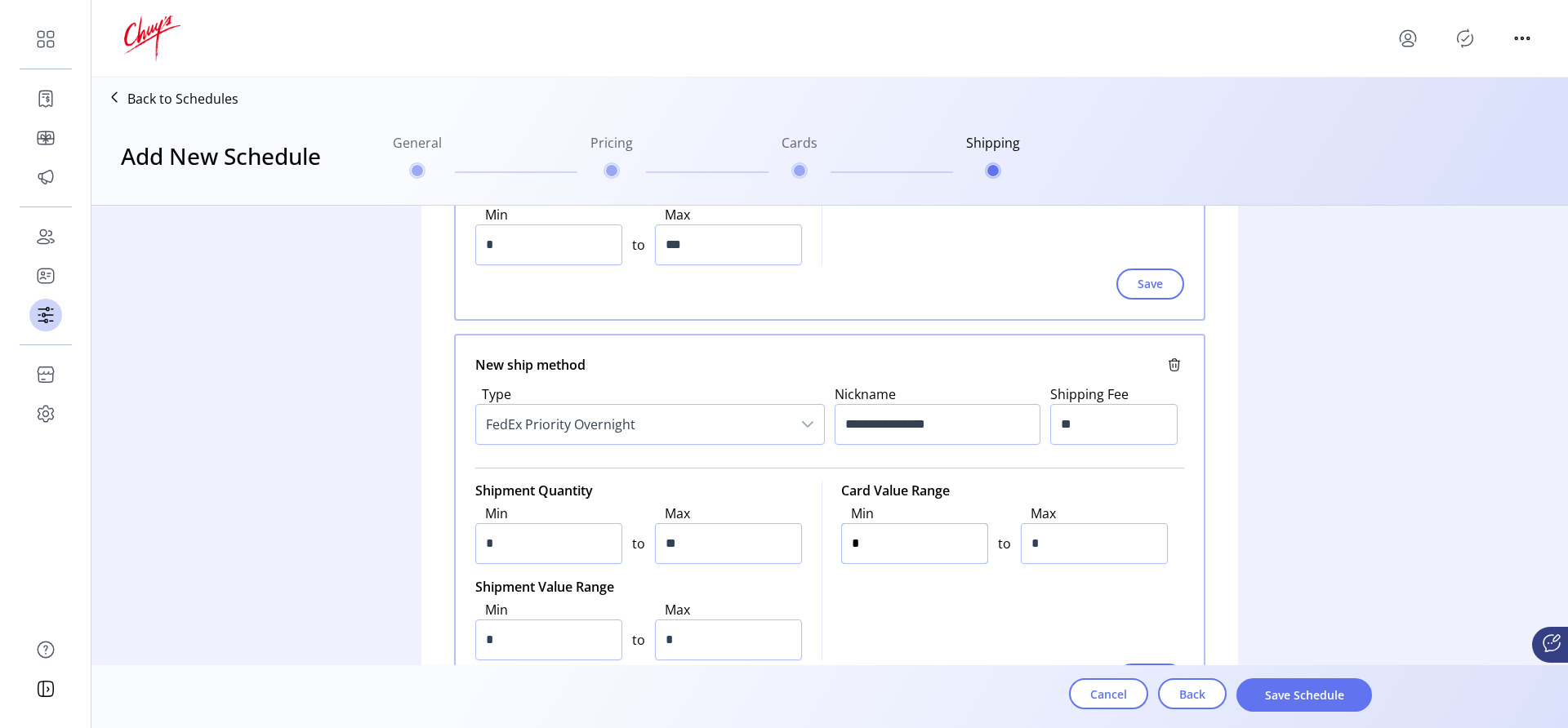 click on "*" at bounding box center (915, 149) 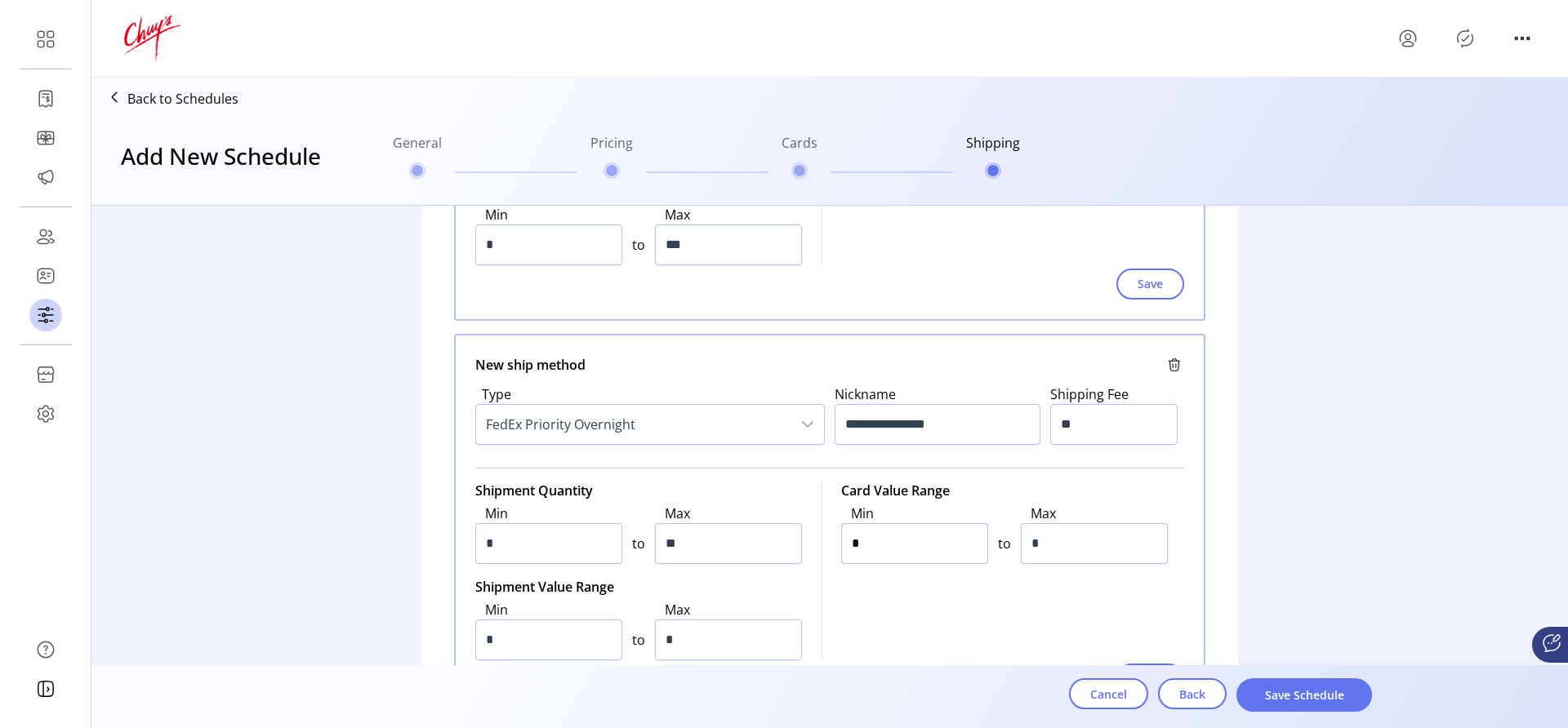 click on "*" at bounding box center (915, 544) 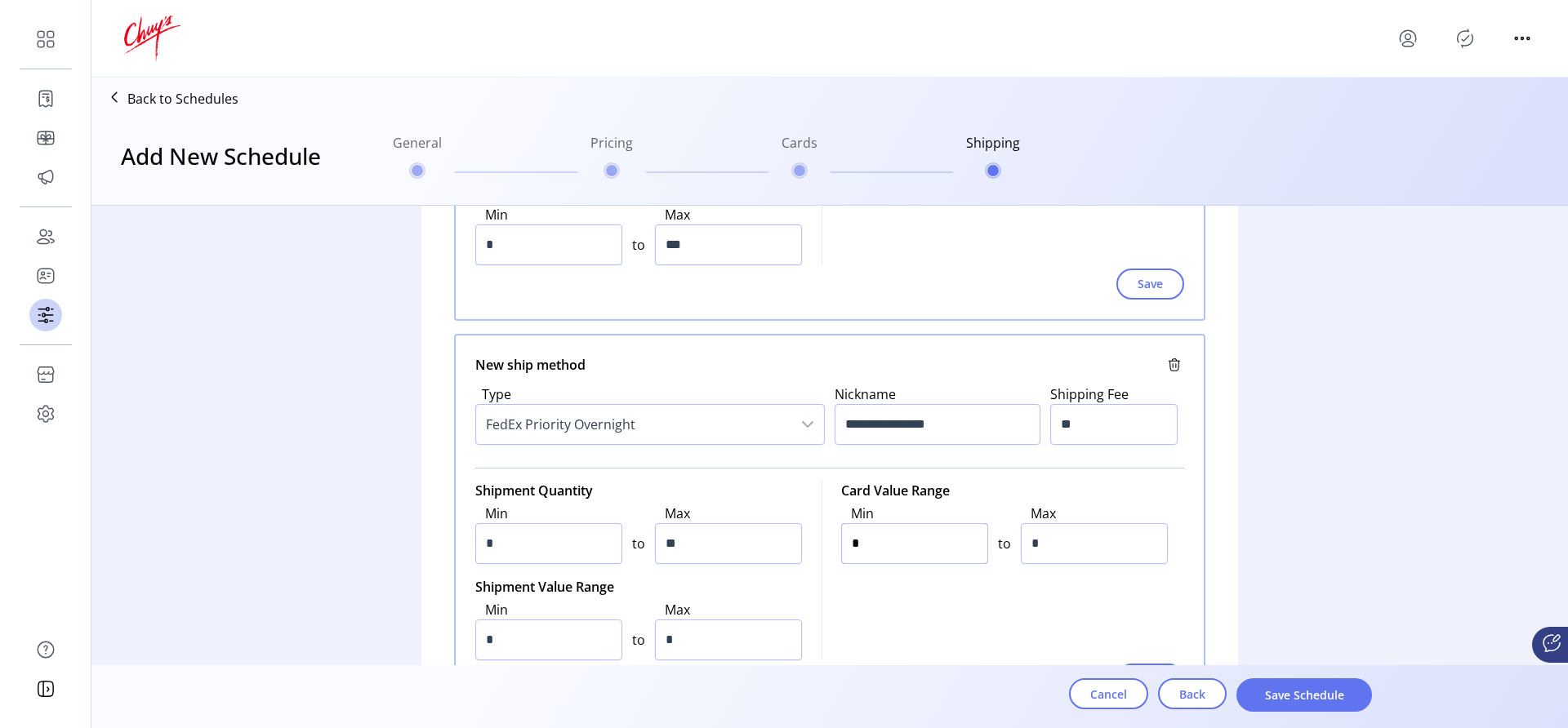 type on "*" 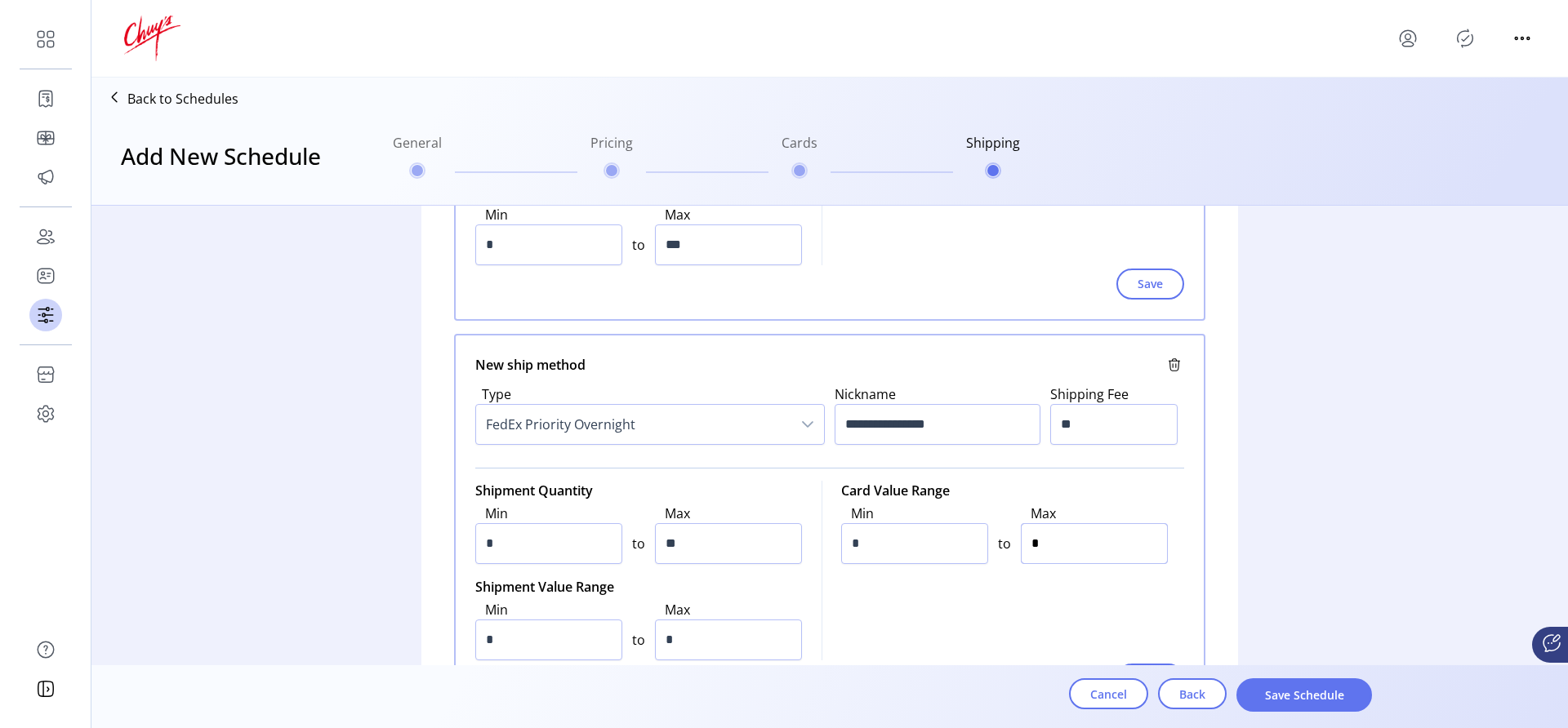 click on "*" at bounding box center (1094, 149) 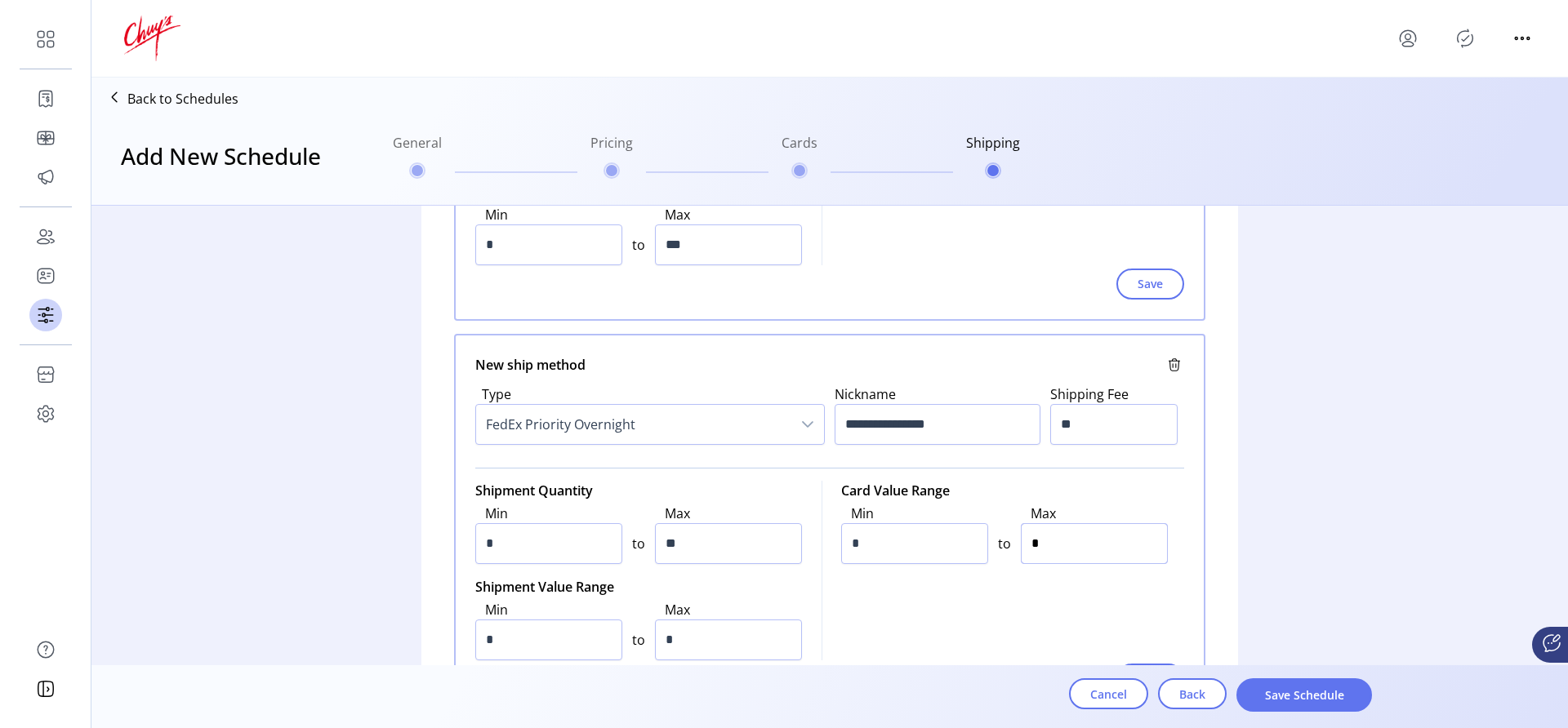 click on "*" at bounding box center (1094, 544) 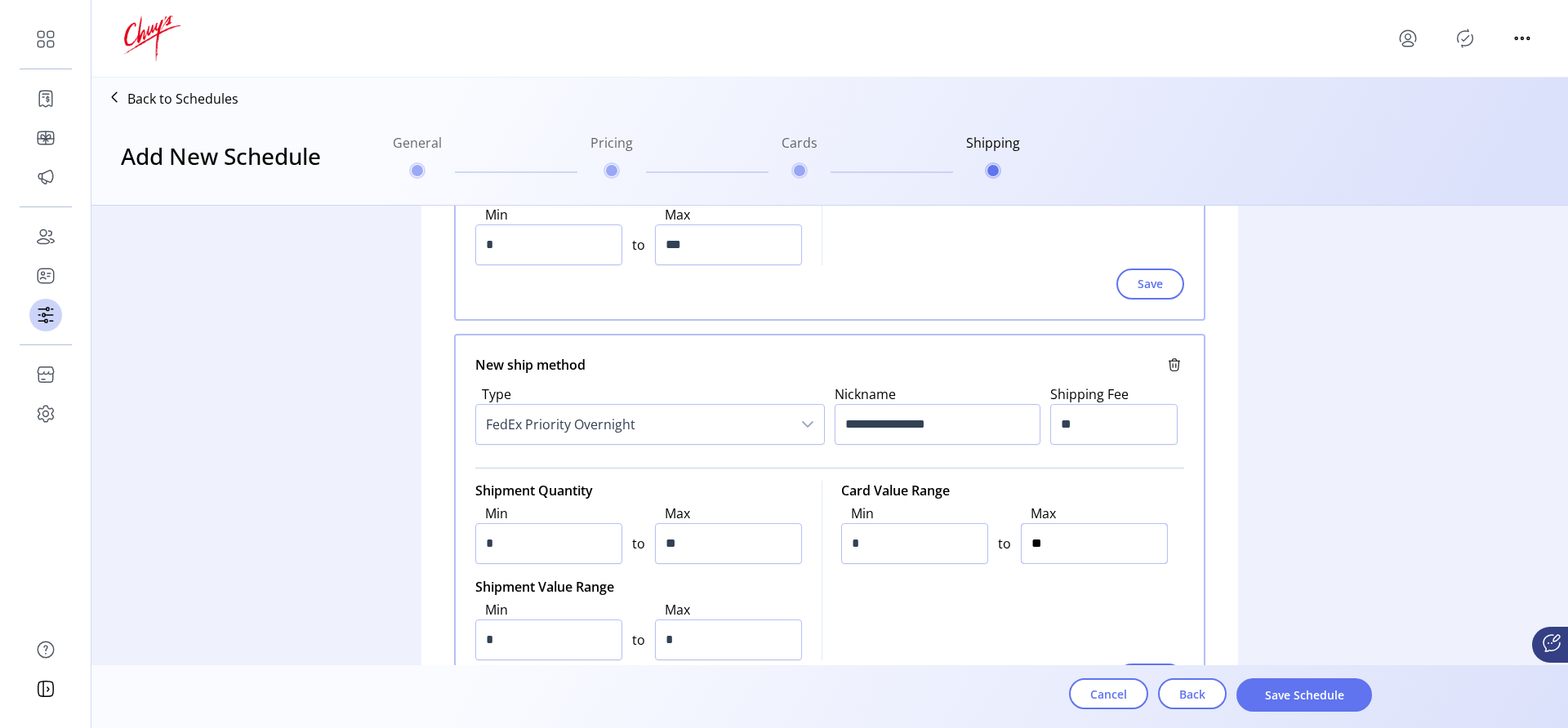 type on "***" 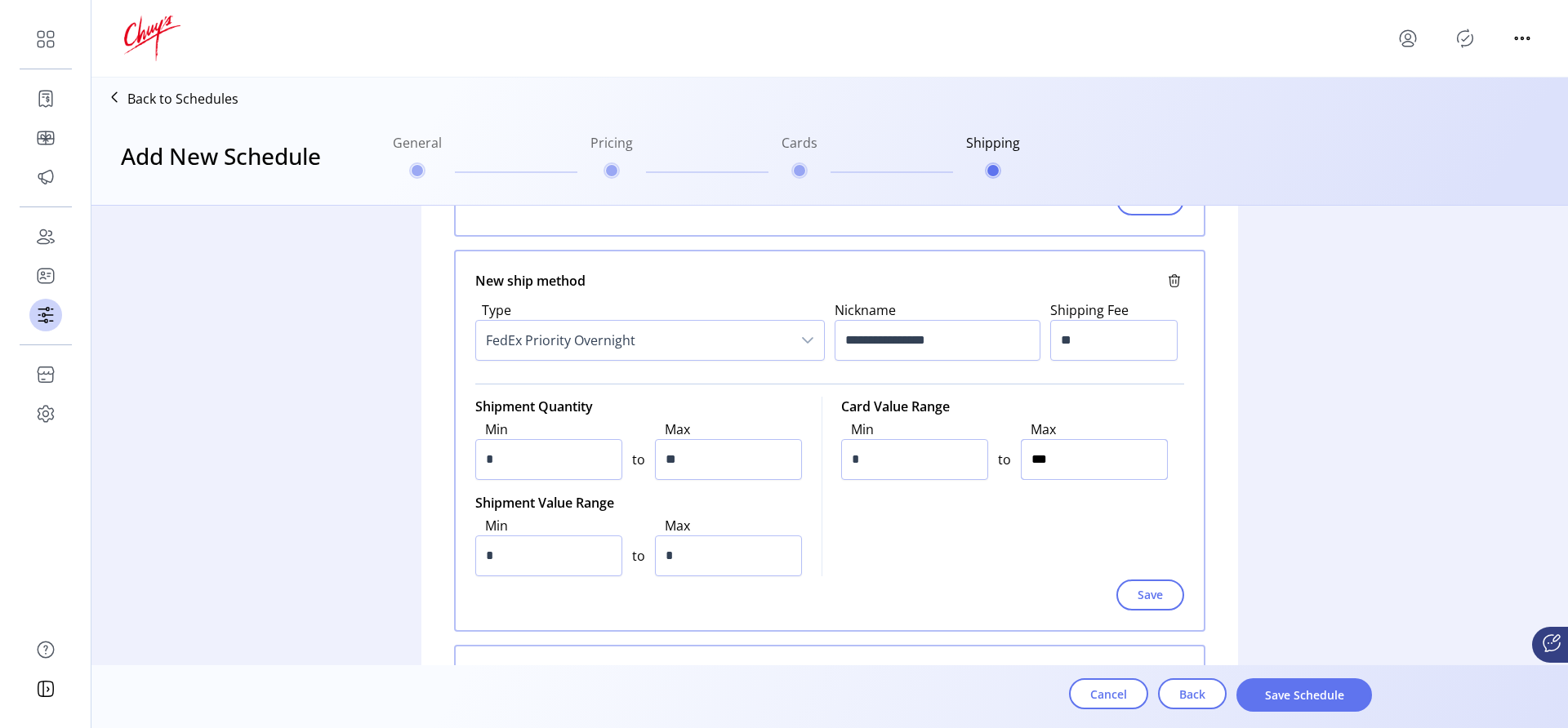 scroll, scrollTop: 627, scrollLeft: 0, axis: vertical 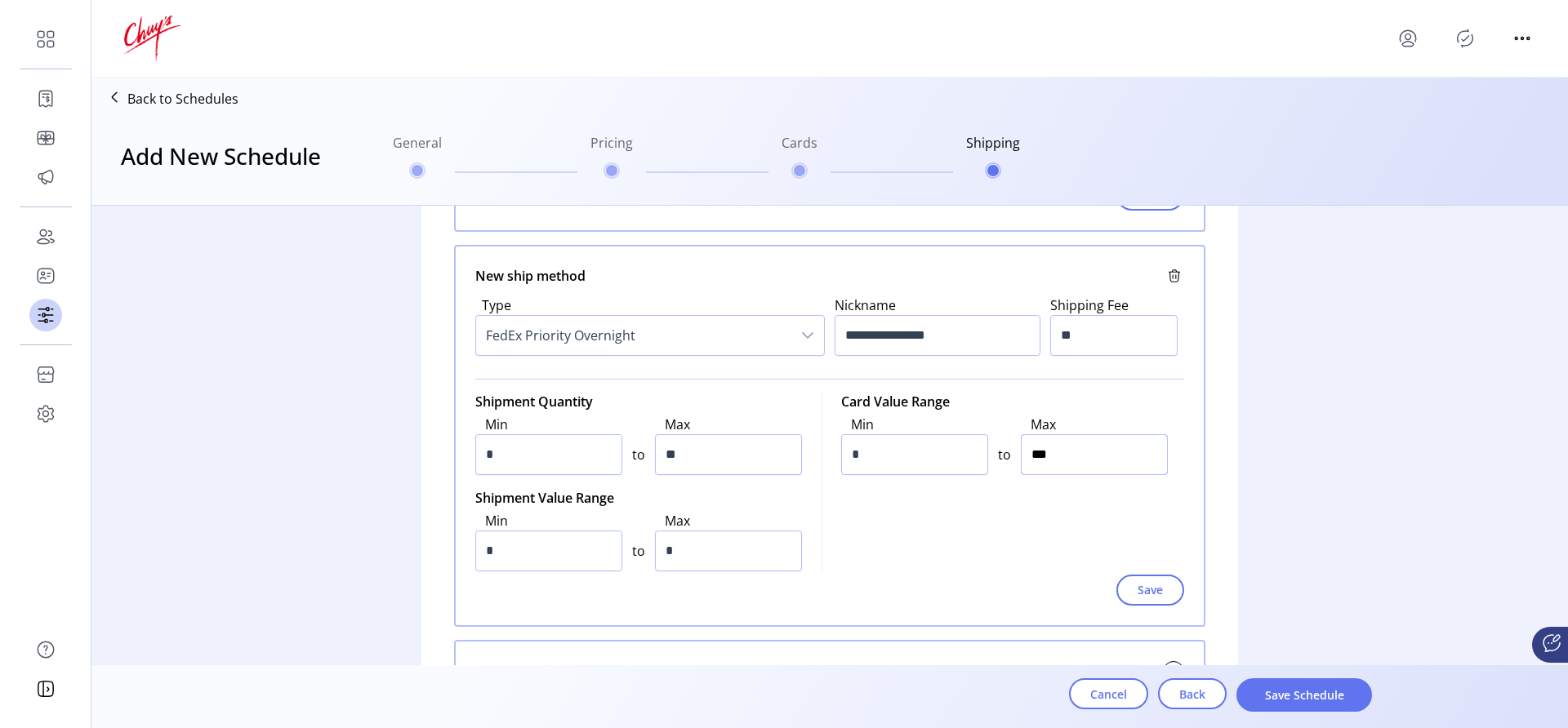 click on "***" at bounding box center [1094, 455] 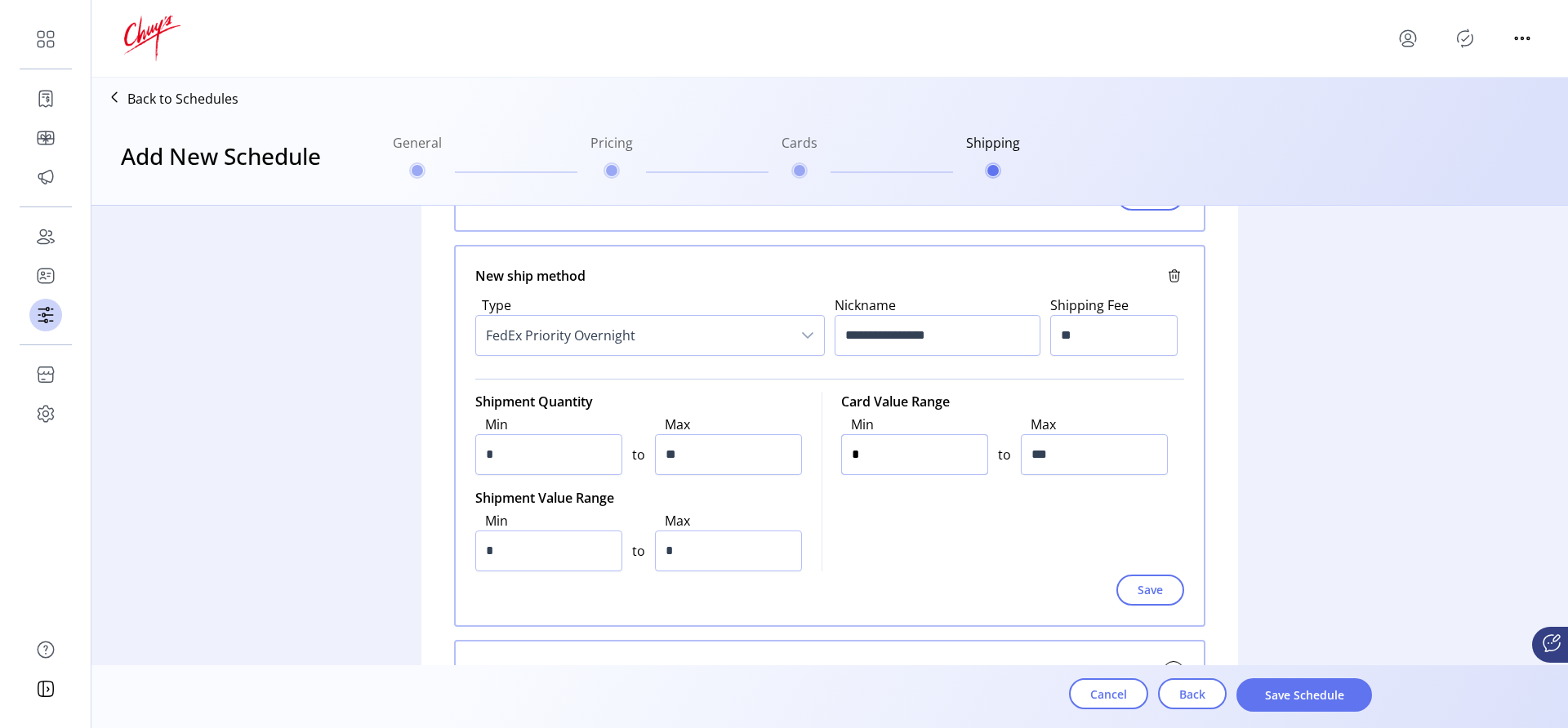 click on "*" at bounding box center (915, 455) 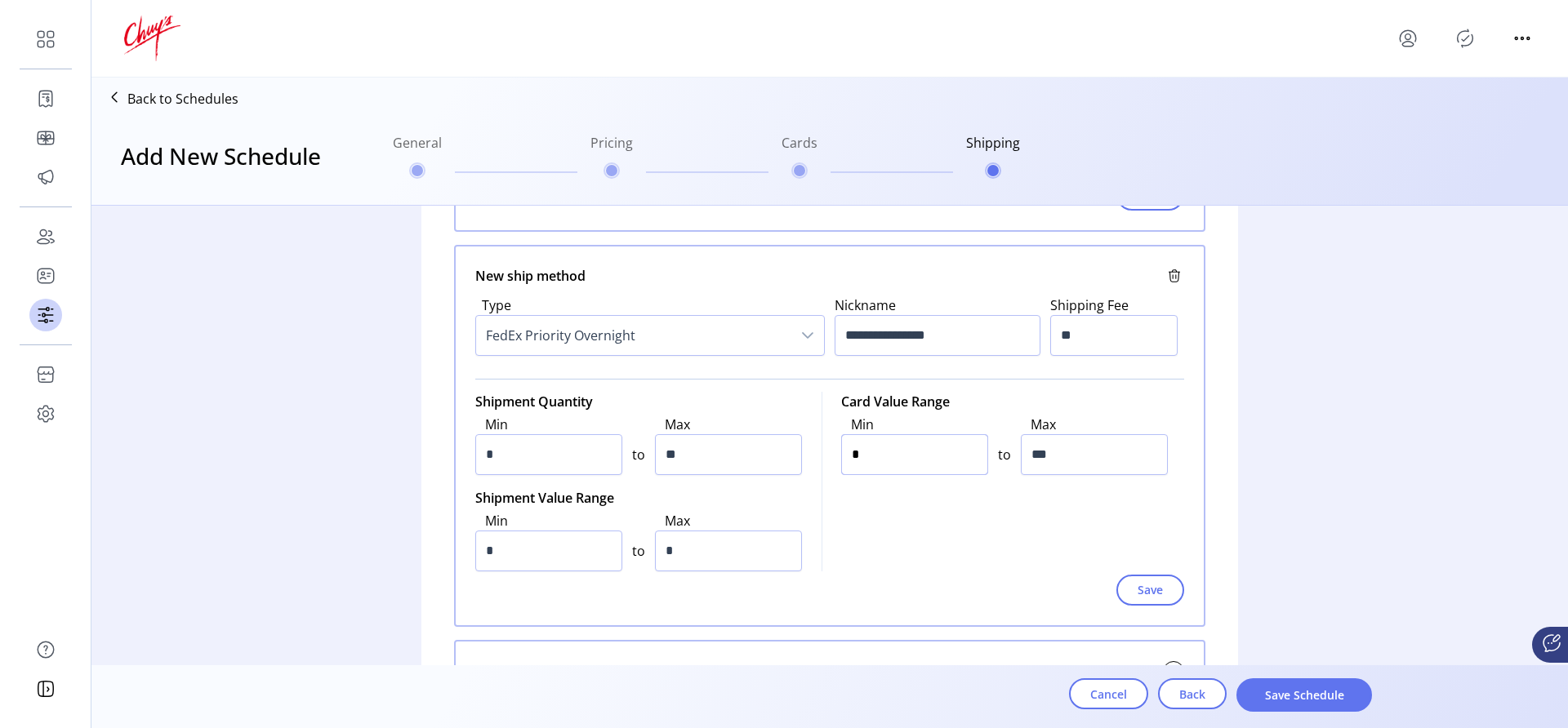 click on "*" at bounding box center (915, 455) 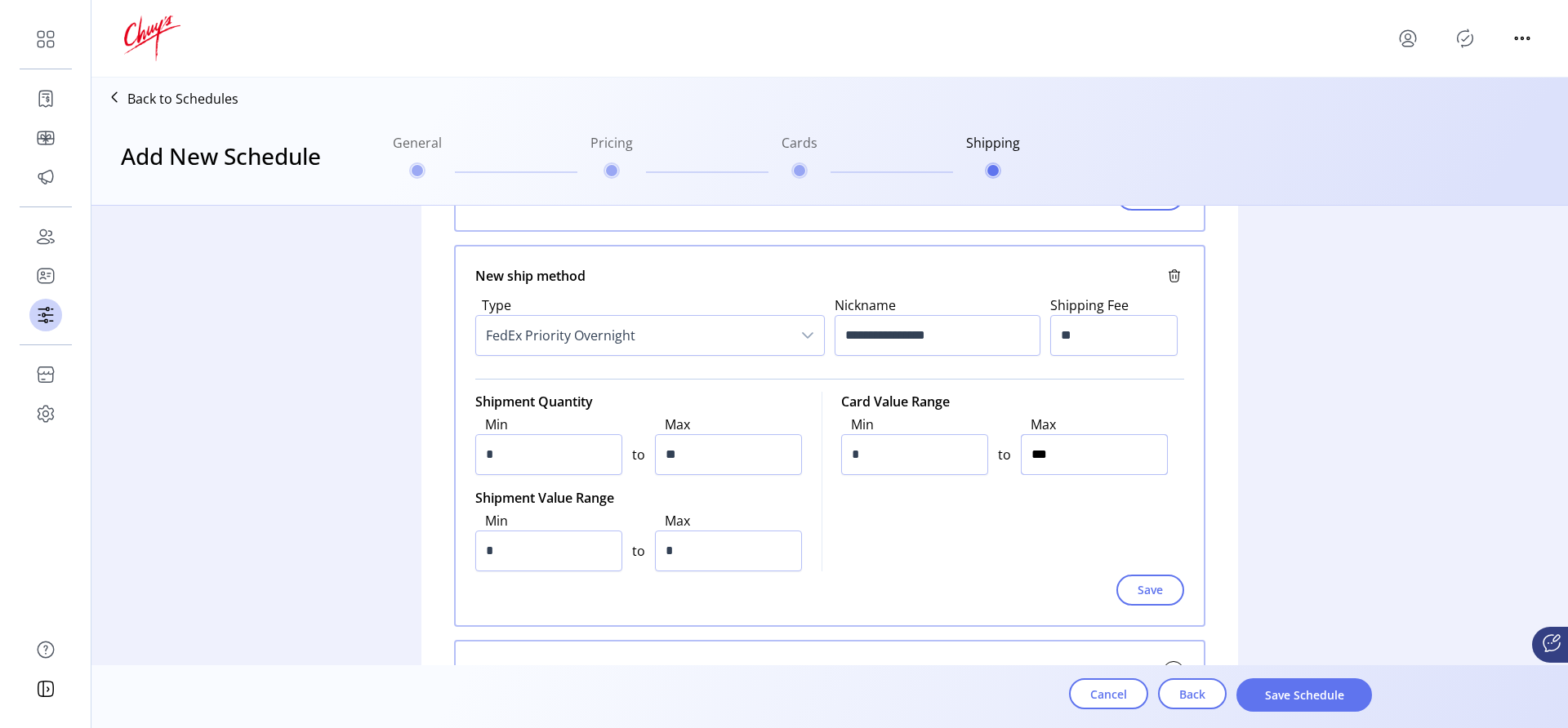 click on "***" at bounding box center (1094, 455) 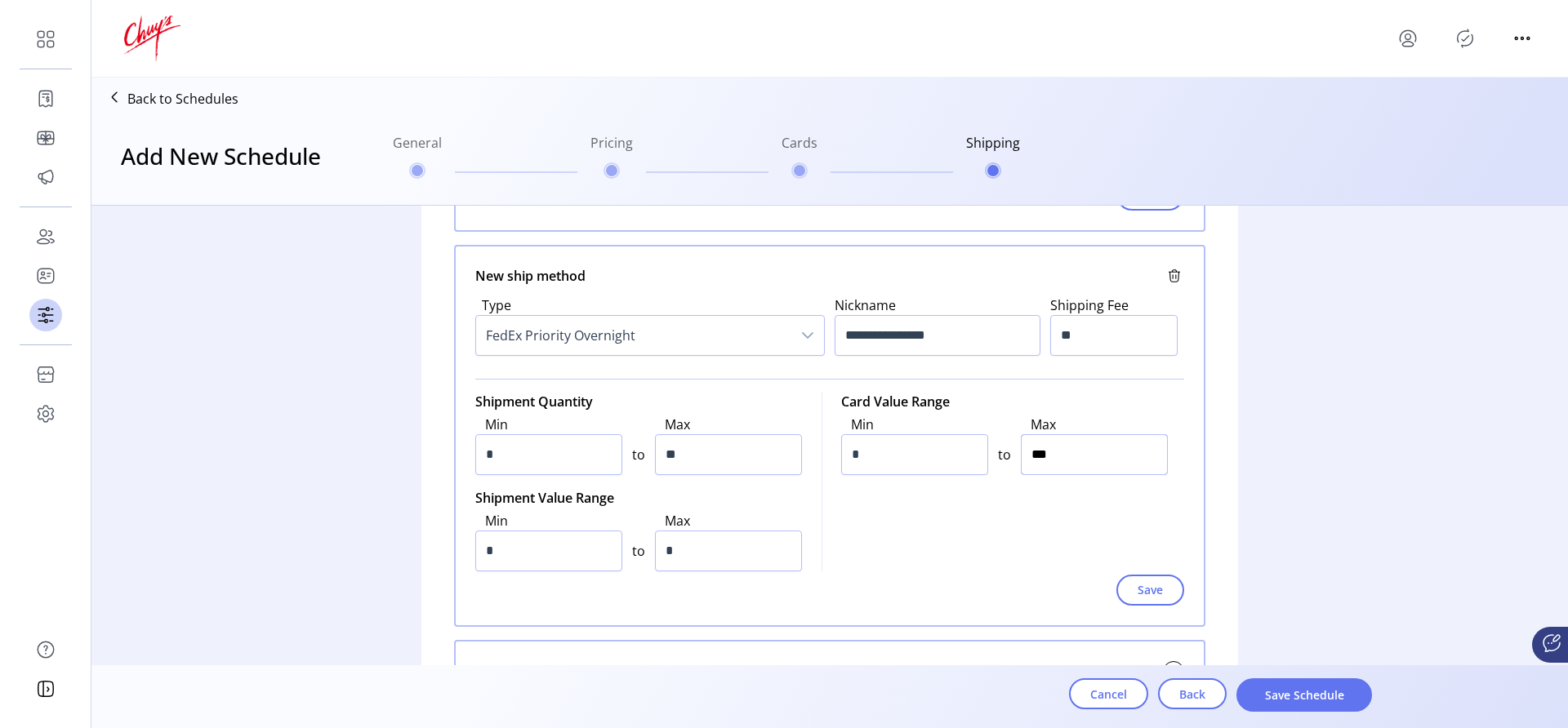 click on "***" at bounding box center (1094, 455) 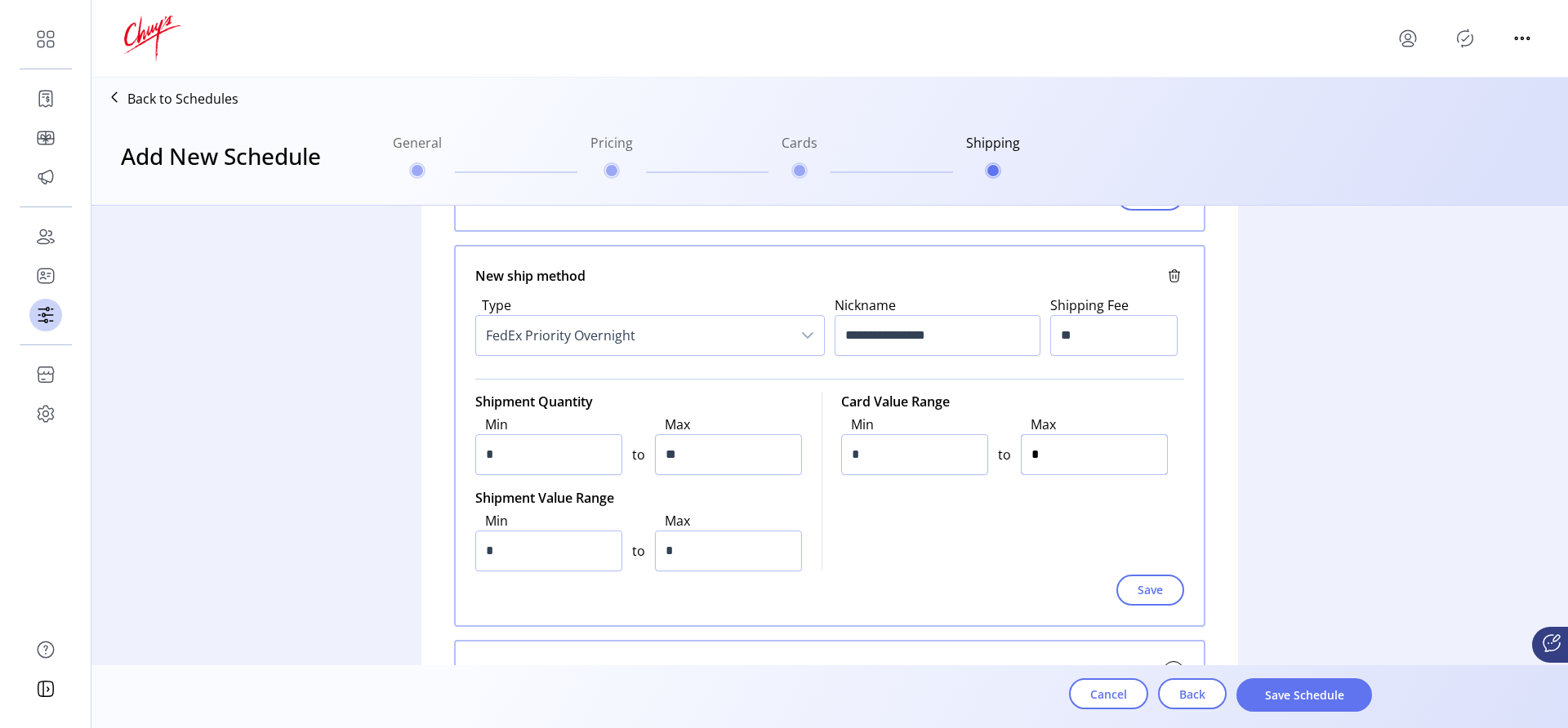 type on "**" 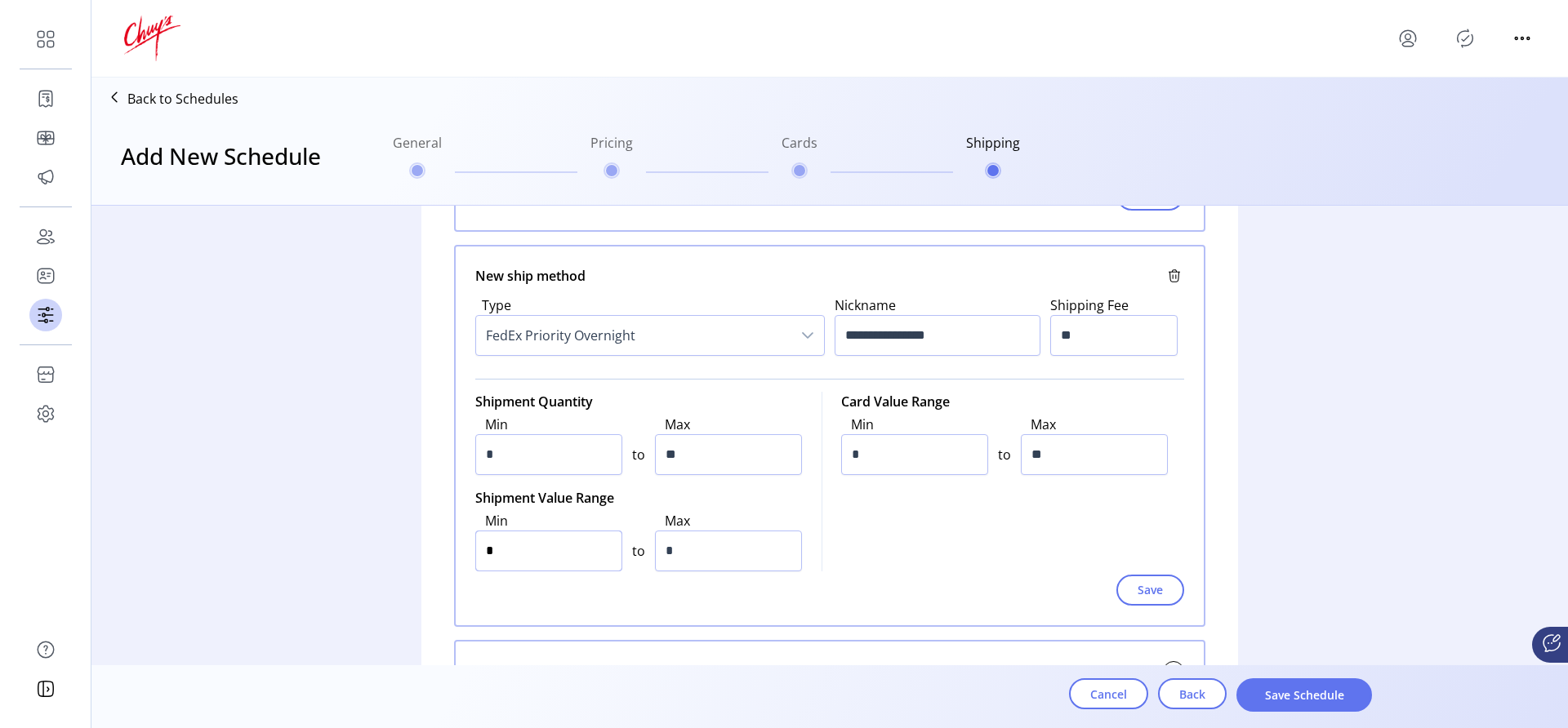 click on "*" at bounding box center (549, 551) 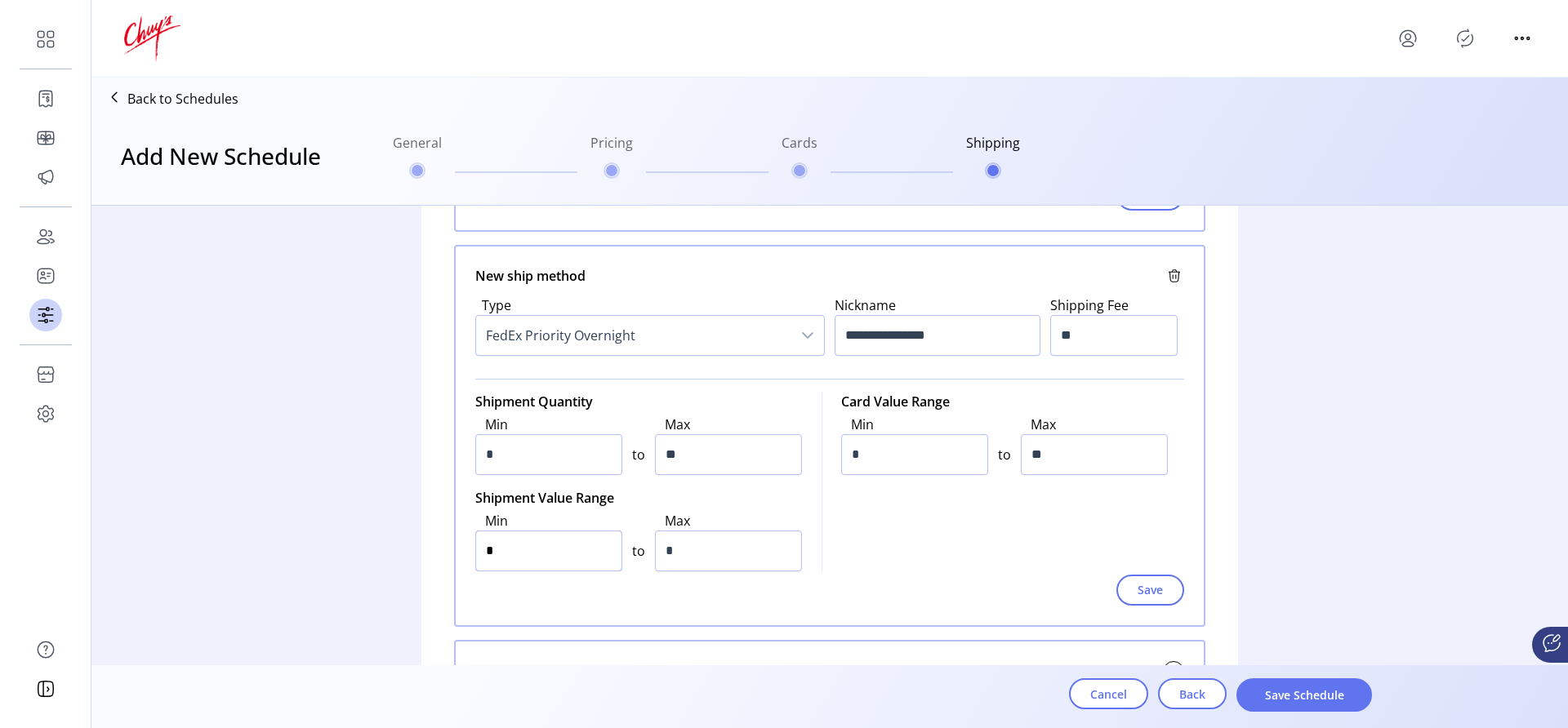 click on "*" at bounding box center (549, 551) 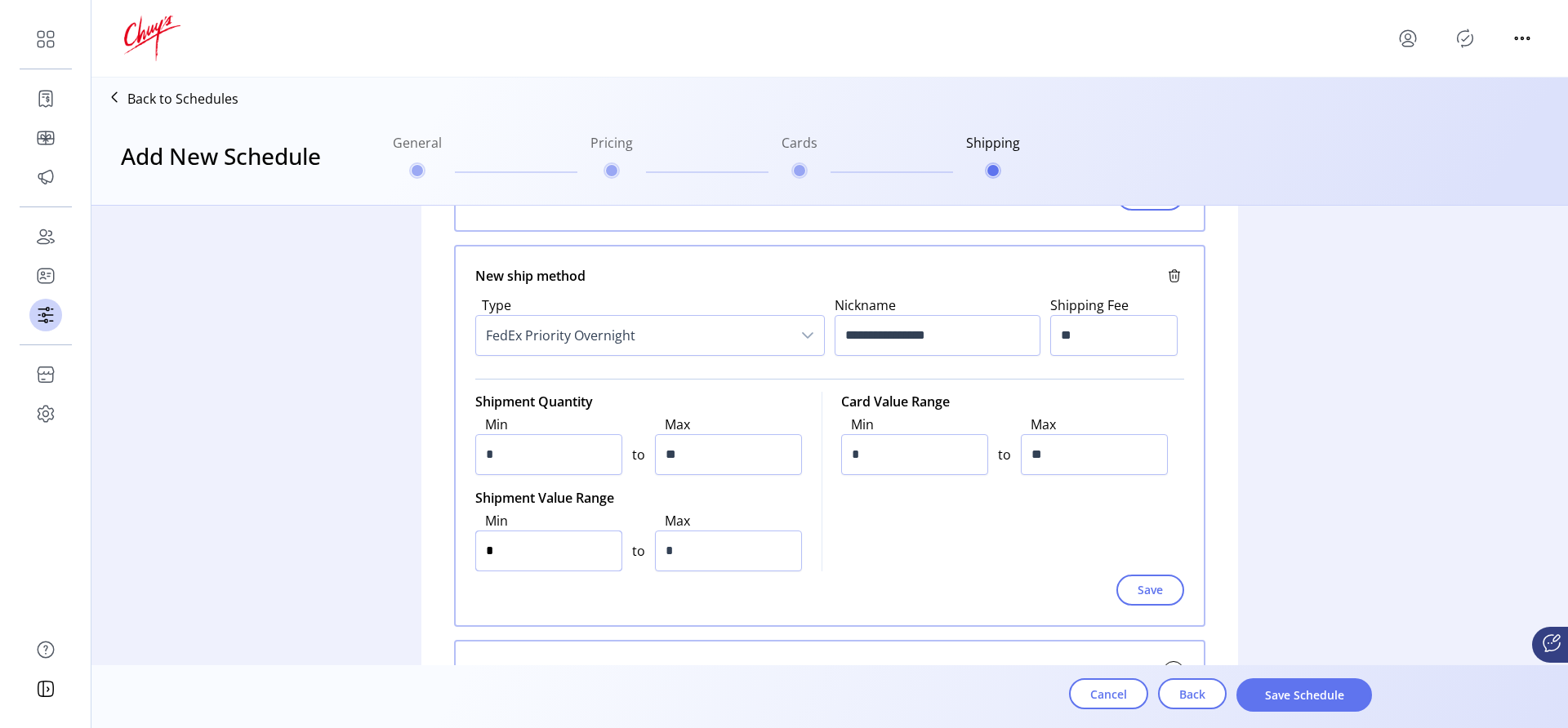 type on "*" 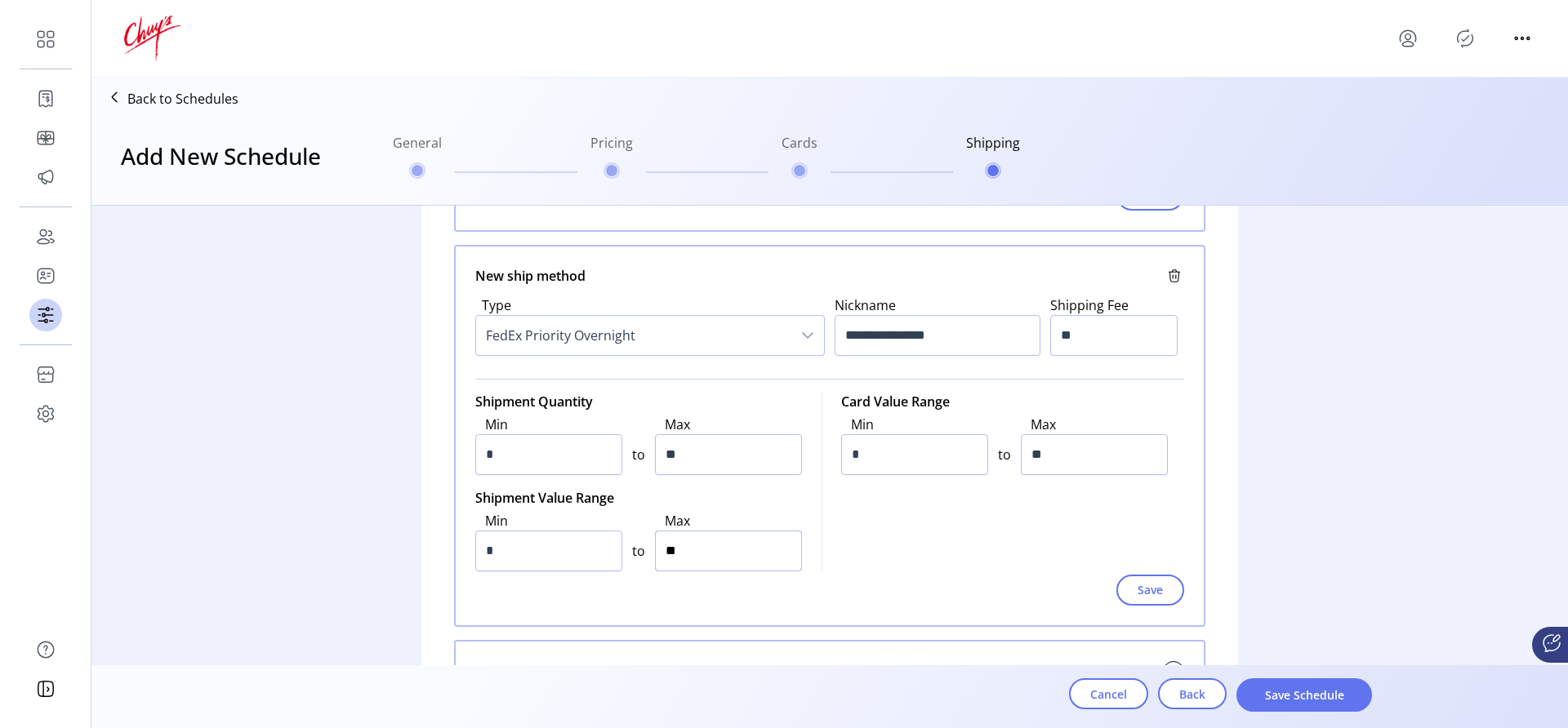 type on "***" 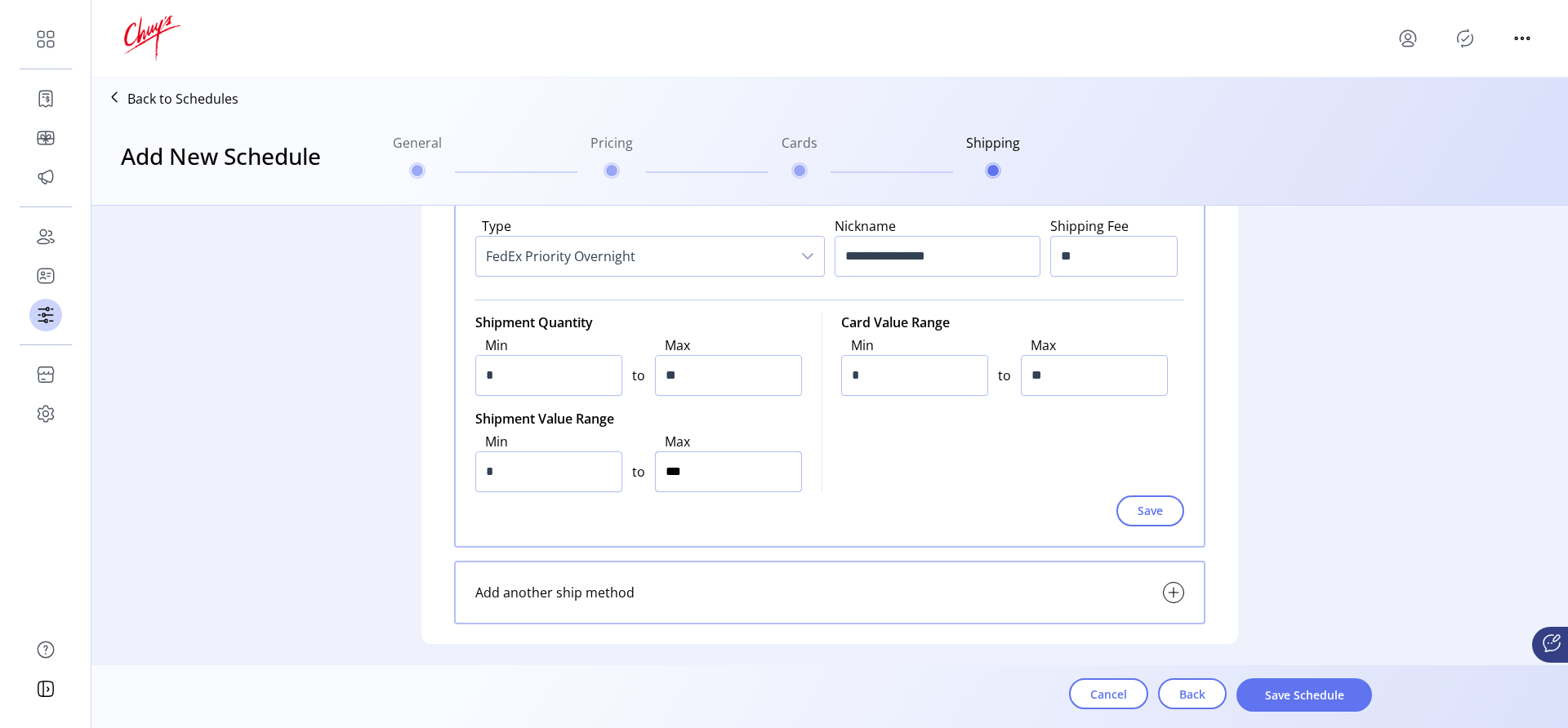 scroll, scrollTop: 707, scrollLeft: 0, axis: vertical 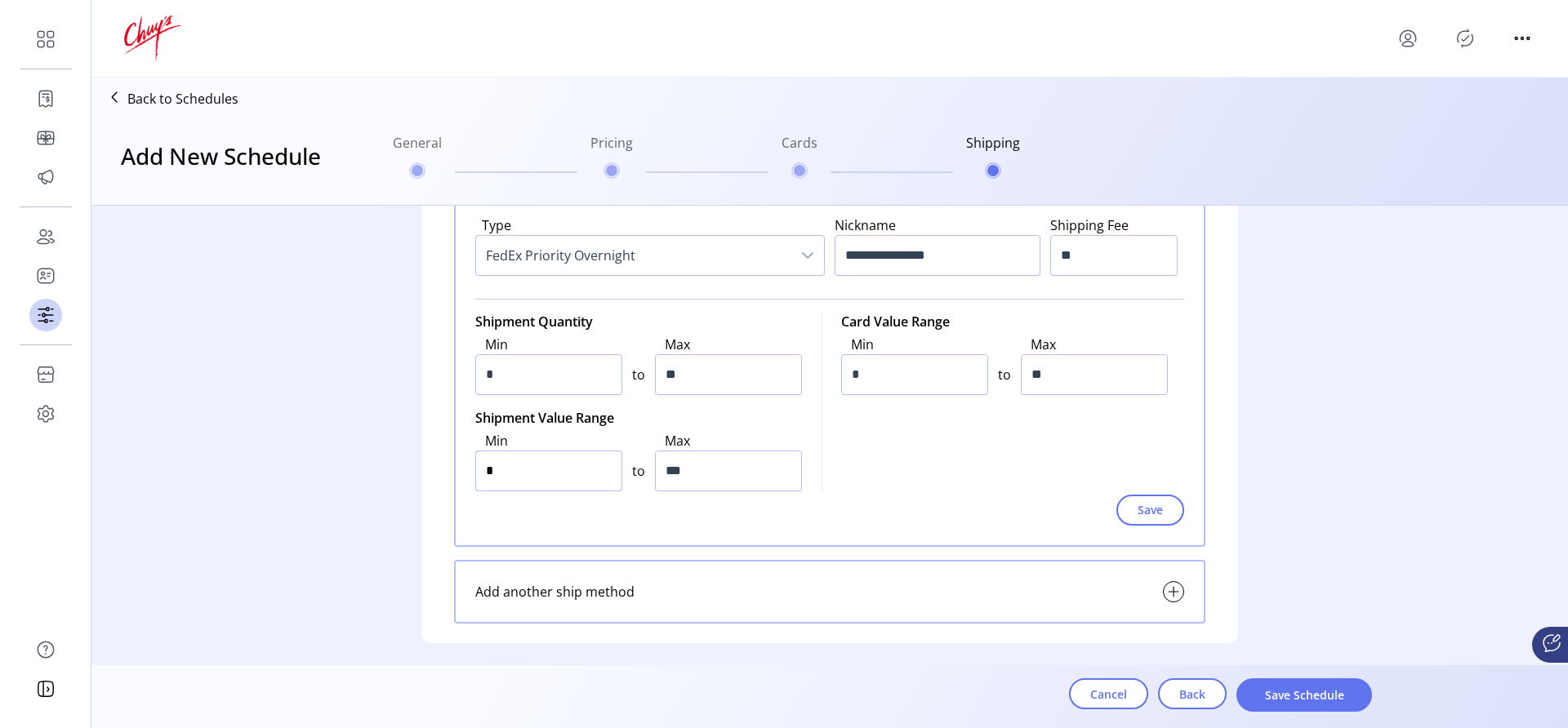 click on "*" at bounding box center (549, 471) 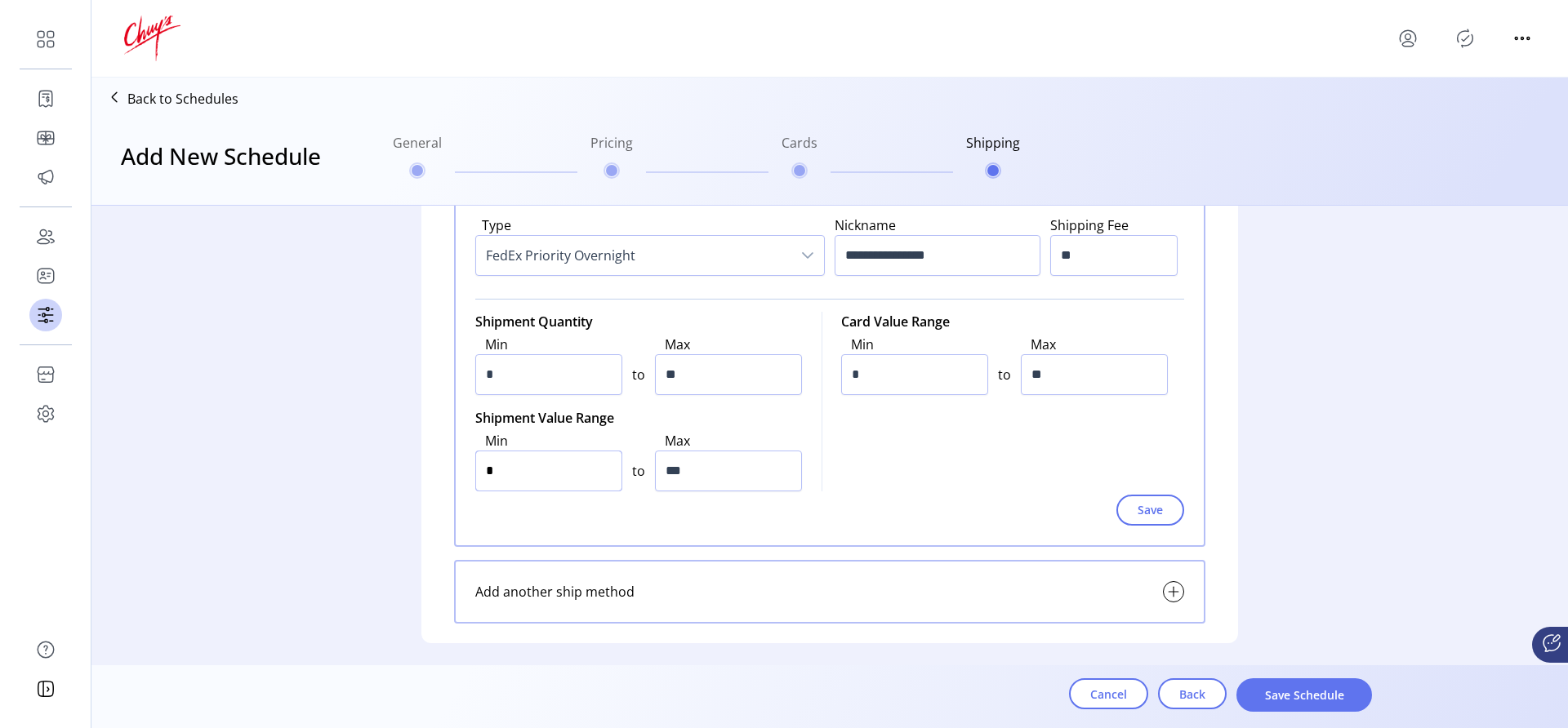 click on "*" at bounding box center [549, 471] 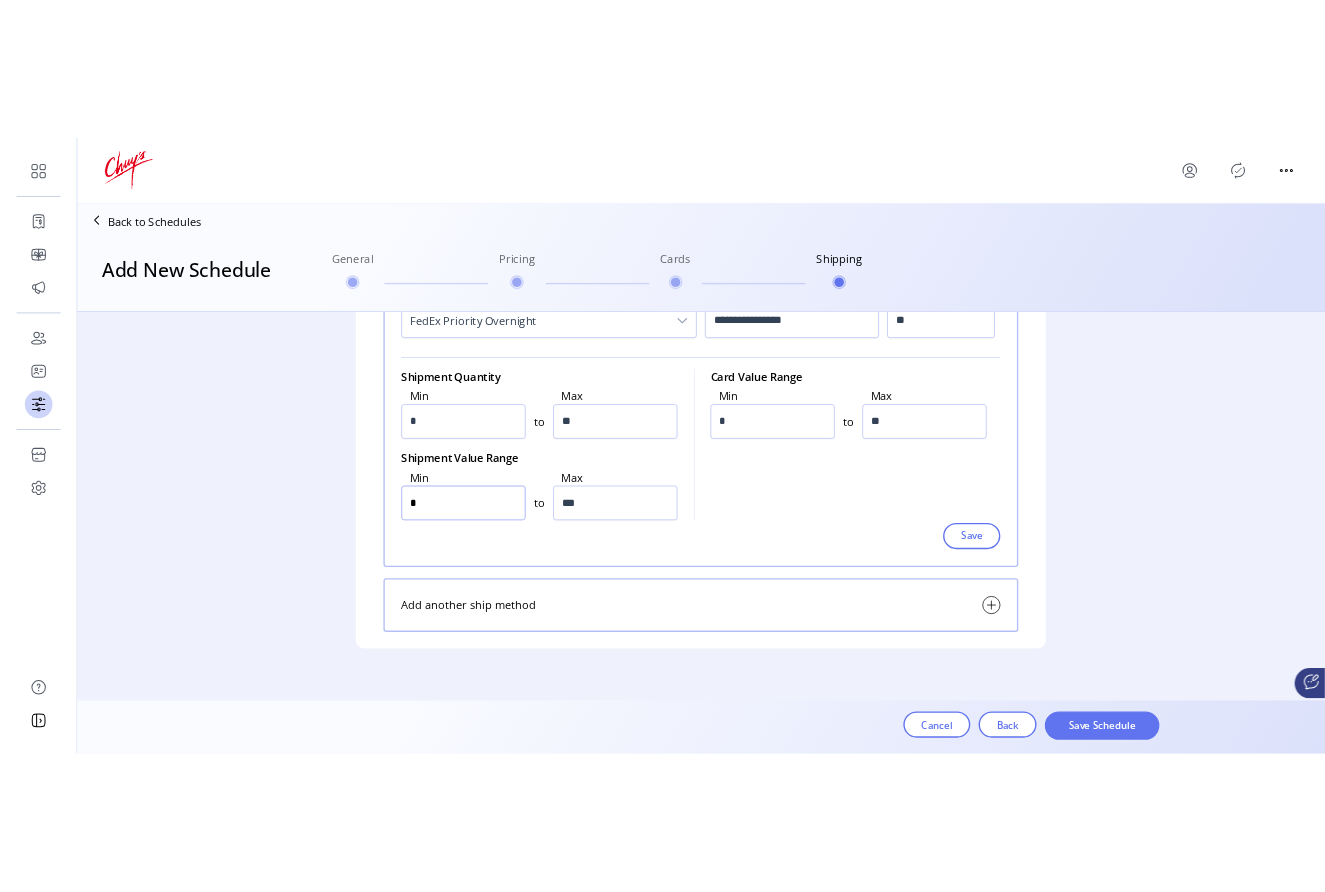 scroll, scrollTop: 930, scrollLeft: 0, axis: vertical 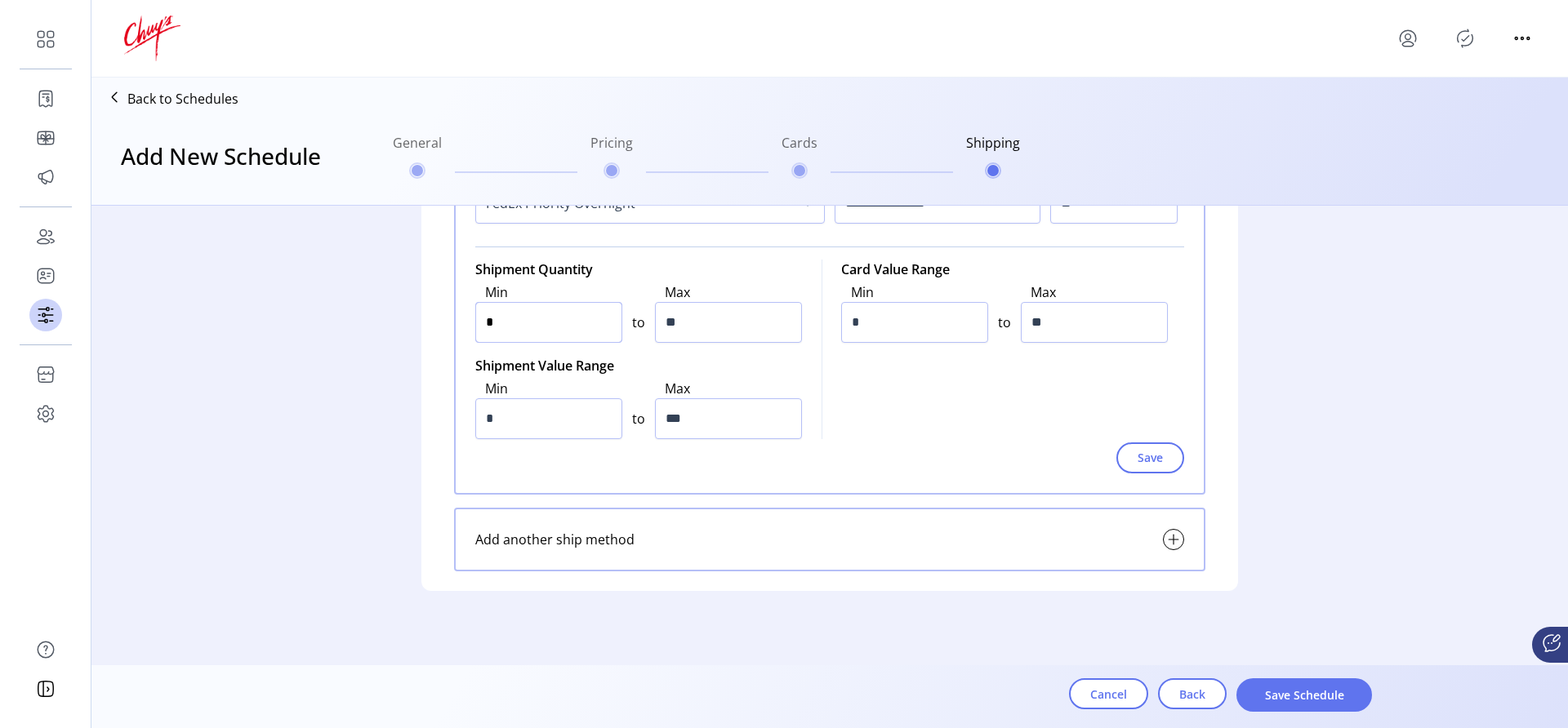 click on "*" at bounding box center (549, 322) 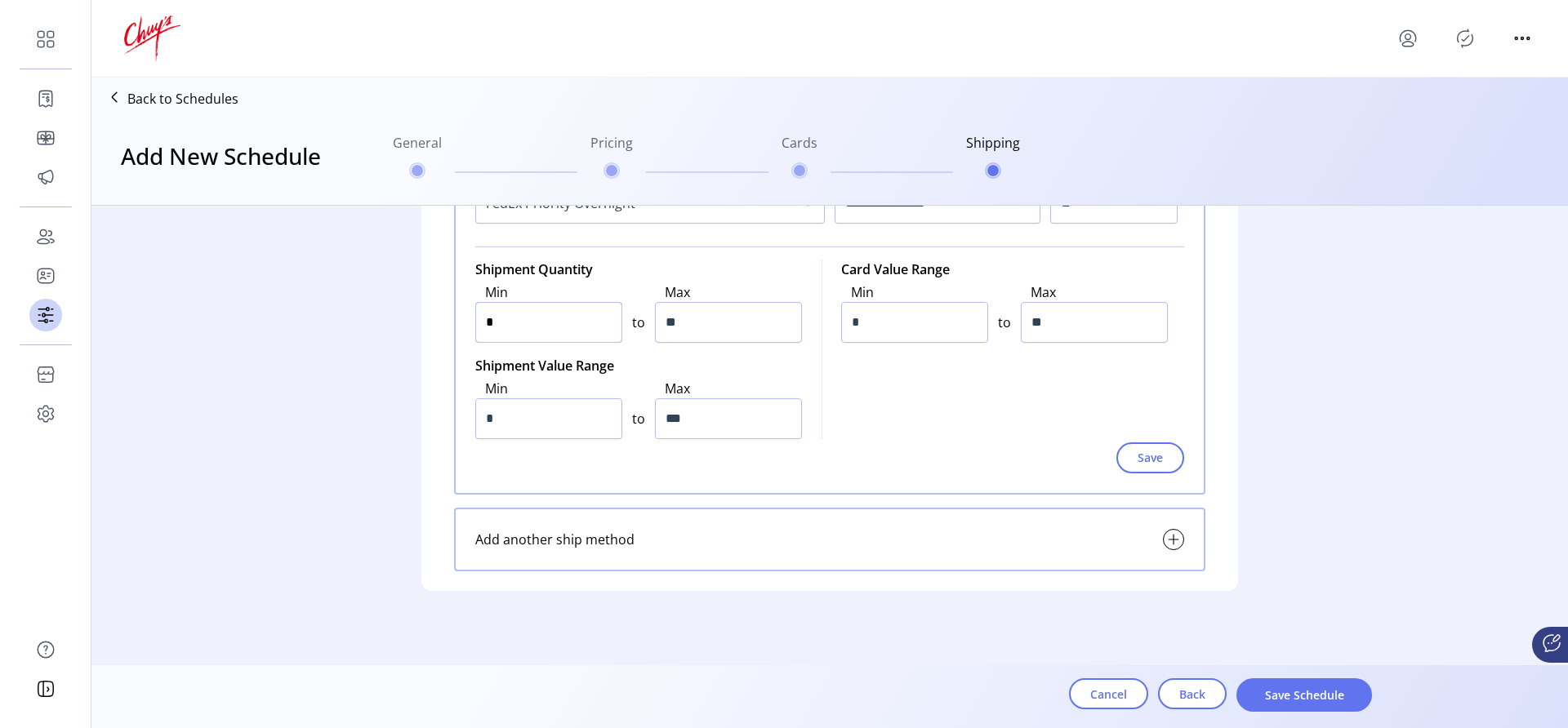 click on "*" at bounding box center (549, 322) 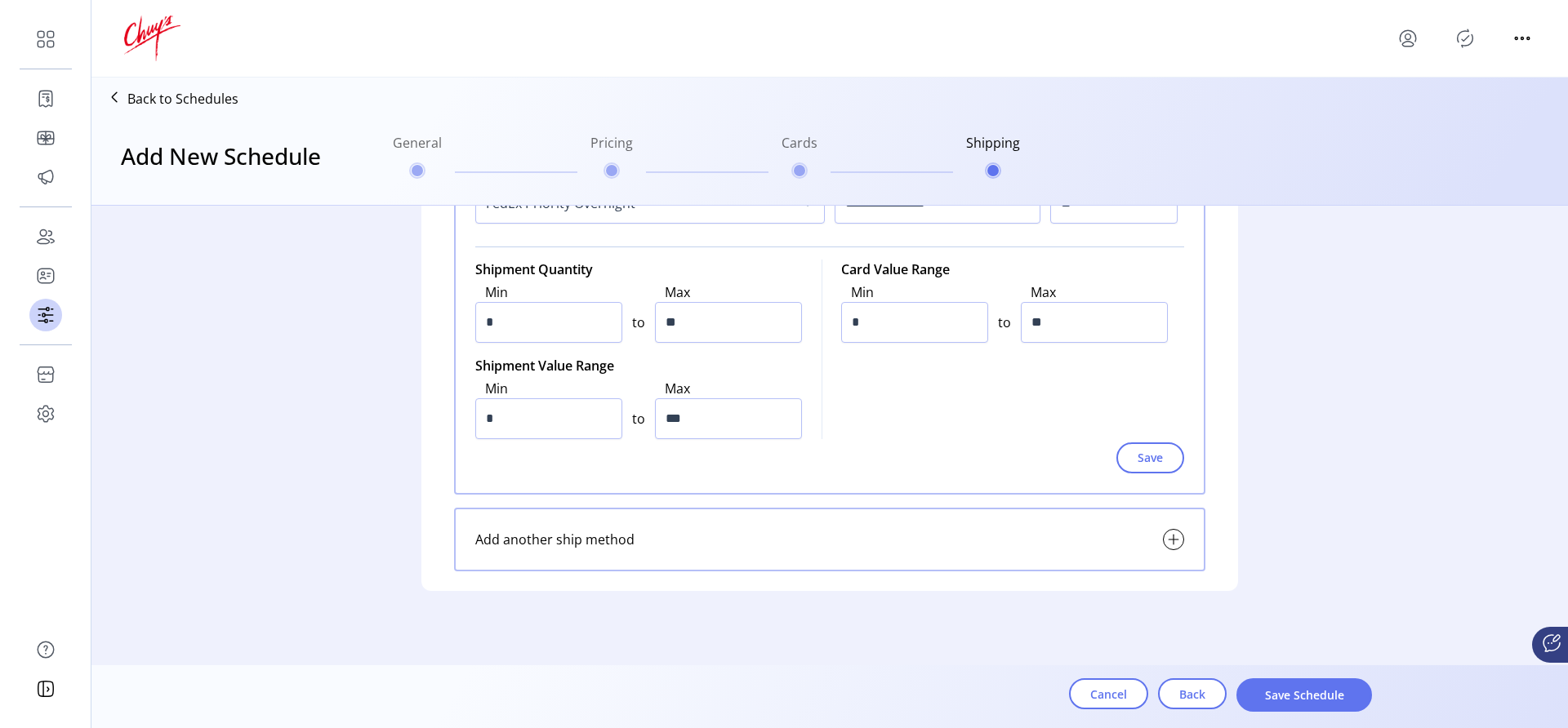 click on "Add another ship method" 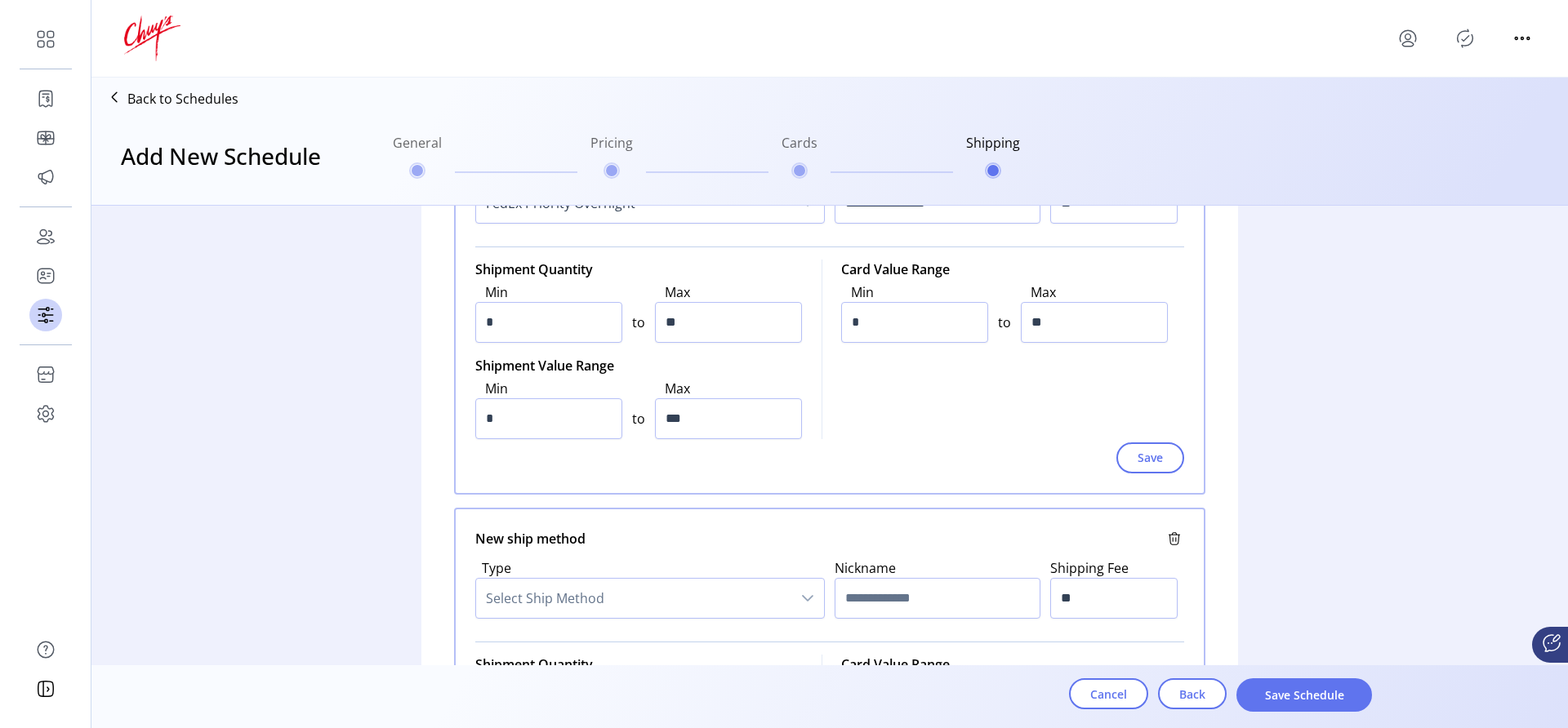 click 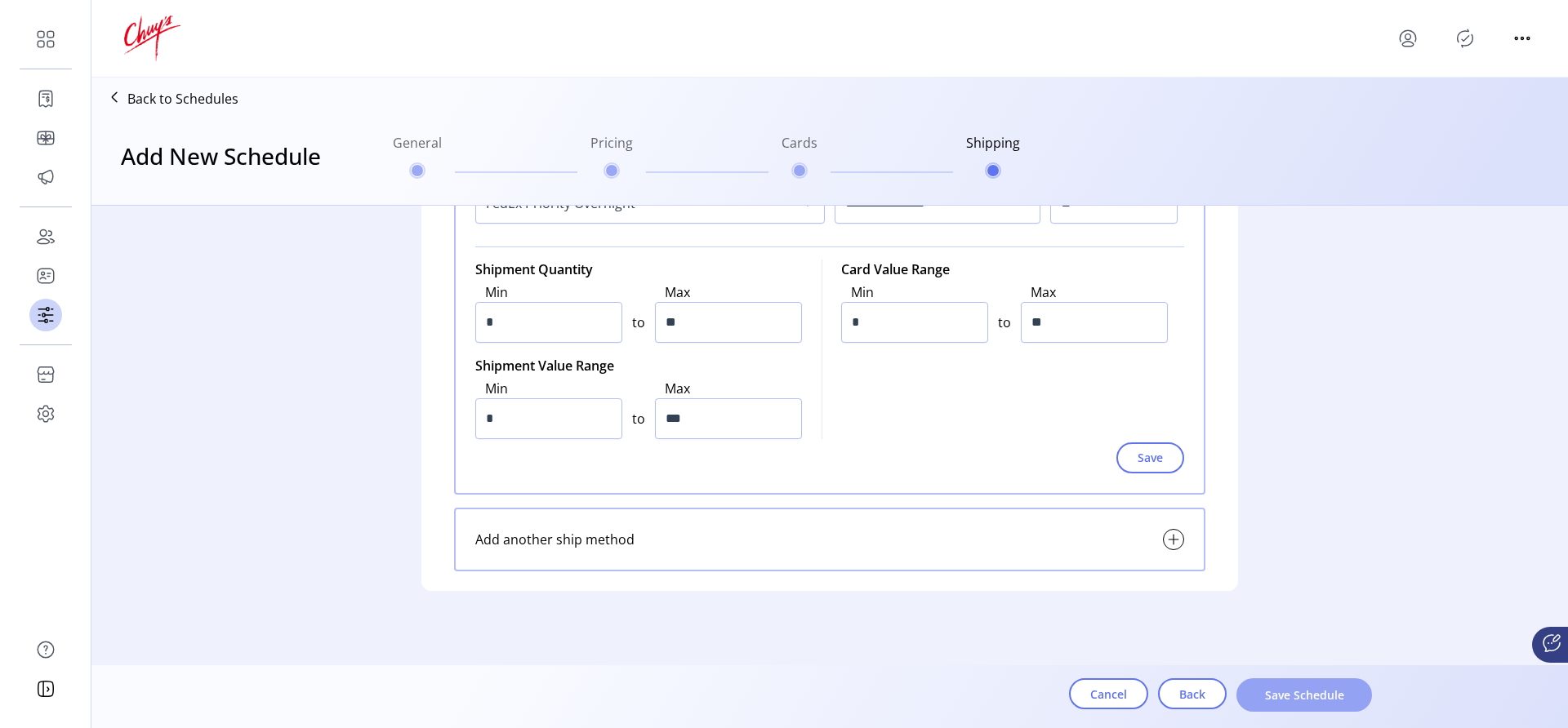 click on "Save Schedule" 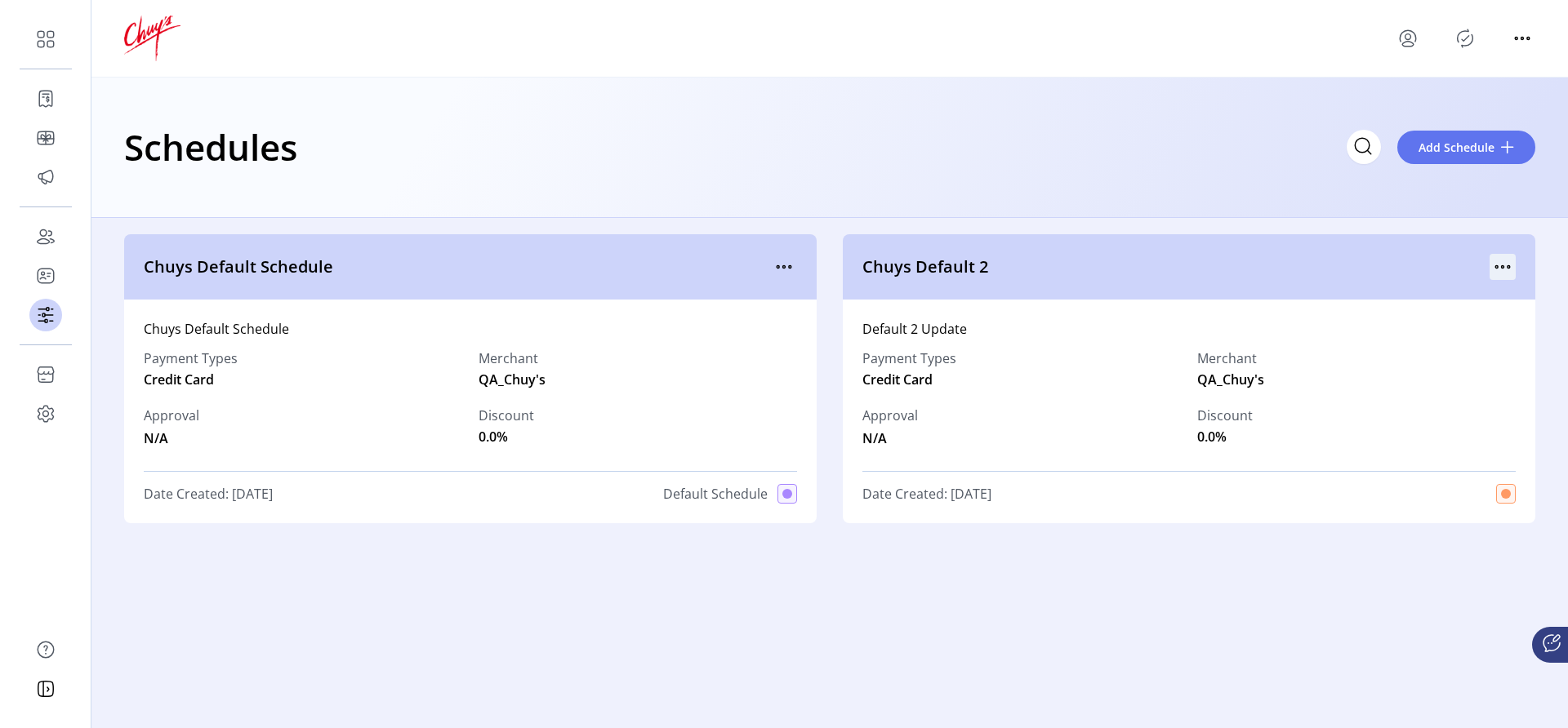 click 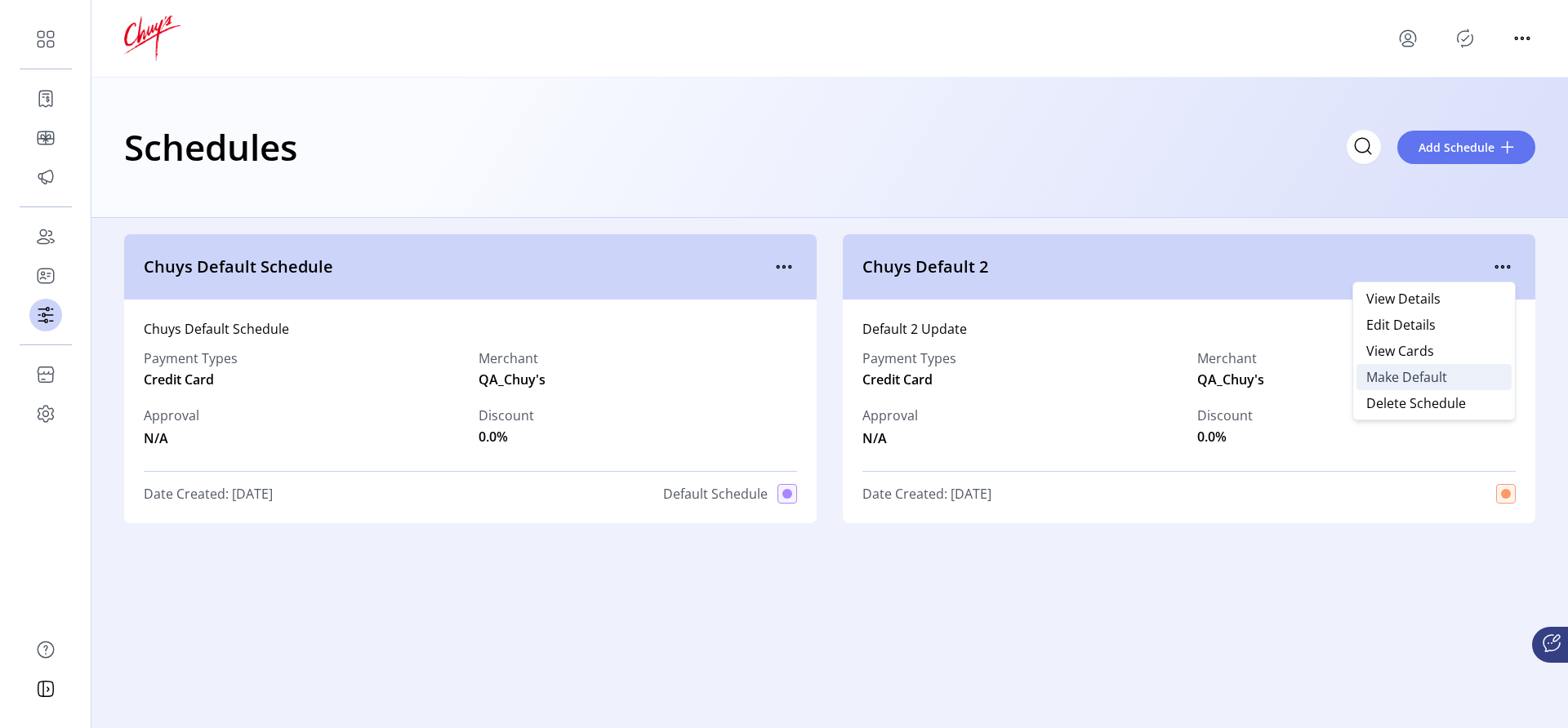 click on "Make Default" at bounding box center [1434, 377] 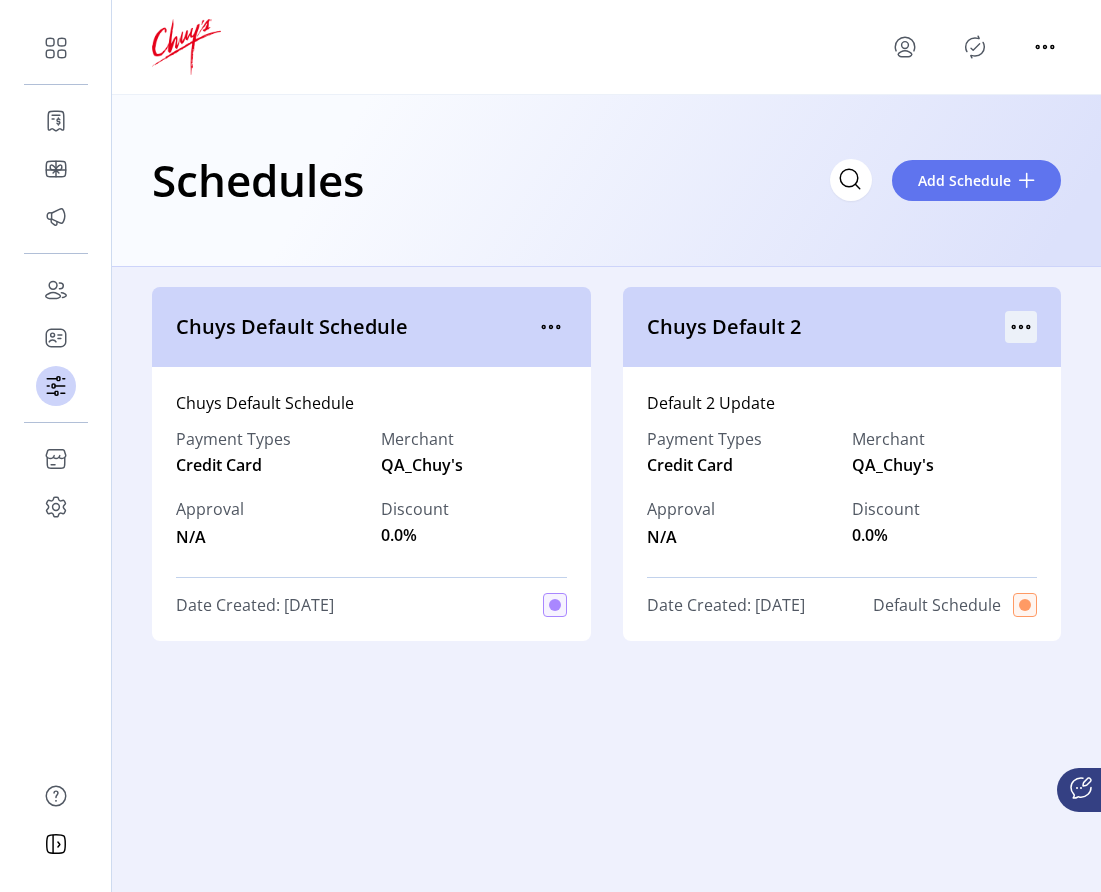 click 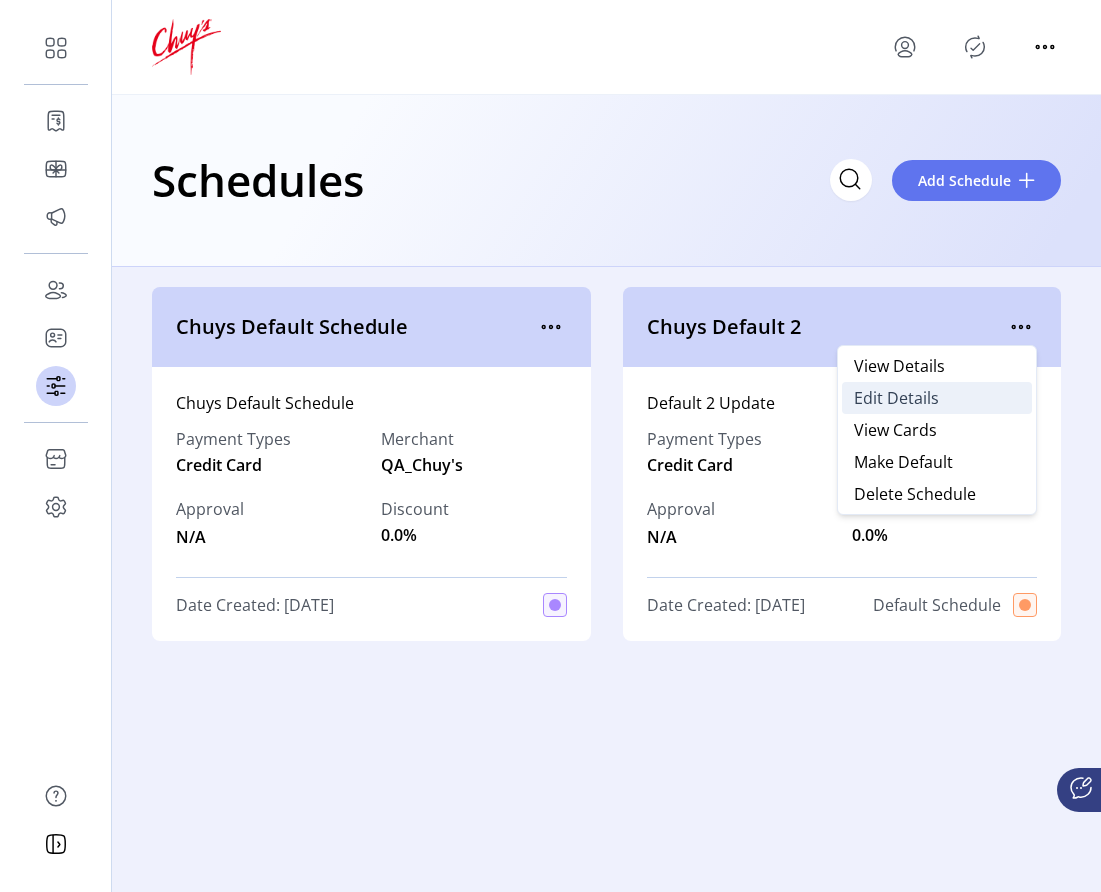 click on "Edit Details" at bounding box center (896, 398) 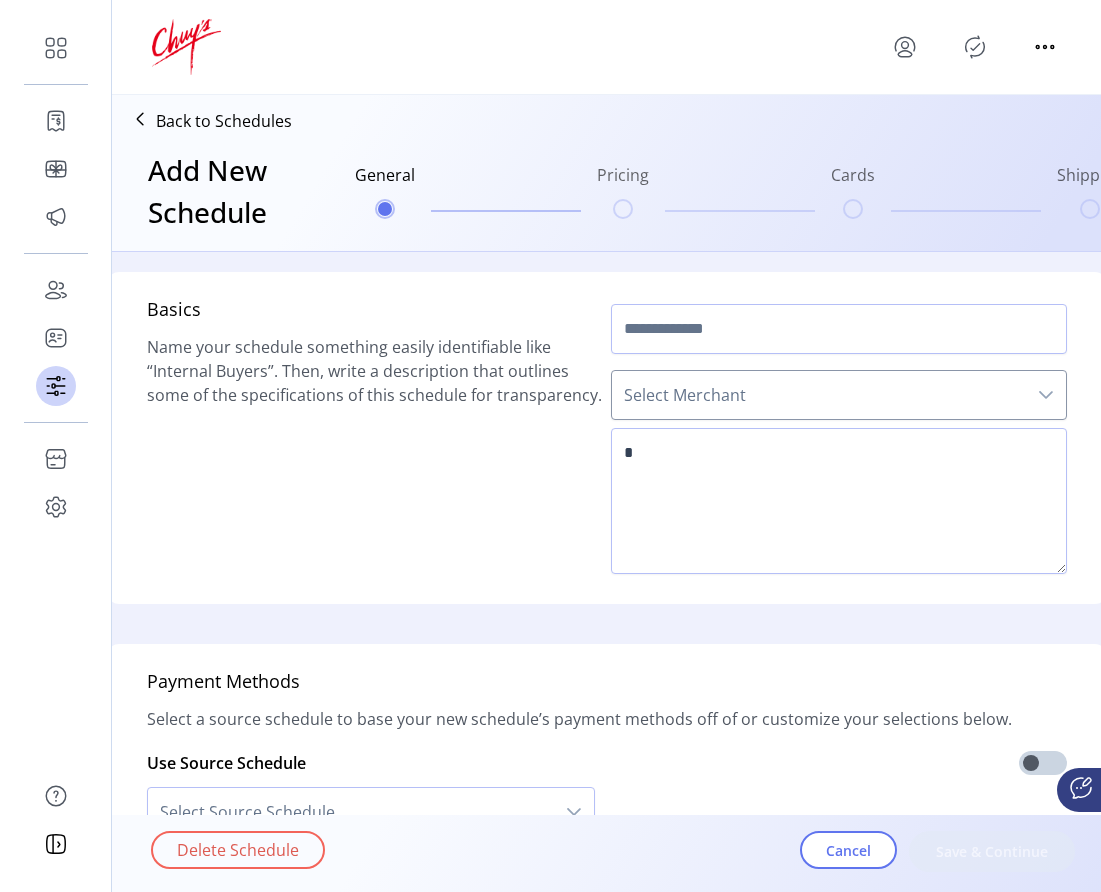 type on "*****" 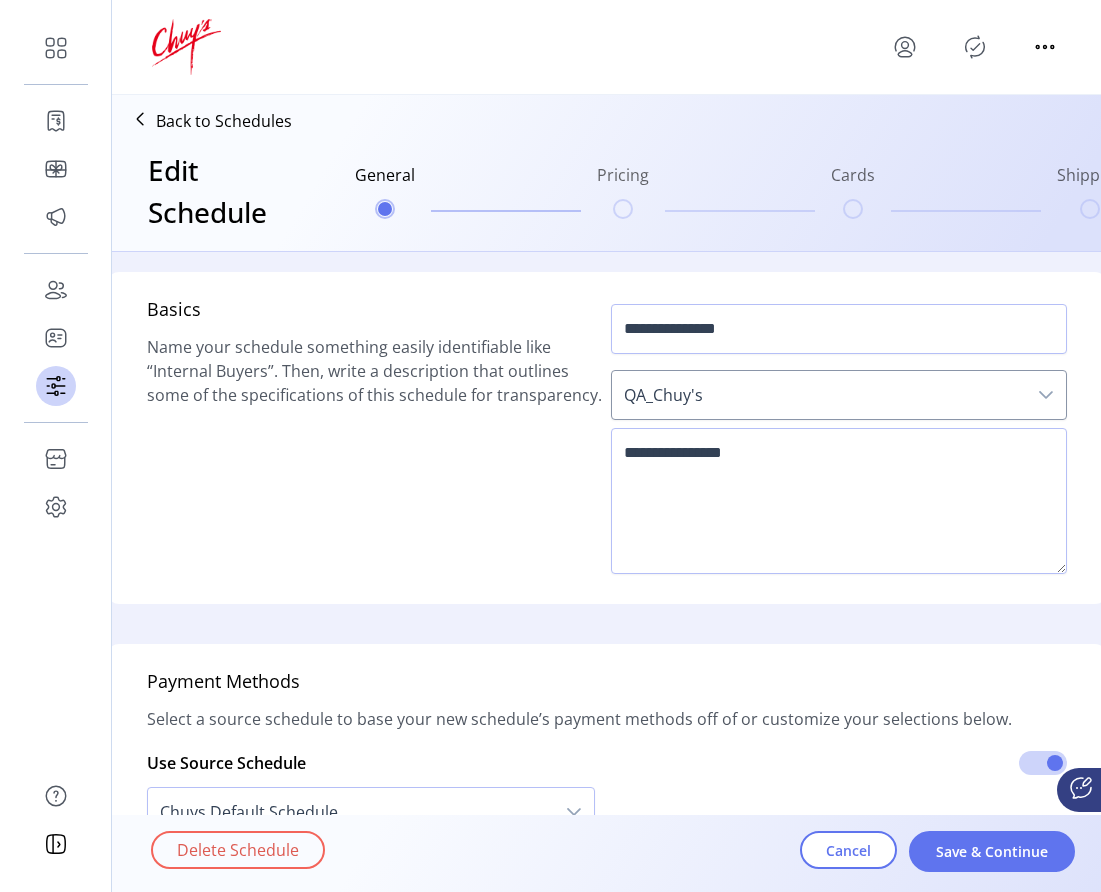 click on "Back to Schedules" 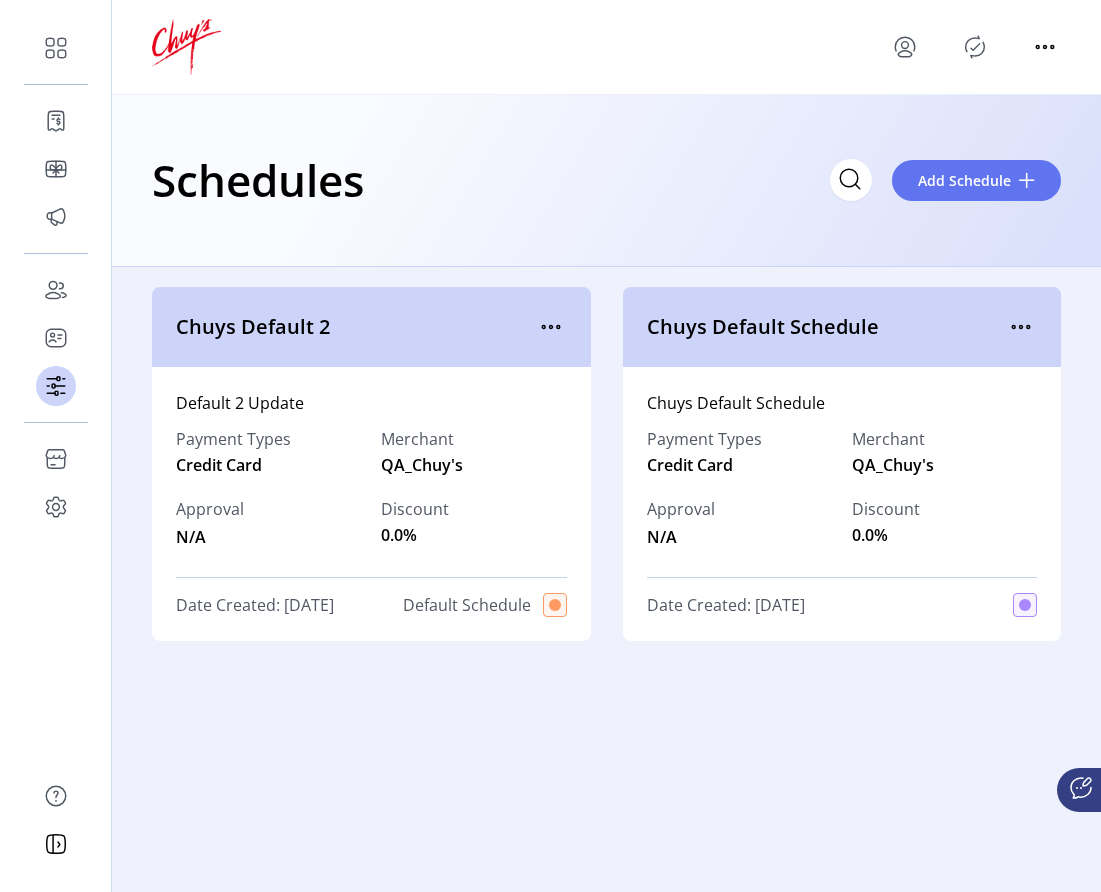 click on "Schedules
Add Schedule" 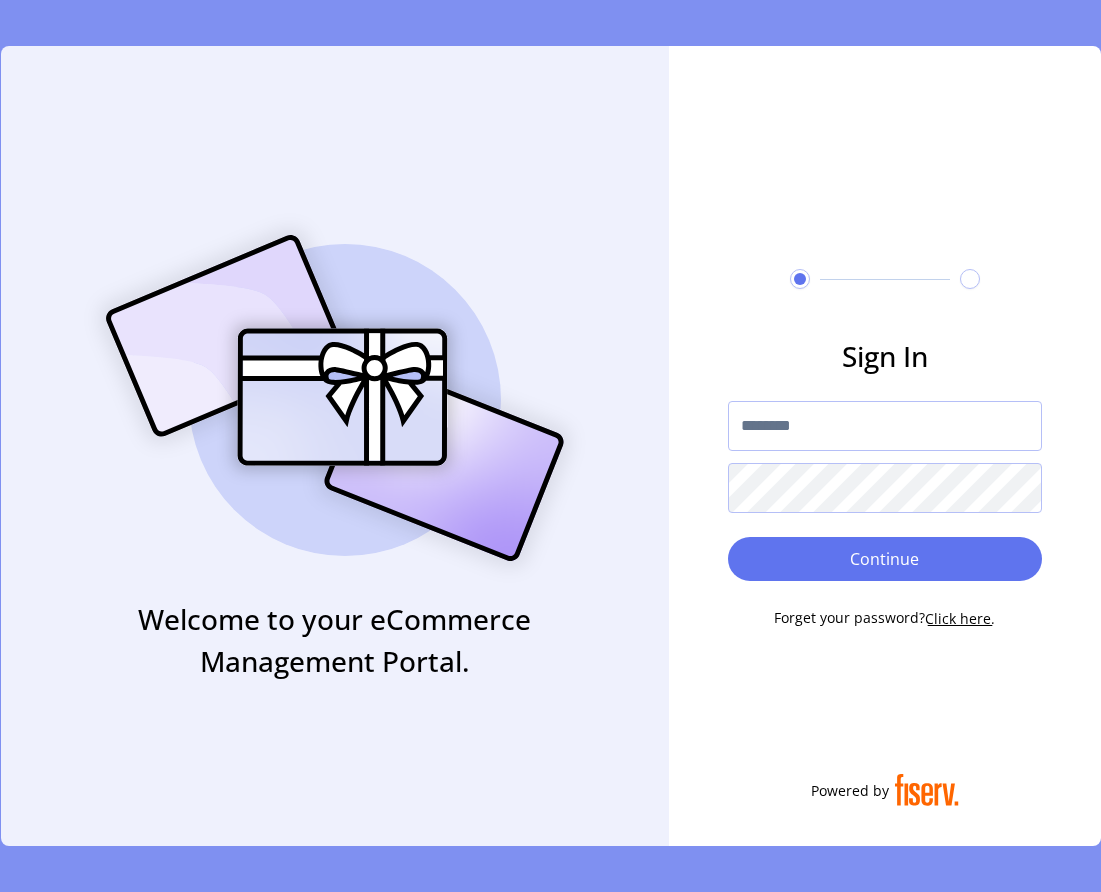 type 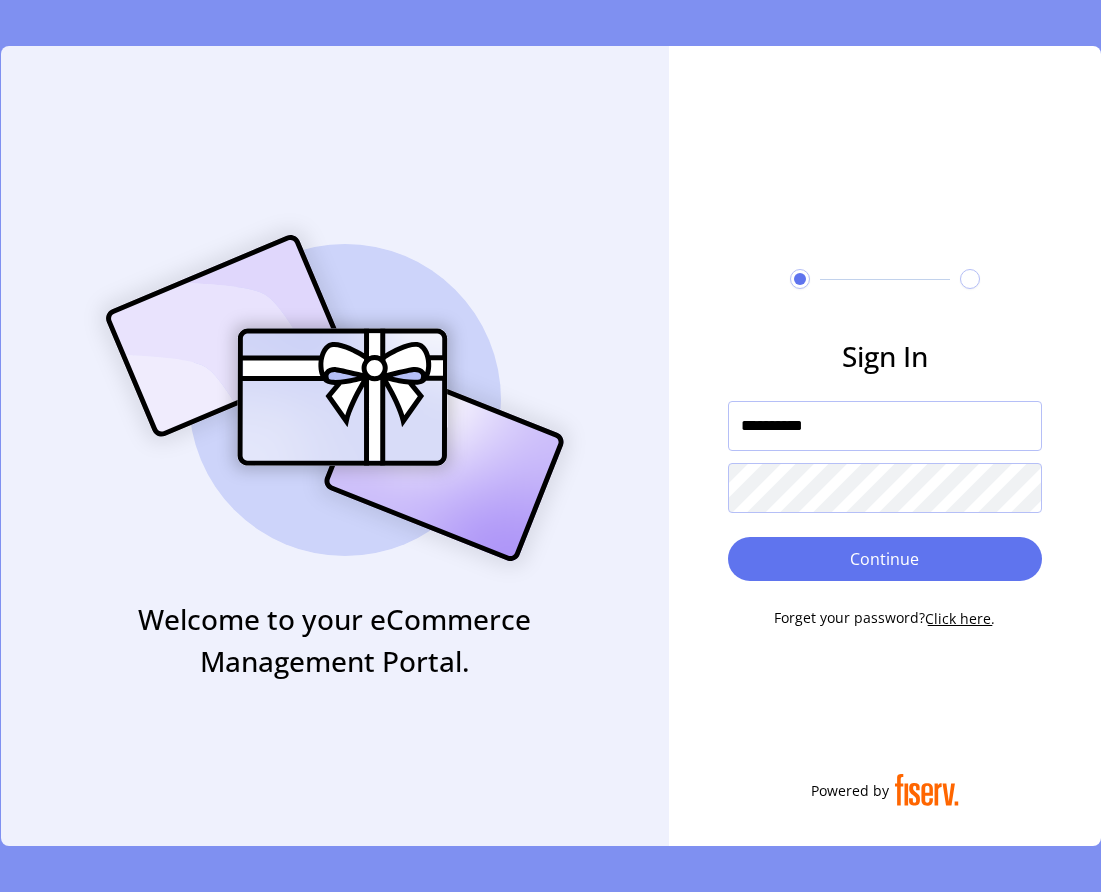 click on "Continue" at bounding box center [885, 559] 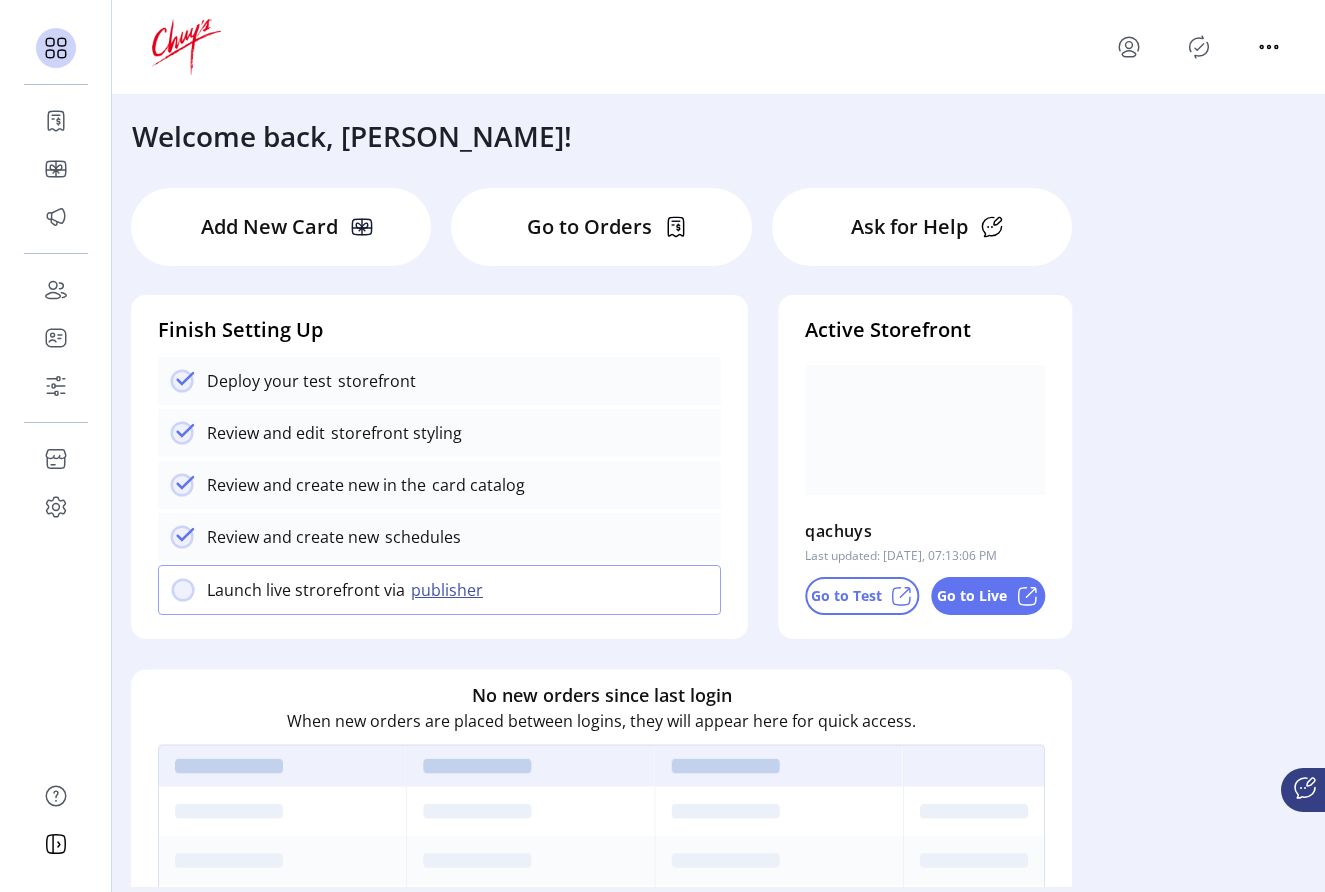 click on "Add New Card" 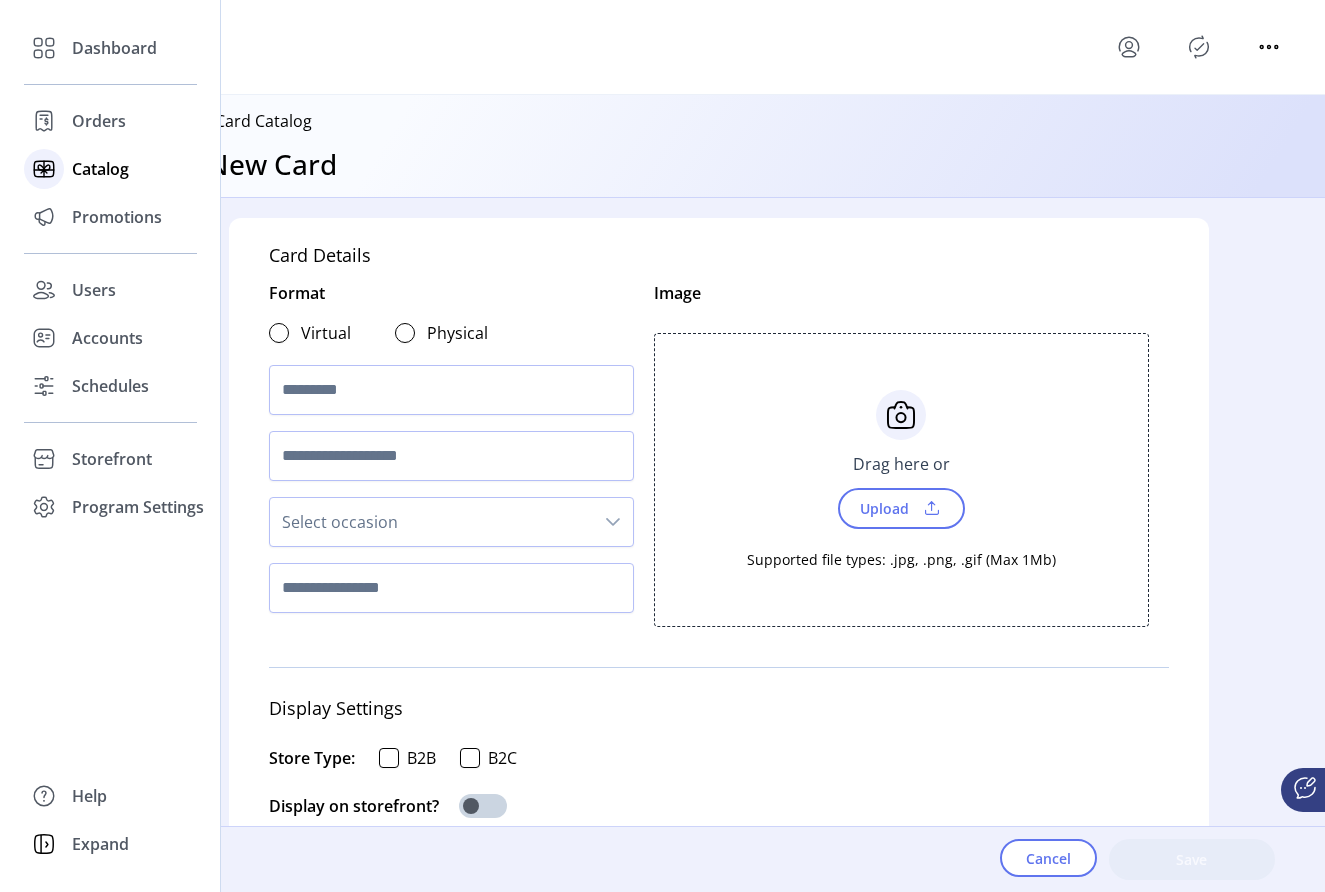 click on "Catalog" 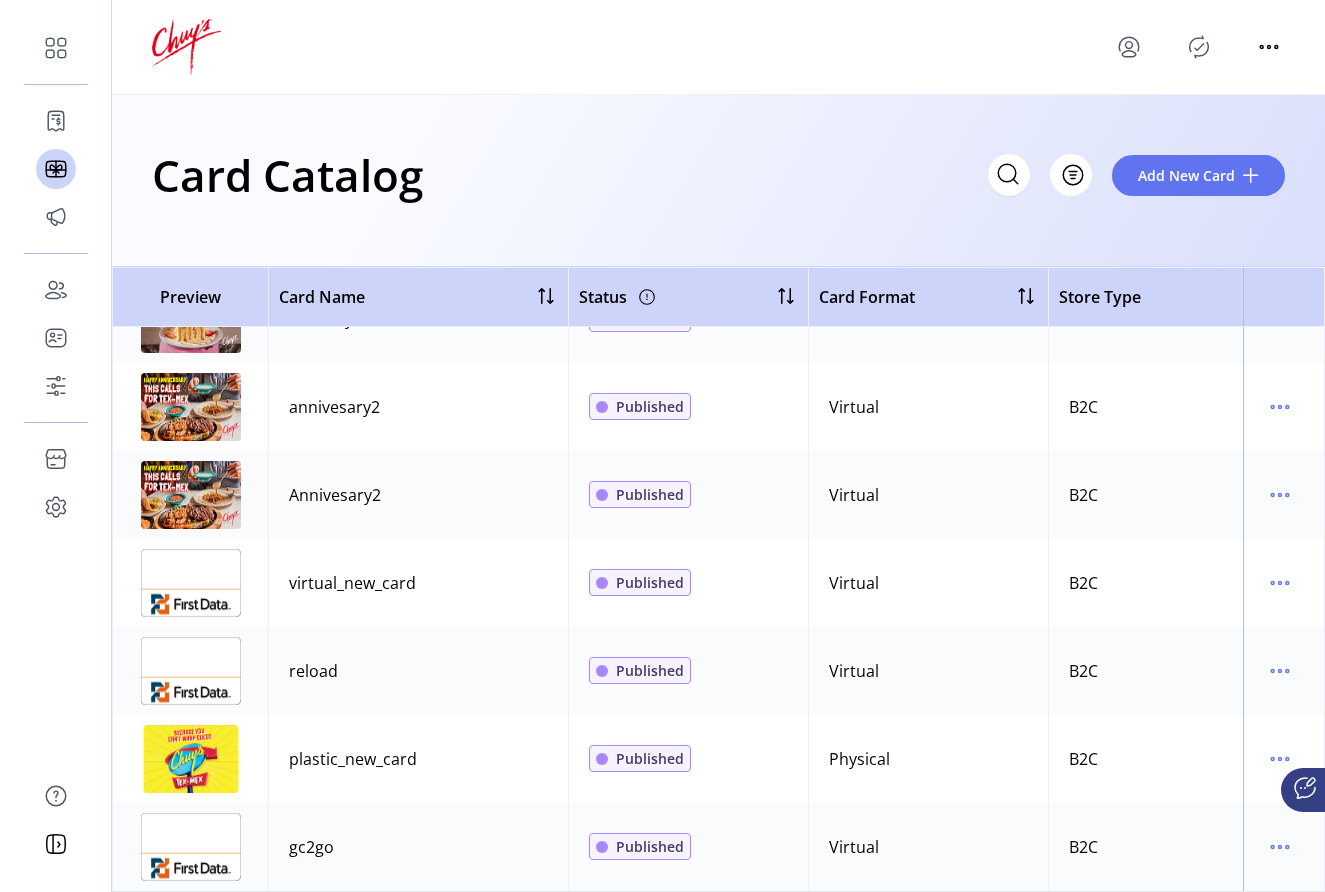 scroll, scrollTop: 0, scrollLeft: 0, axis: both 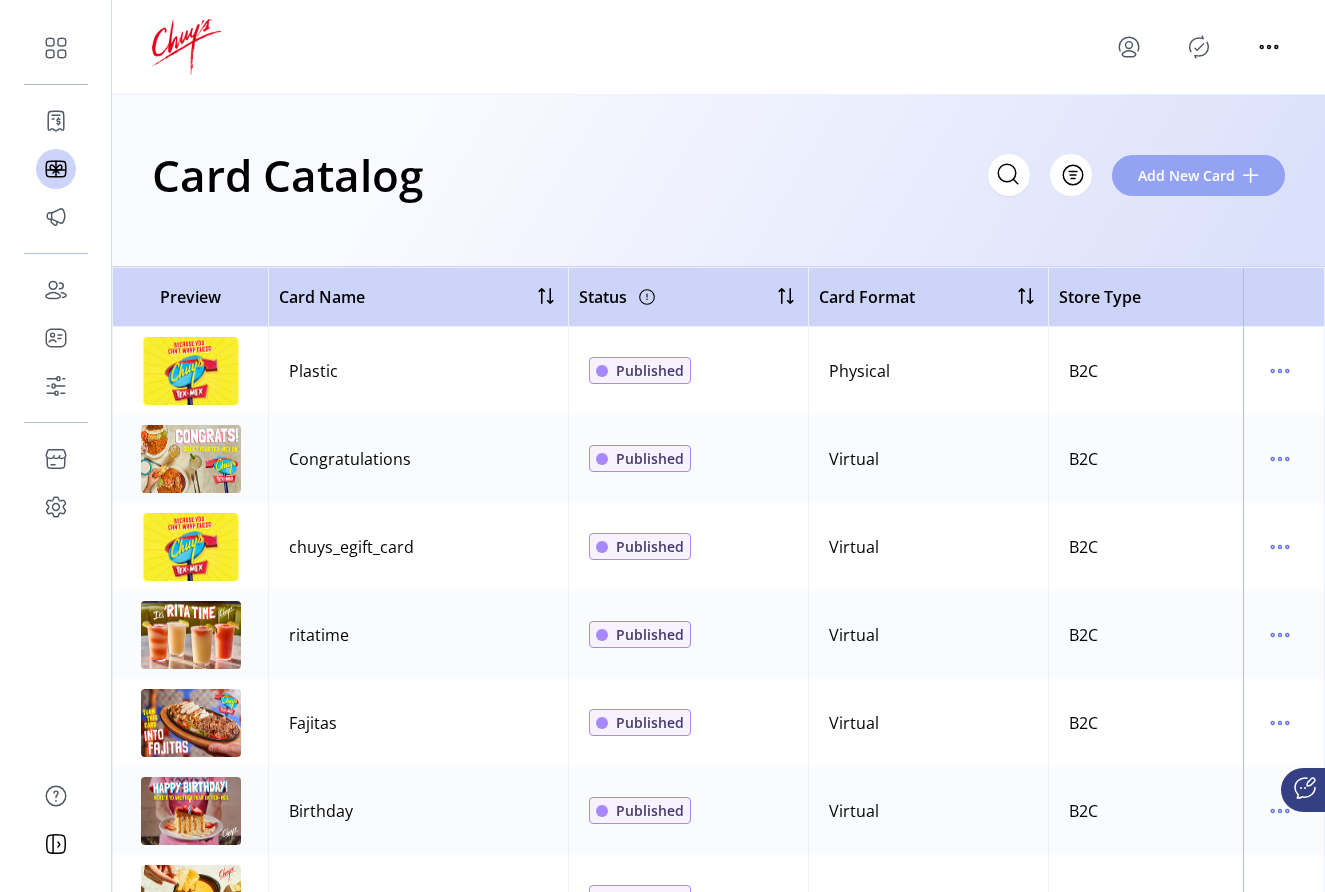 click on "Add New Card" 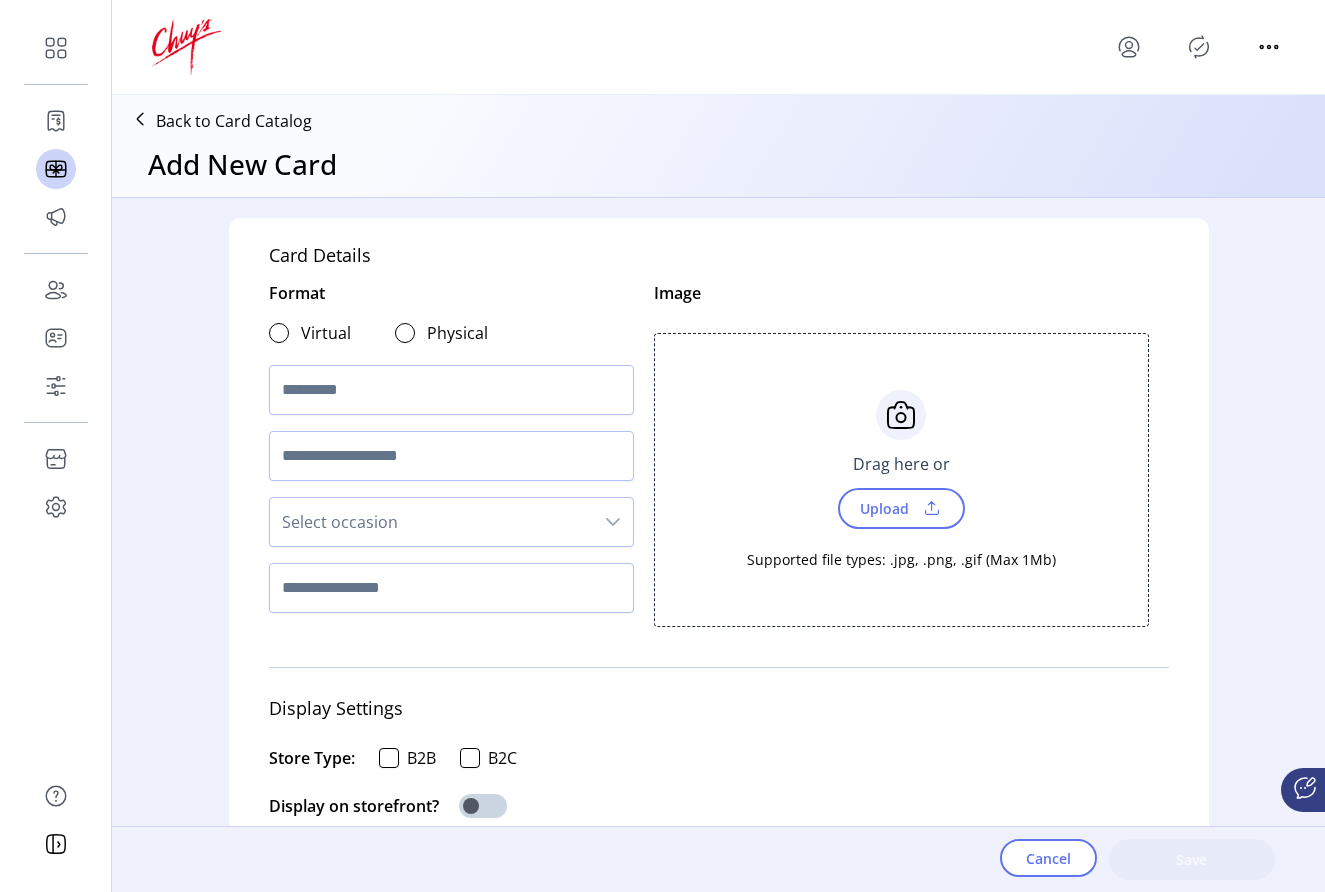 click on "Back to Card Catalog" 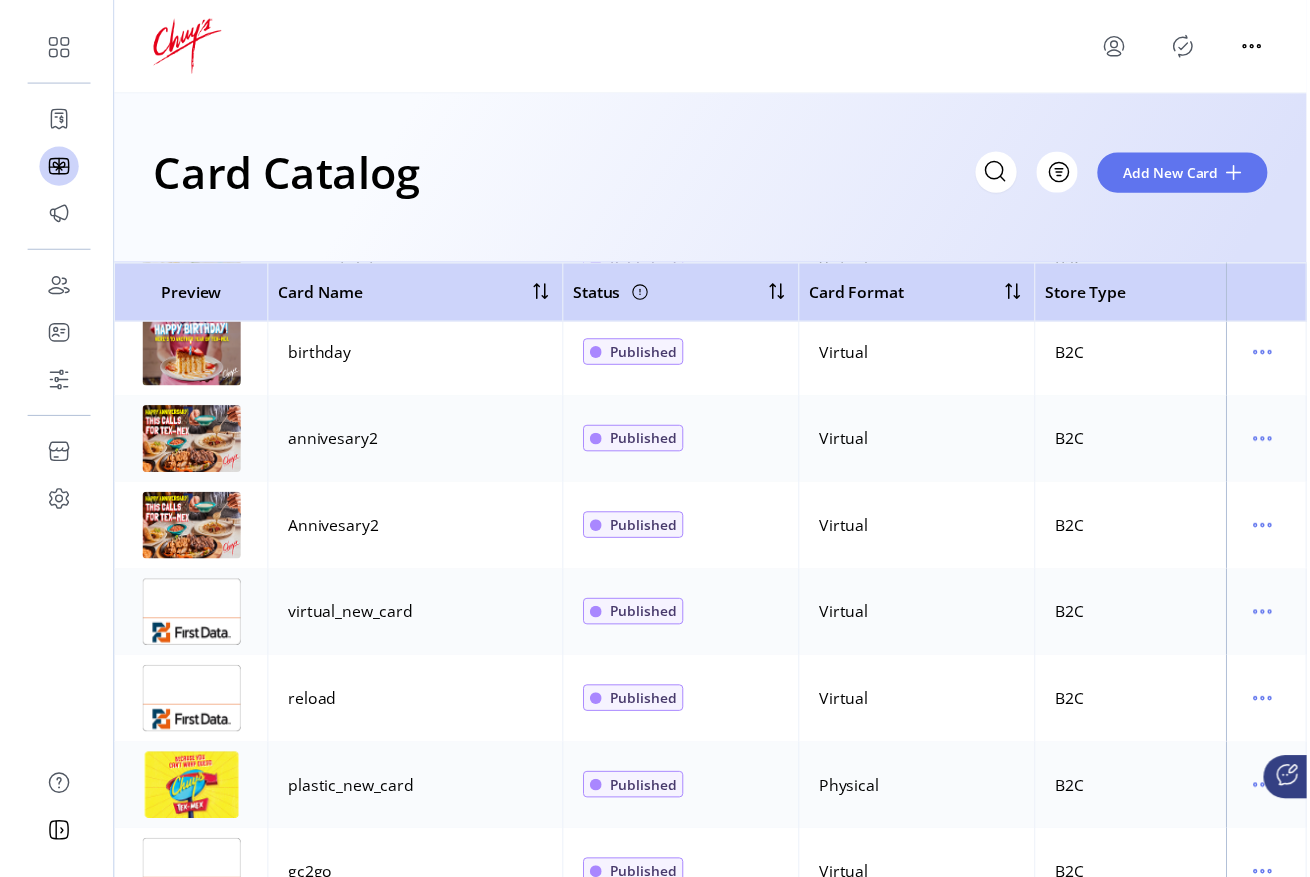 scroll, scrollTop: 1212, scrollLeft: 0, axis: vertical 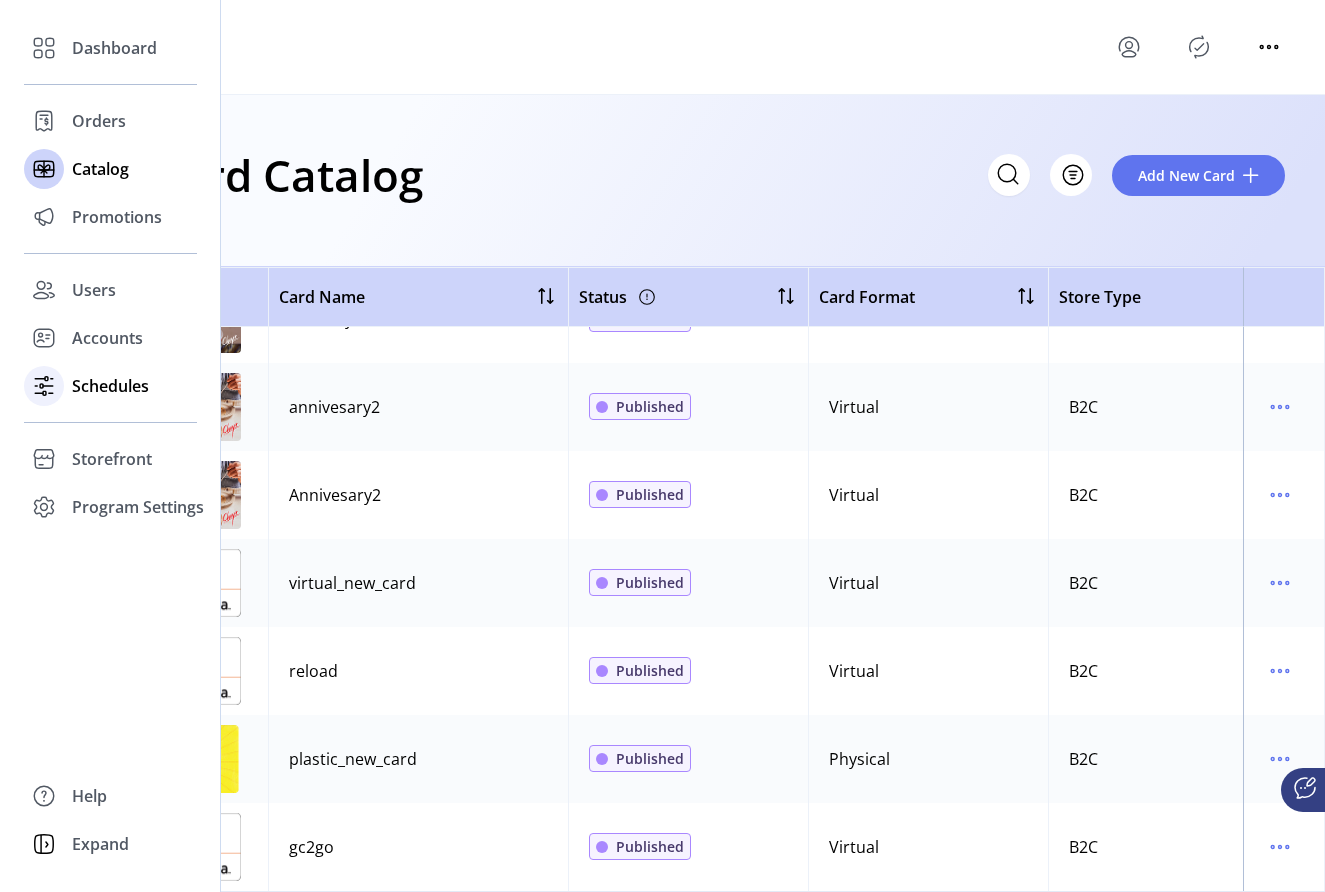 click on "Schedules" 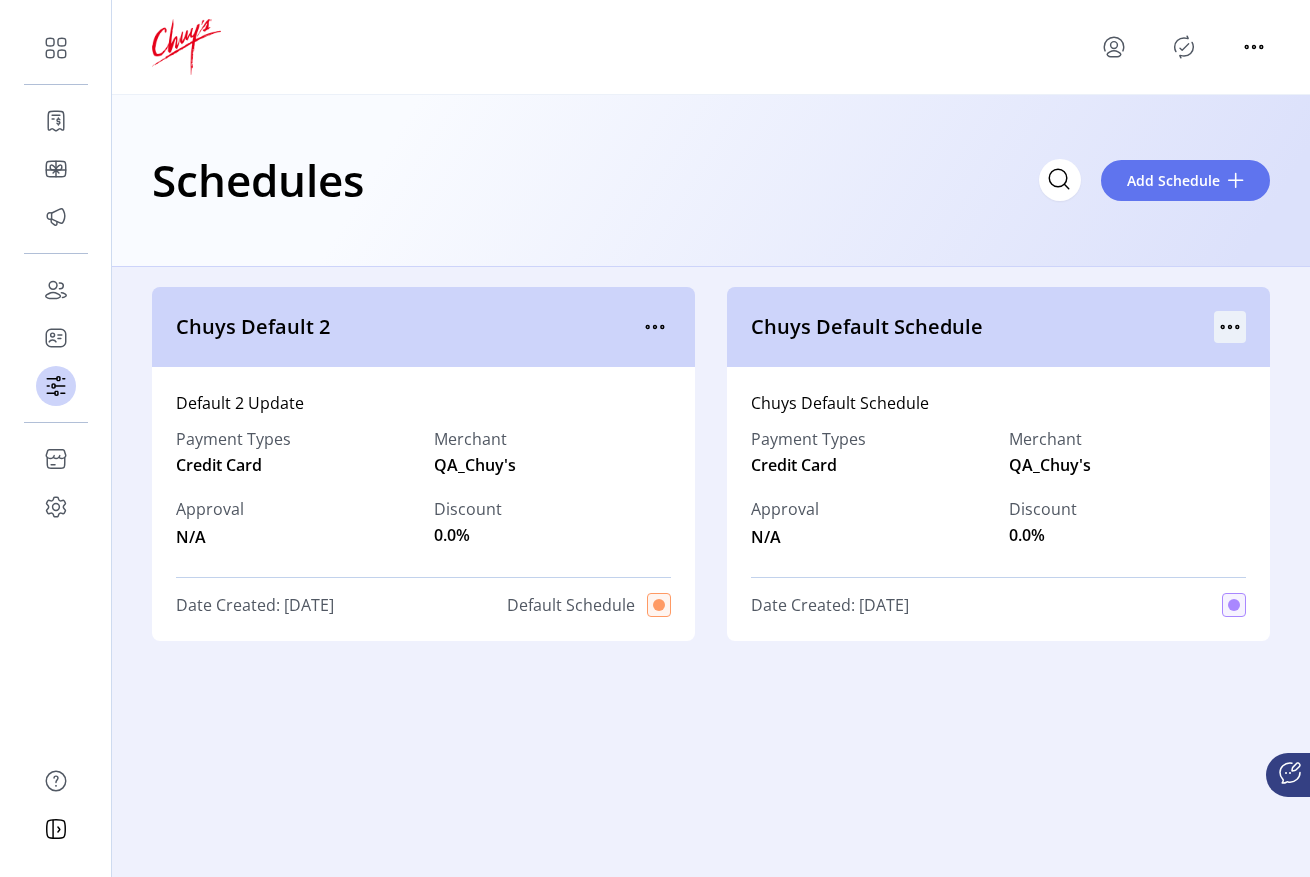 click 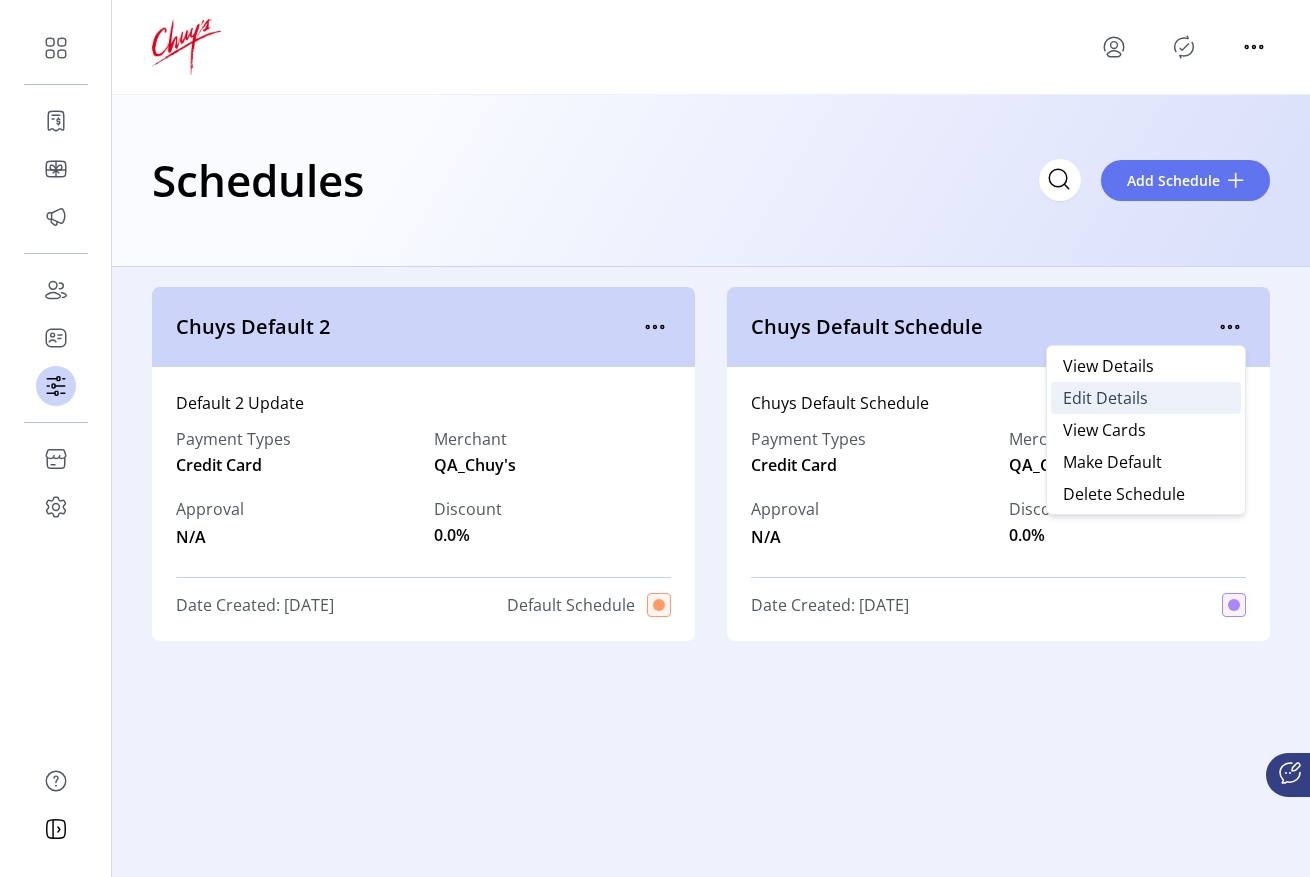 click on "Edit Details" at bounding box center [1105, 398] 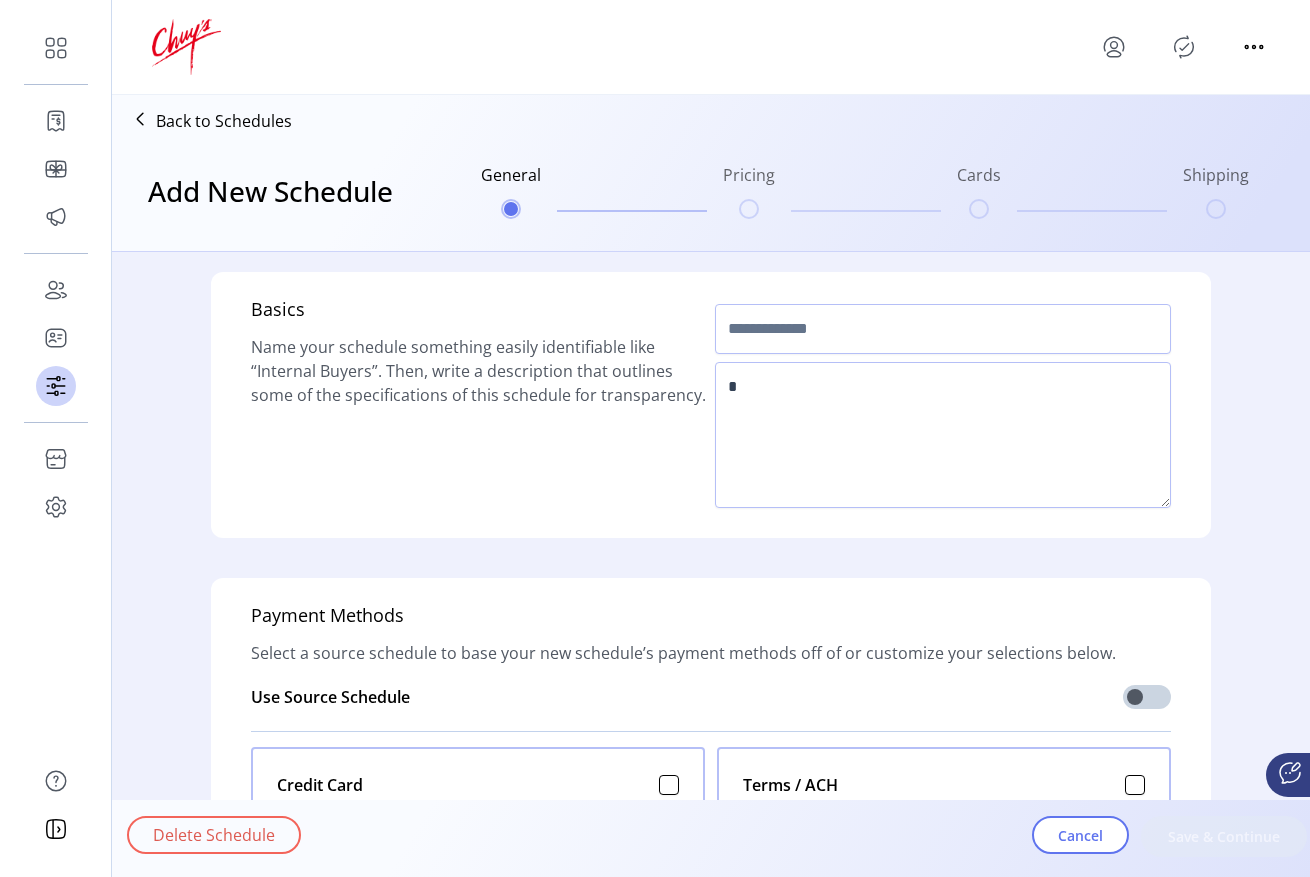 type on "*****" 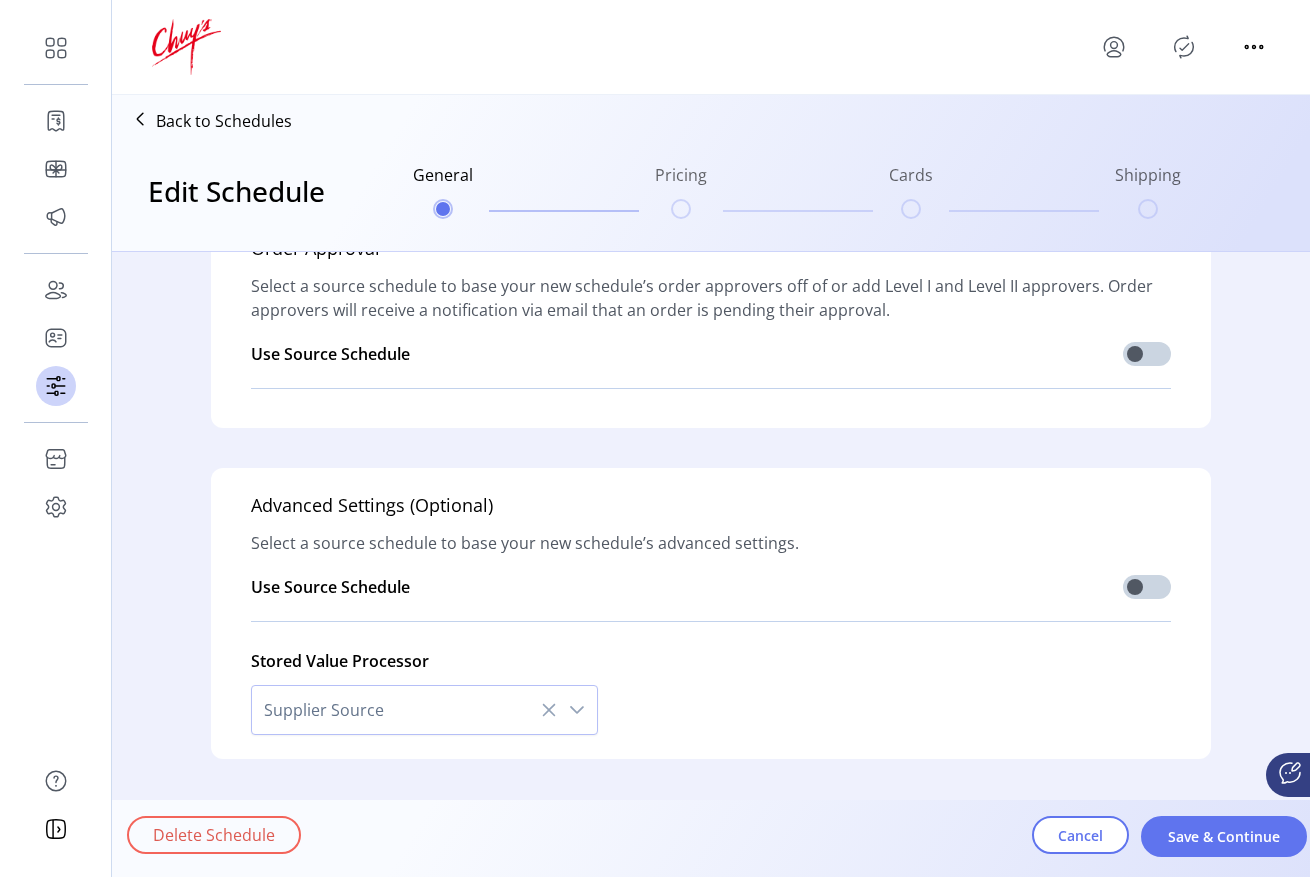 scroll, scrollTop: 1372, scrollLeft: 0, axis: vertical 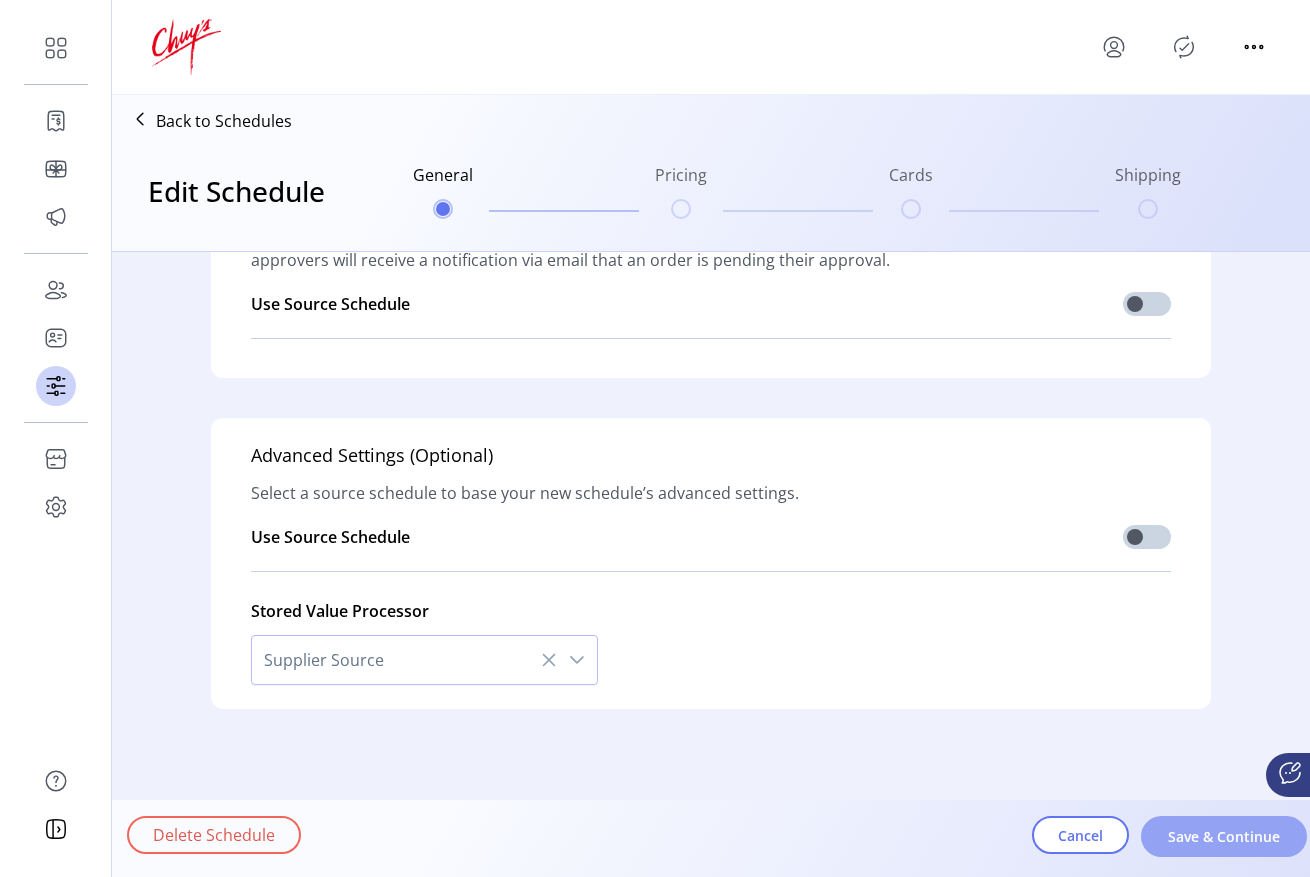 click on "Save & Continue" 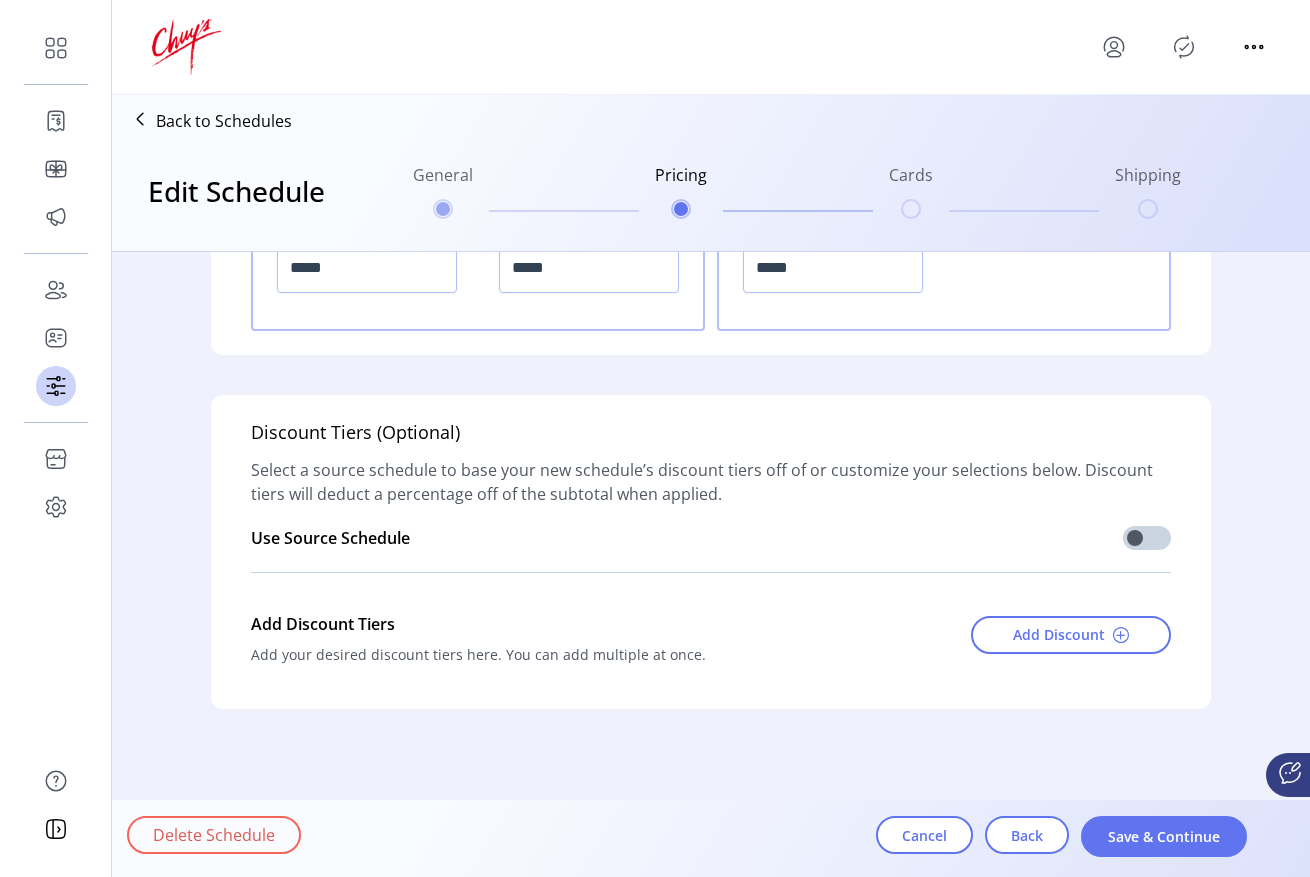 scroll, scrollTop: 1113, scrollLeft: 0, axis: vertical 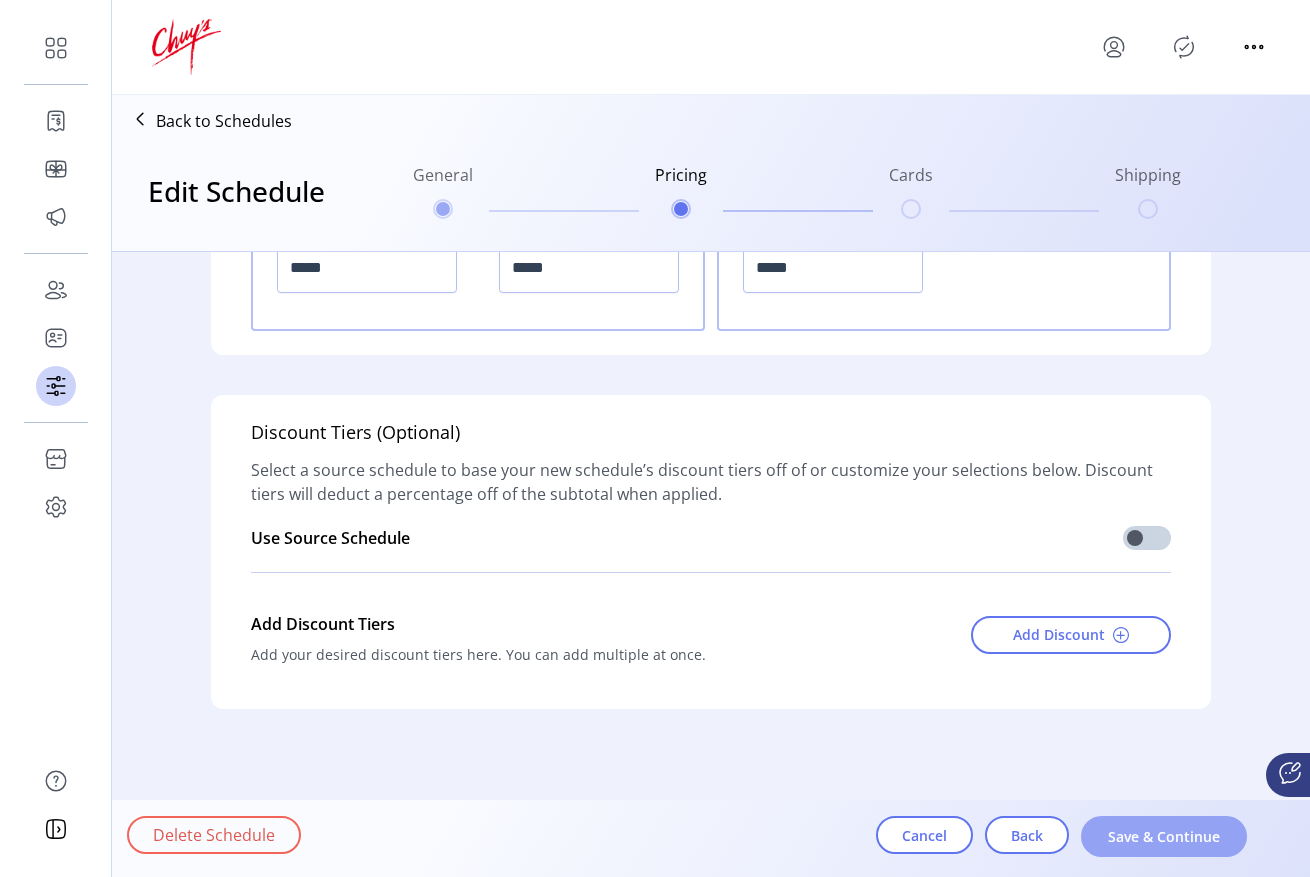 click on "Save & Continue" 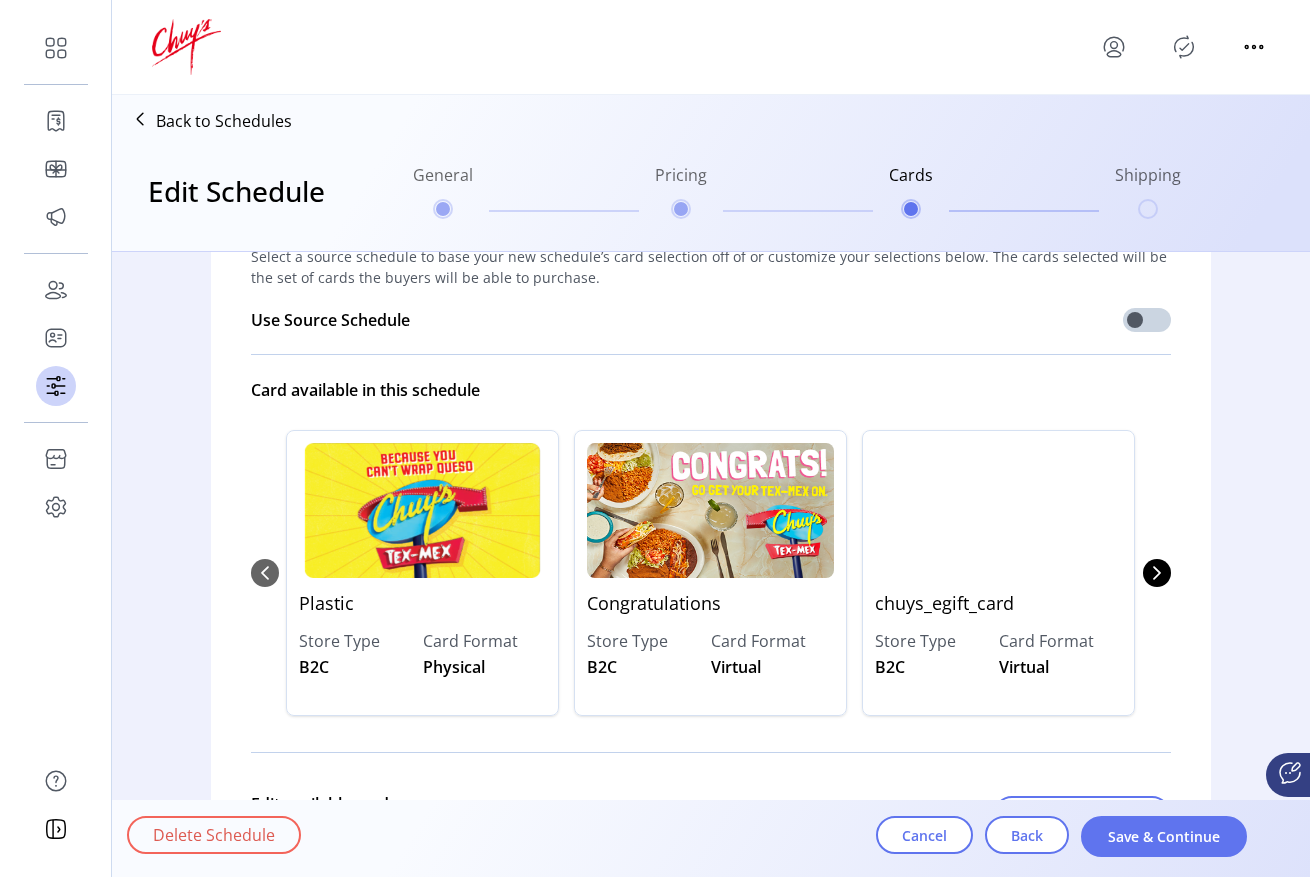 scroll, scrollTop: 164, scrollLeft: 0, axis: vertical 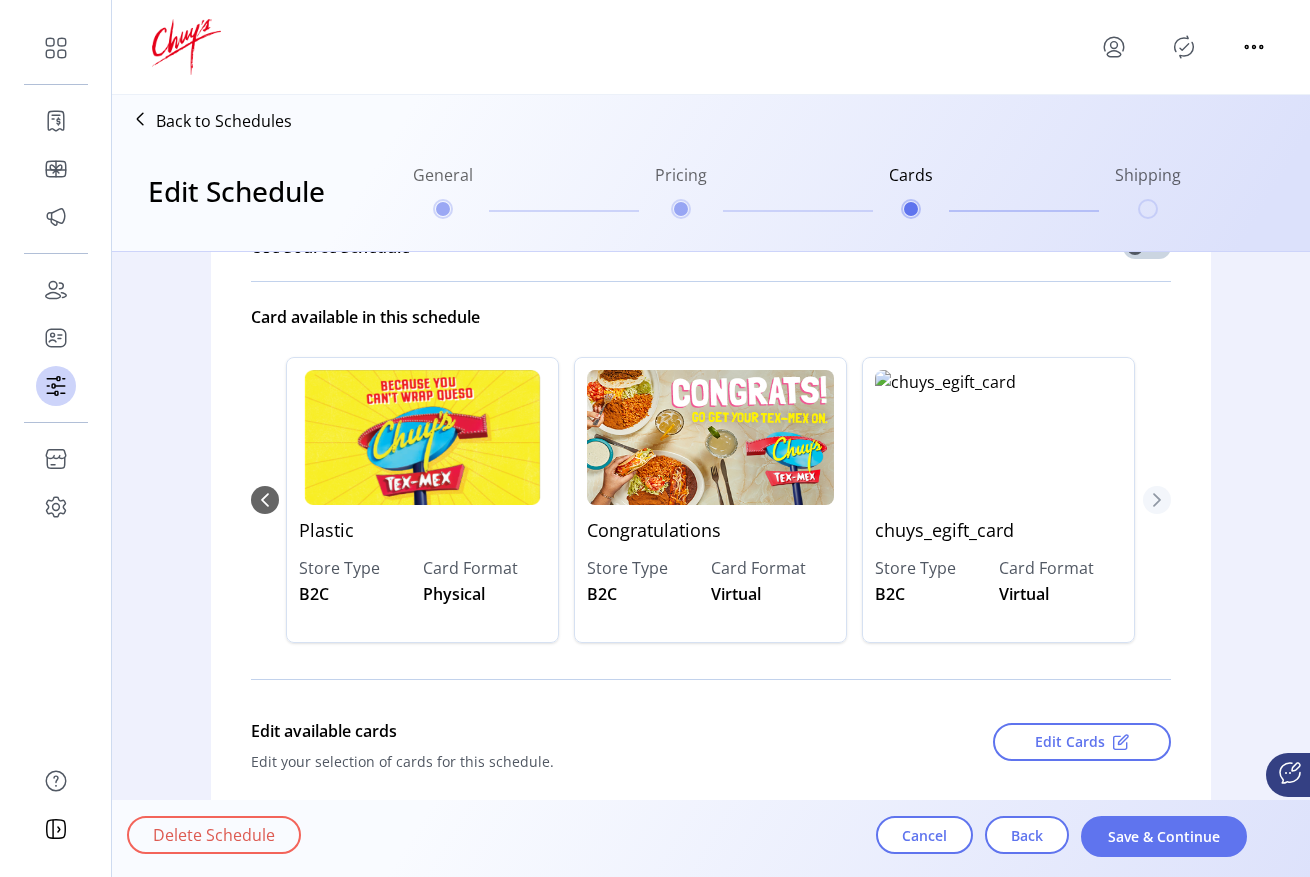 click at bounding box center [1157, 500] 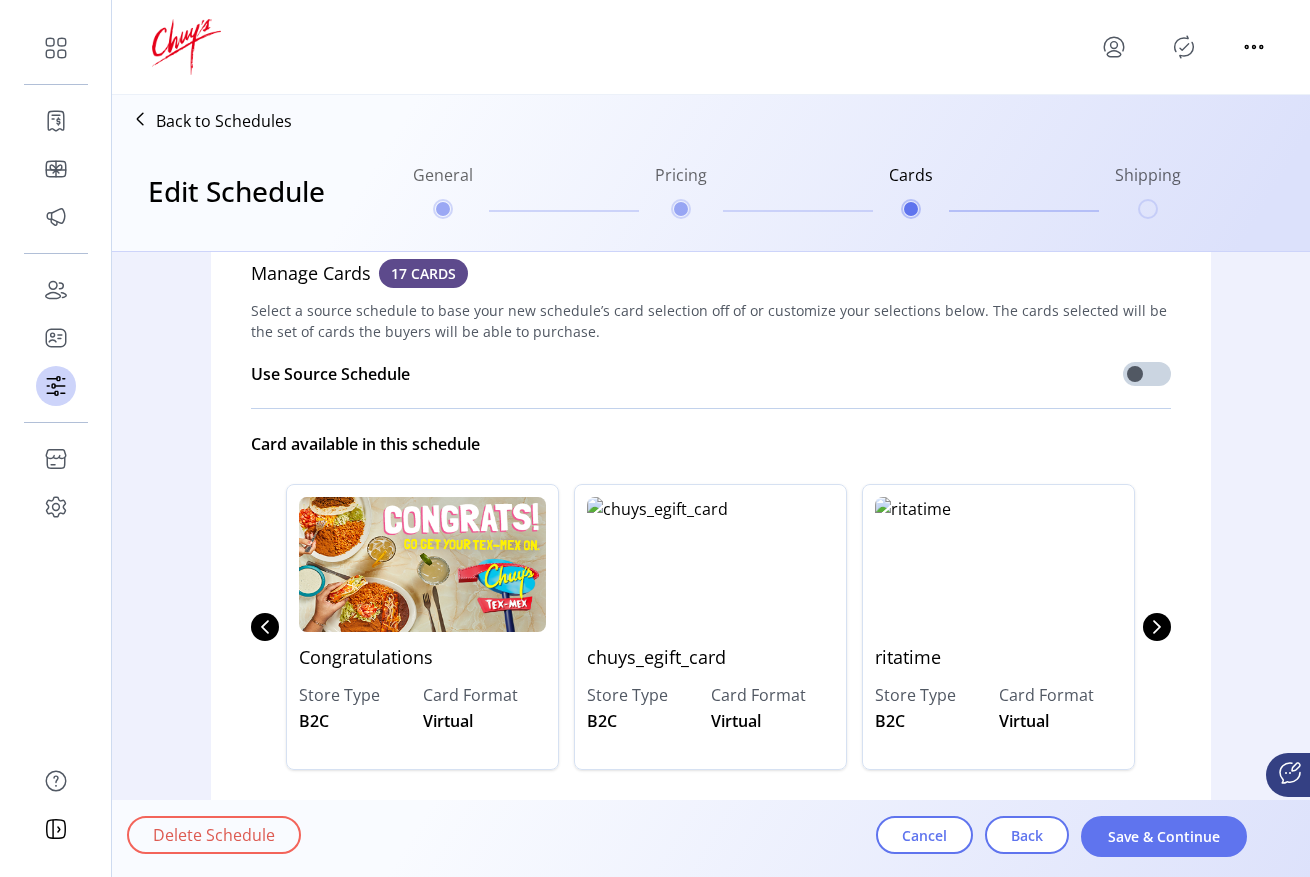 scroll, scrollTop: 40, scrollLeft: 0, axis: vertical 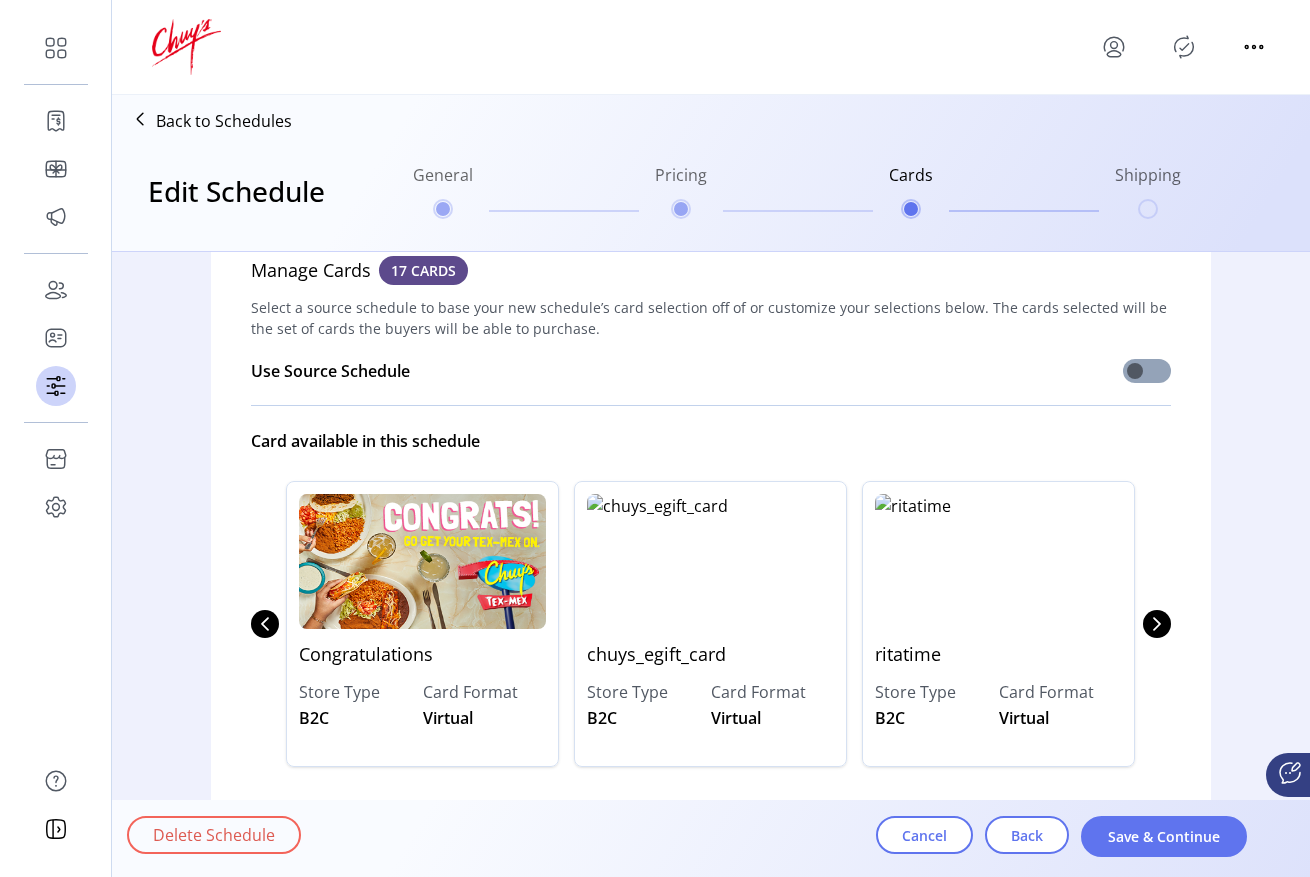 click 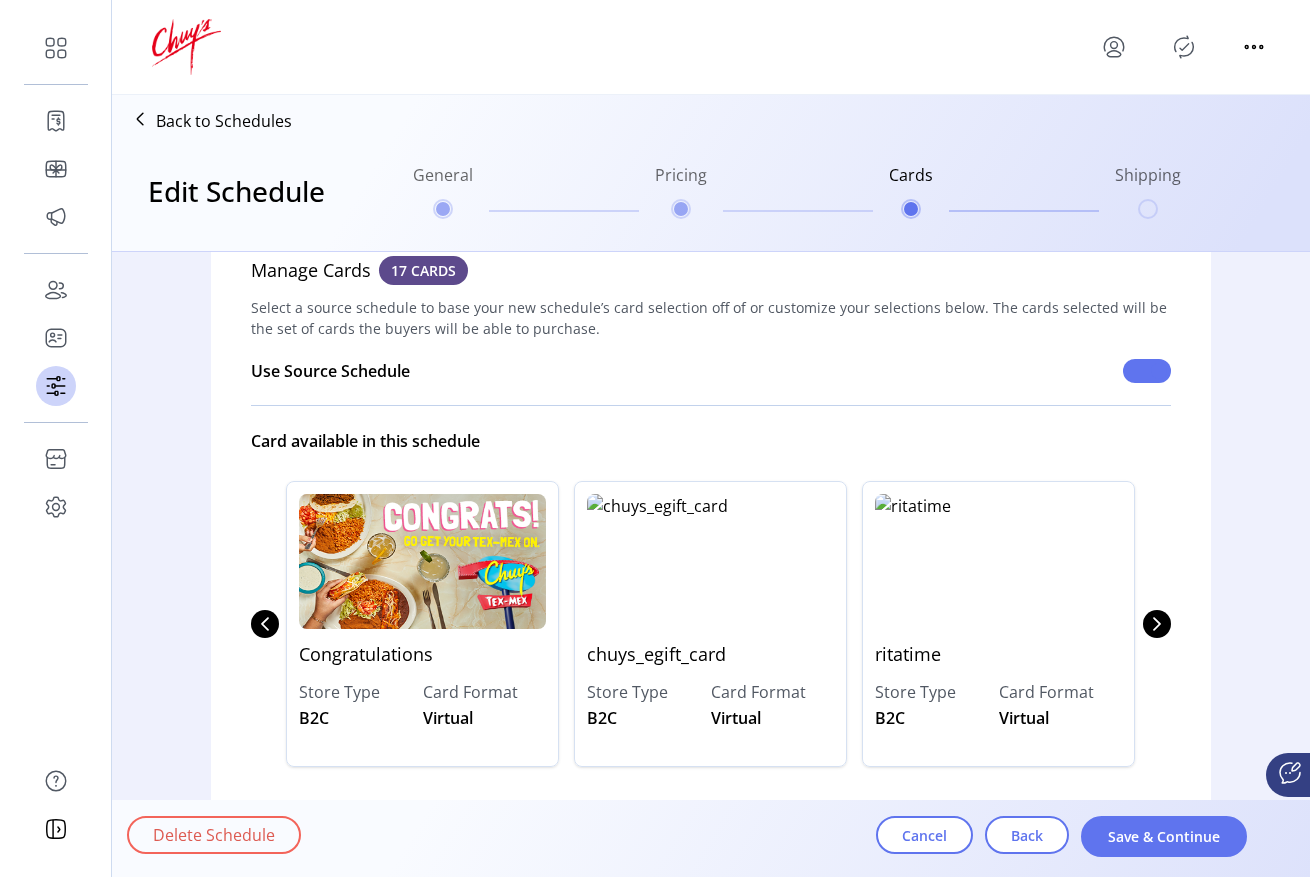 click 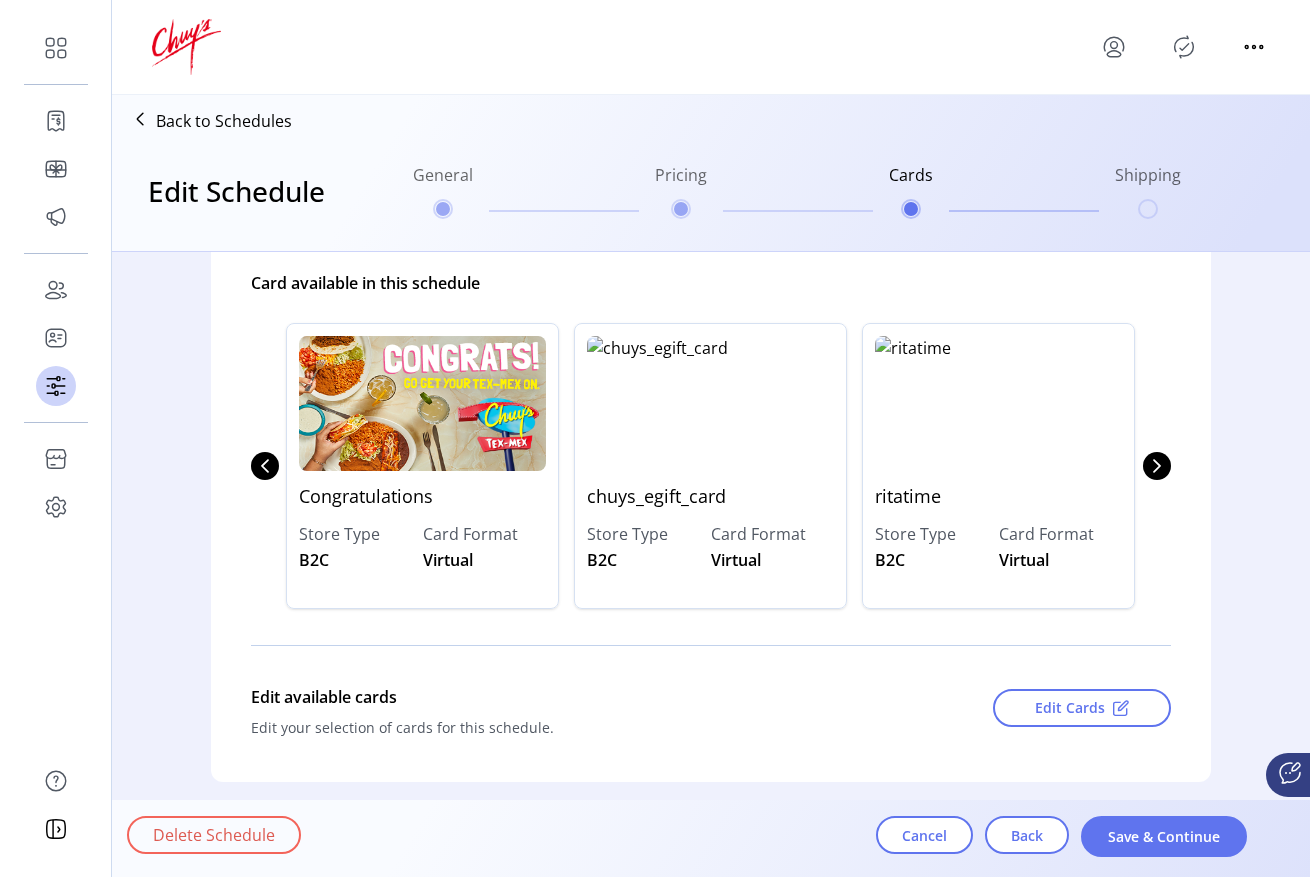 scroll, scrollTop: 271, scrollLeft: 0, axis: vertical 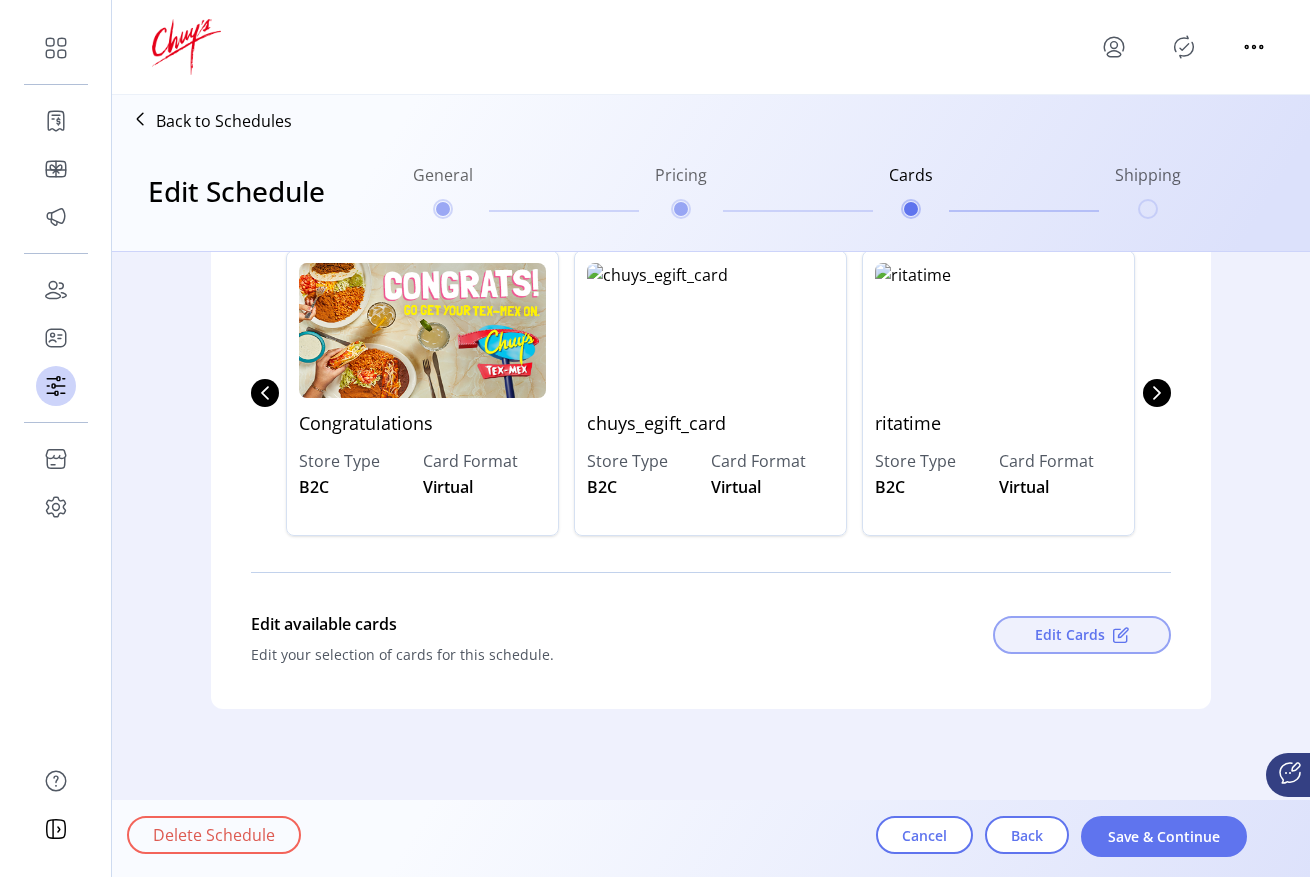 click on "Edit Cards" 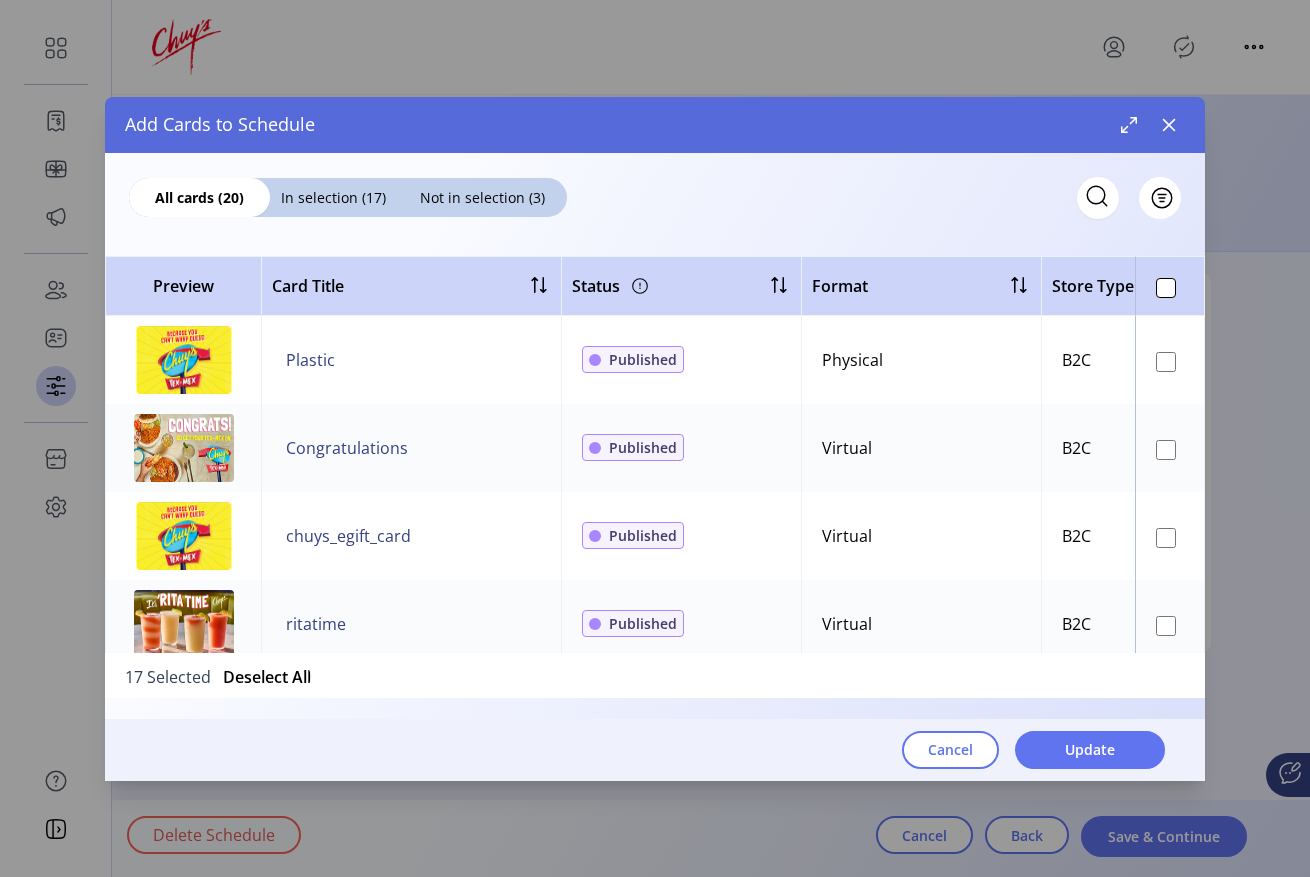 scroll, scrollTop: 0, scrollLeft: 0, axis: both 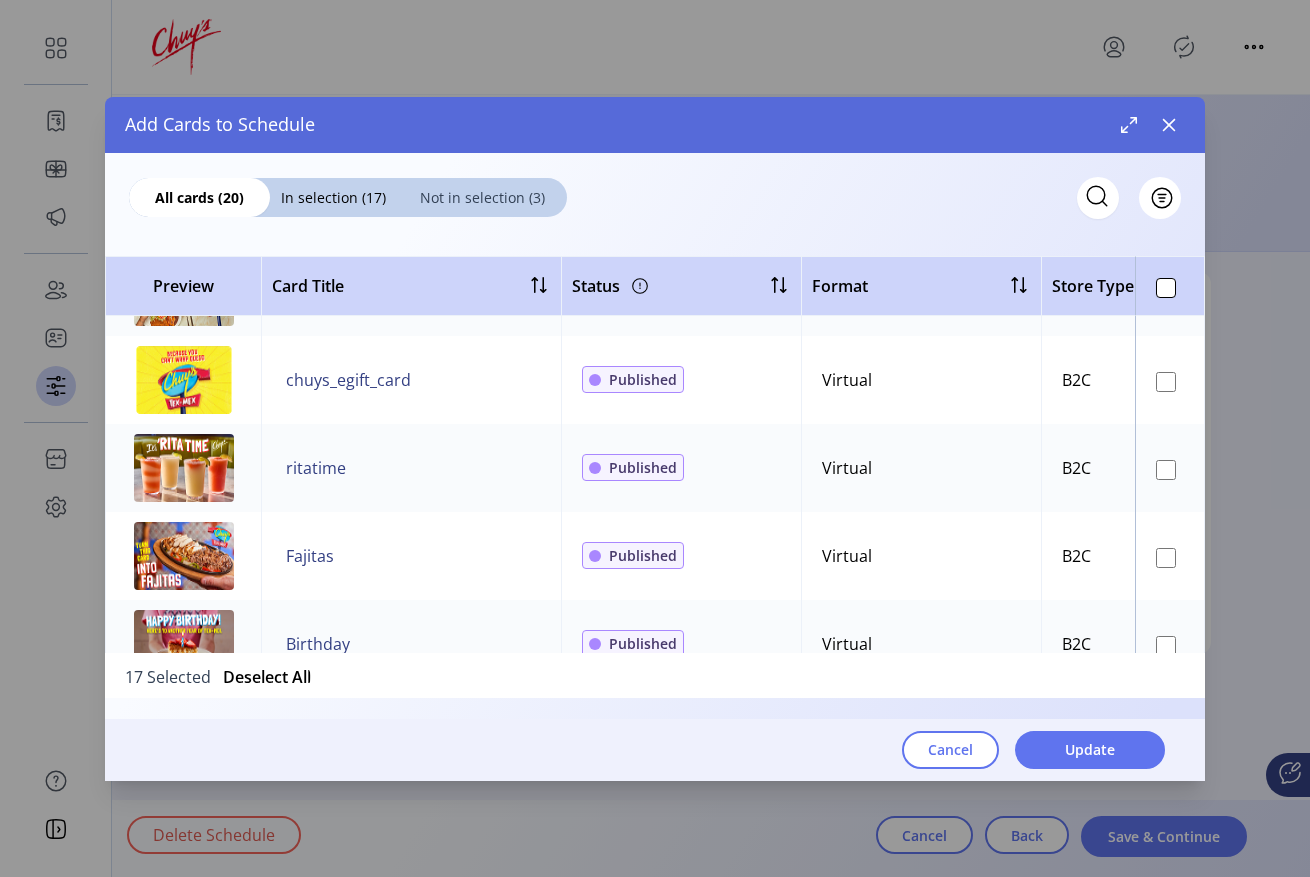 click on "Not in selection (3)" at bounding box center (482, 197) 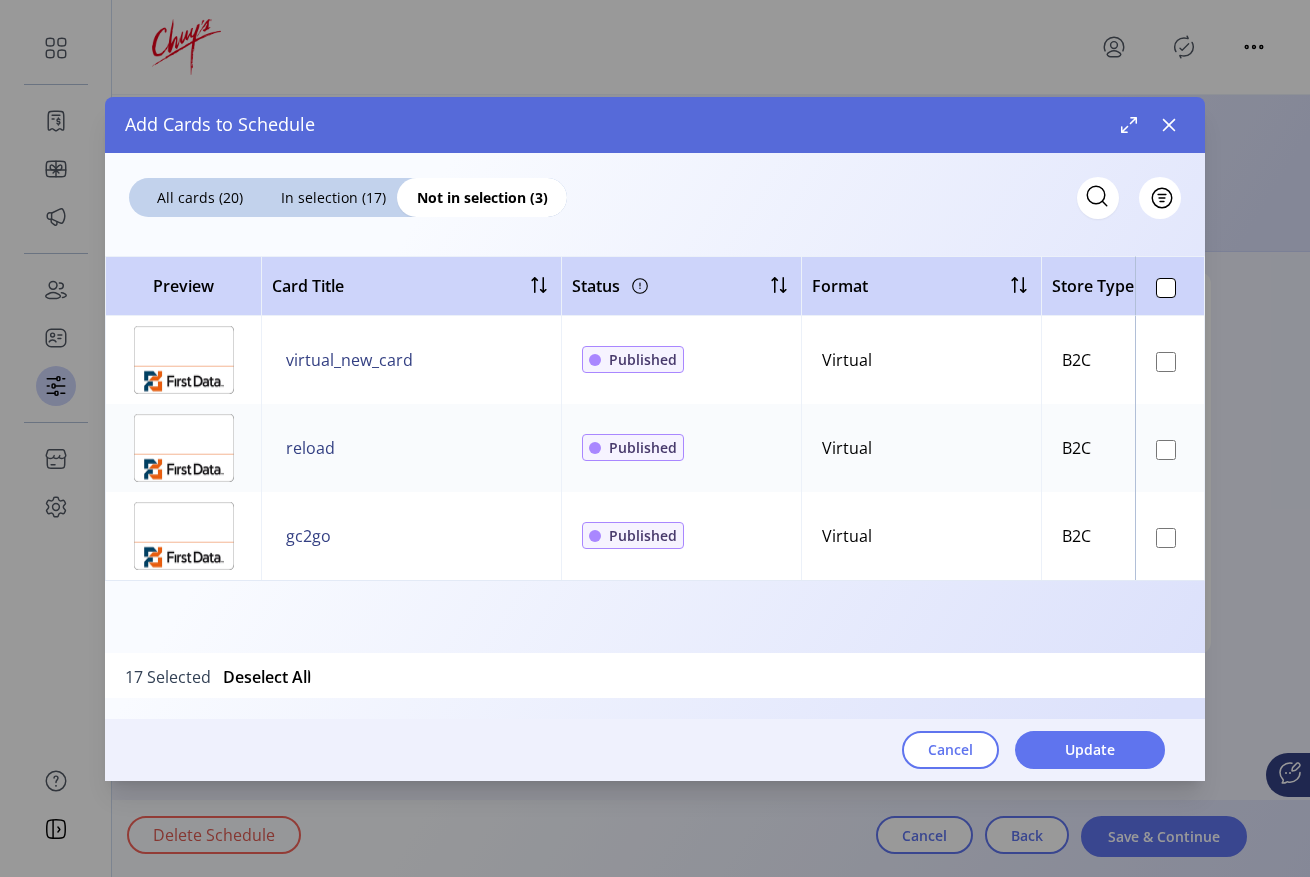 scroll, scrollTop: 0, scrollLeft: 0, axis: both 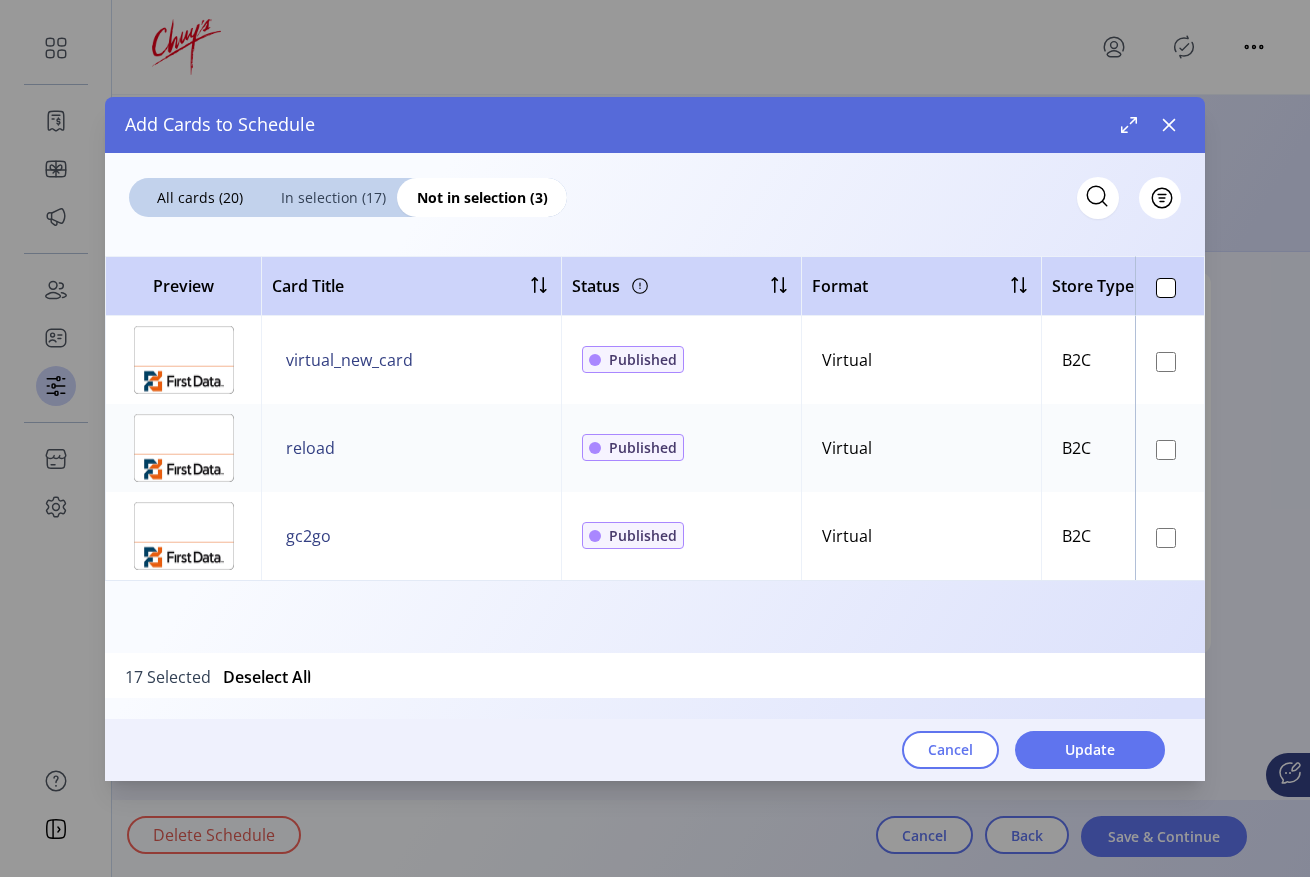 click on "In selection (17)" at bounding box center (333, 197) 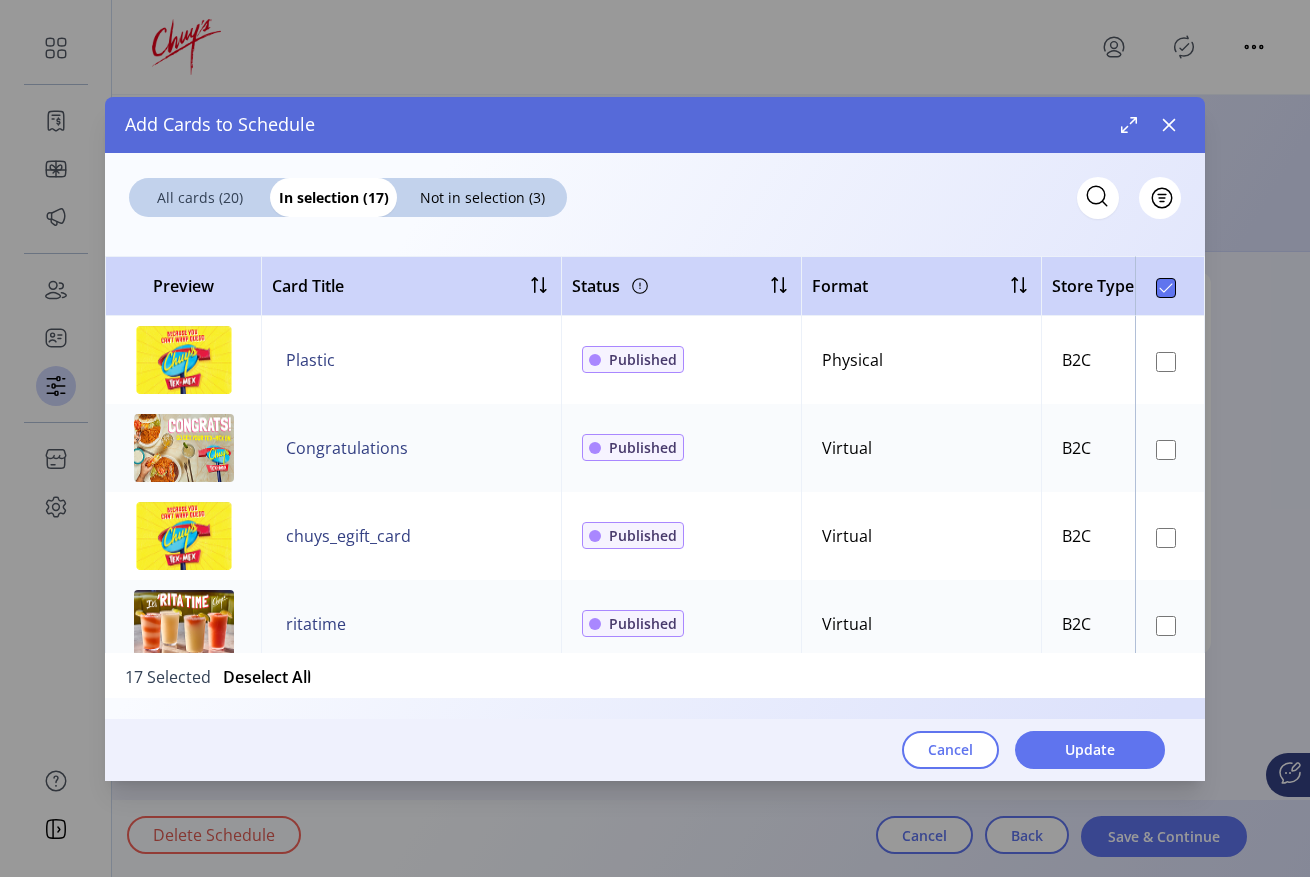 click on "All cards (20)" at bounding box center (199, 197) 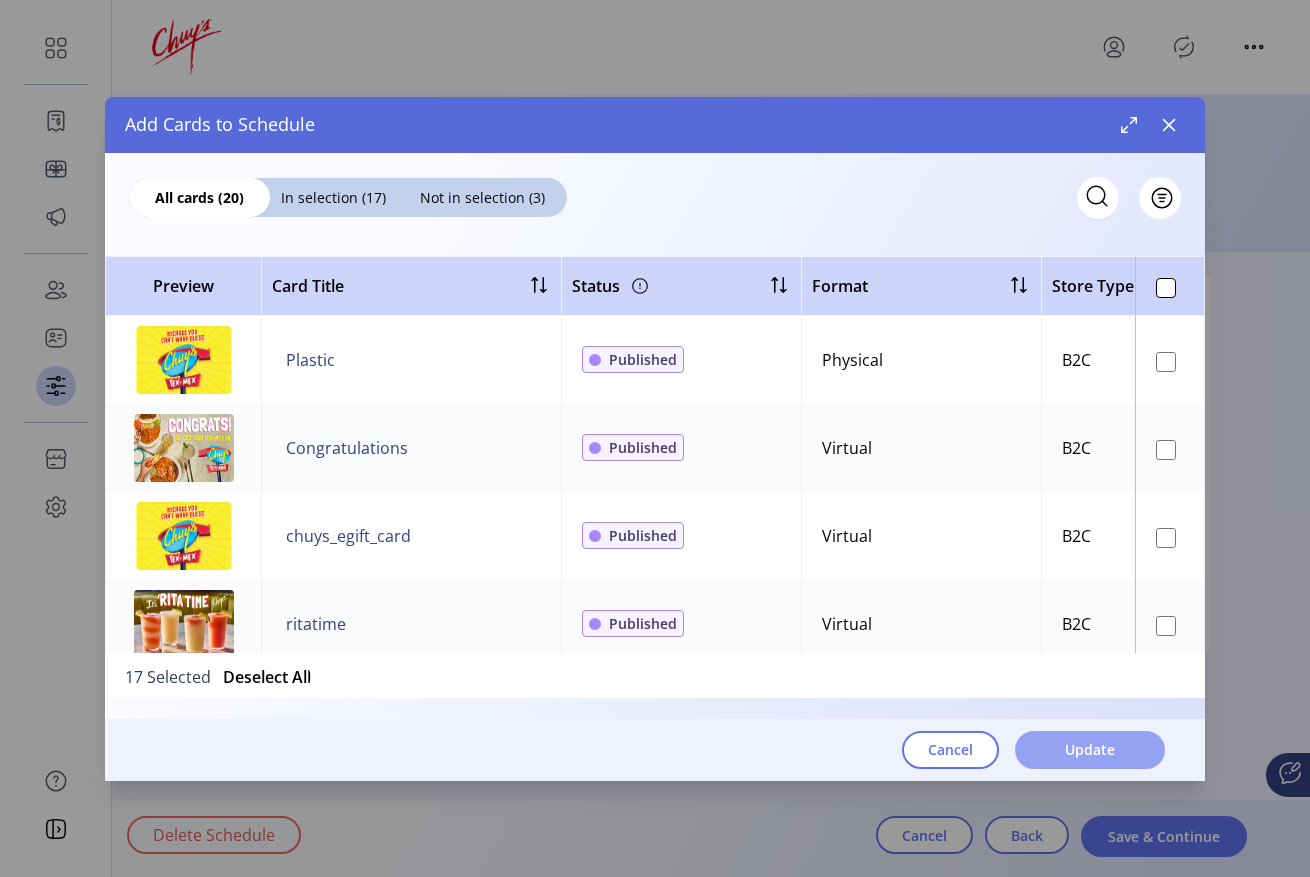 click on "Update" at bounding box center [1090, 749] 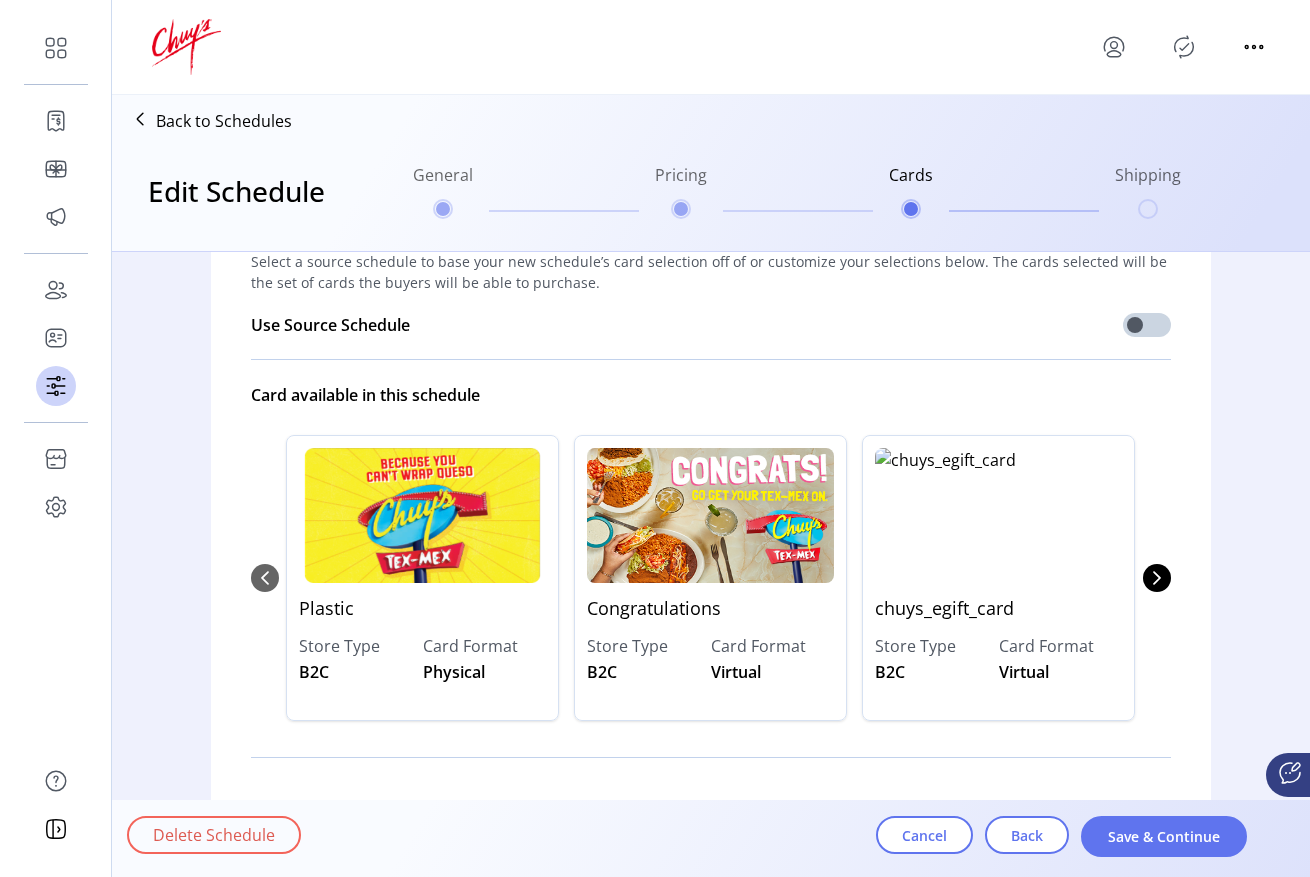 scroll, scrollTop: 90, scrollLeft: 0, axis: vertical 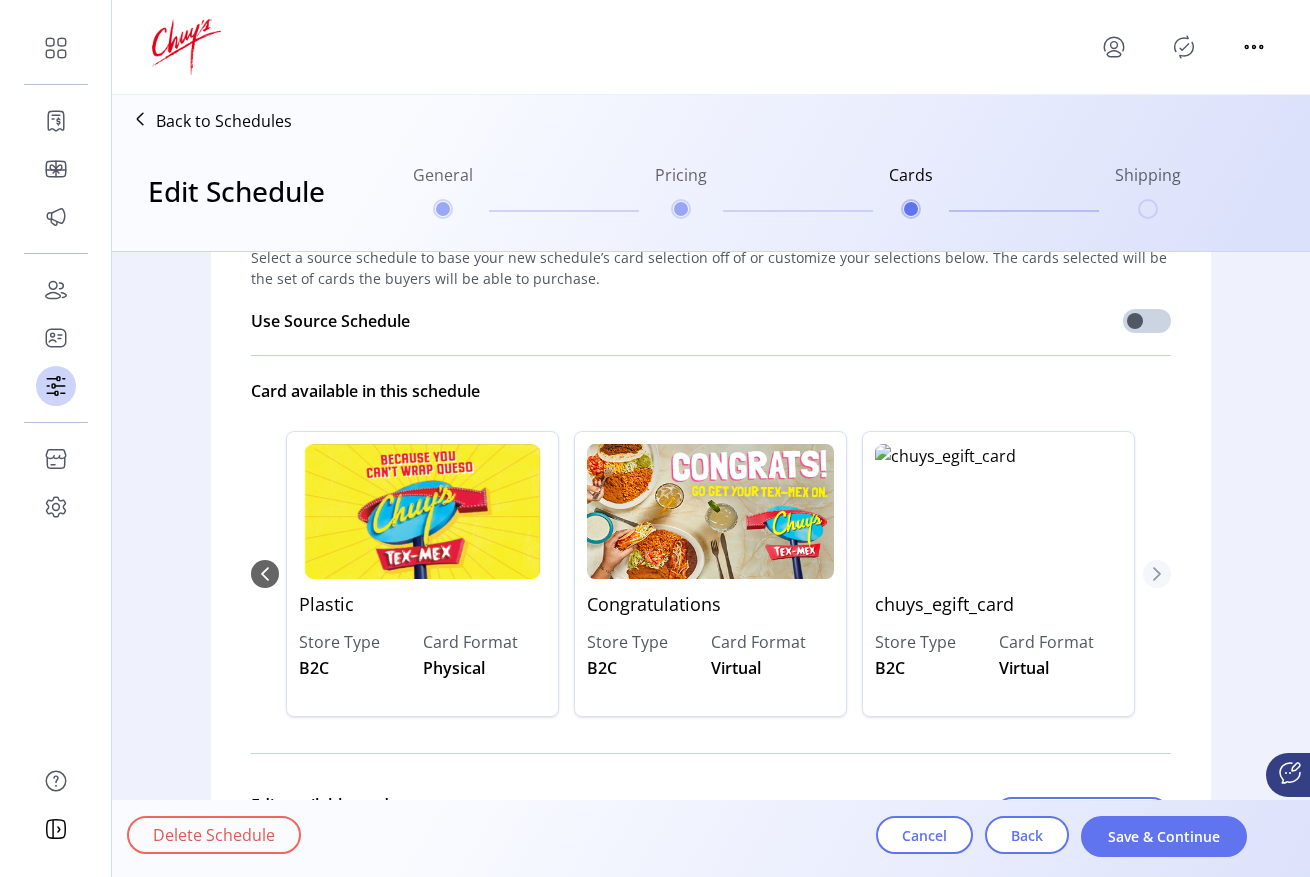 click 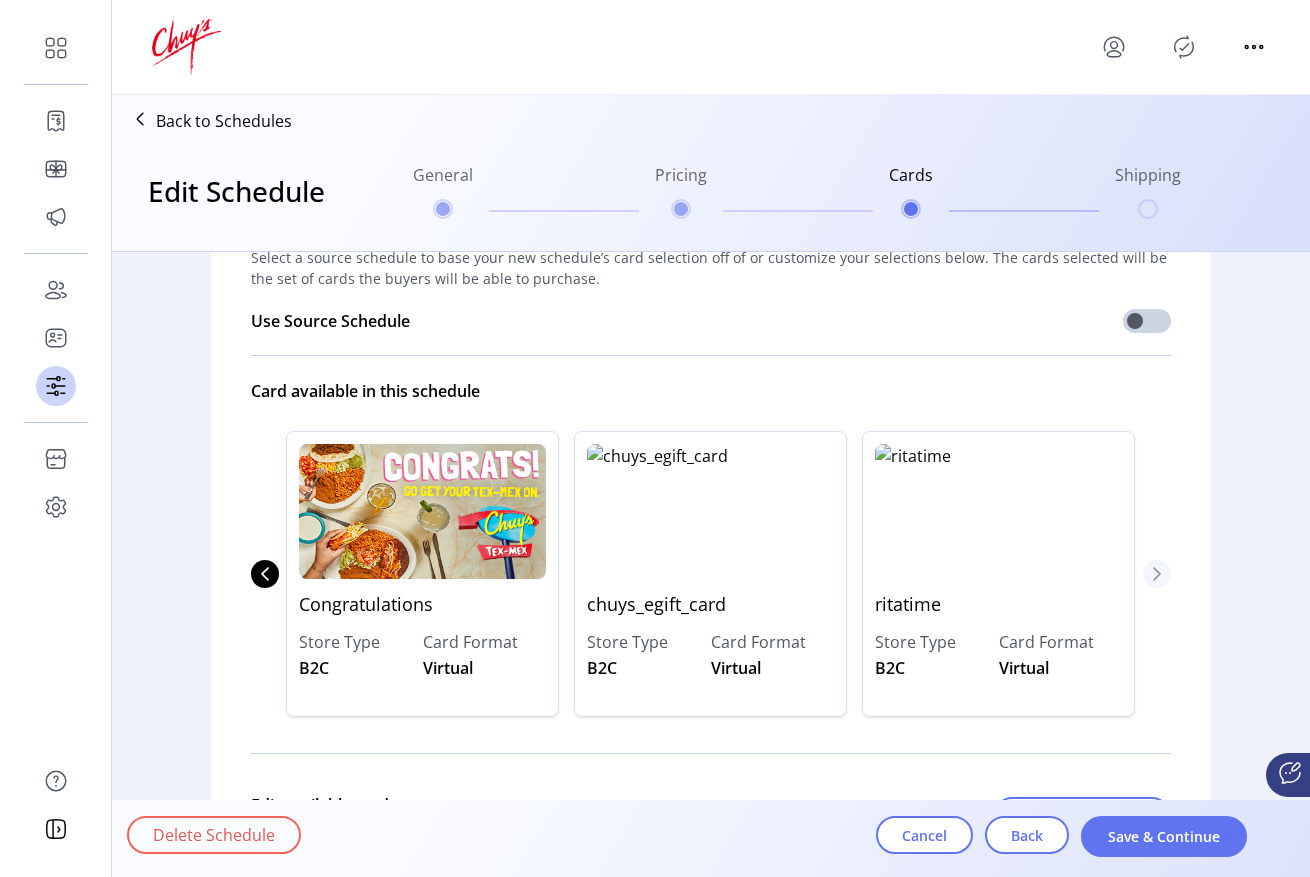 click 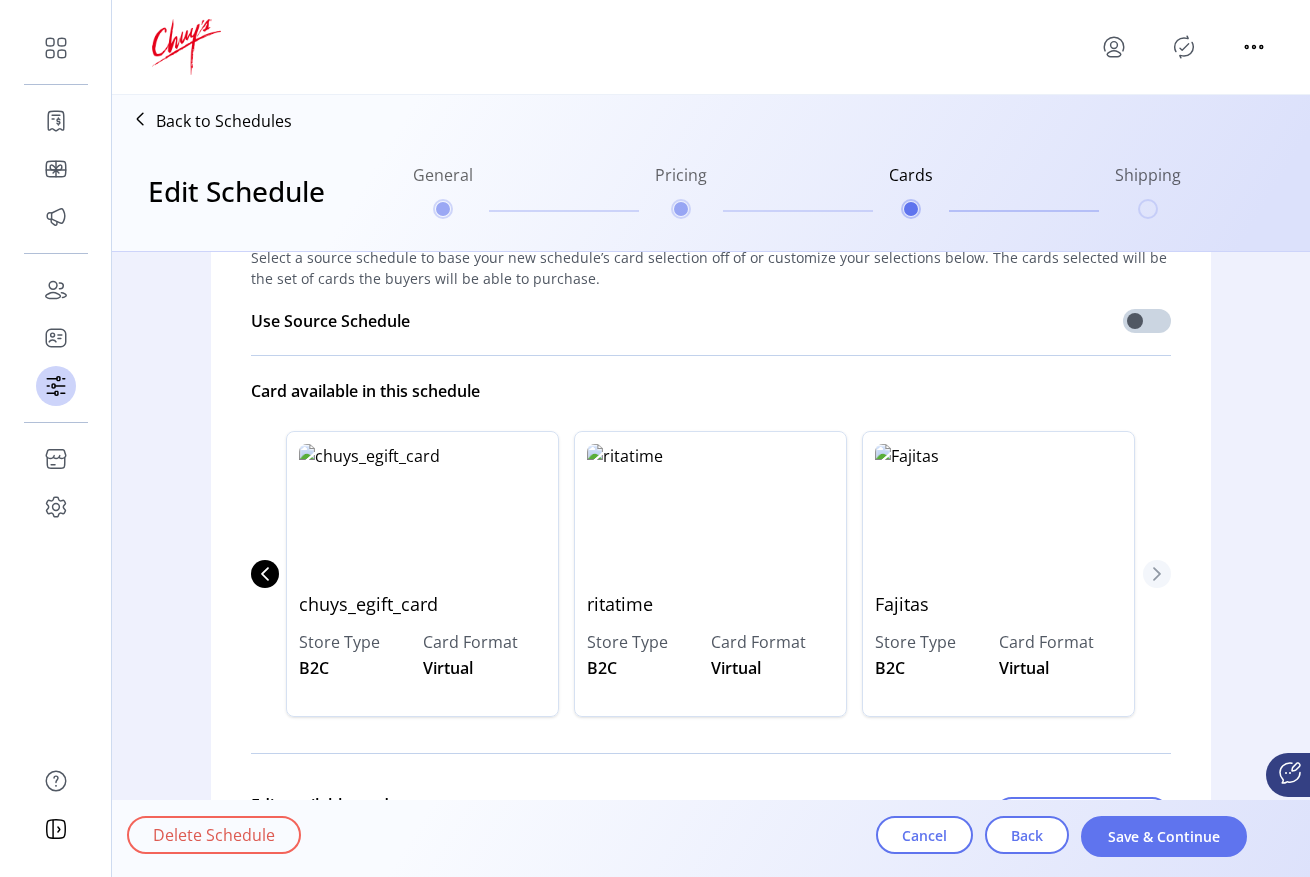 click 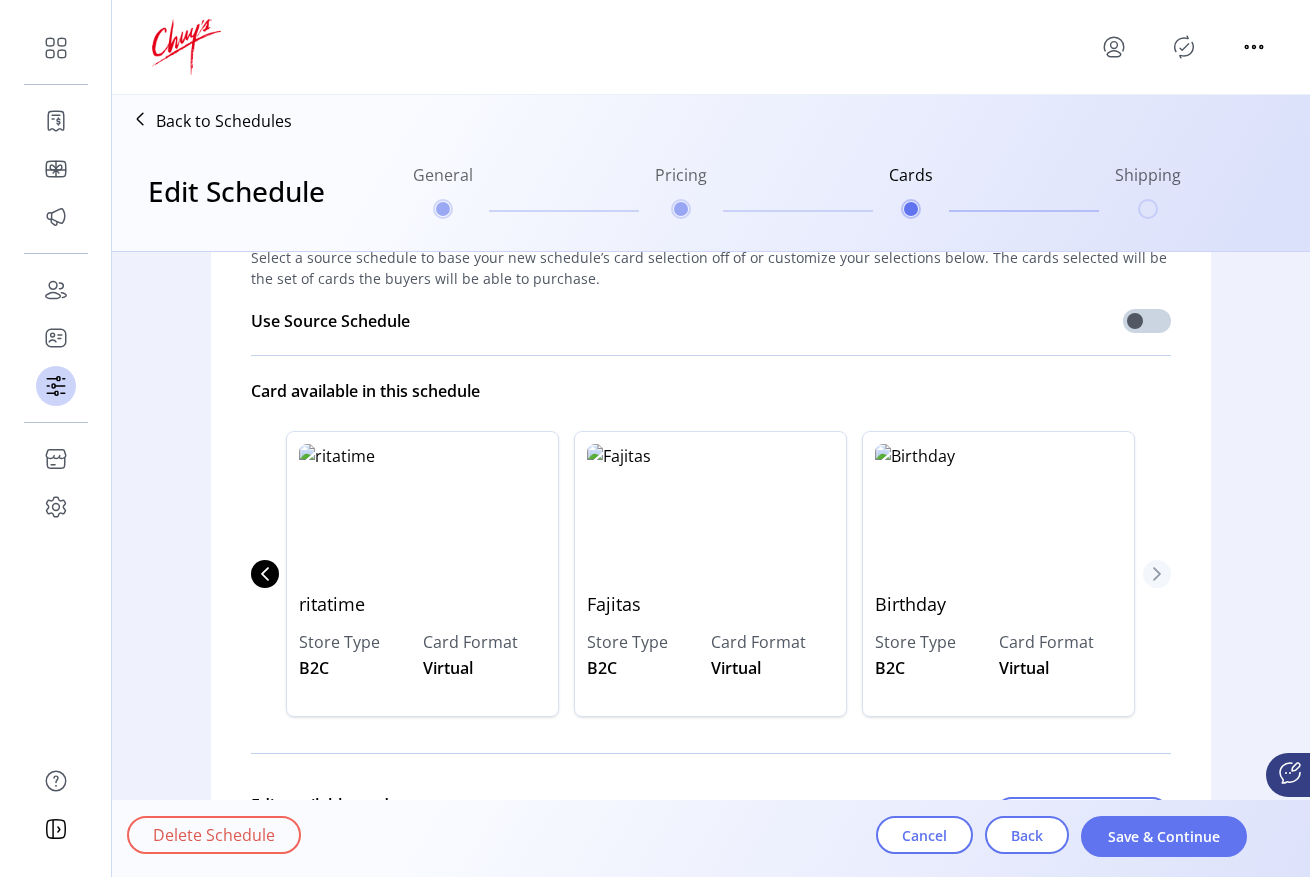 click 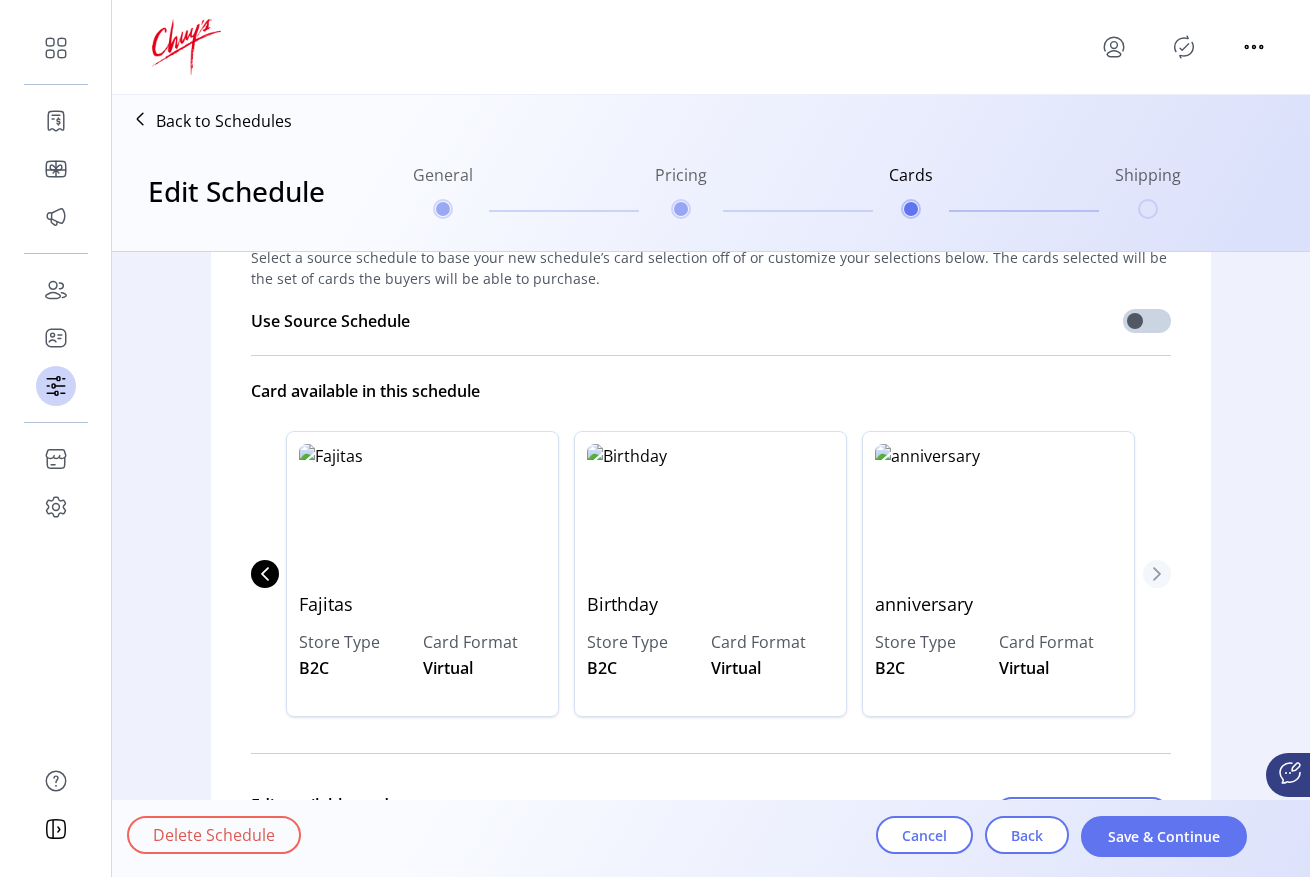 click 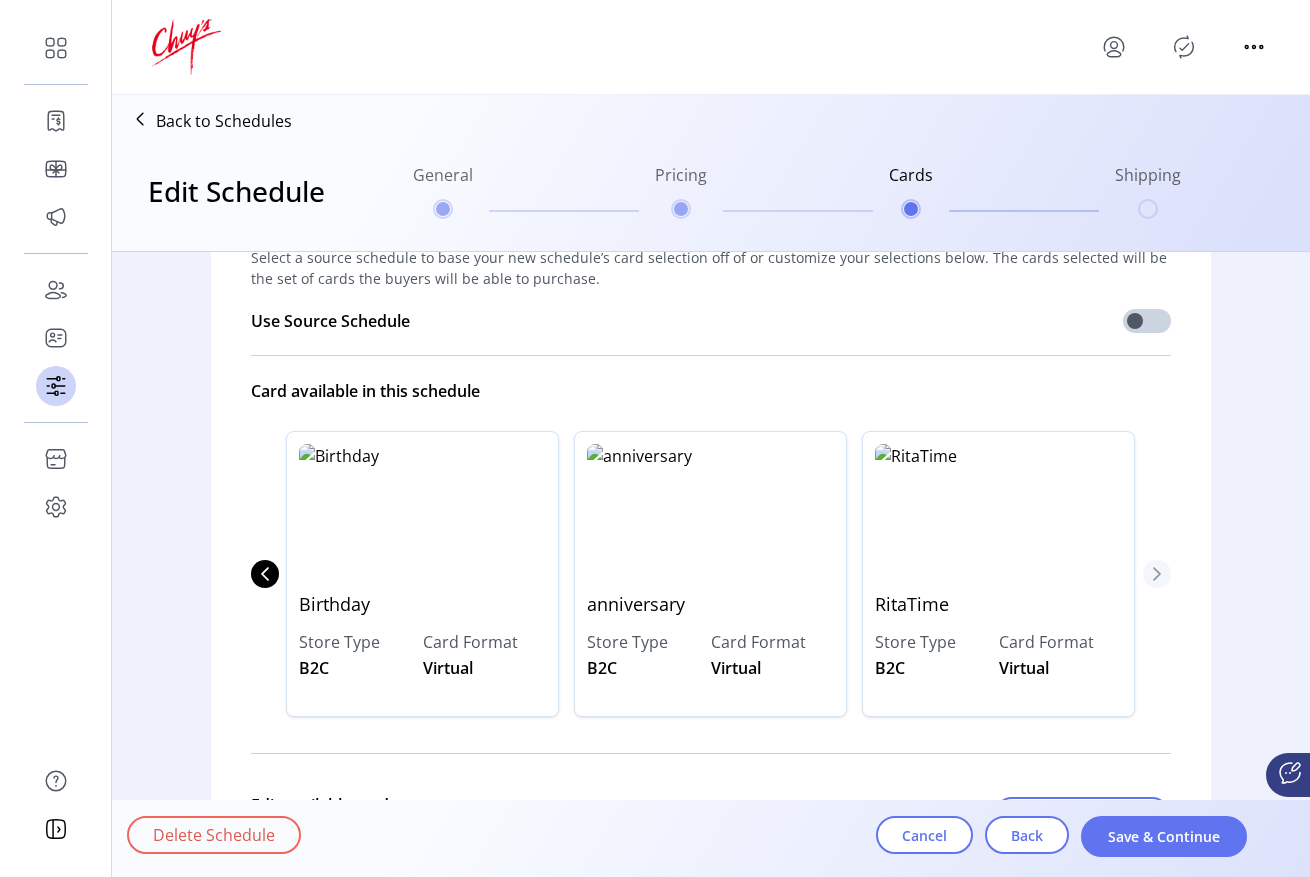 click 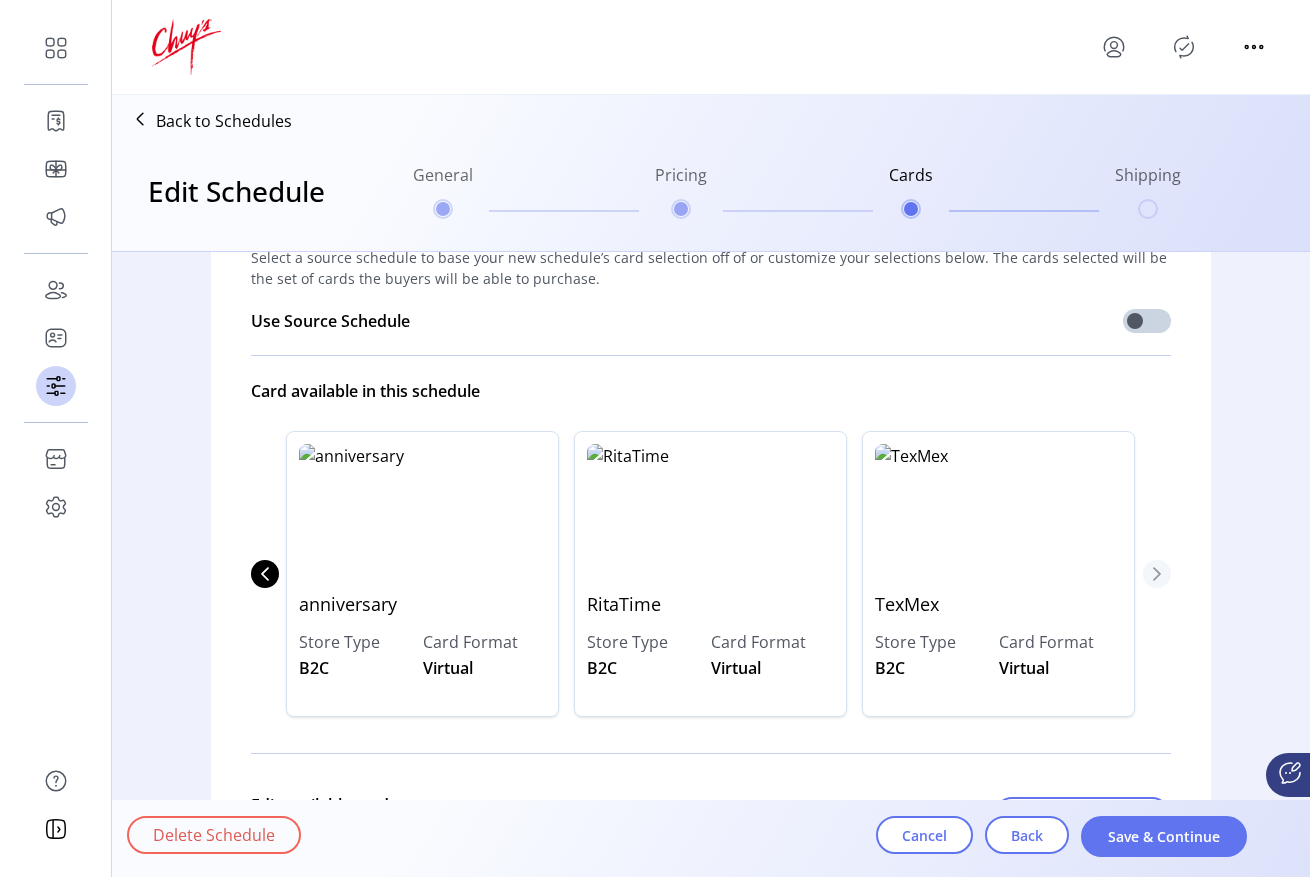 click 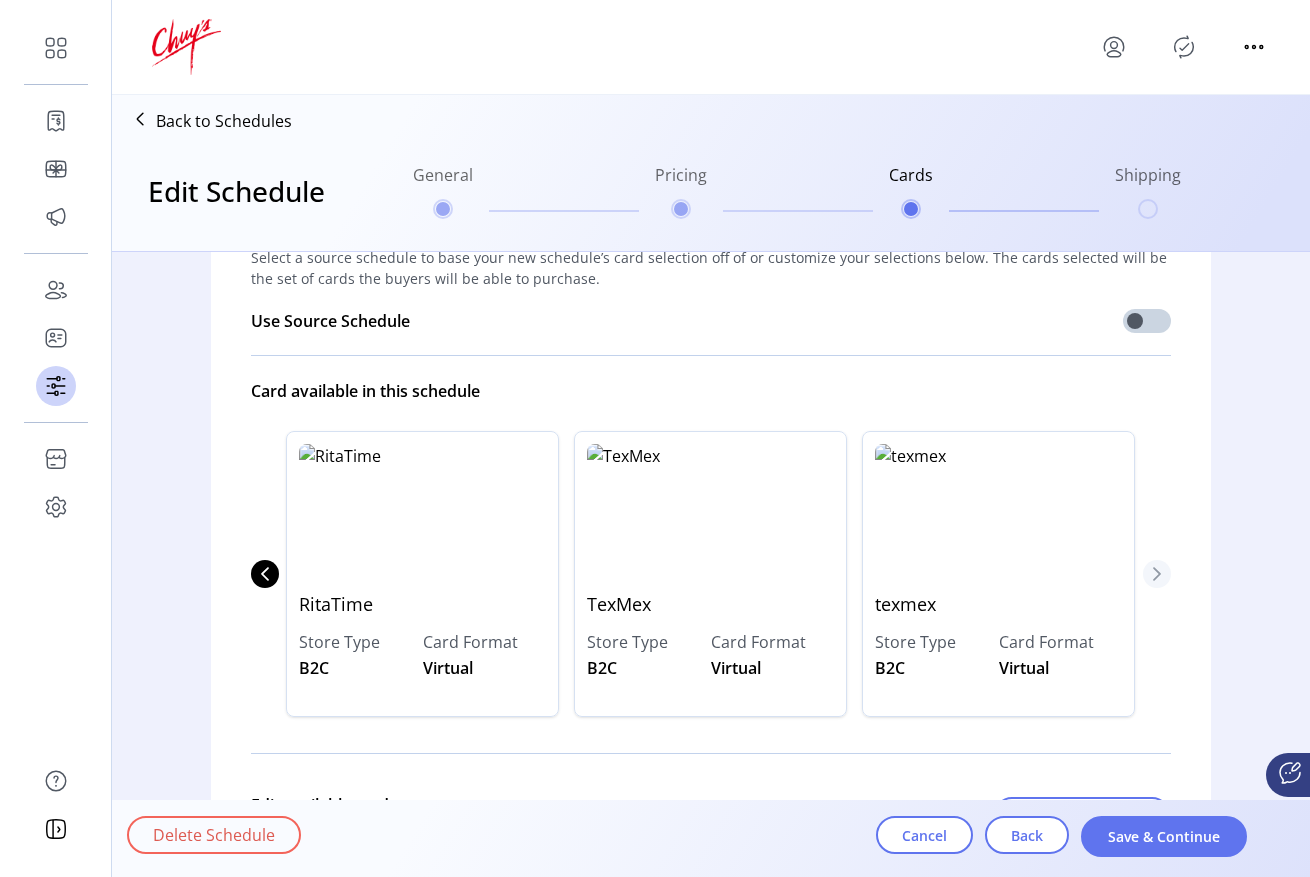 click 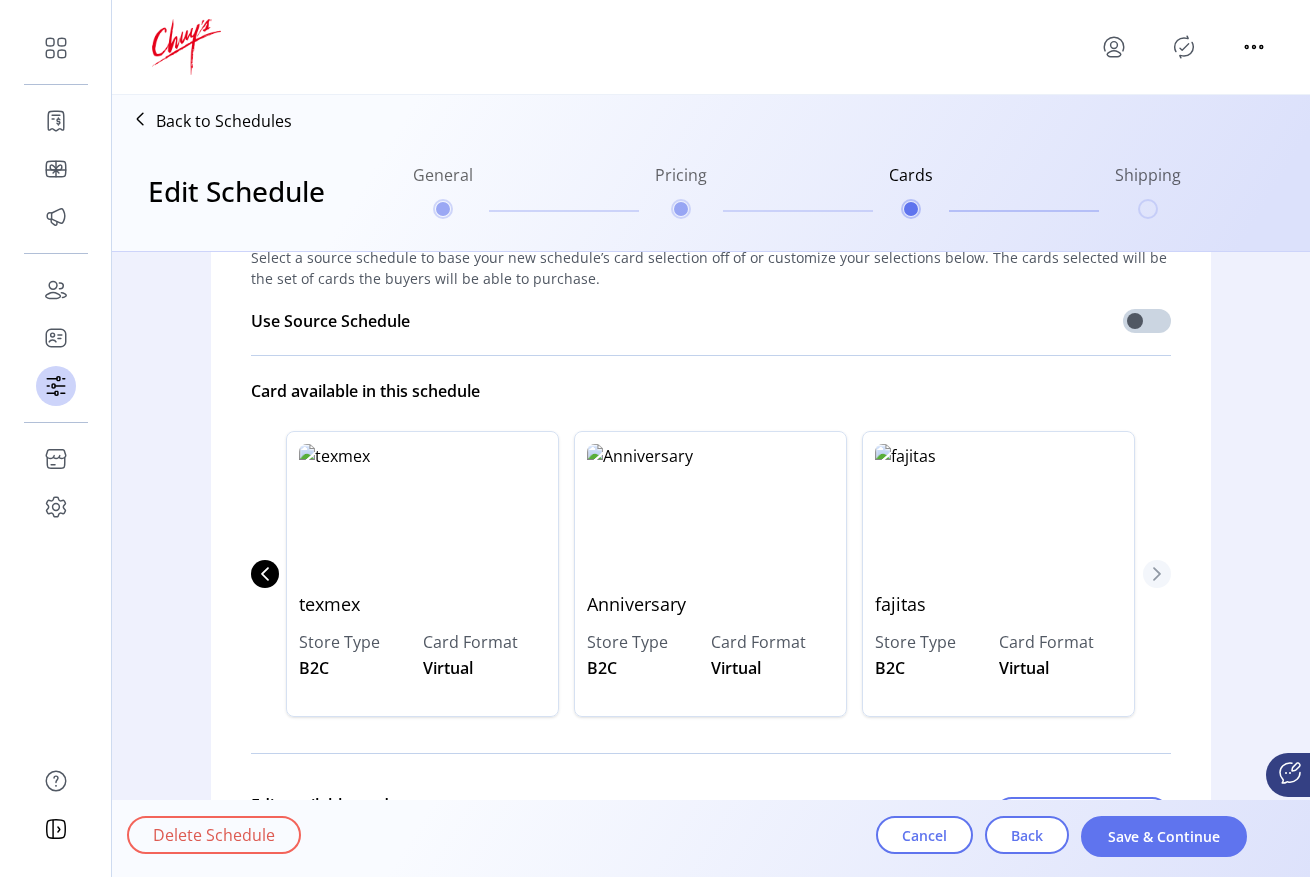 click 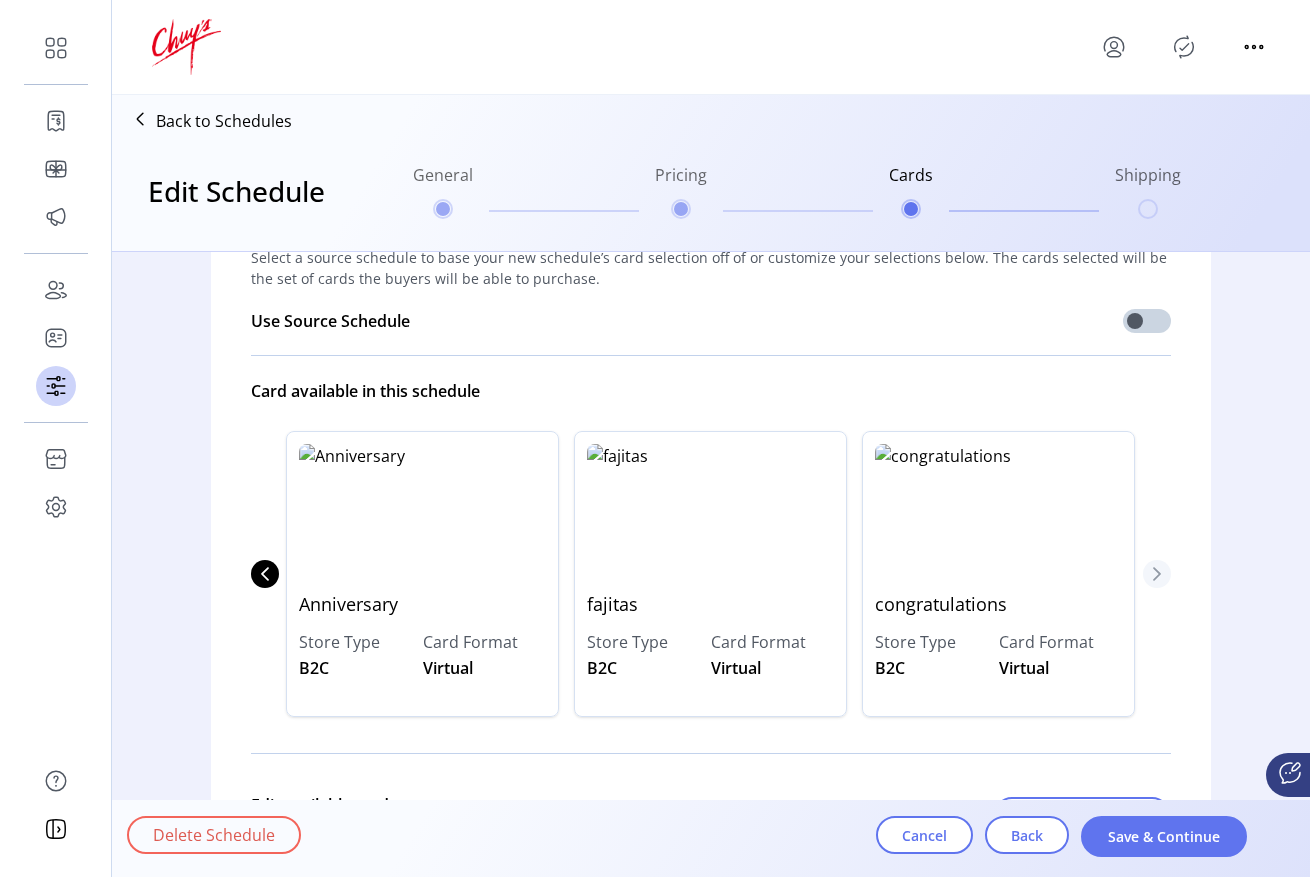 click 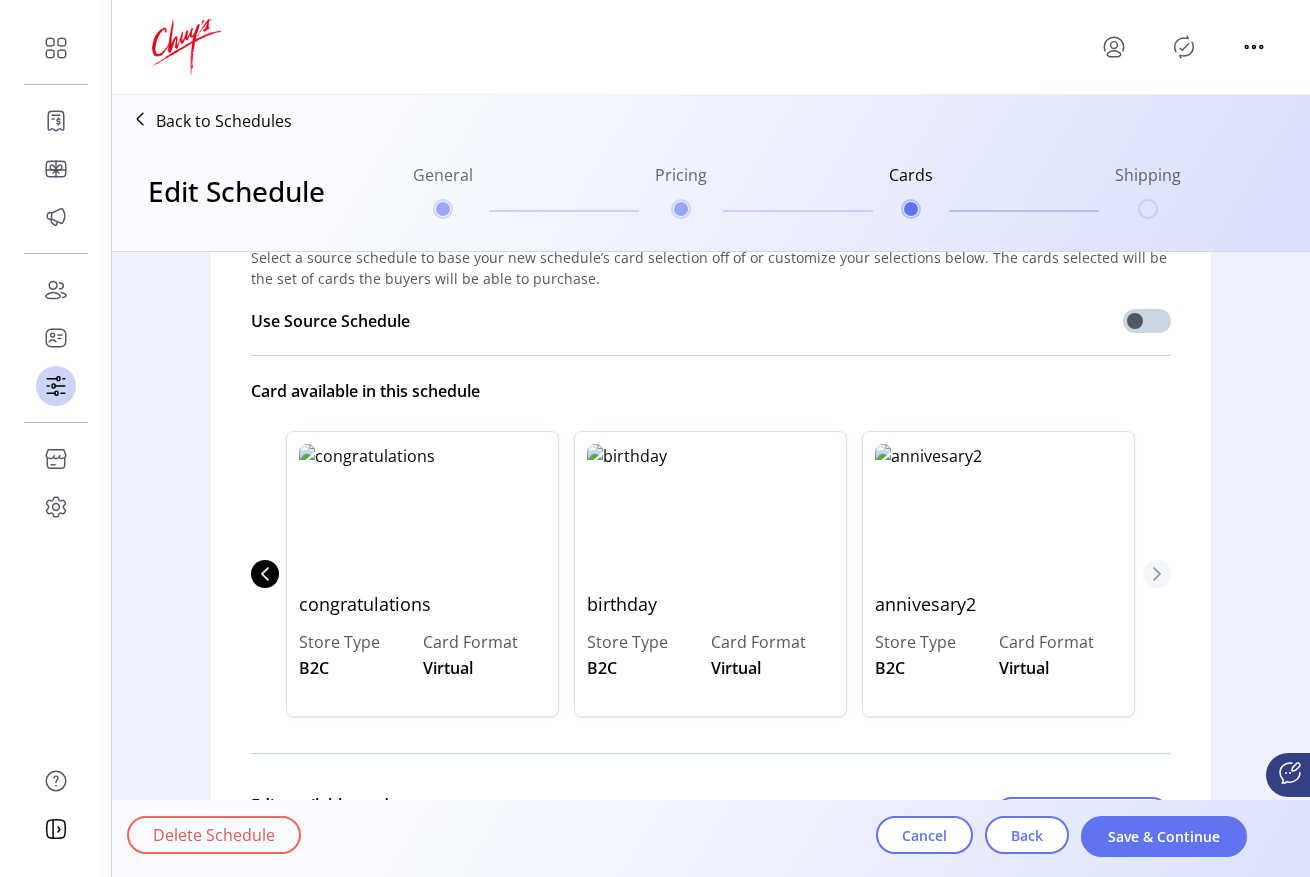 click 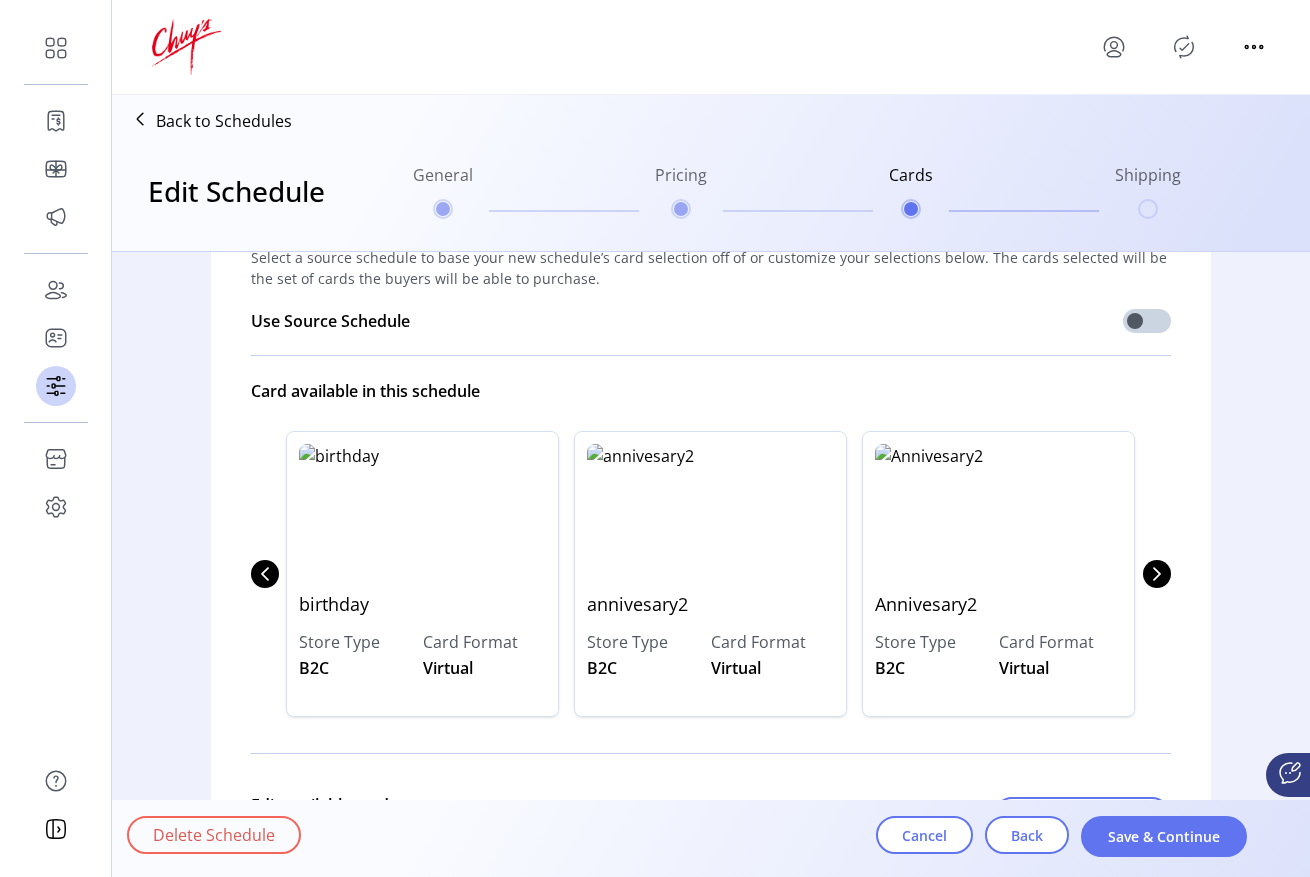 click at bounding box center [998, 511] 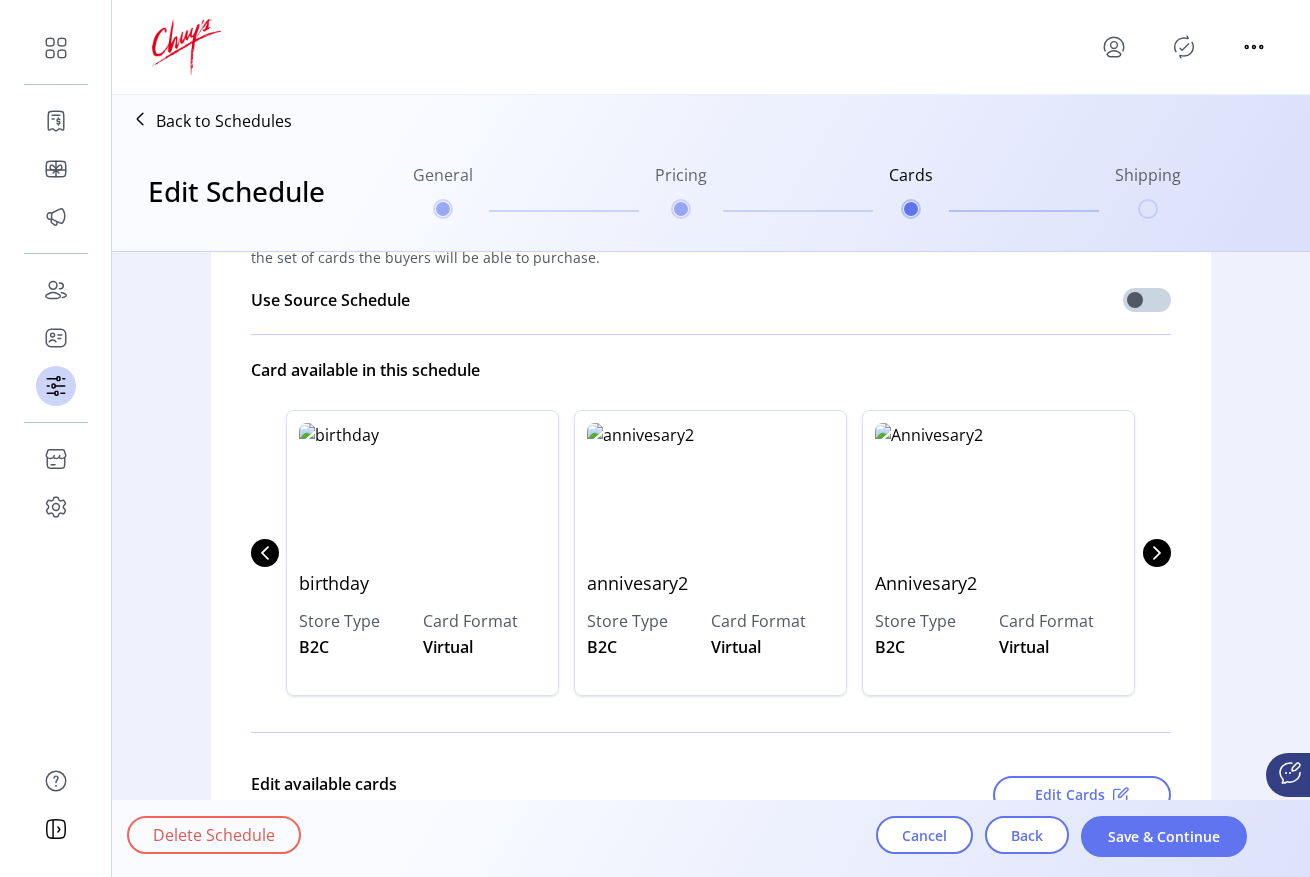 scroll, scrollTop: 271, scrollLeft: 0, axis: vertical 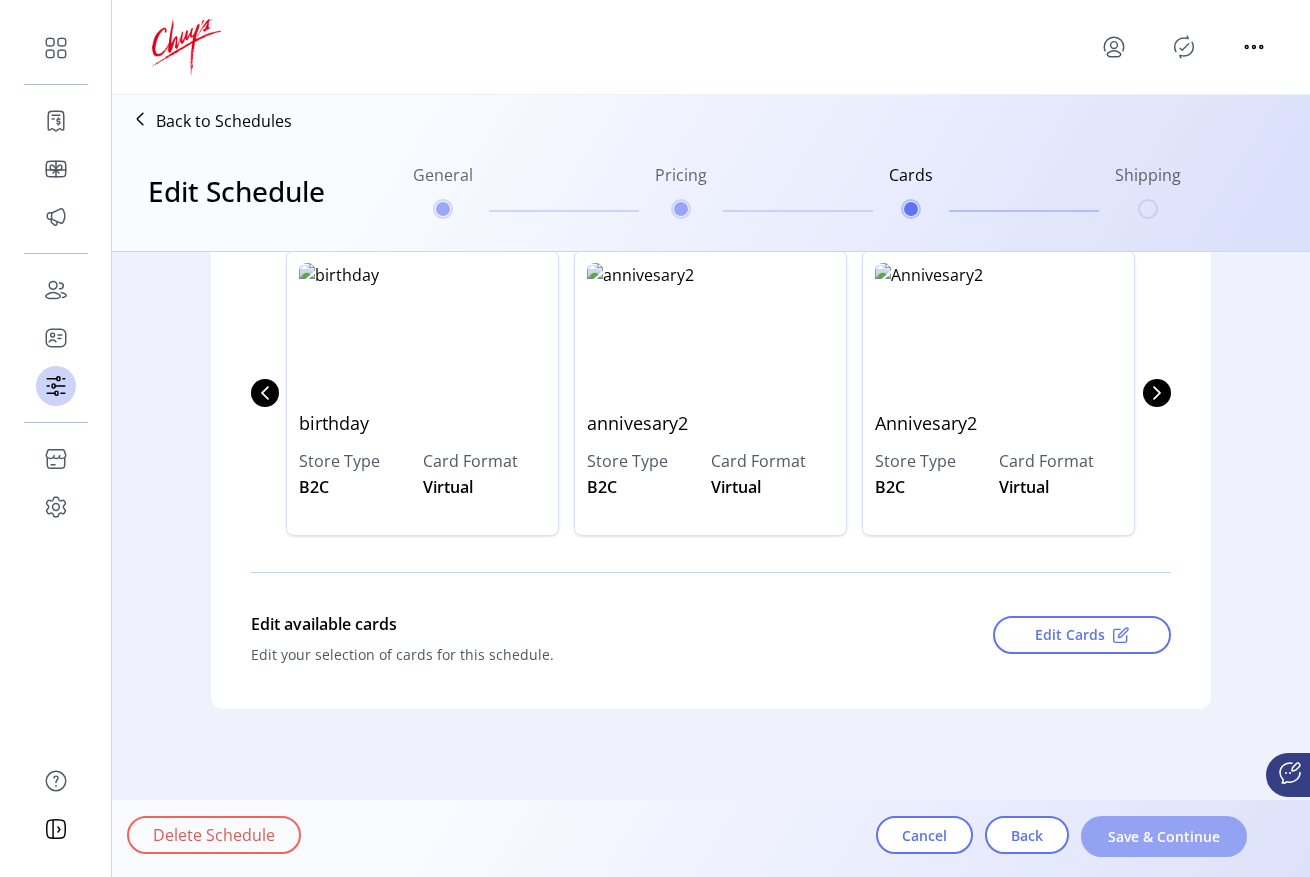 click on "Save & Continue" 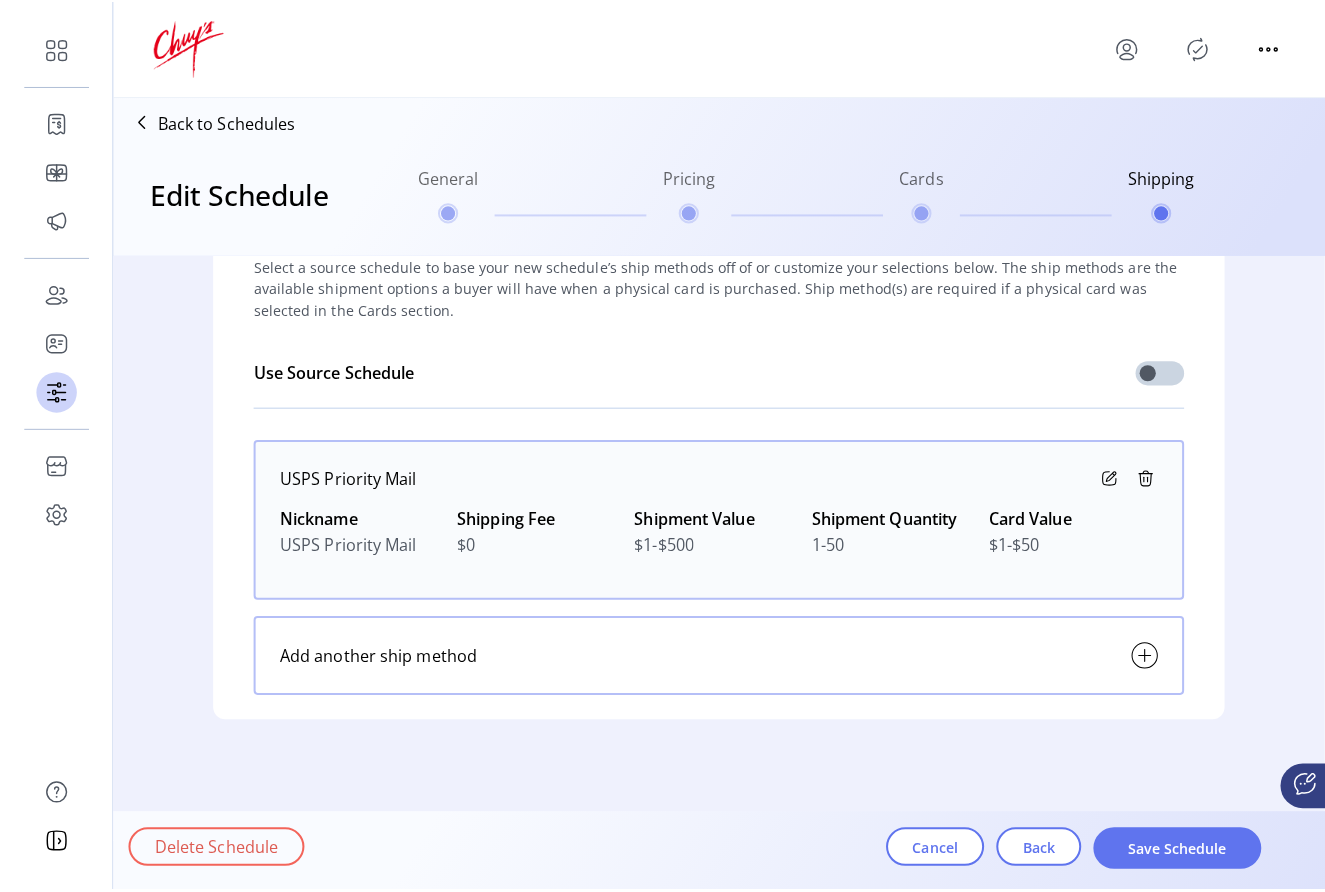 scroll, scrollTop: 83, scrollLeft: 0, axis: vertical 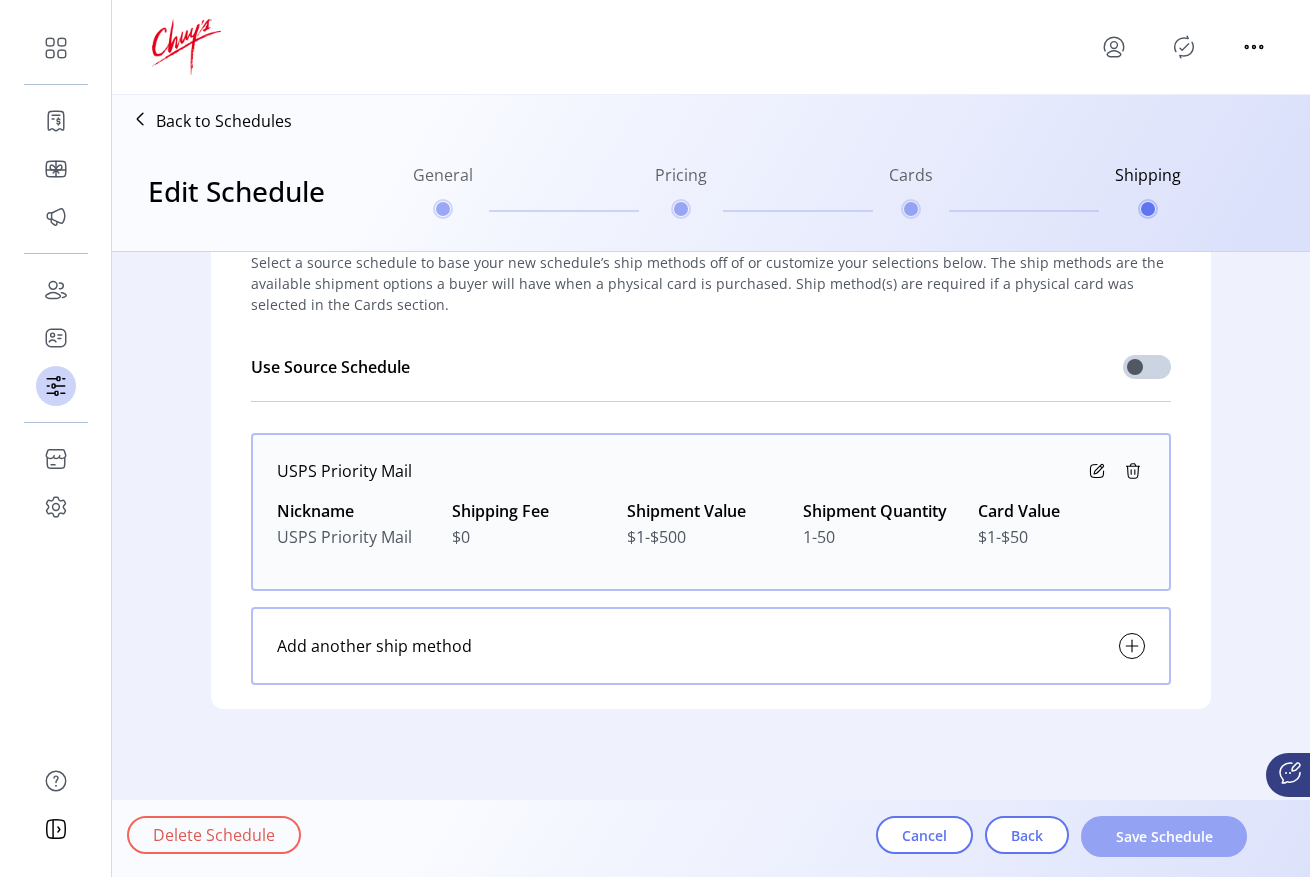 click on "Save Schedule" 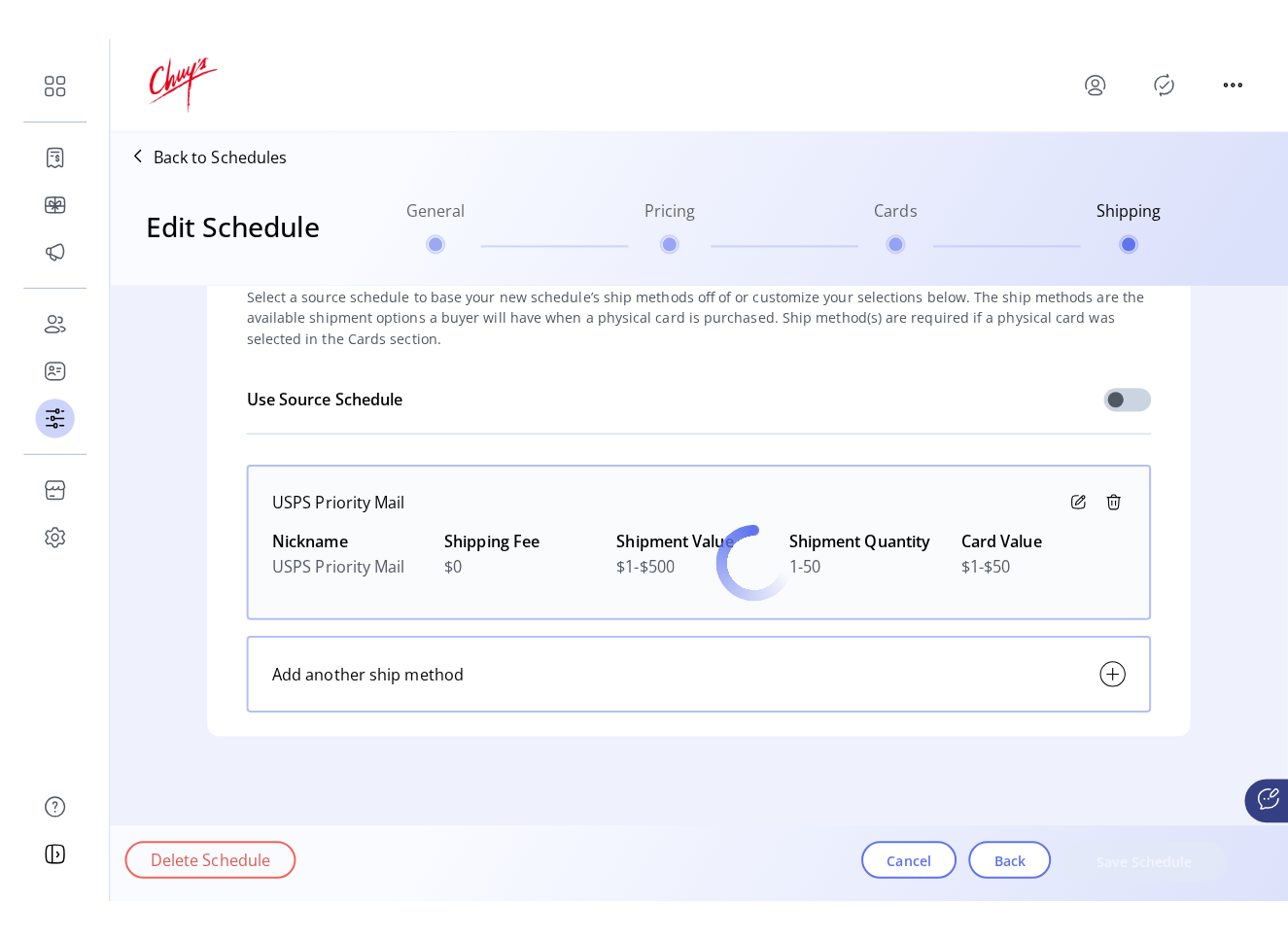 scroll, scrollTop: 66, scrollLeft: 0, axis: vertical 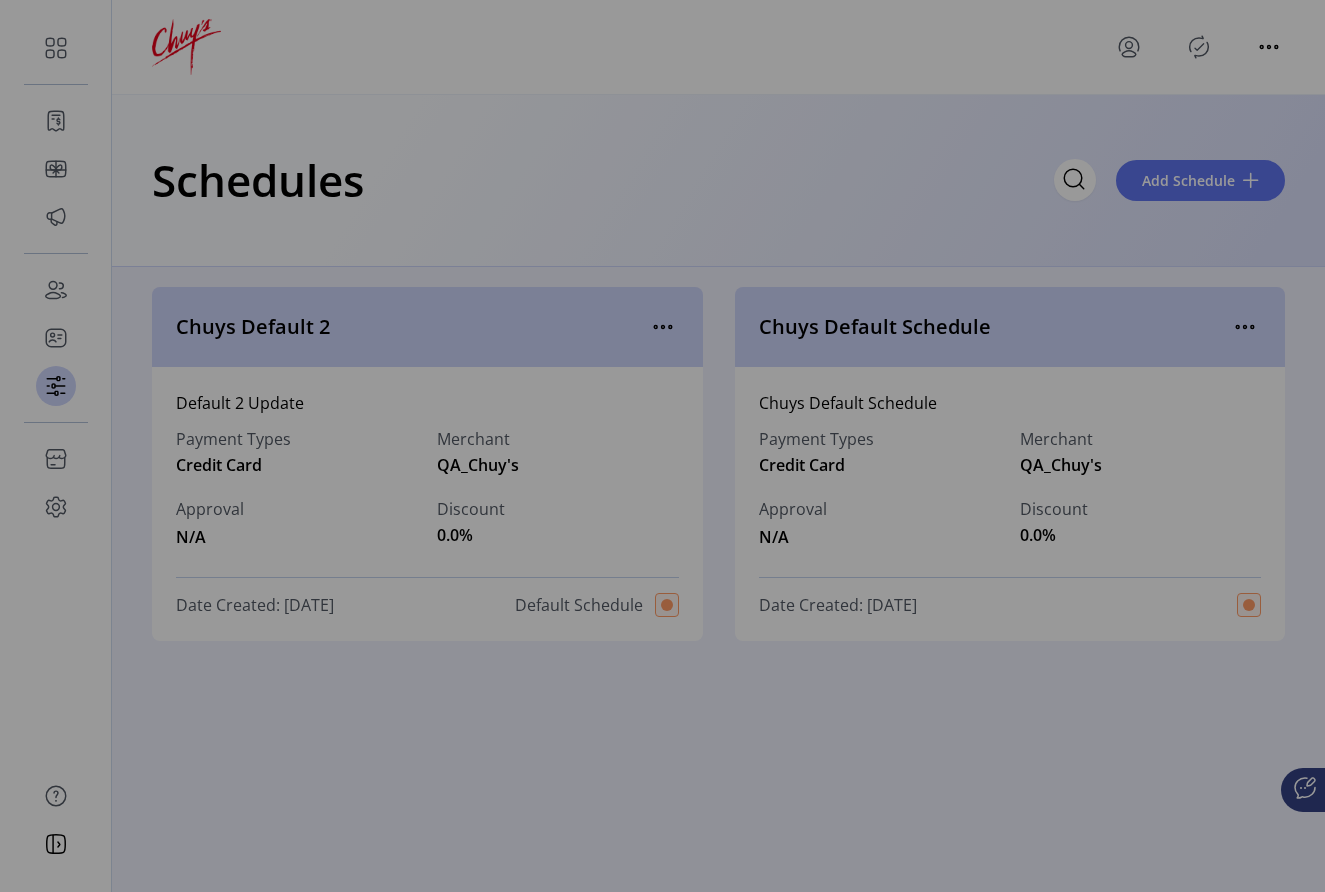type 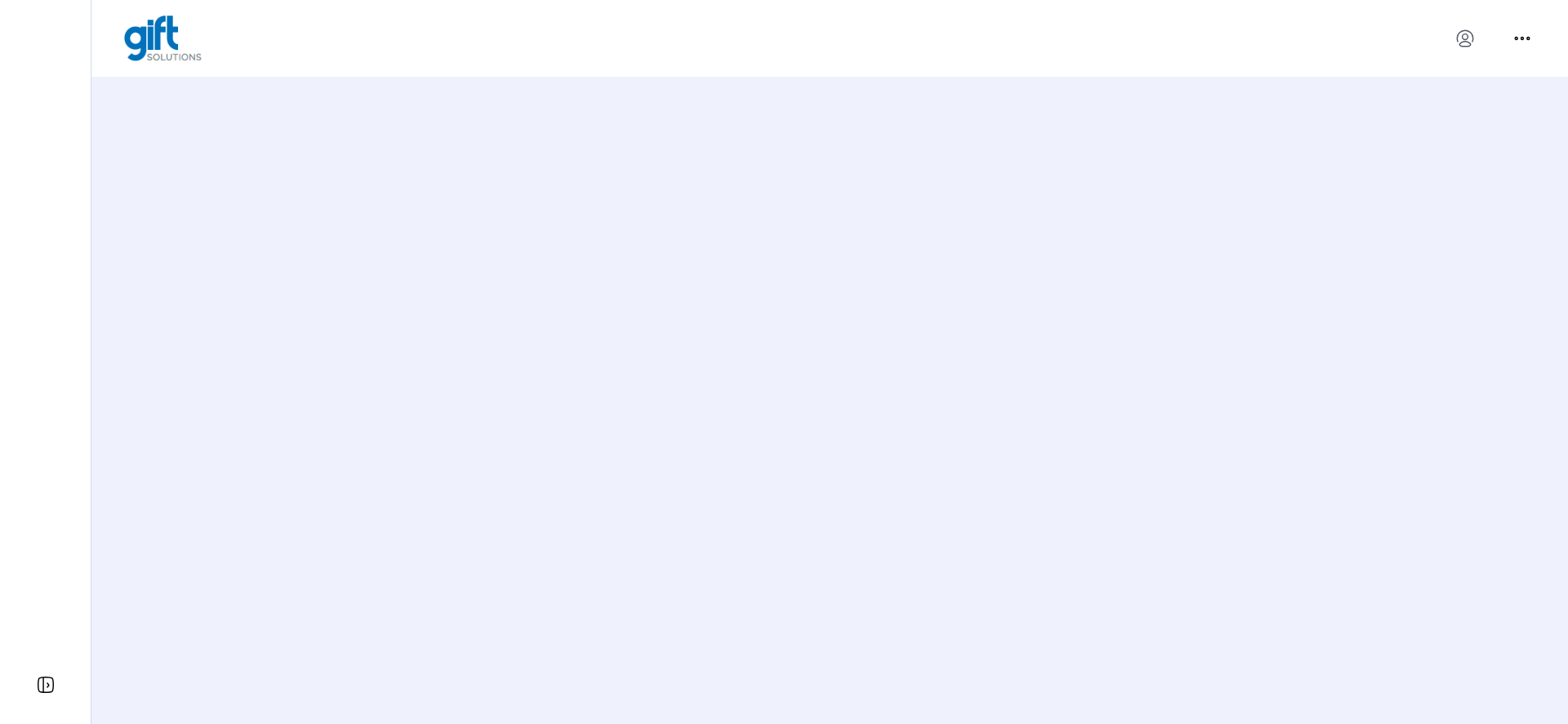 scroll, scrollTop: 0, scrollLeft: 0, axis: both 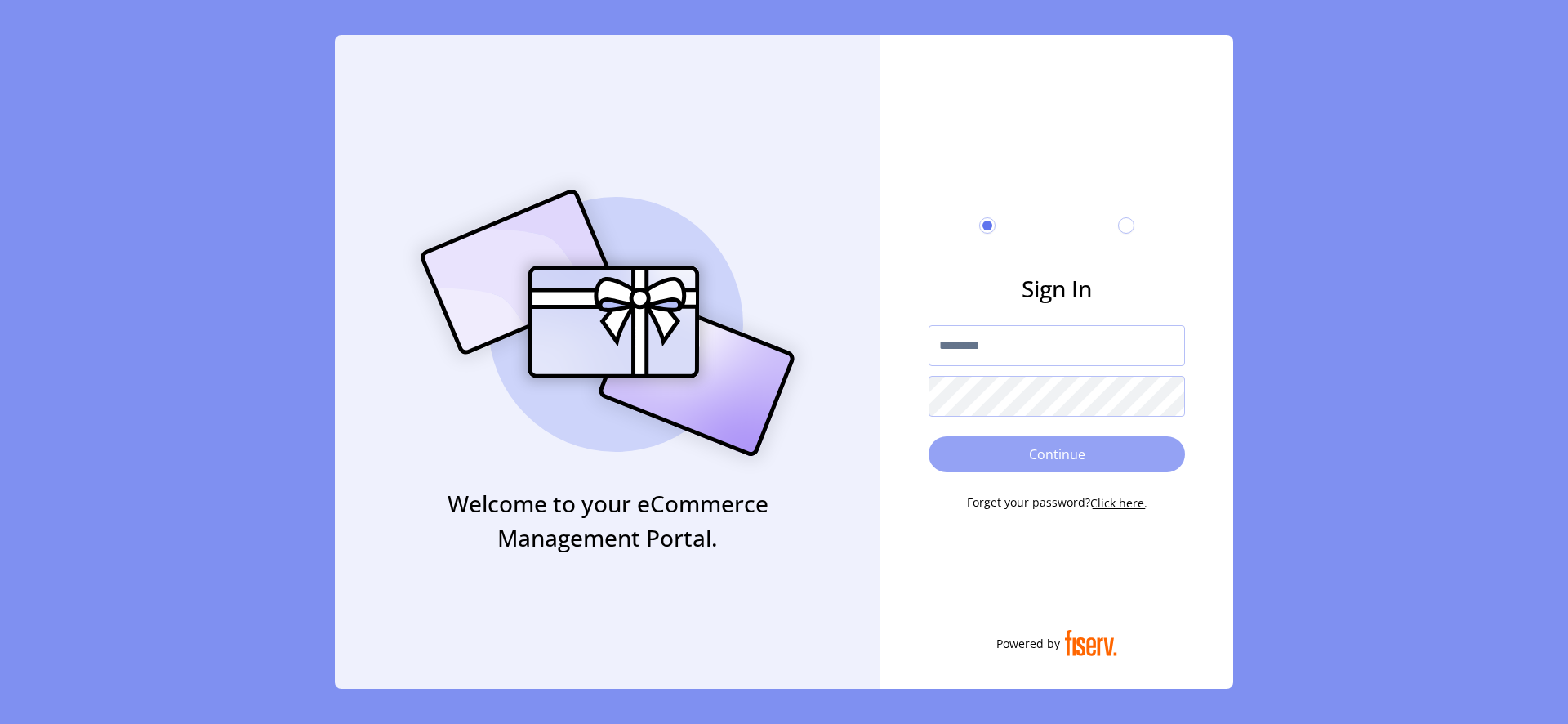 type on "**********" 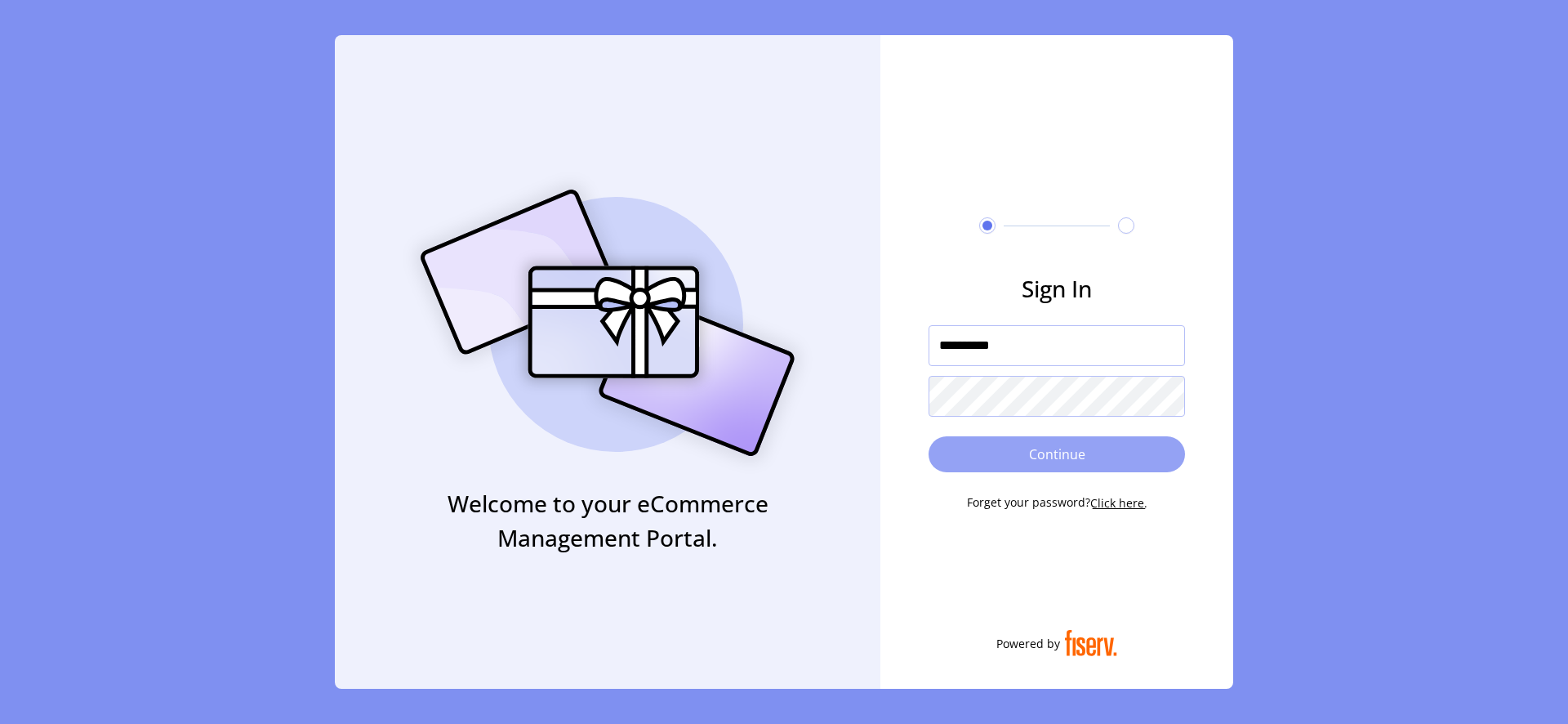 click on "Continue" at bounding box center (1057, 454) 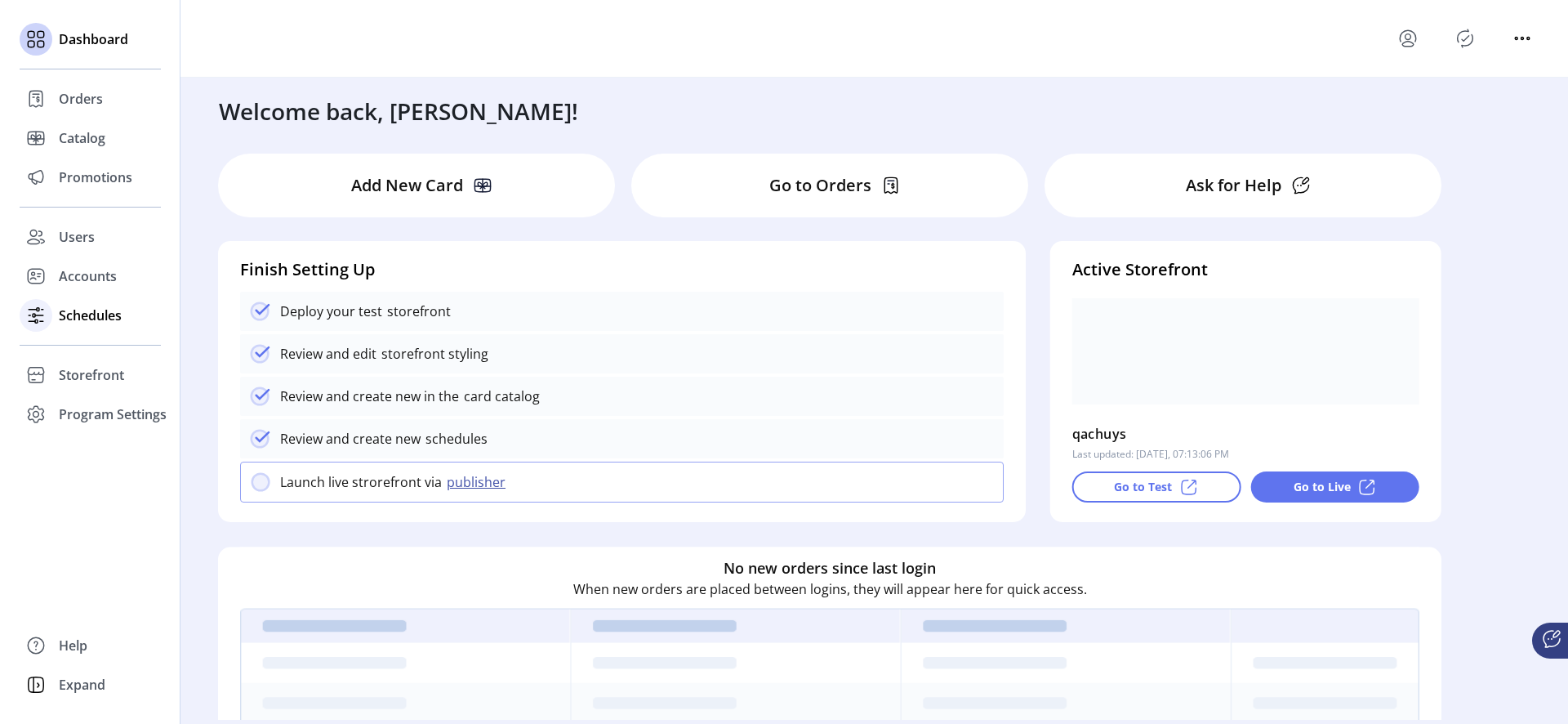 click on "Schedules" 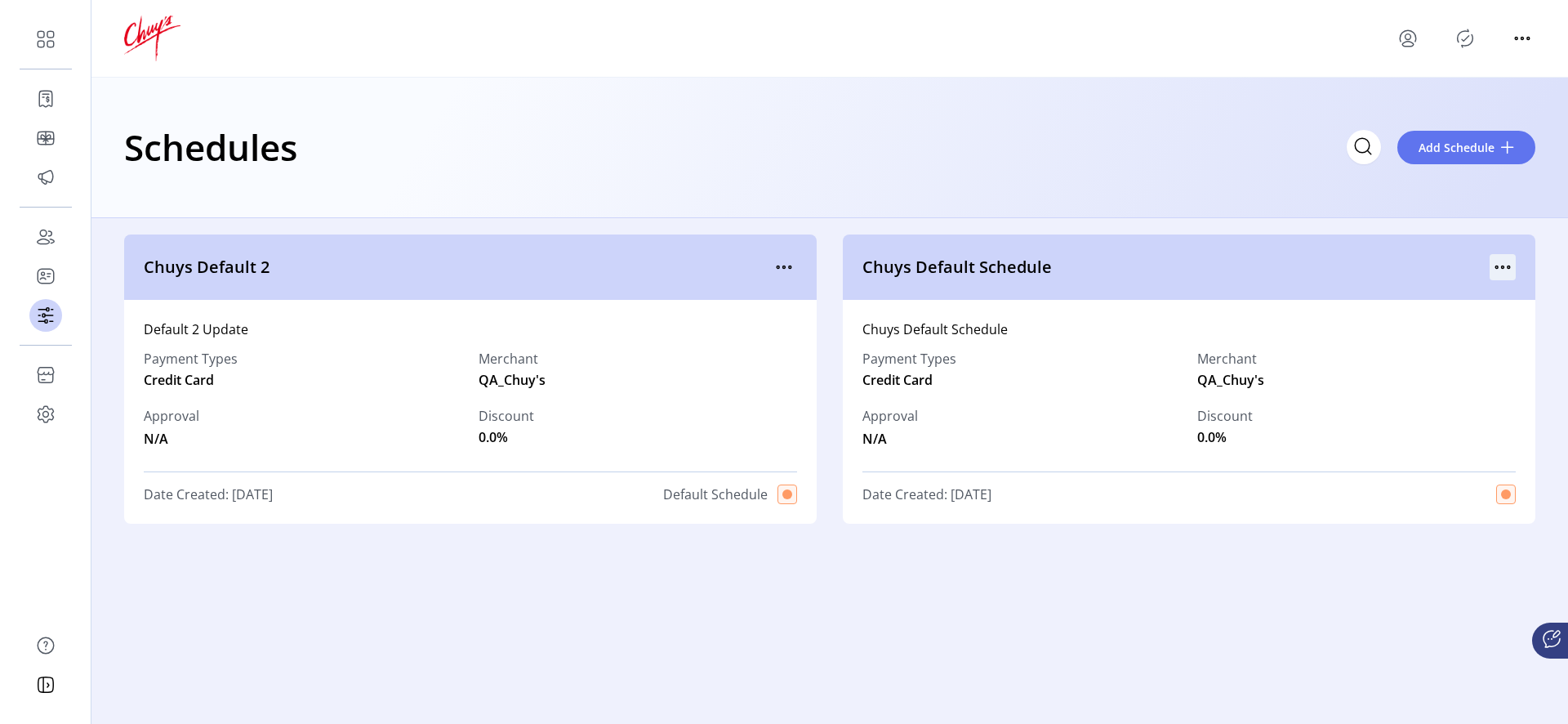 click 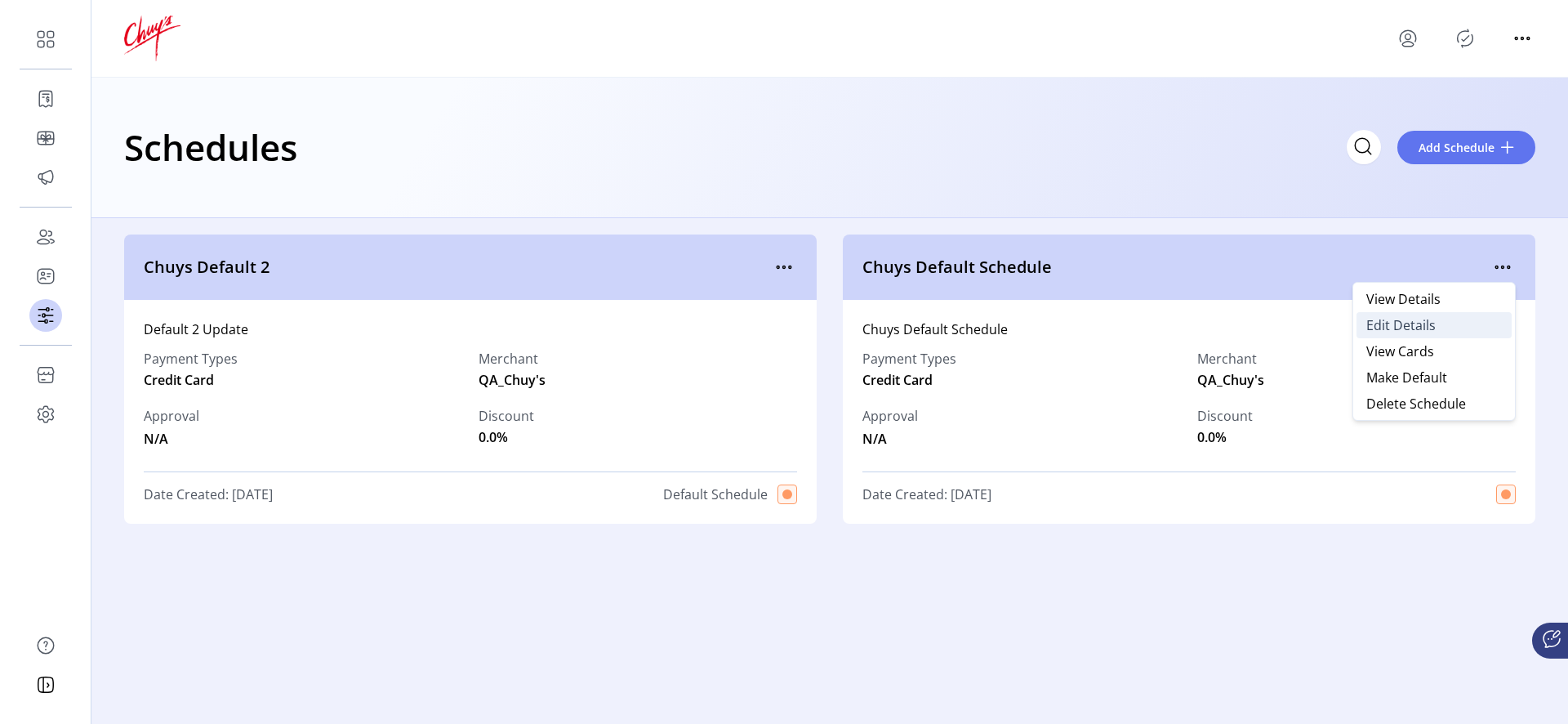 click on "Edit Details" at bounding box center (1434, 325) 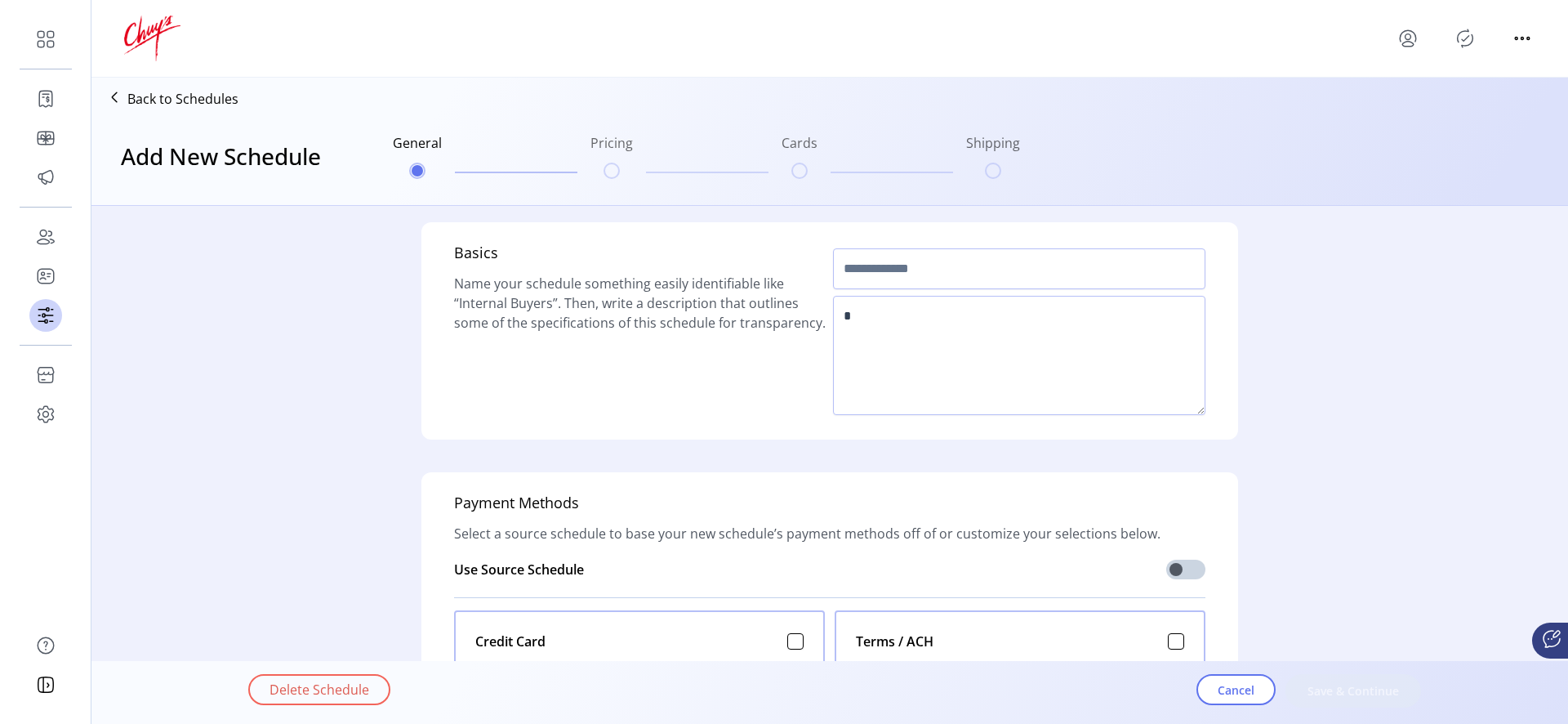 type on "*****" 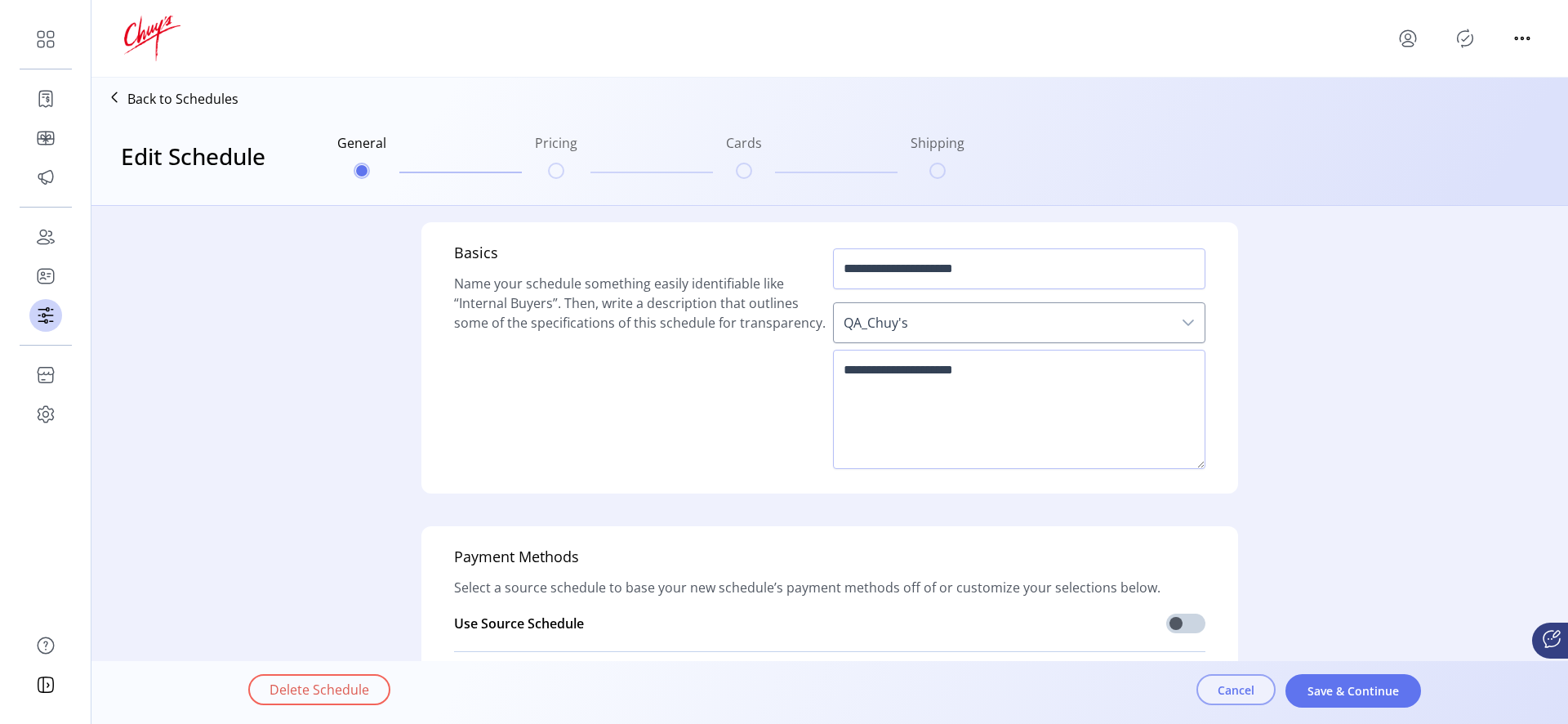click on "Cancel" 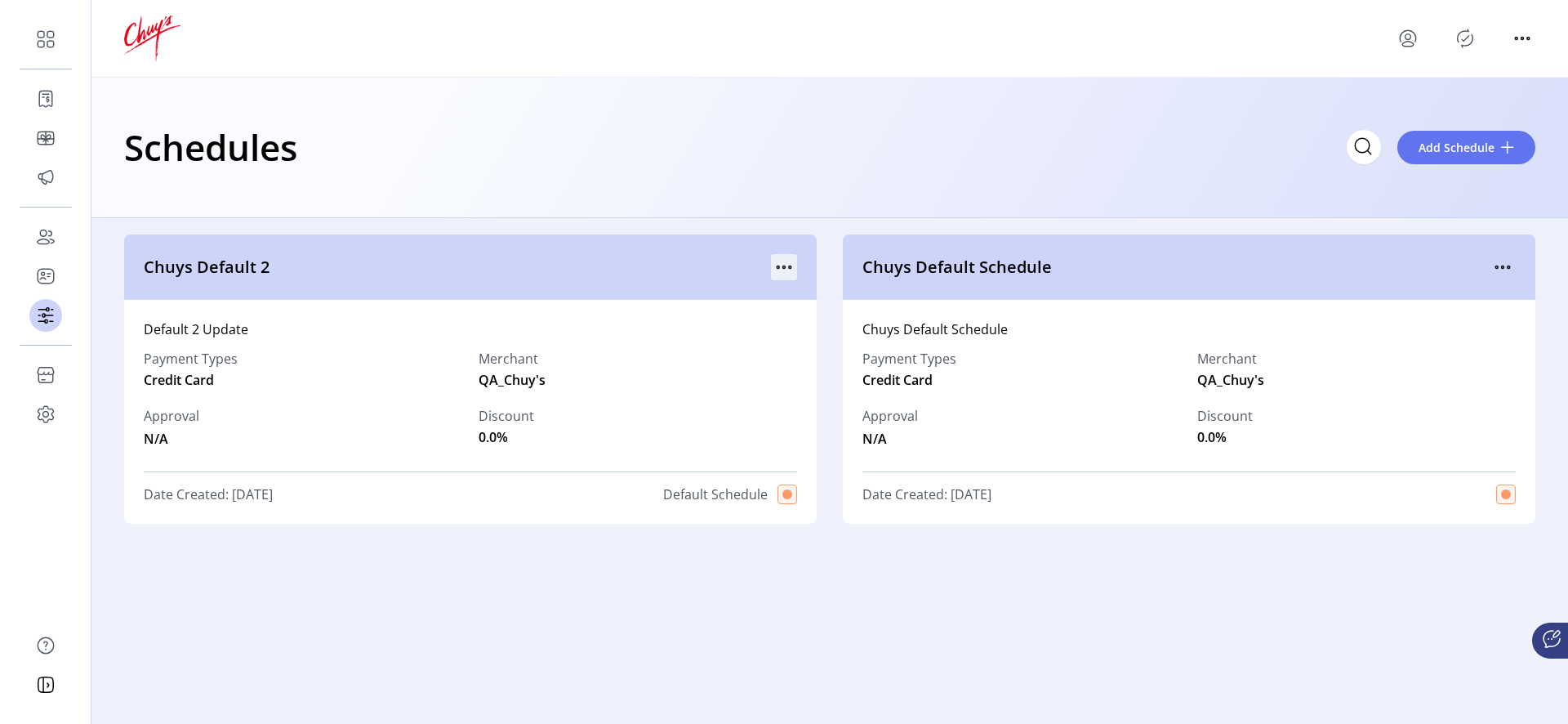 click 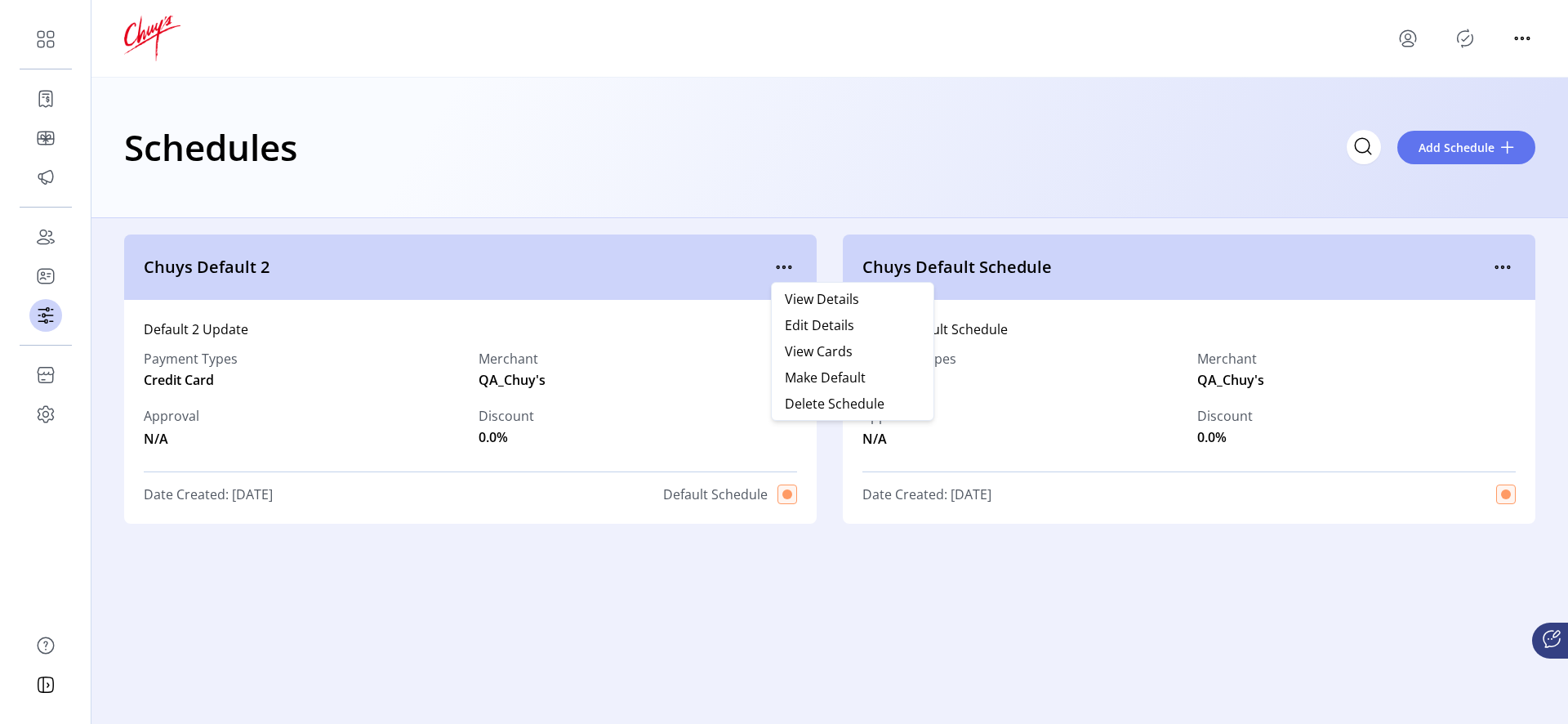 drag, startPoint x: 1317, startPoint y: 267, endPoint x: 1416, endPoint y: 265, distance: 99.0202 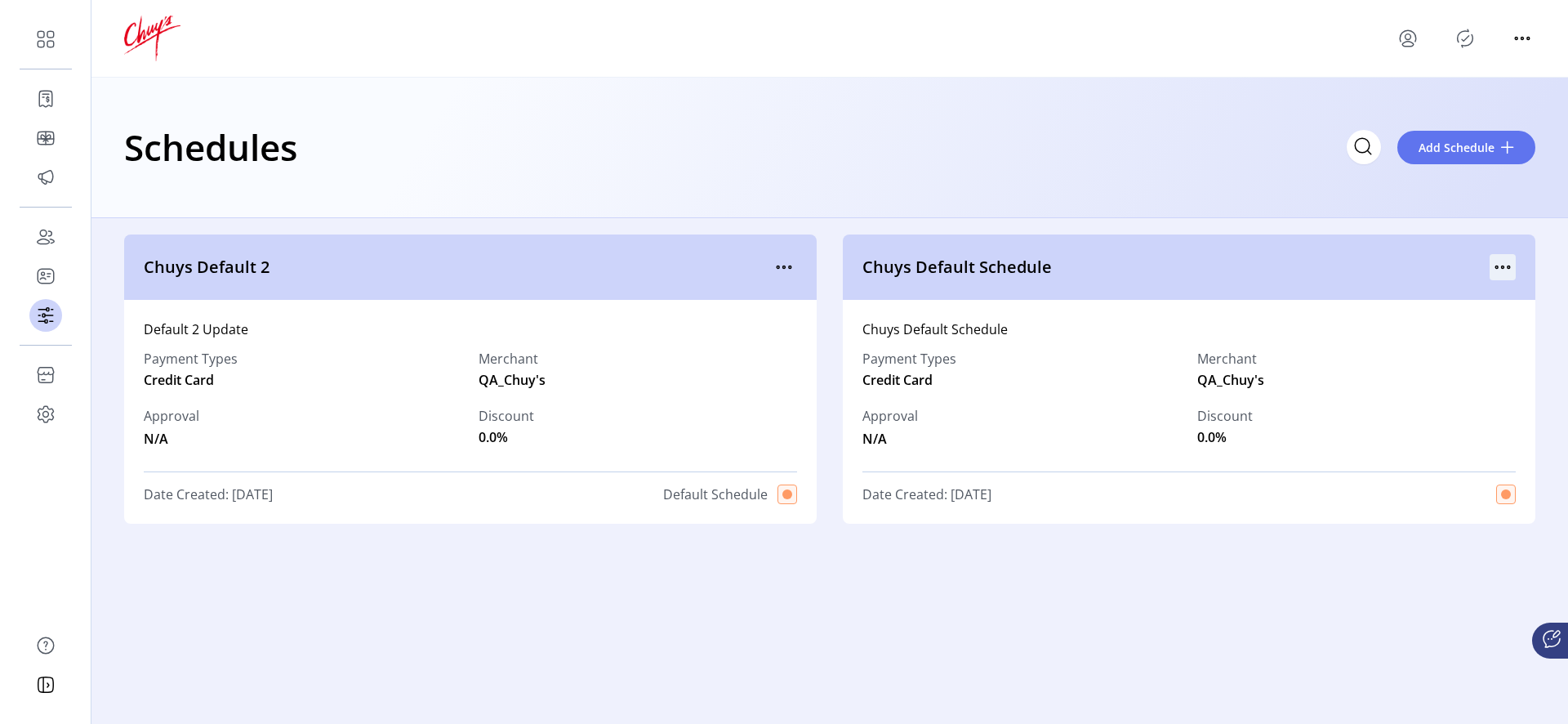 click 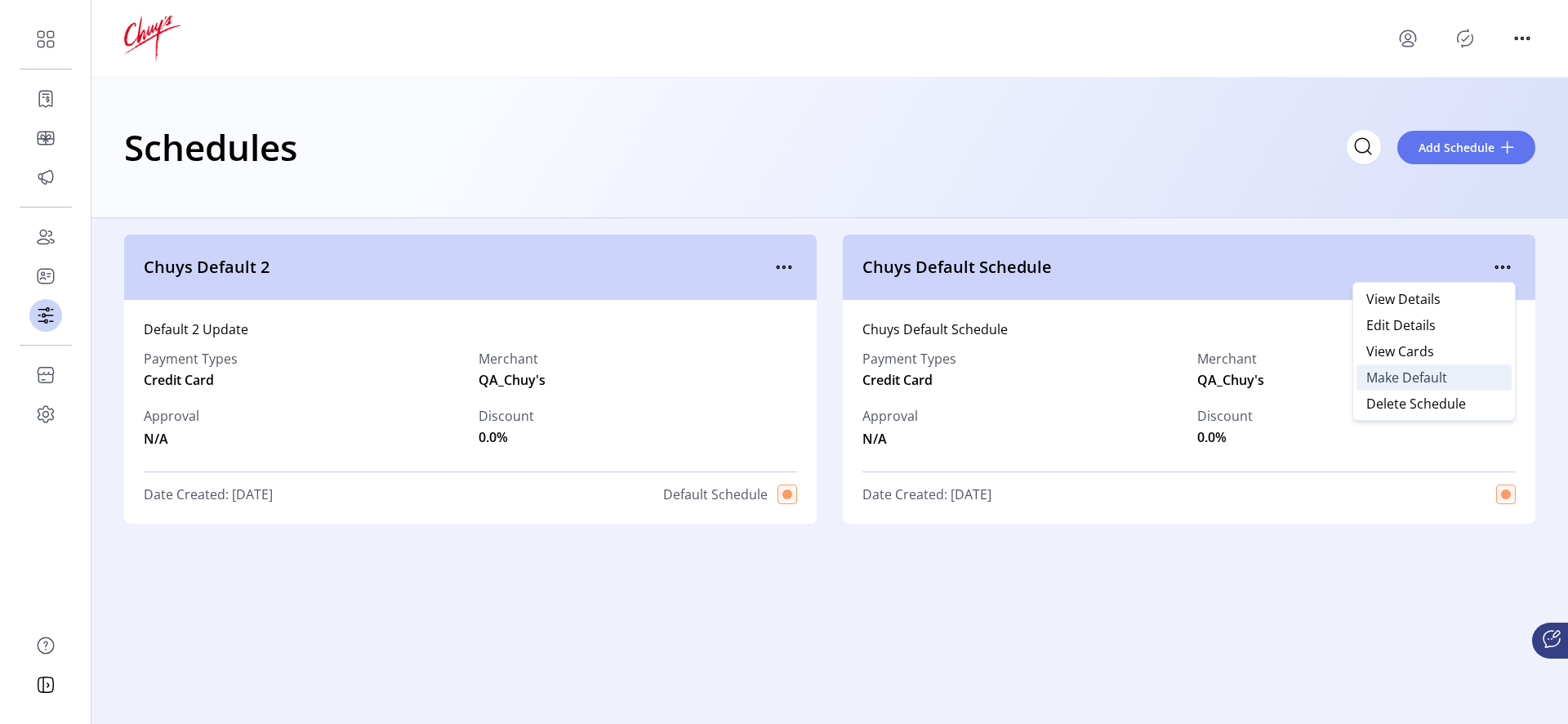 click on "Make Default" at bounding box center [1406, 378] 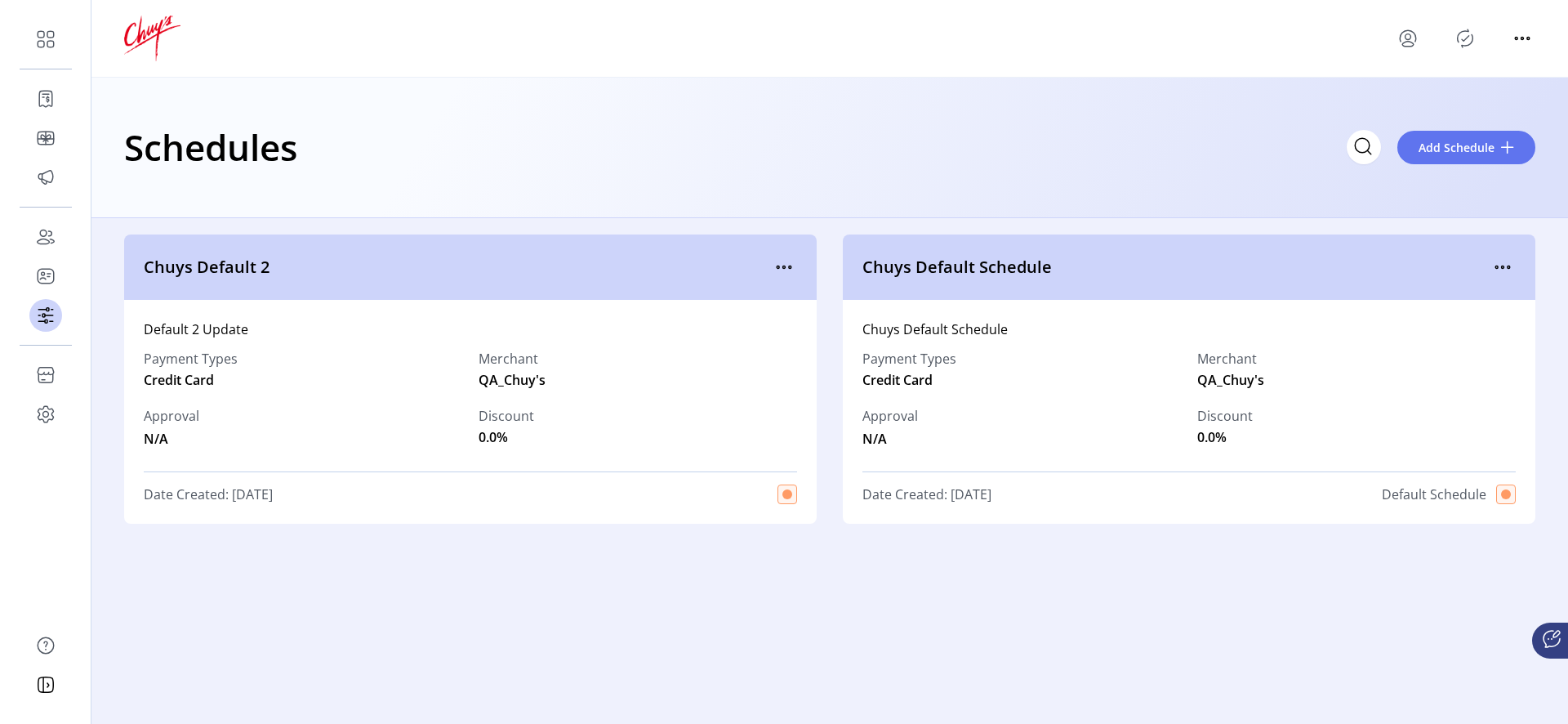 click on "Date Created: [DATE] Default Schedule" 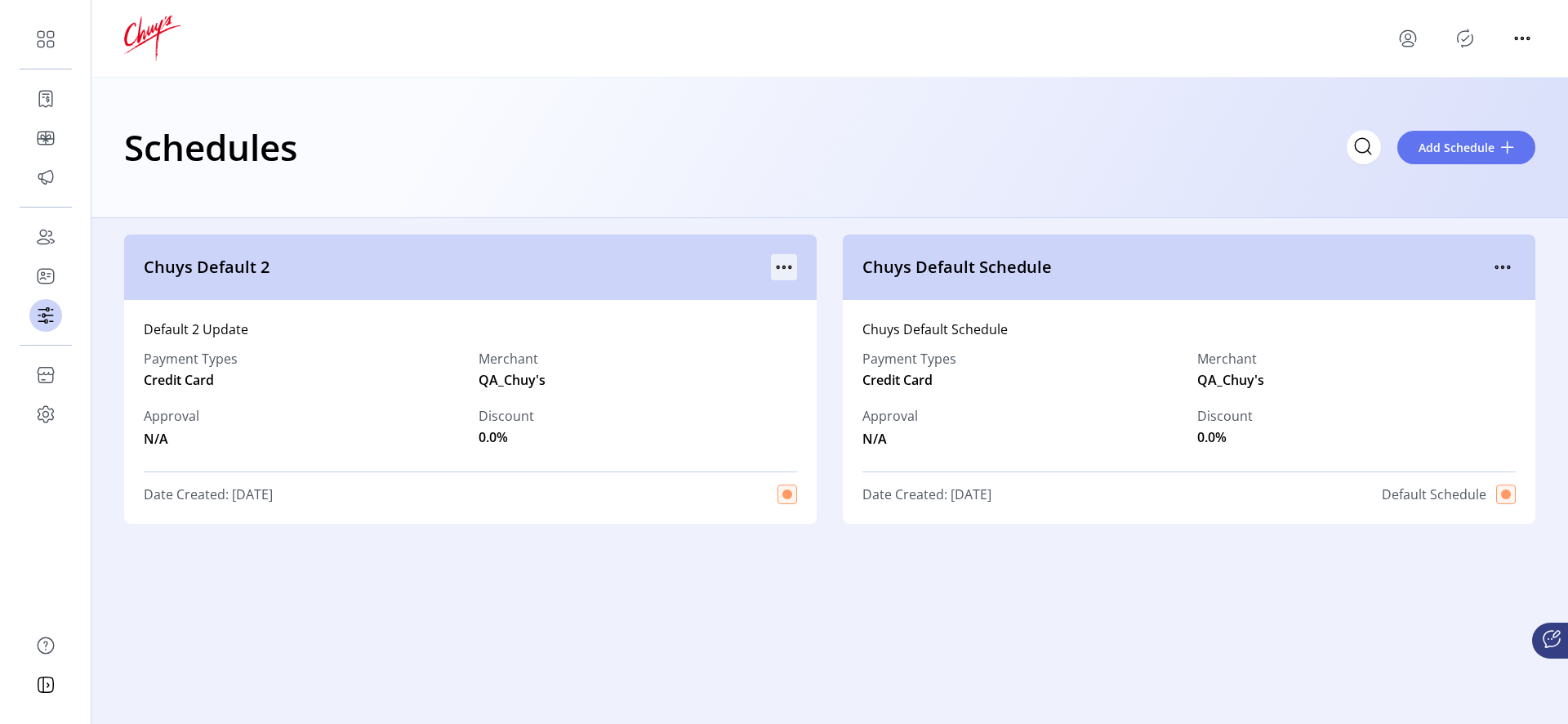 click 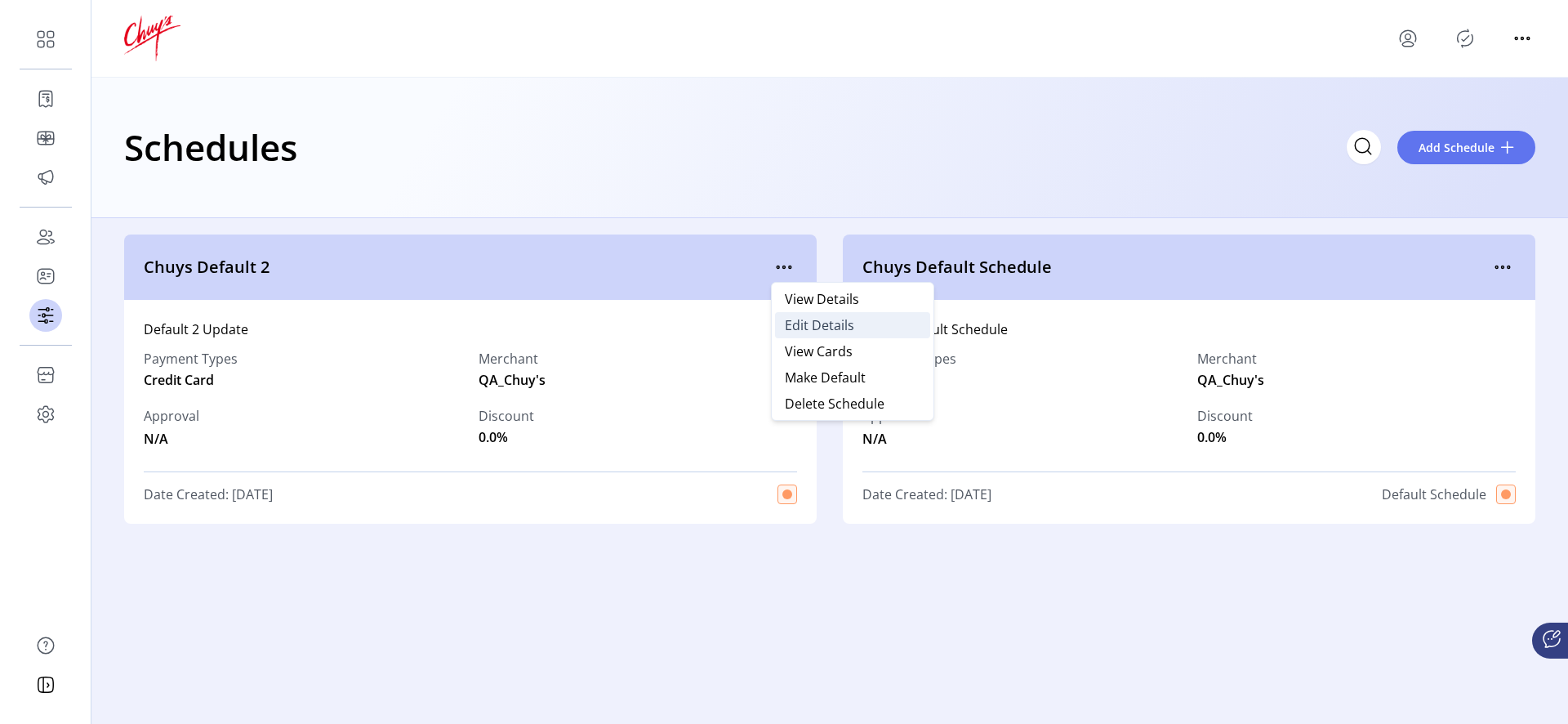 click on "Edit Details" at bounding box center (819, 325) 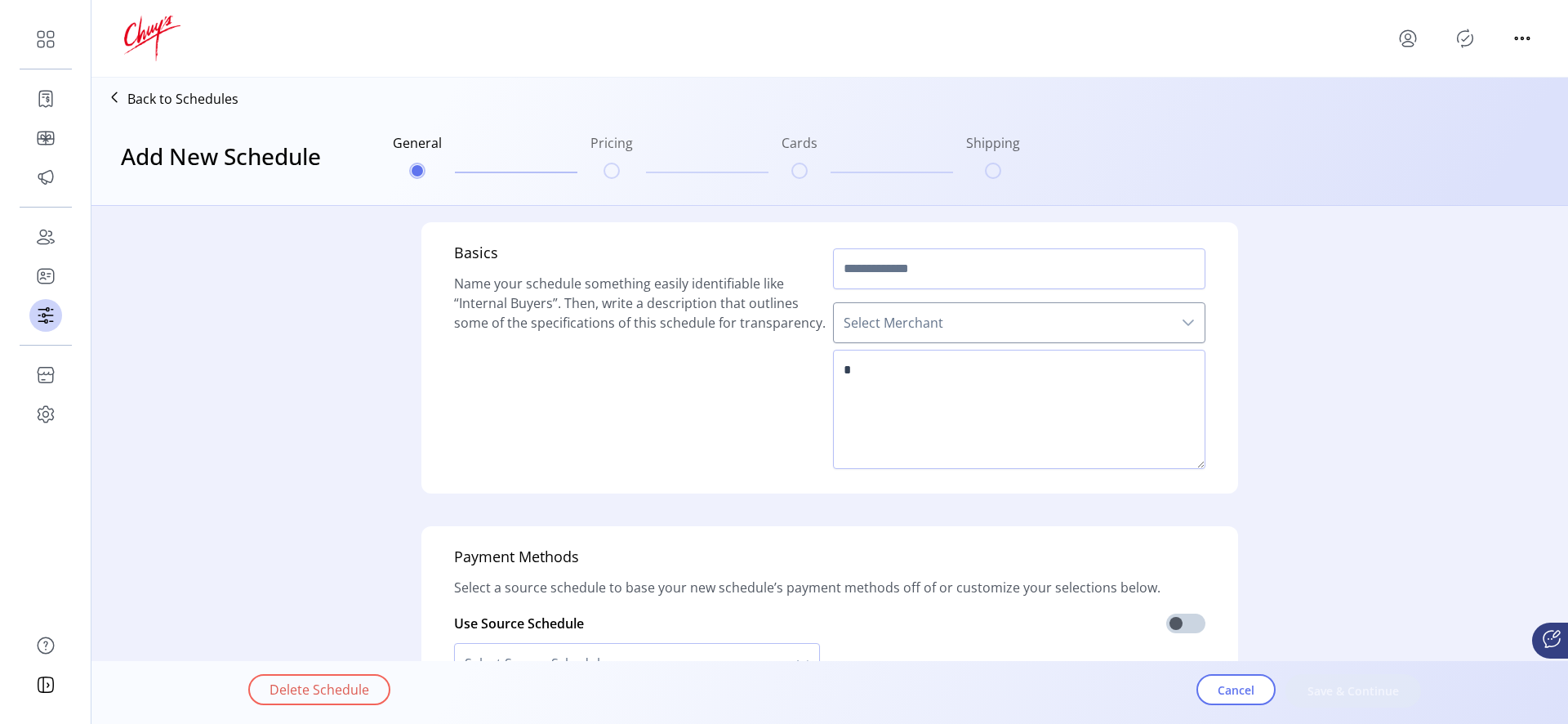 type on "*****" 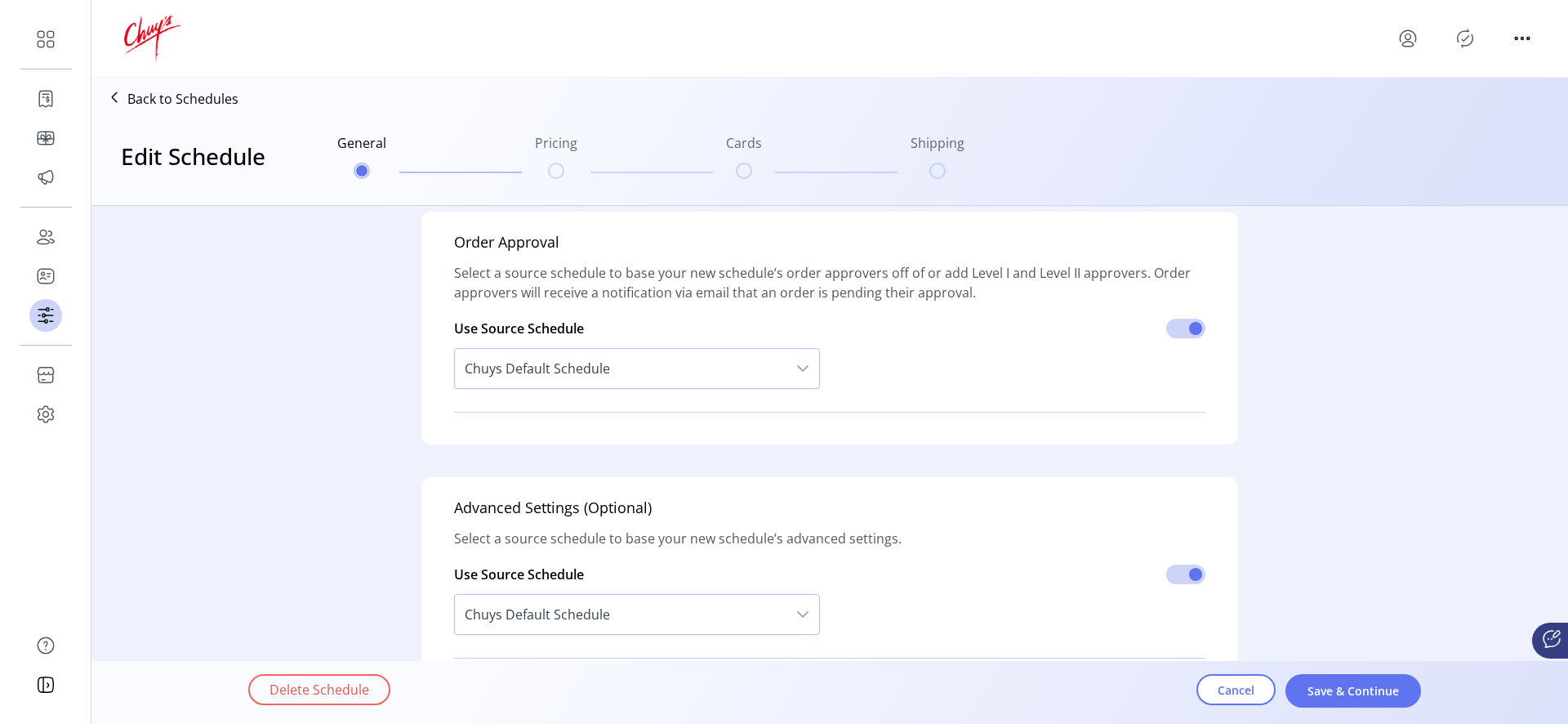 scroll, scrollTop: 1280, scrollLeft: 0, axis: vertical 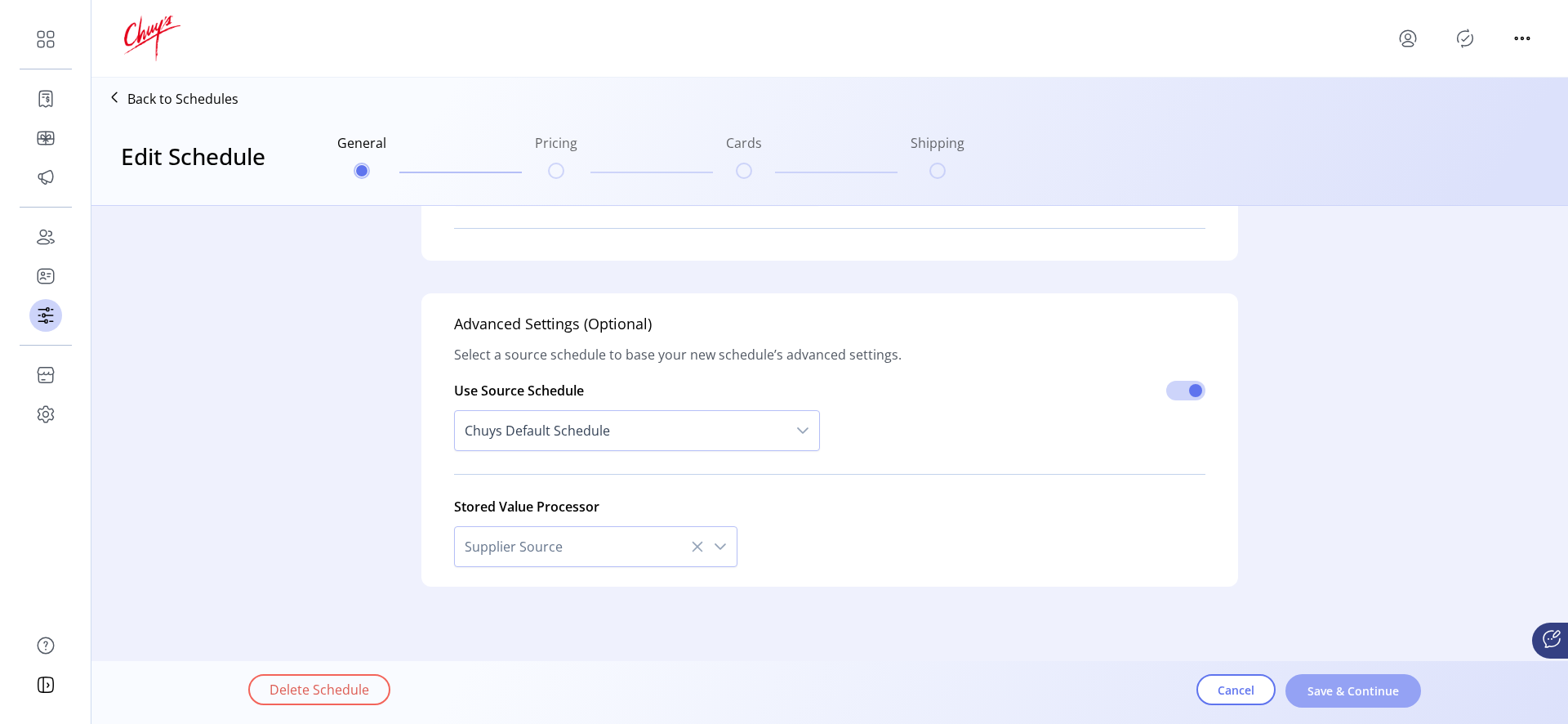 click on "Save & Continue" 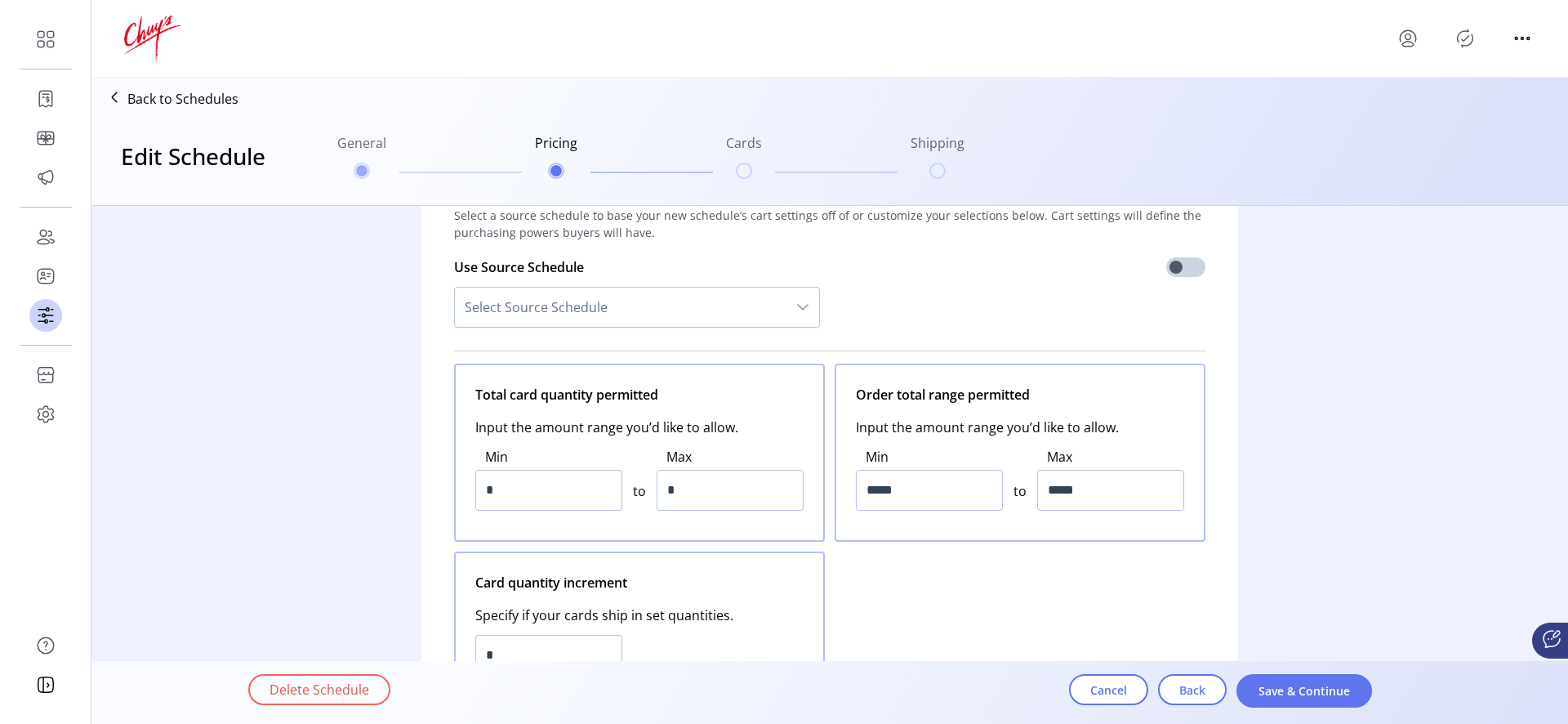scroll, scrollTop: 26, scrollLeft: 0, axis: vertical 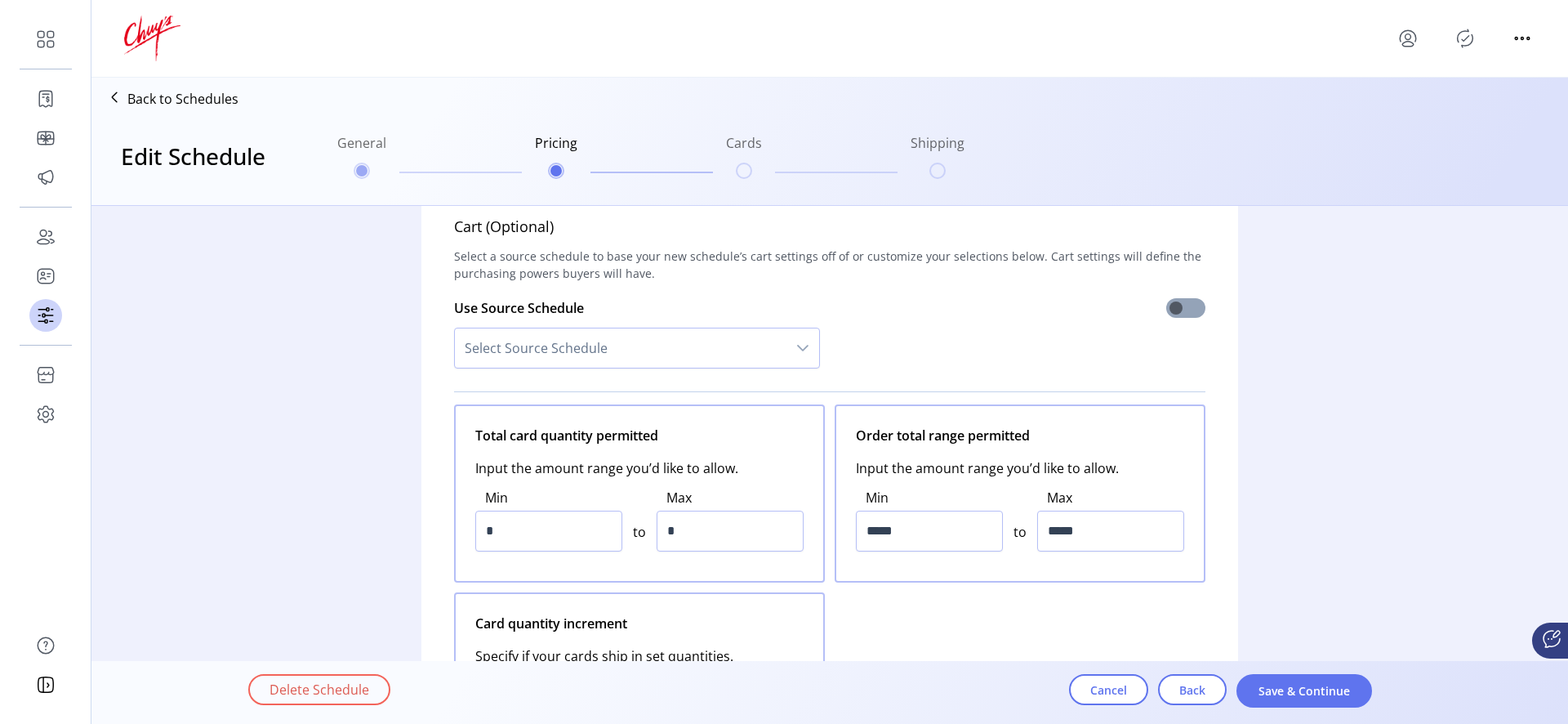 click 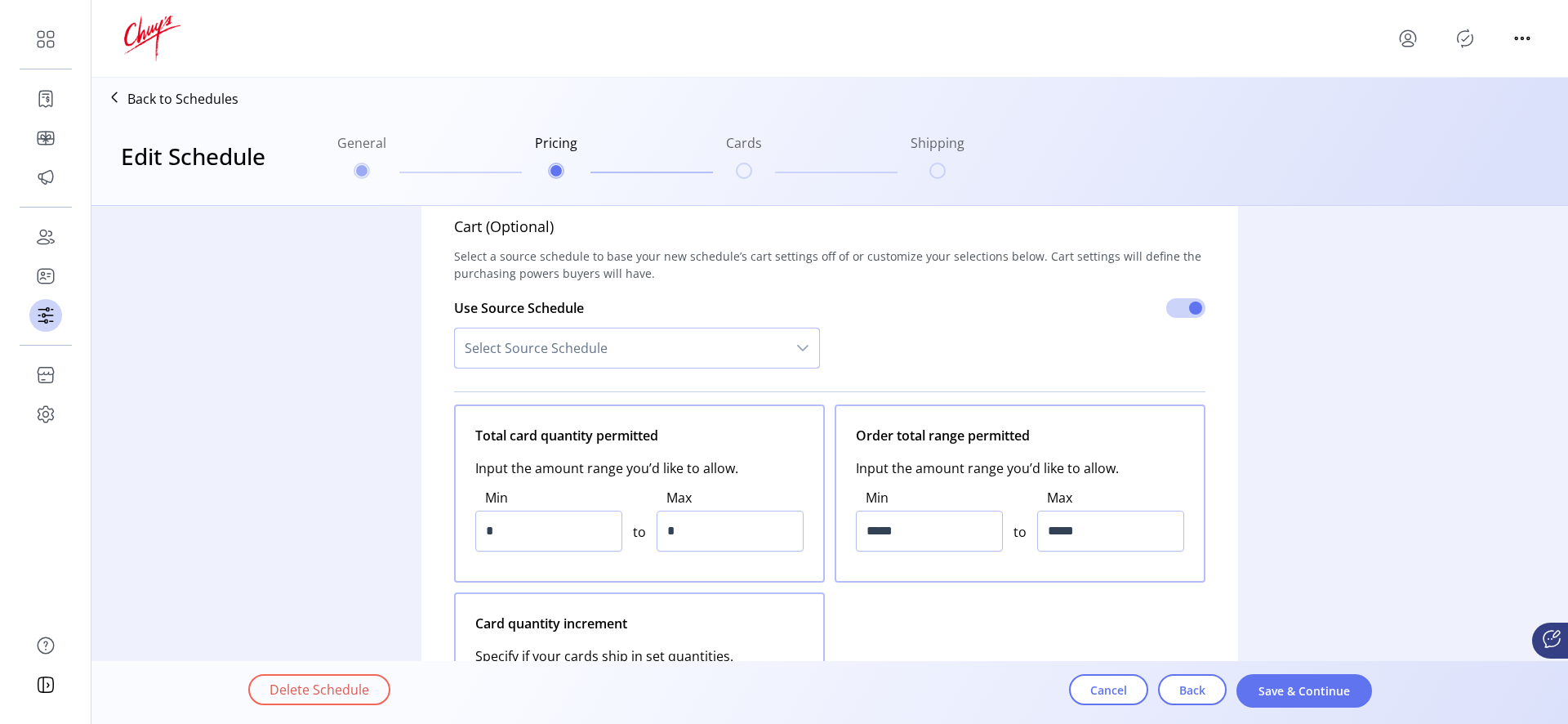drag, startPoint x: 555, startPoint y: 336, endPoint x: 555, endPoint y: 369, distance: 33 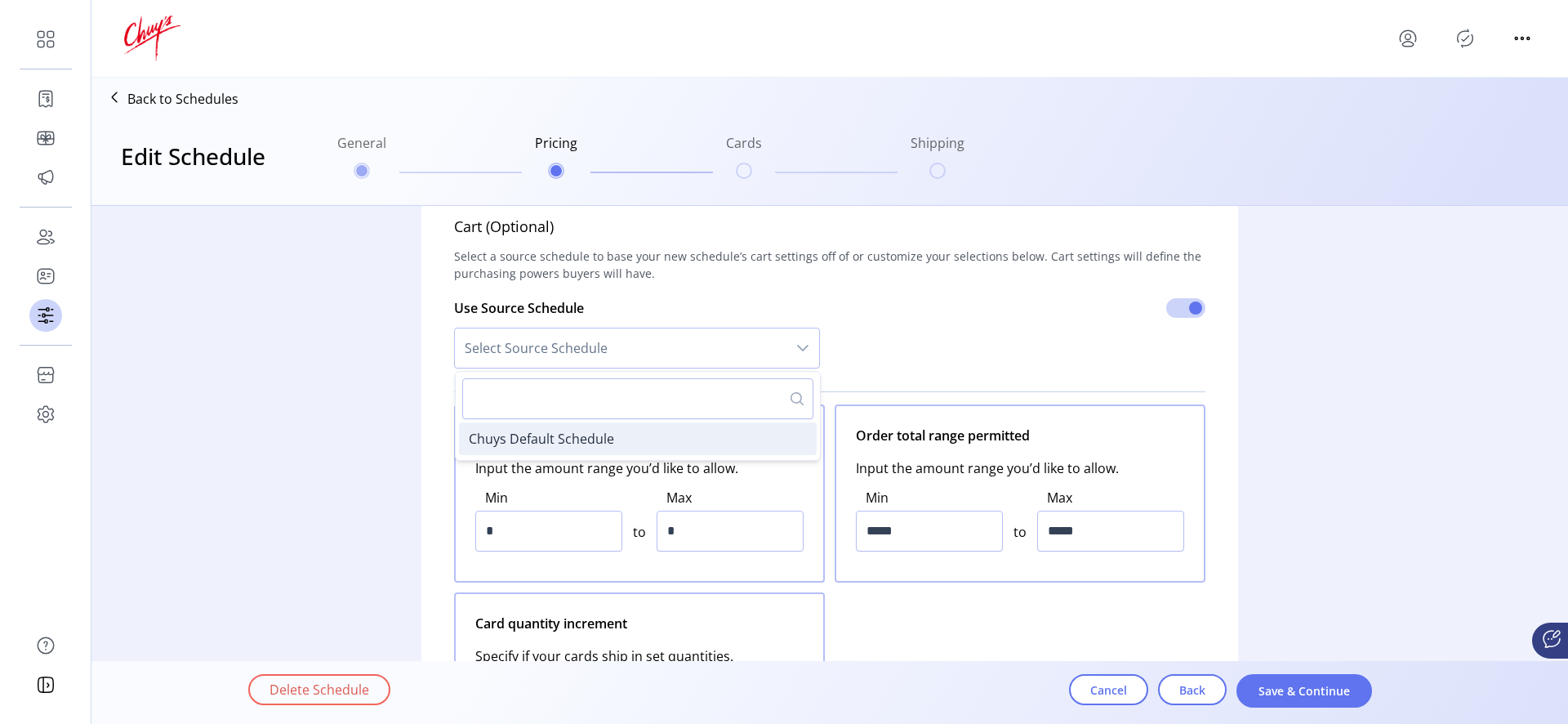 click on "Chuys Default Schedule" at bounding box center (541, 439) 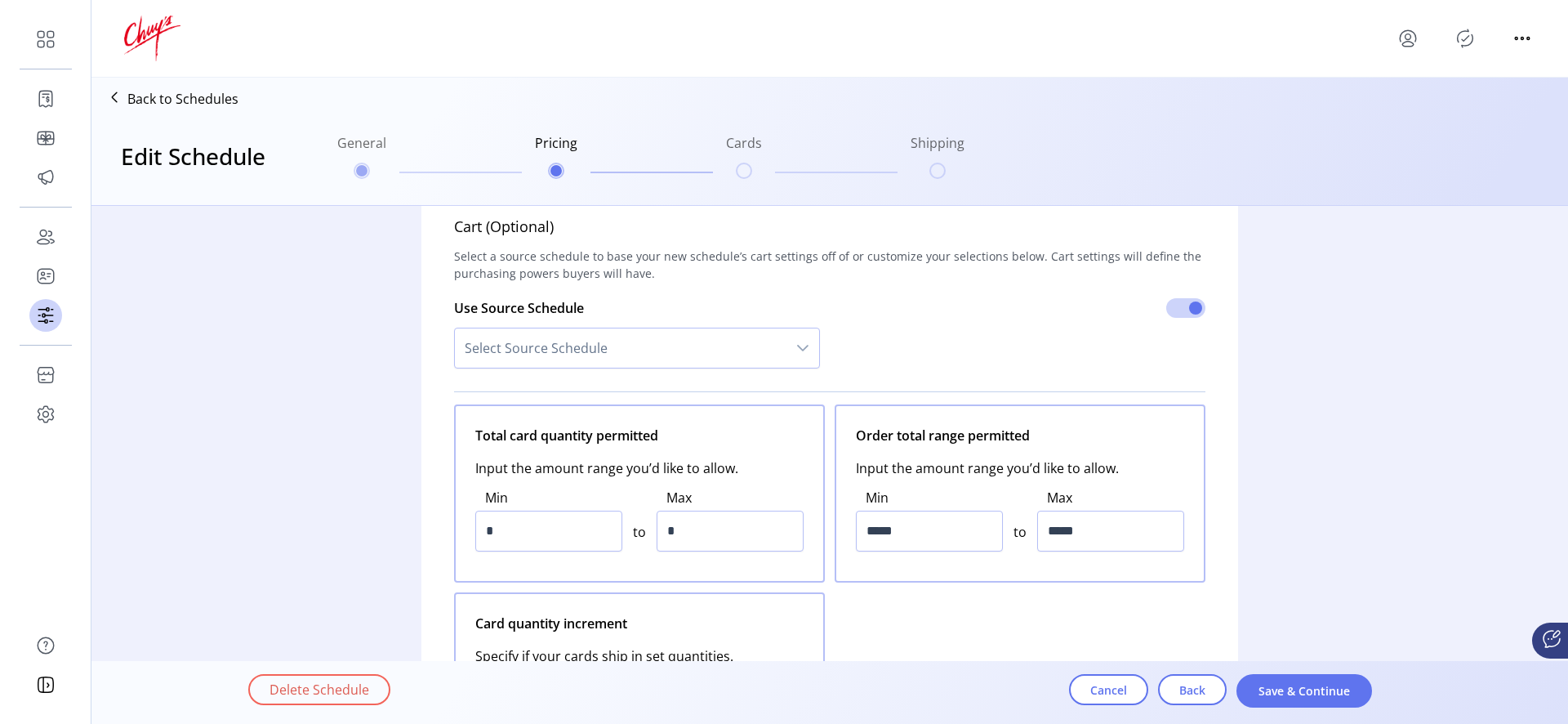 type on "*" 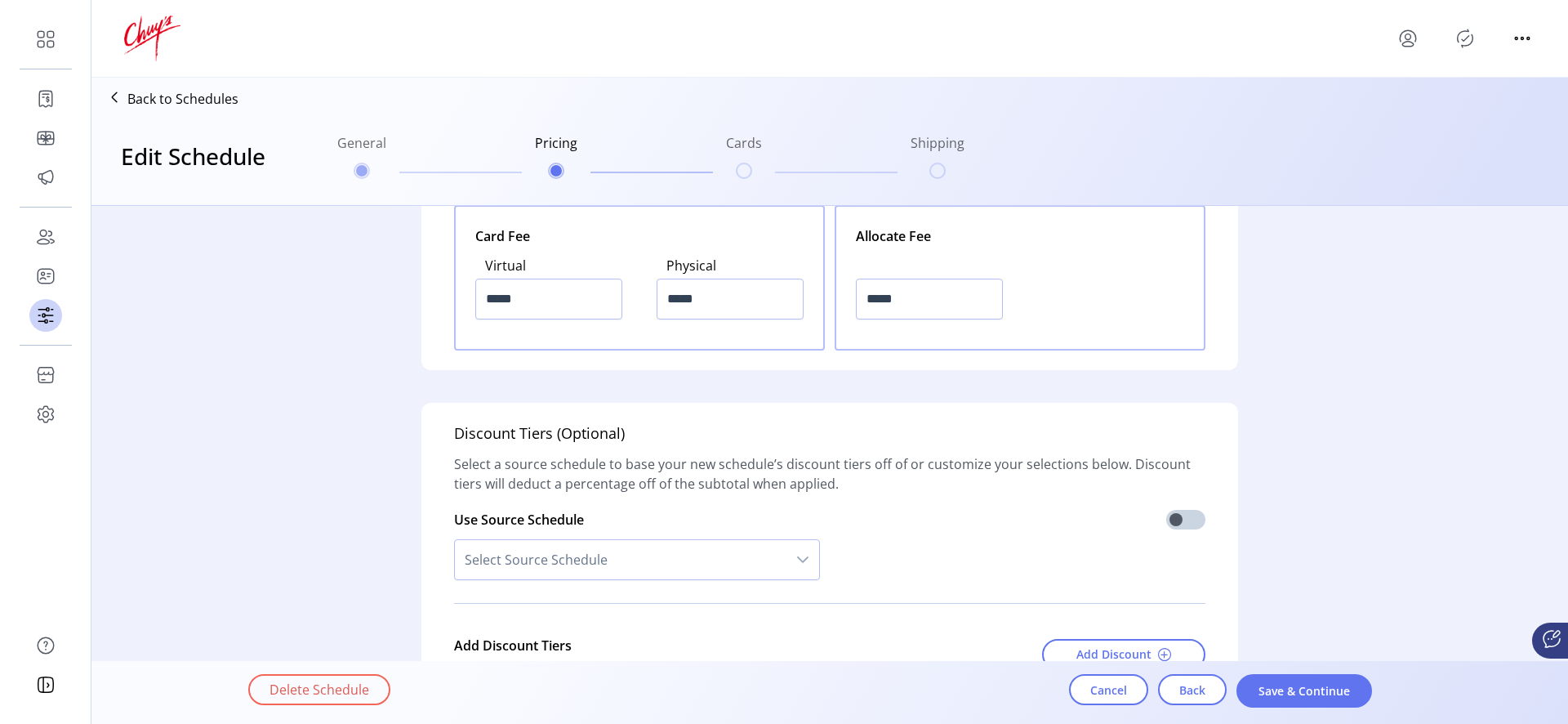 scroll, scrollTop: 913, scrollLeft: 0, axis: vertical 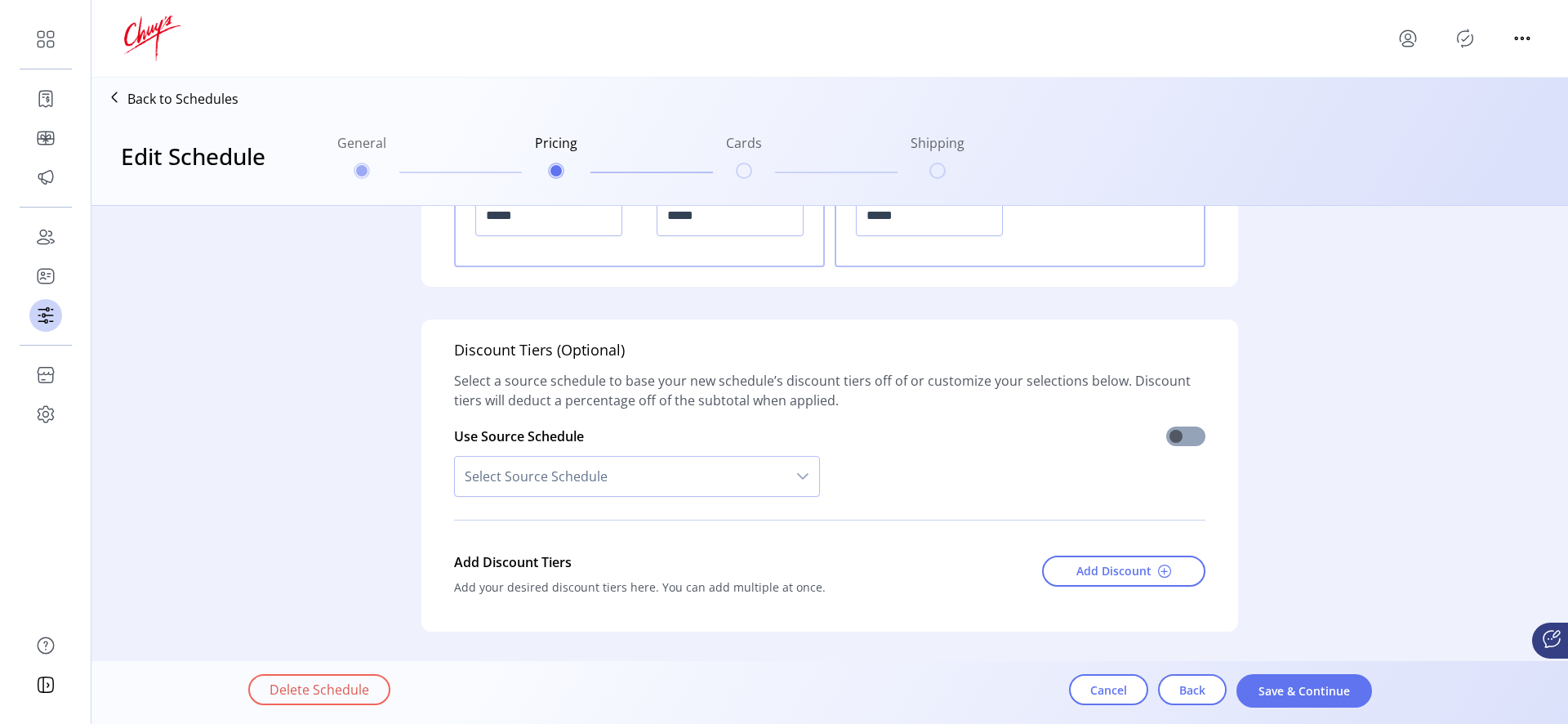 drag, startPoint x: 1204, startPoint y: 422, endPoint x: 1175, endPoint y: 436, distance: 32.202484 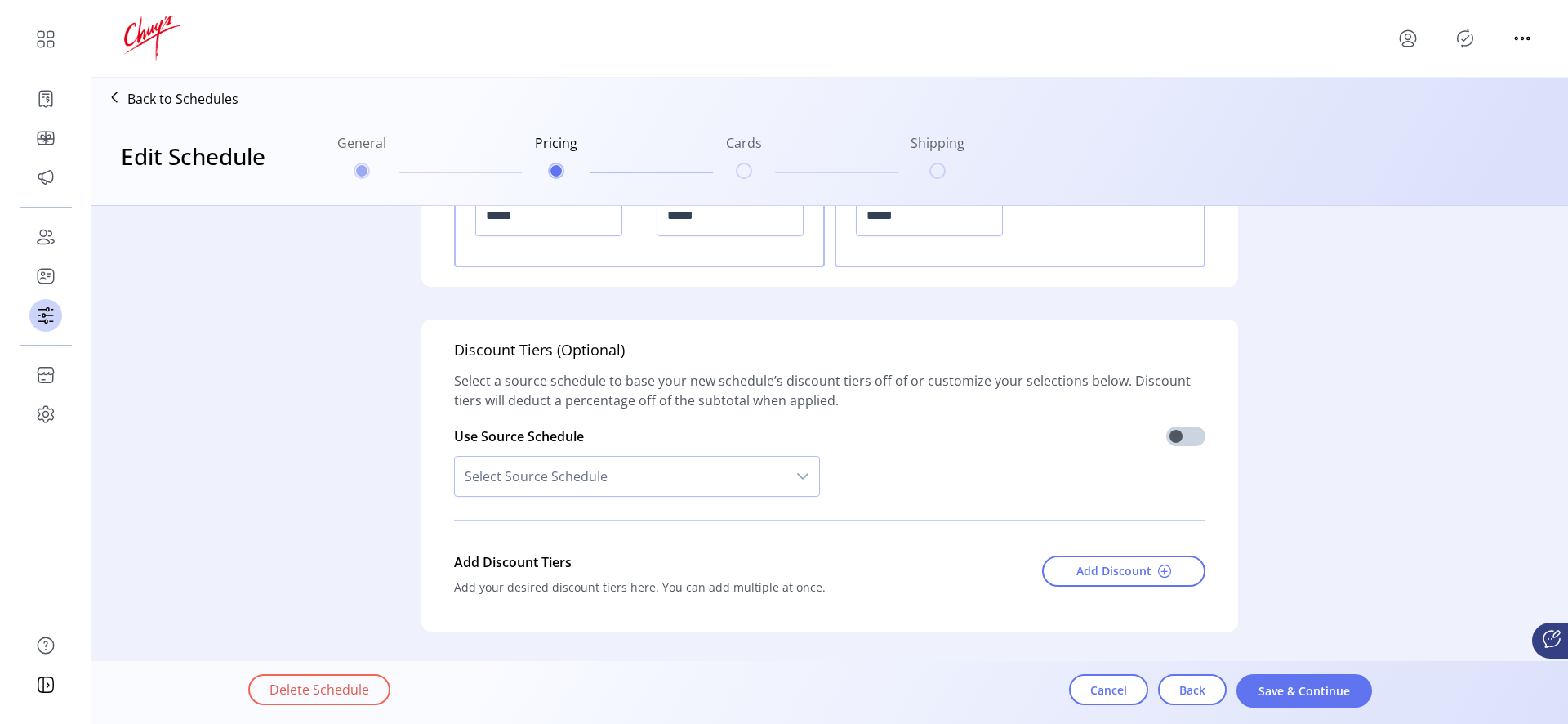 drag, startPoint x: 1175, startPoint y: 436, endPoint x: 1169, endPoint y: 464, distance: 28.635642 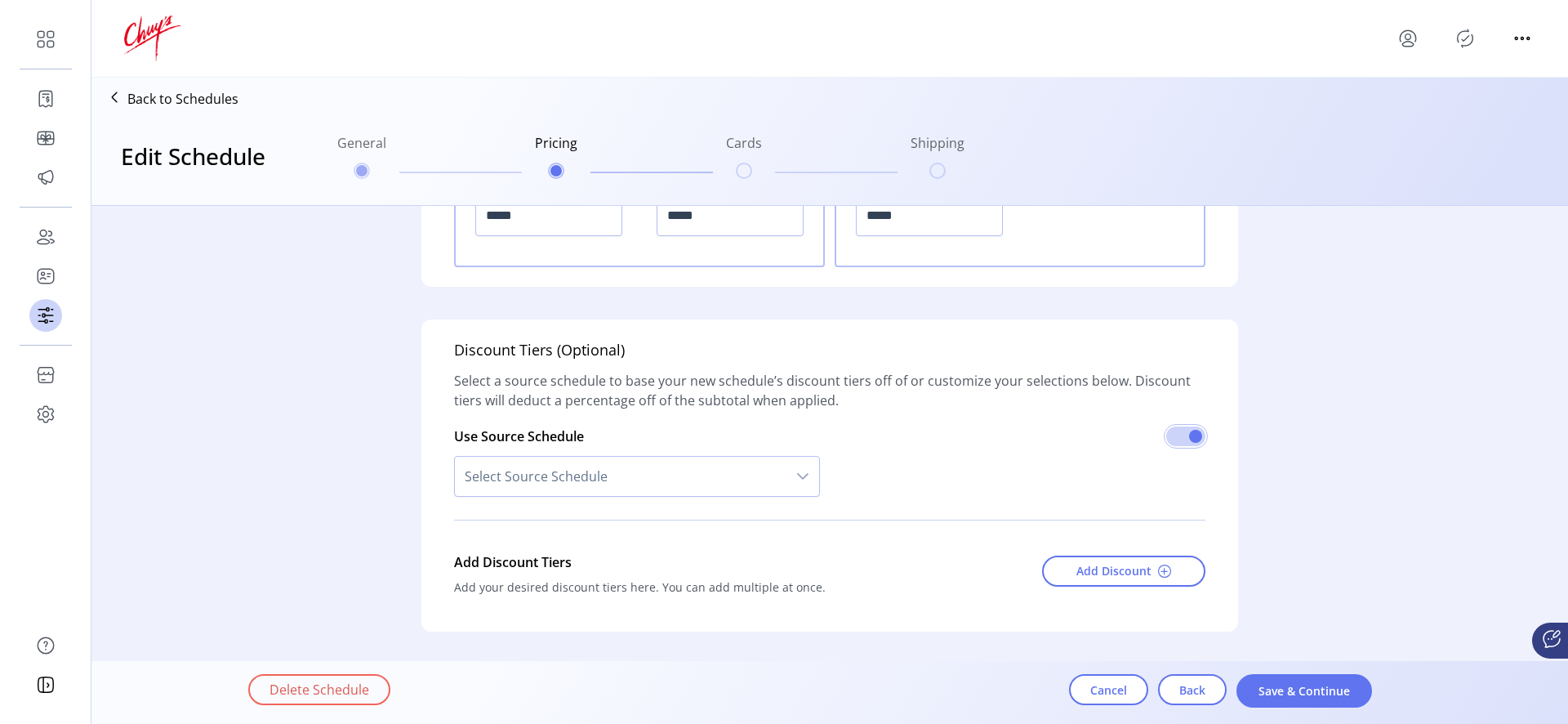 scroll, scrollTop: 10, scrollLeft: 6, axis: both 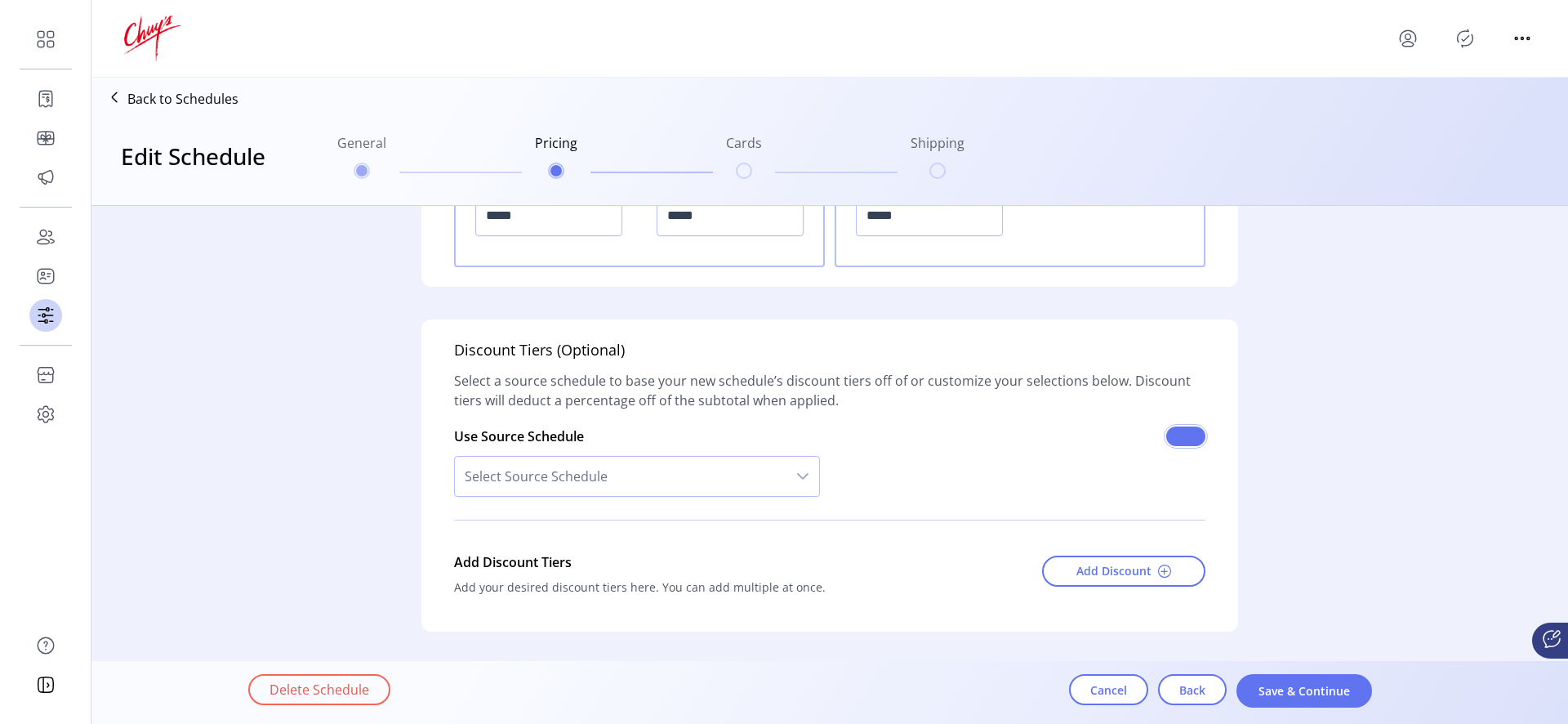 drag, startPoint x: 1181, startPoint y: 436, endPoint x: 1156, endPoint y: 437, distance: 25.019992 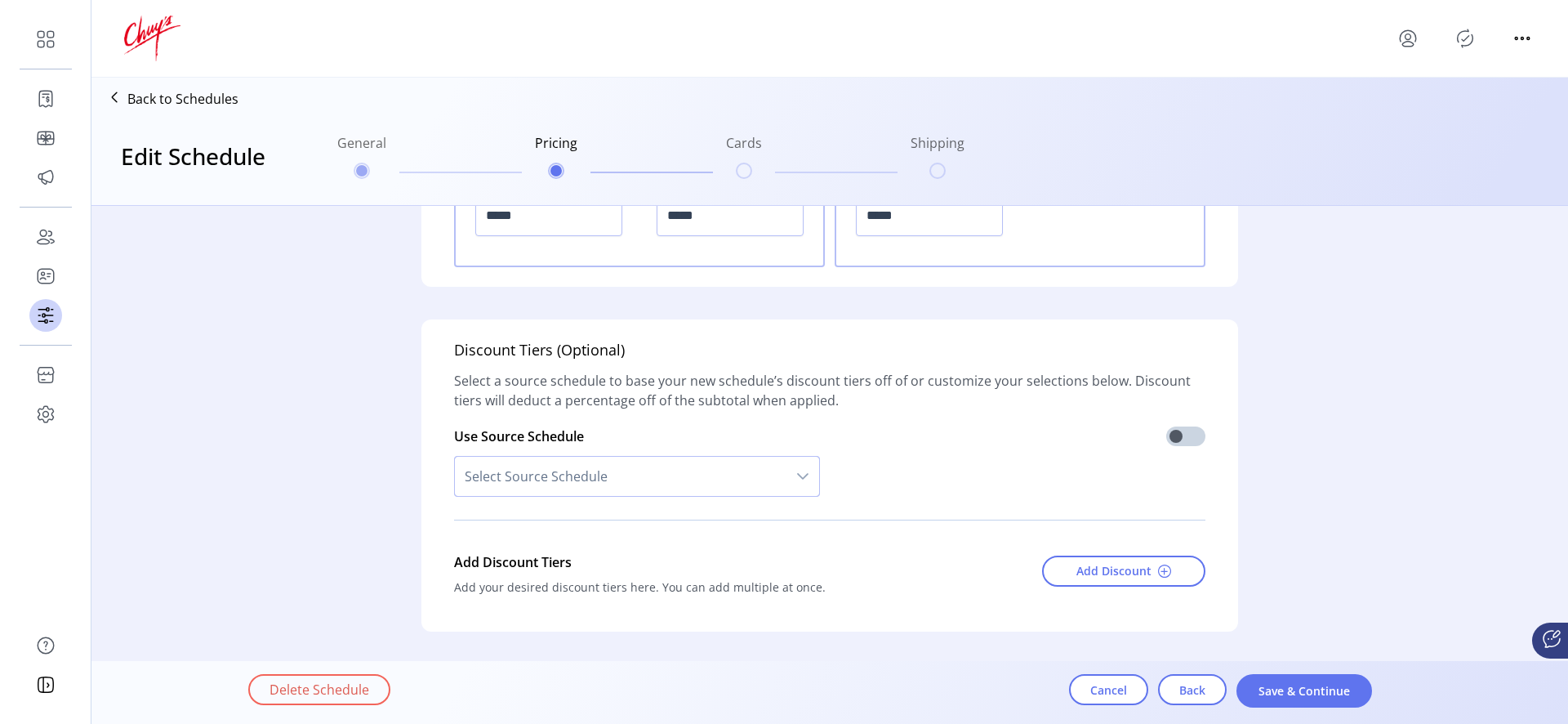 click on "Select Source Schedule" at bounding box center (621, 476) 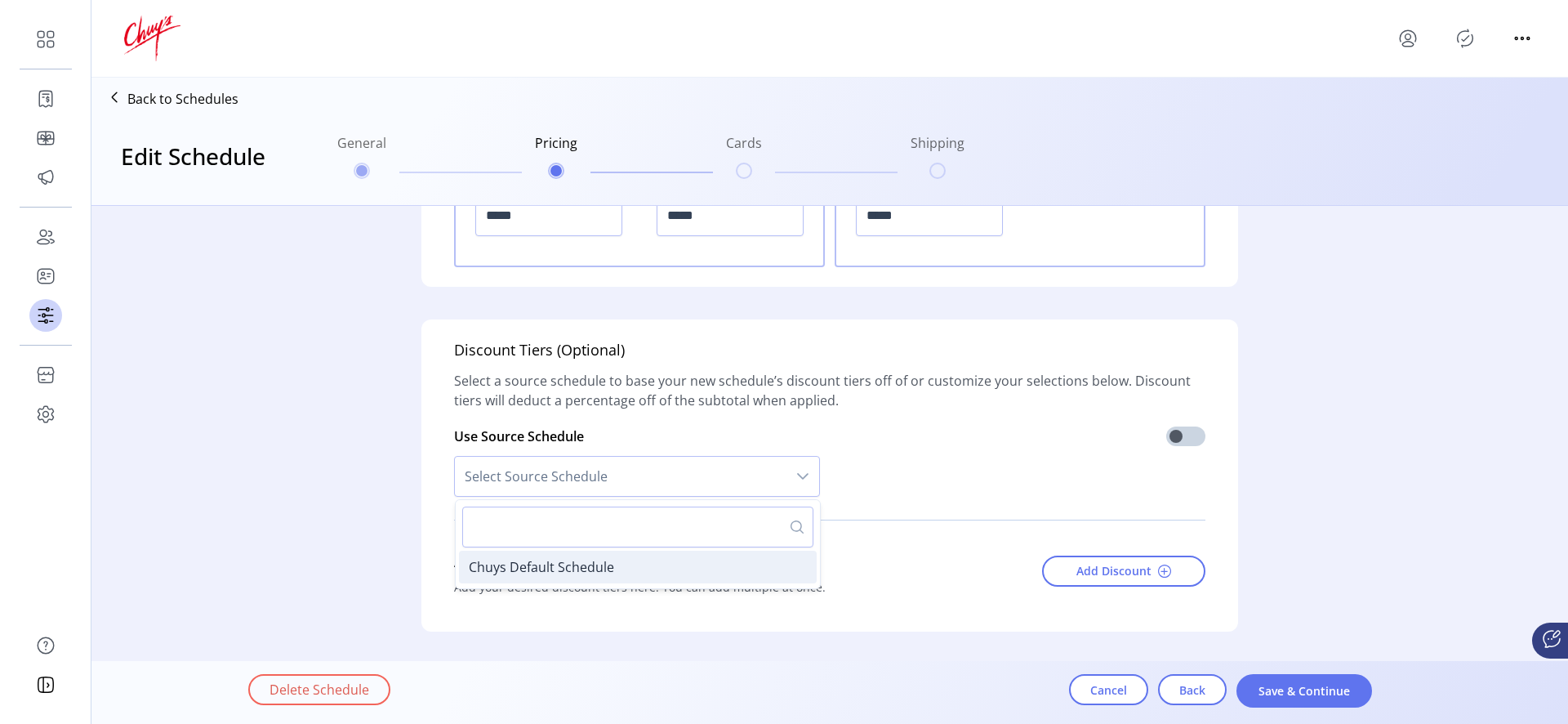 drag, startPoint x: 679, startPoint y: 561, endPoint x: 688, endPoint y: 559, distance: 9.21954 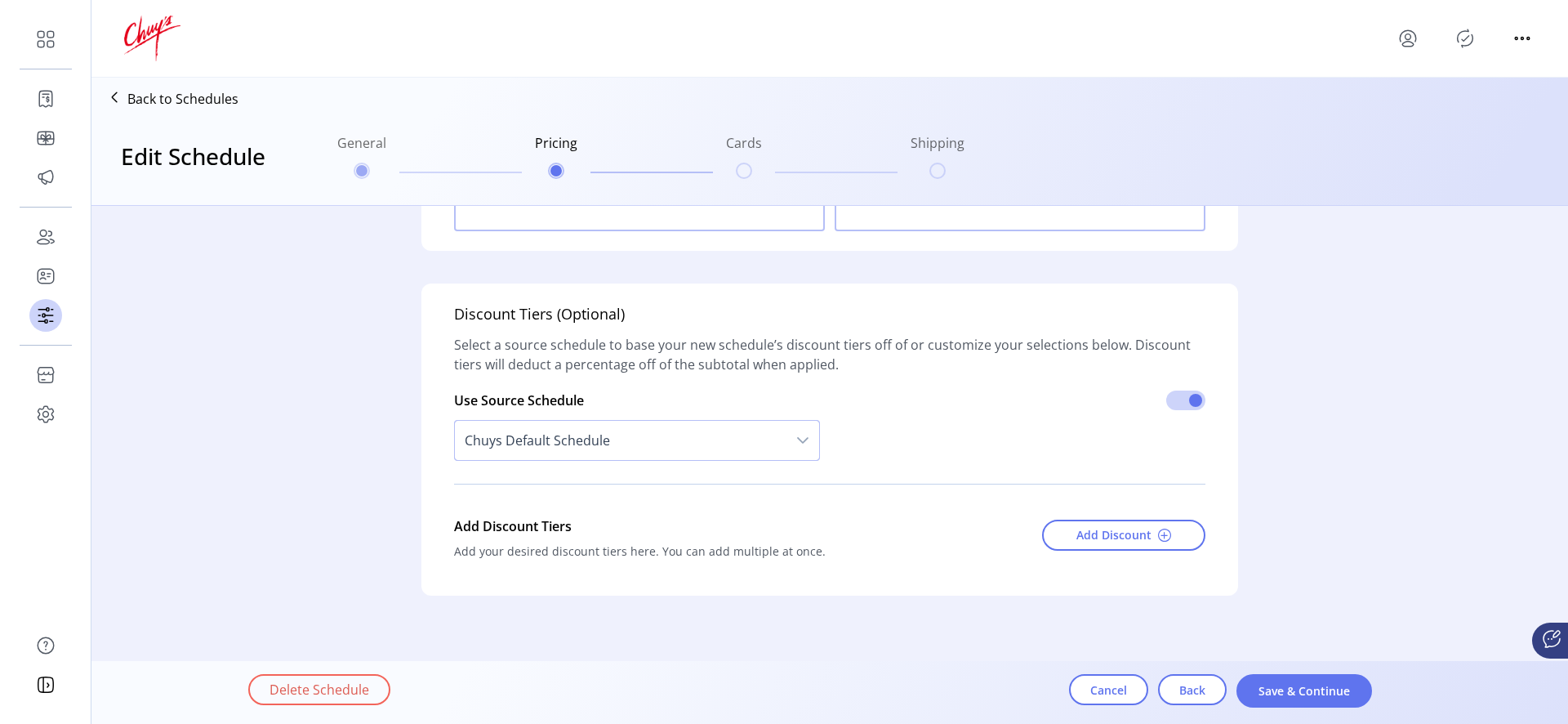 scroll, scrollTop: 958, scrollLeft: 0, axis: vertical 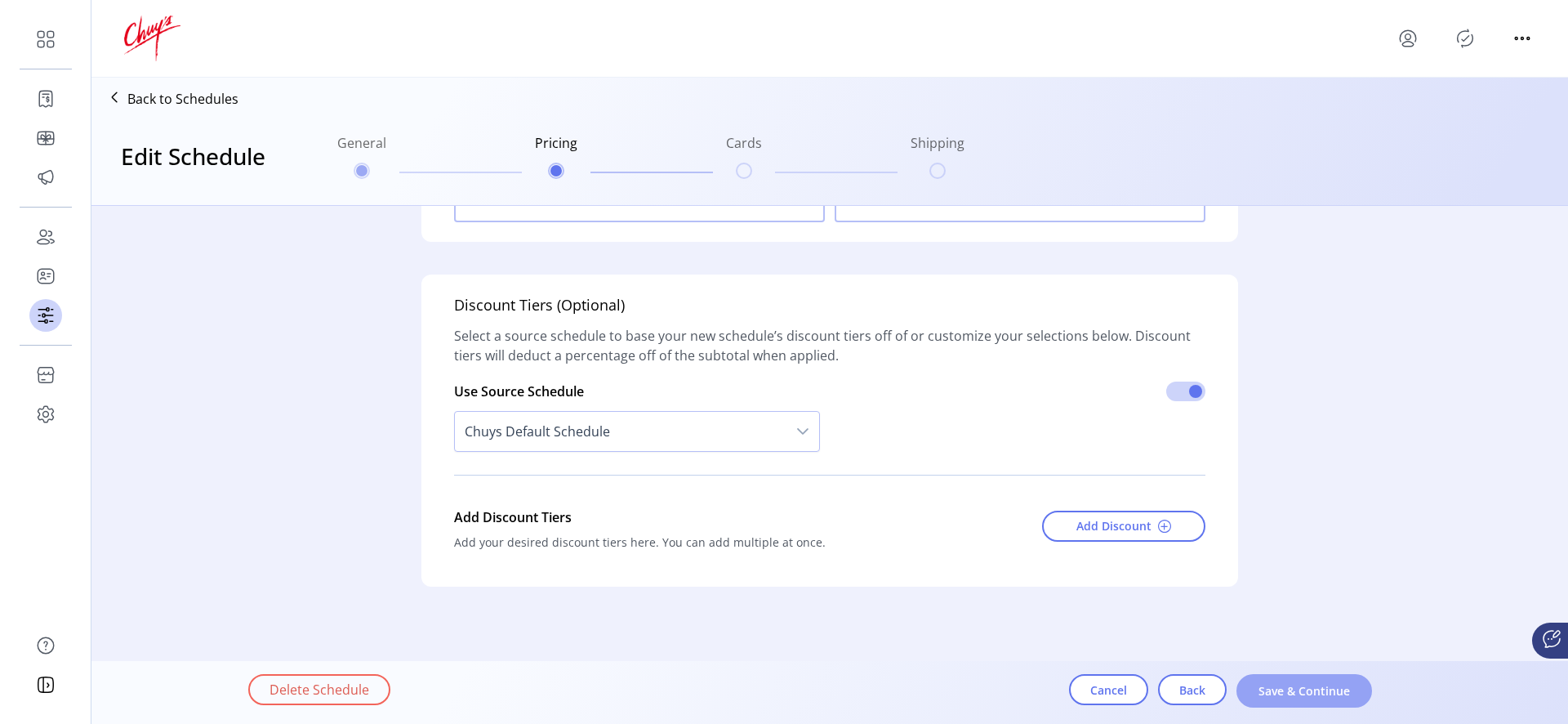 click on "Save & Continue" 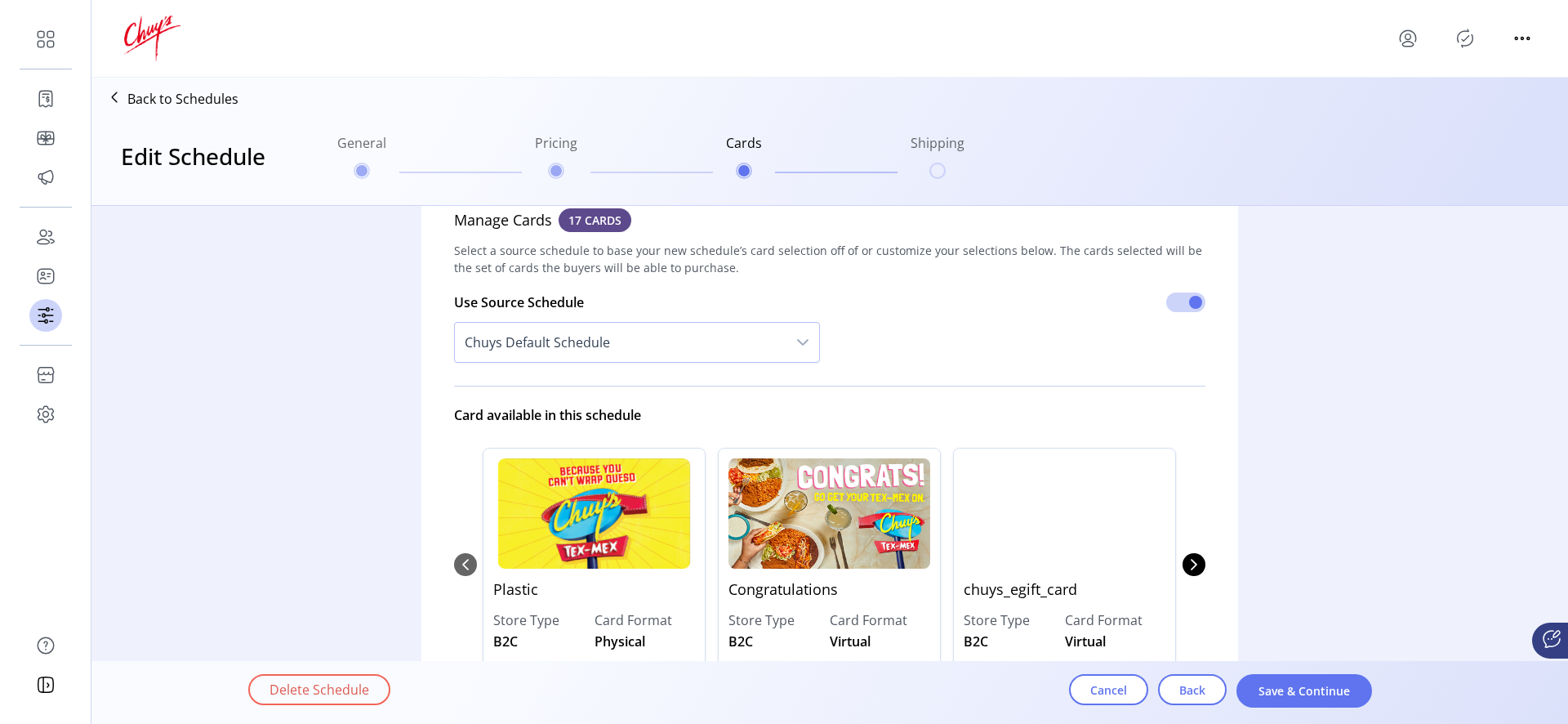 scroll, scrollTop: 31, scrollLeft: 0, axis: vertical 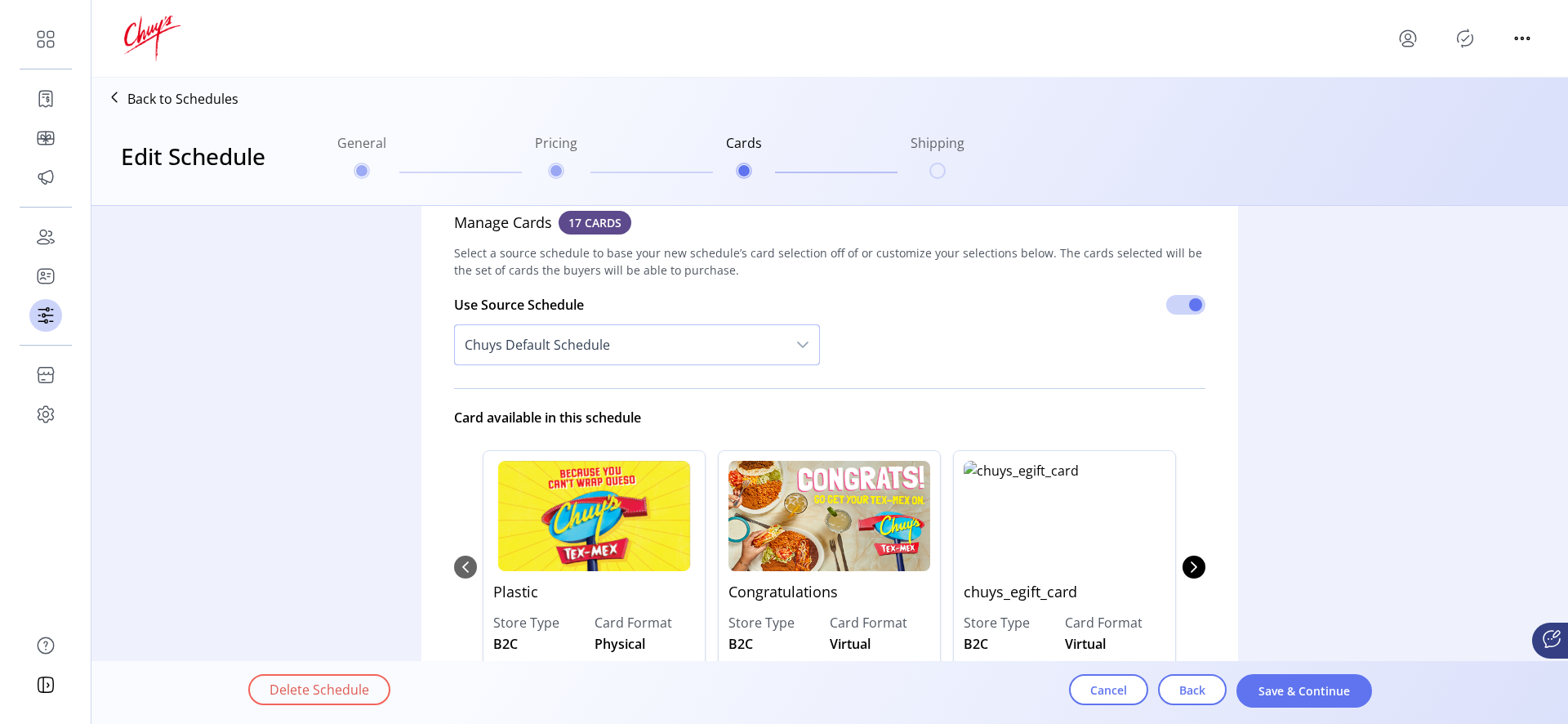 click on "Chuys Default Schedule" at bounding box center [621, 345] 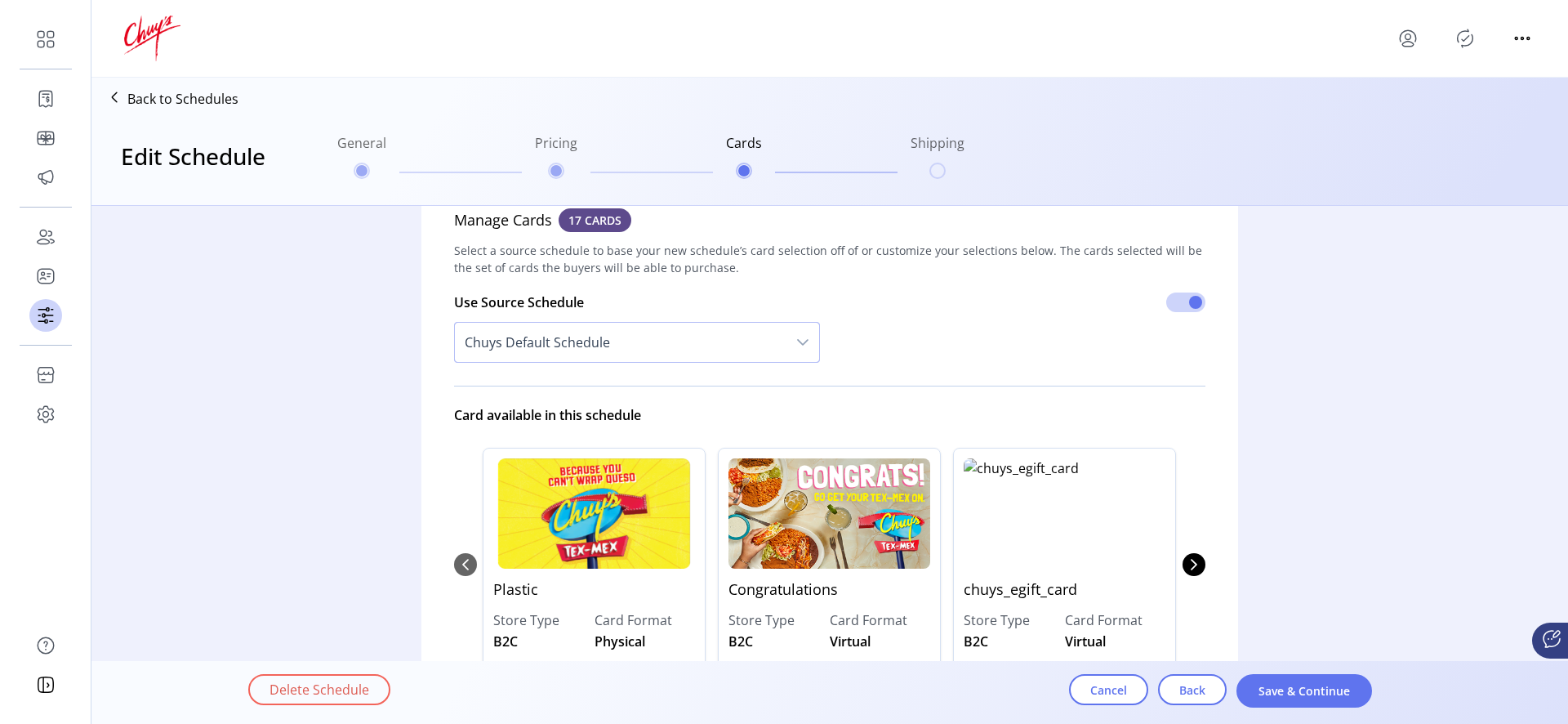 click on "Chuys Default Schedule" at bounding box center (621, 342) 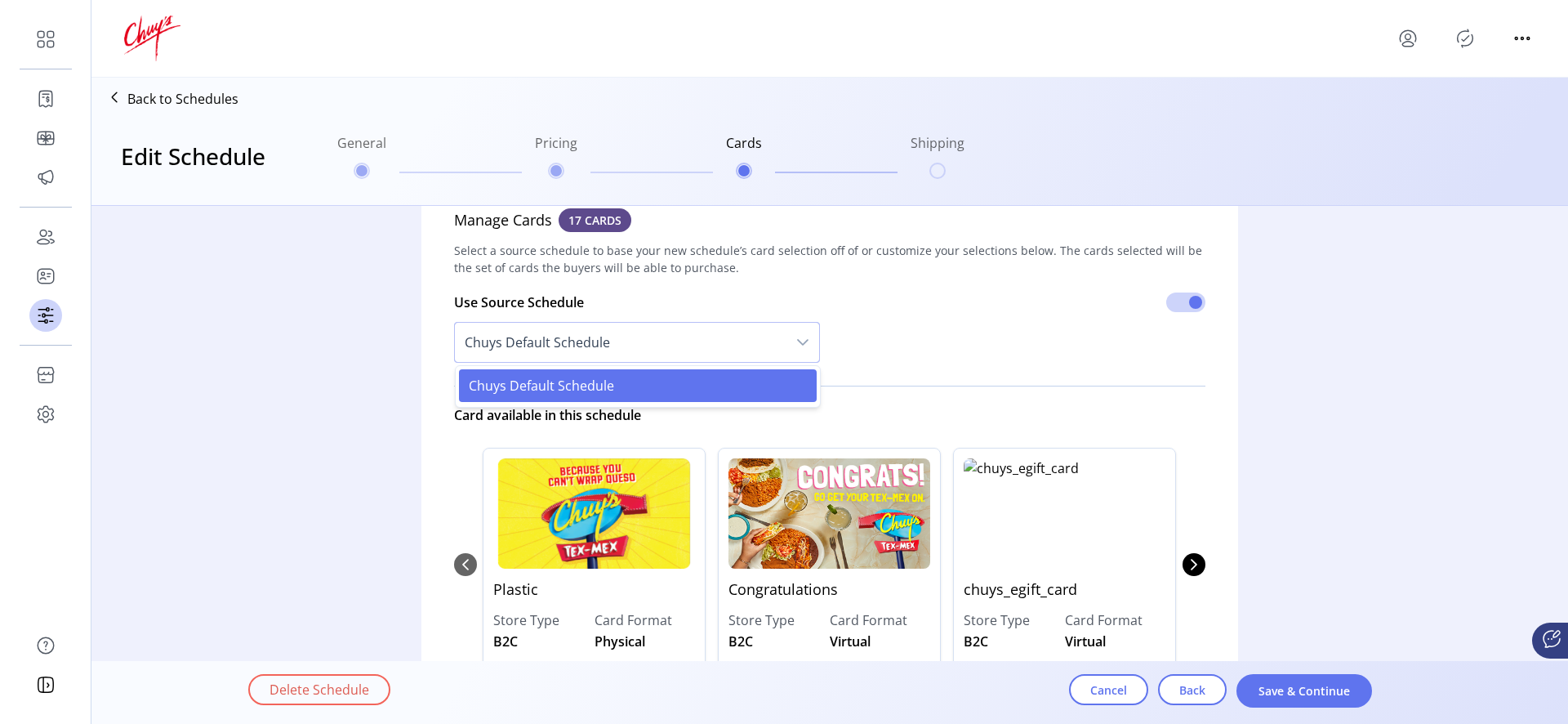 scroll, scrollTop: 37, scrollLeft: 0, axis: vertical 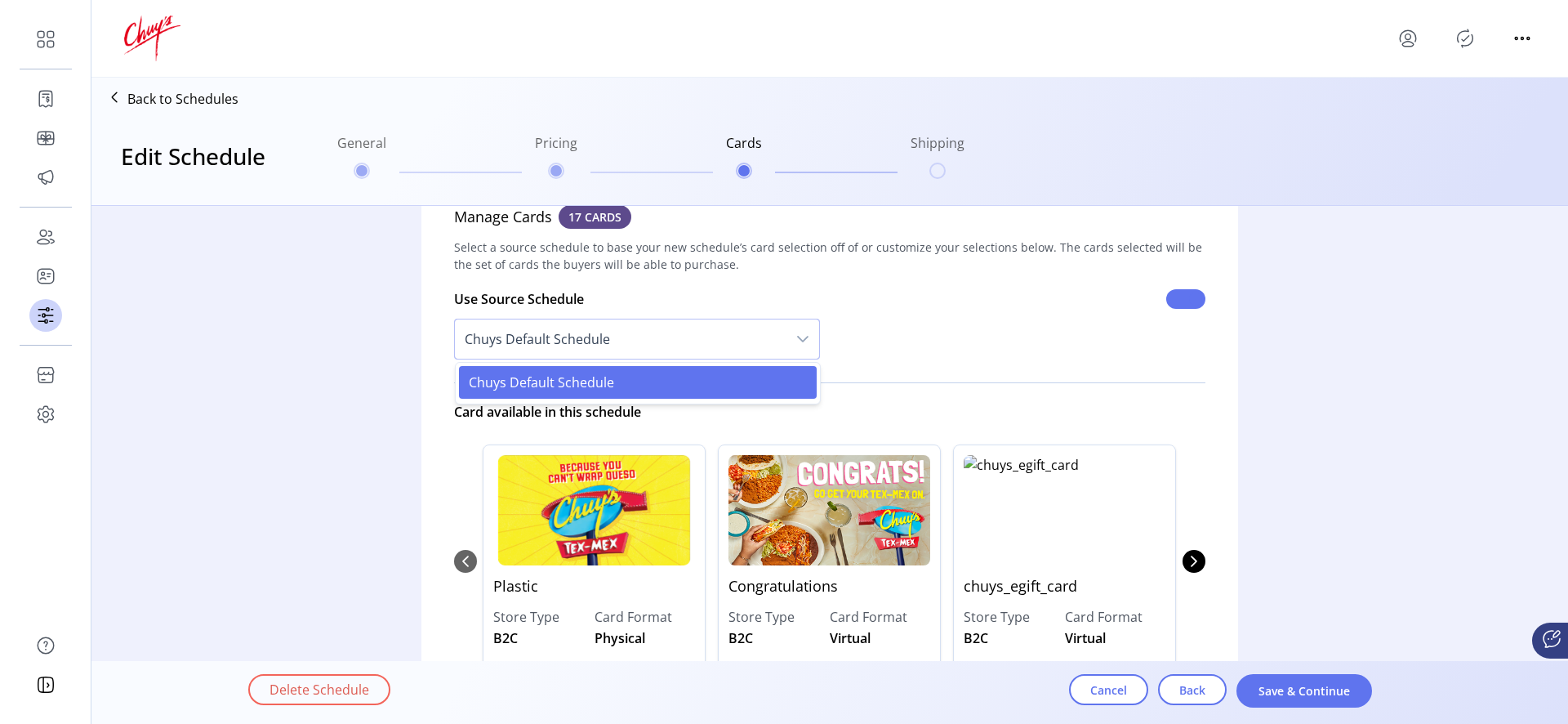 click 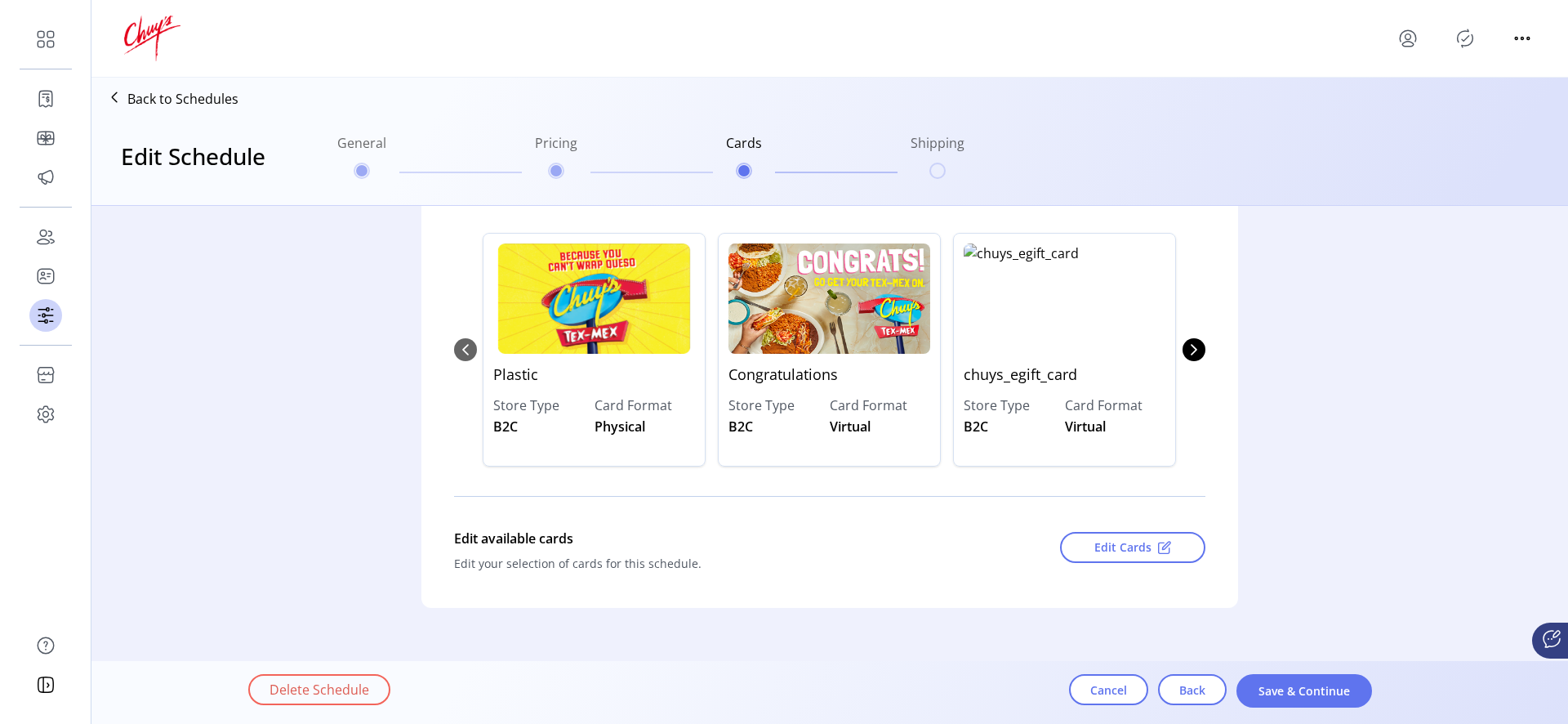 scroll, scrollTop: 270, scrollLeft: 0, axis: vertical 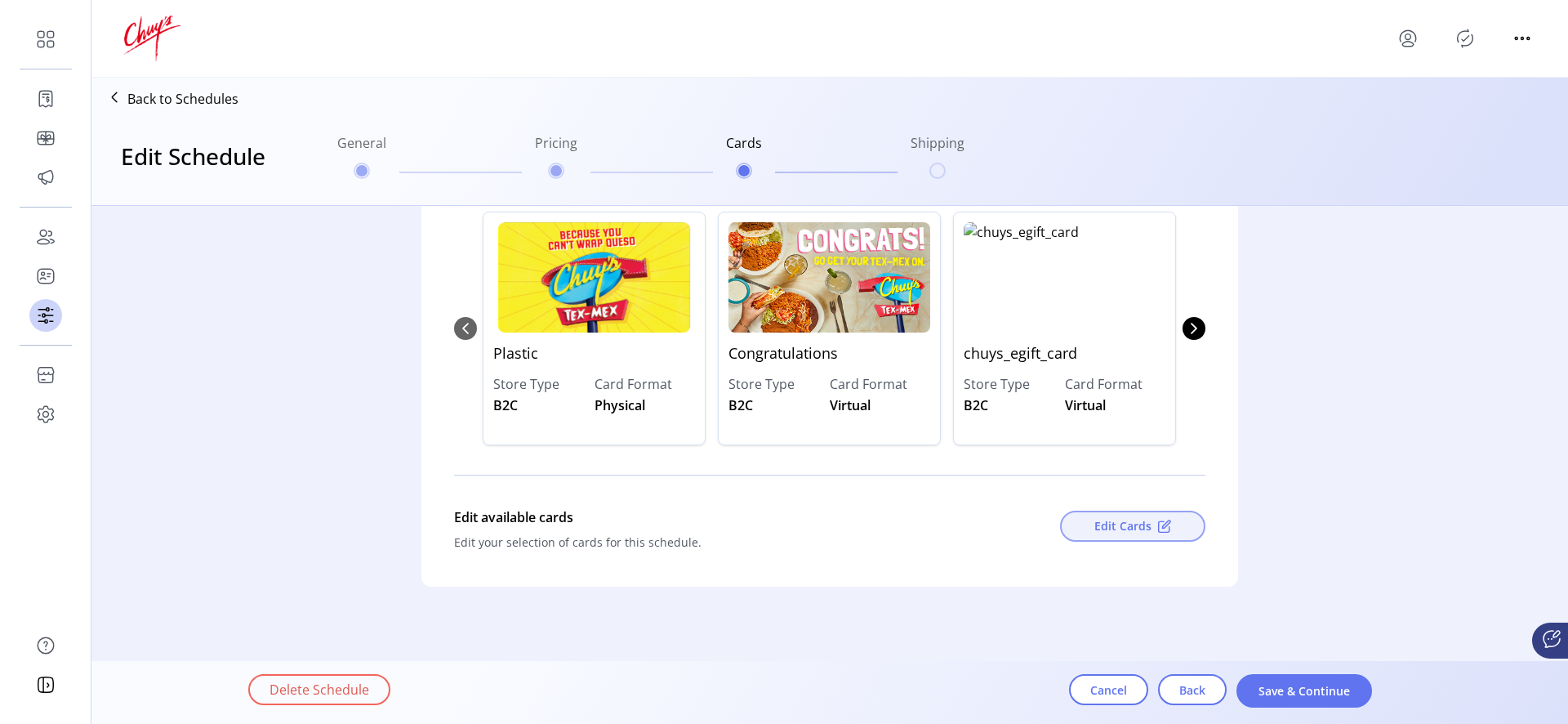 click on "Edit Cards" 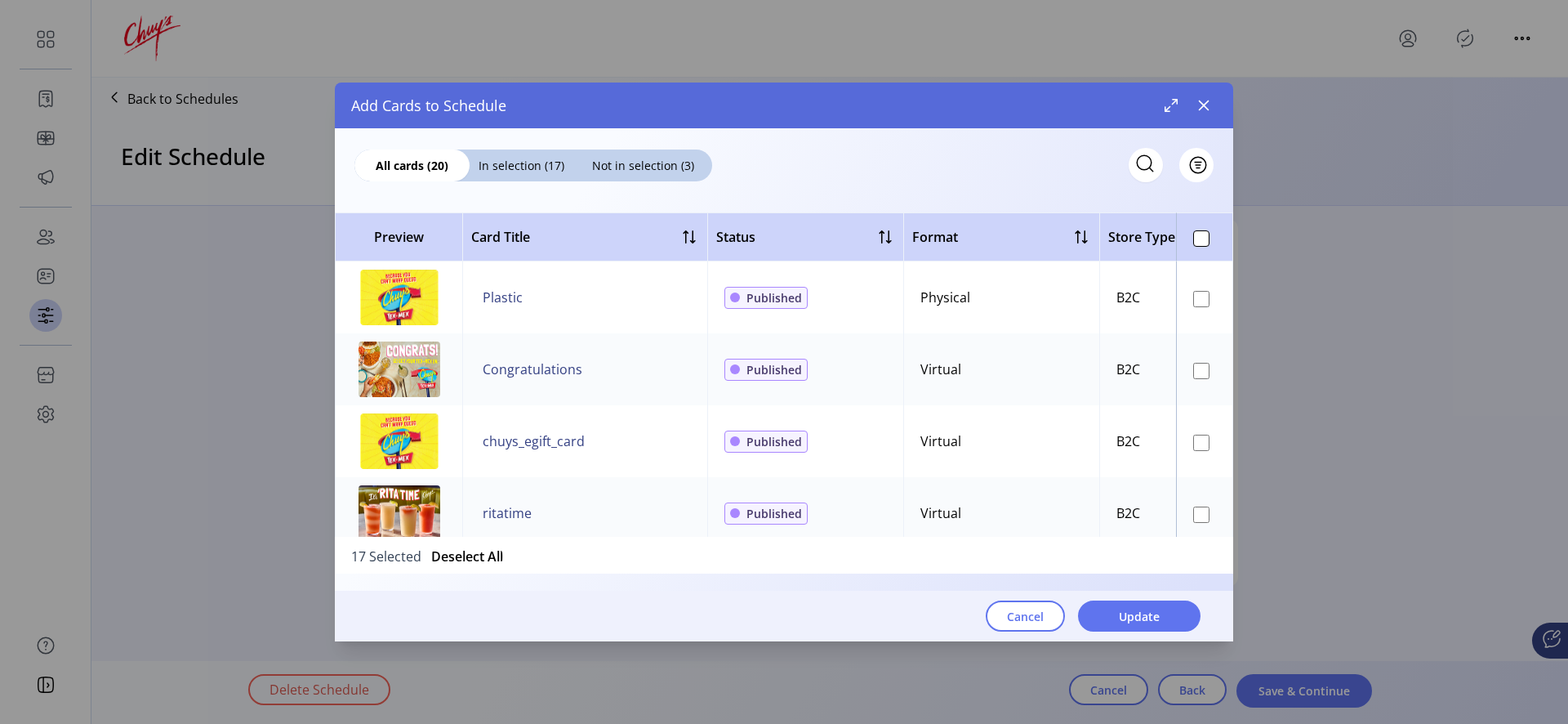 scroll, scrollTop: 3, scrollLeft: 0, axis: vertical 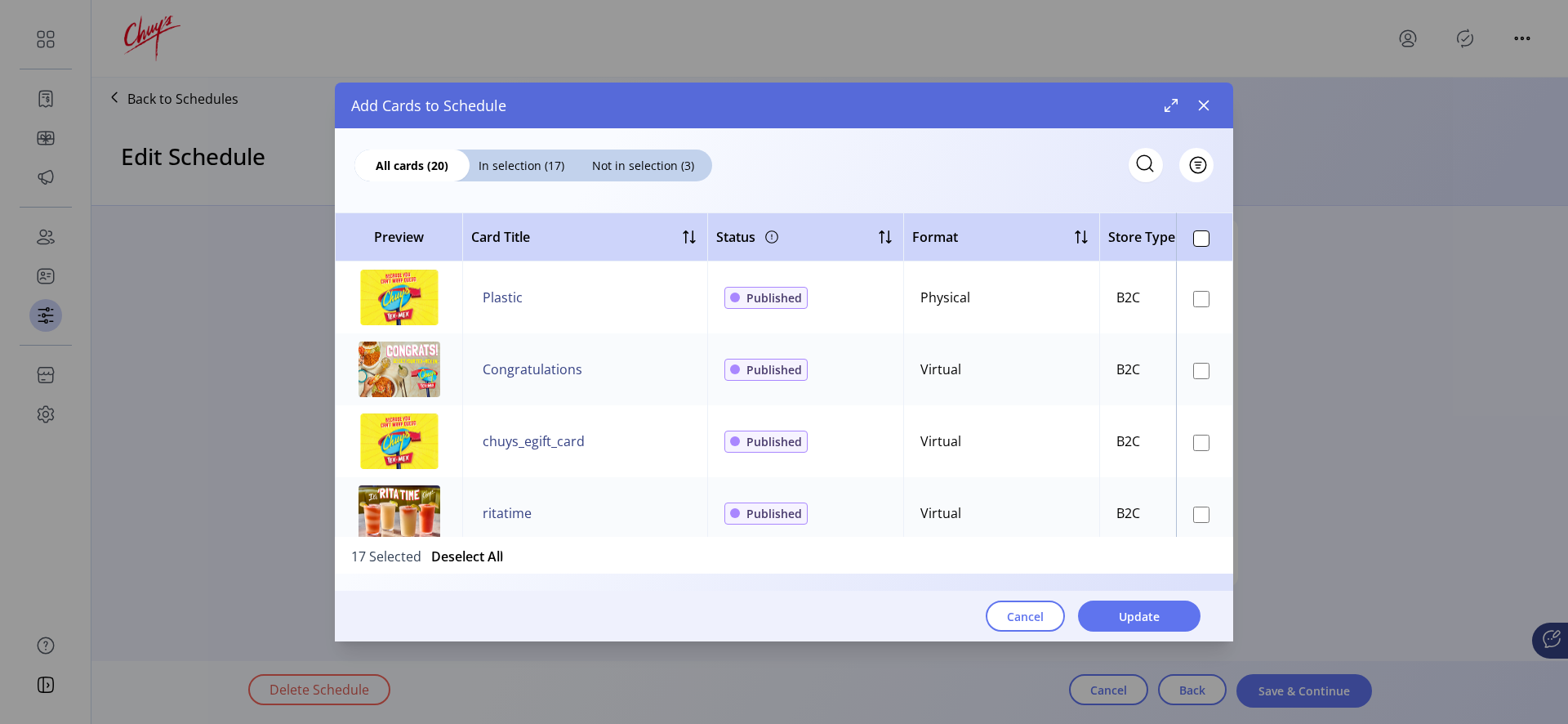 click at bounding box center [1201, 239] 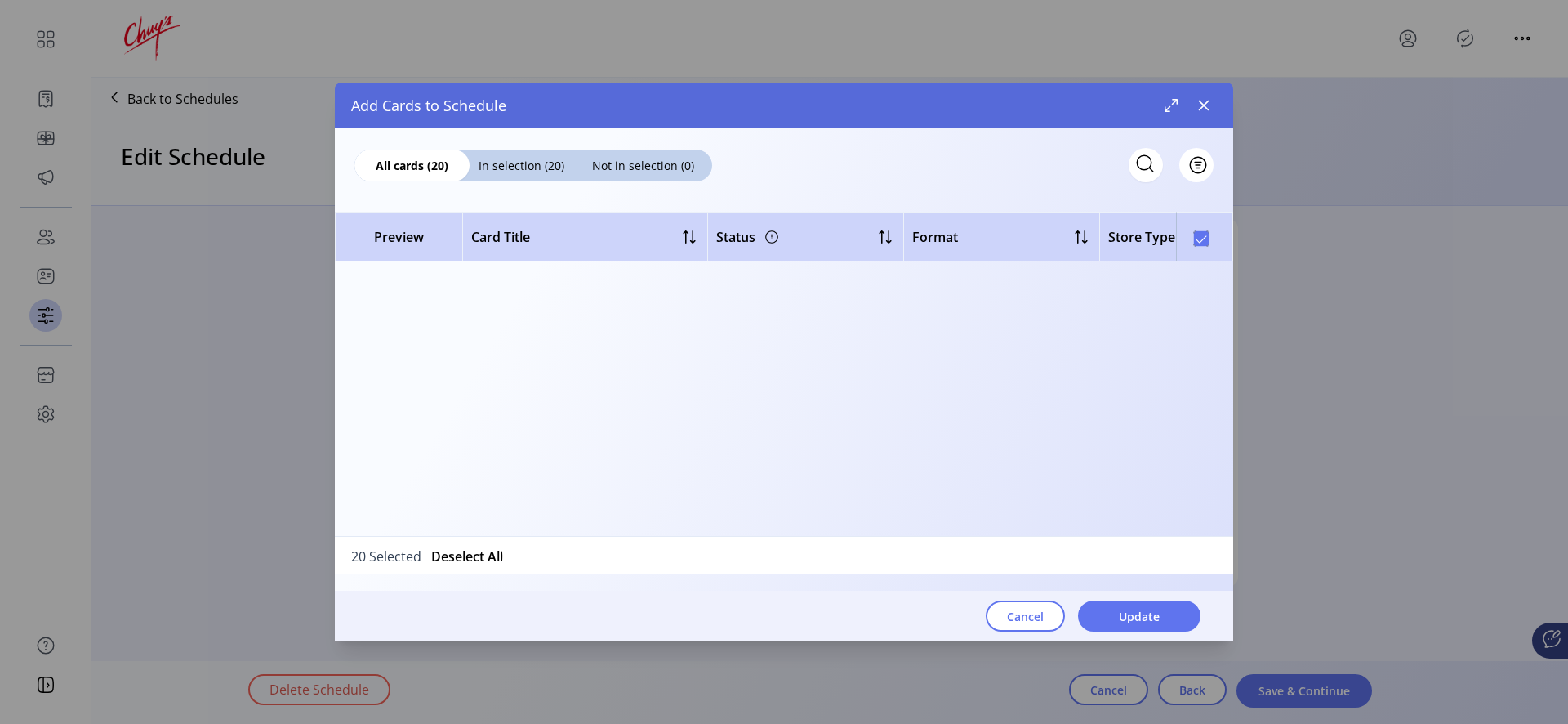 scroll, scrollTop: 0, scrollLeft: 0, axis: both 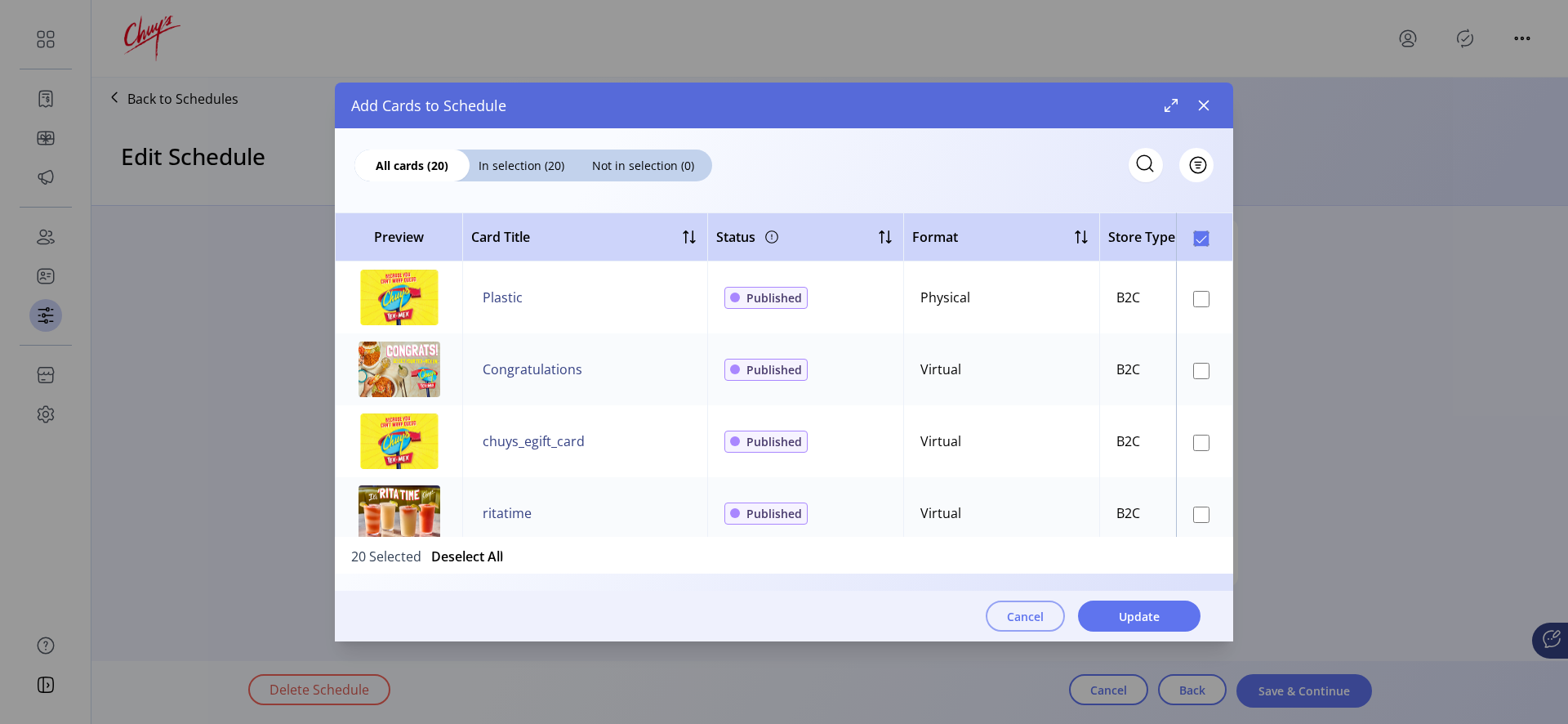 click on "Cancel" at bounding box center [1025, 616] 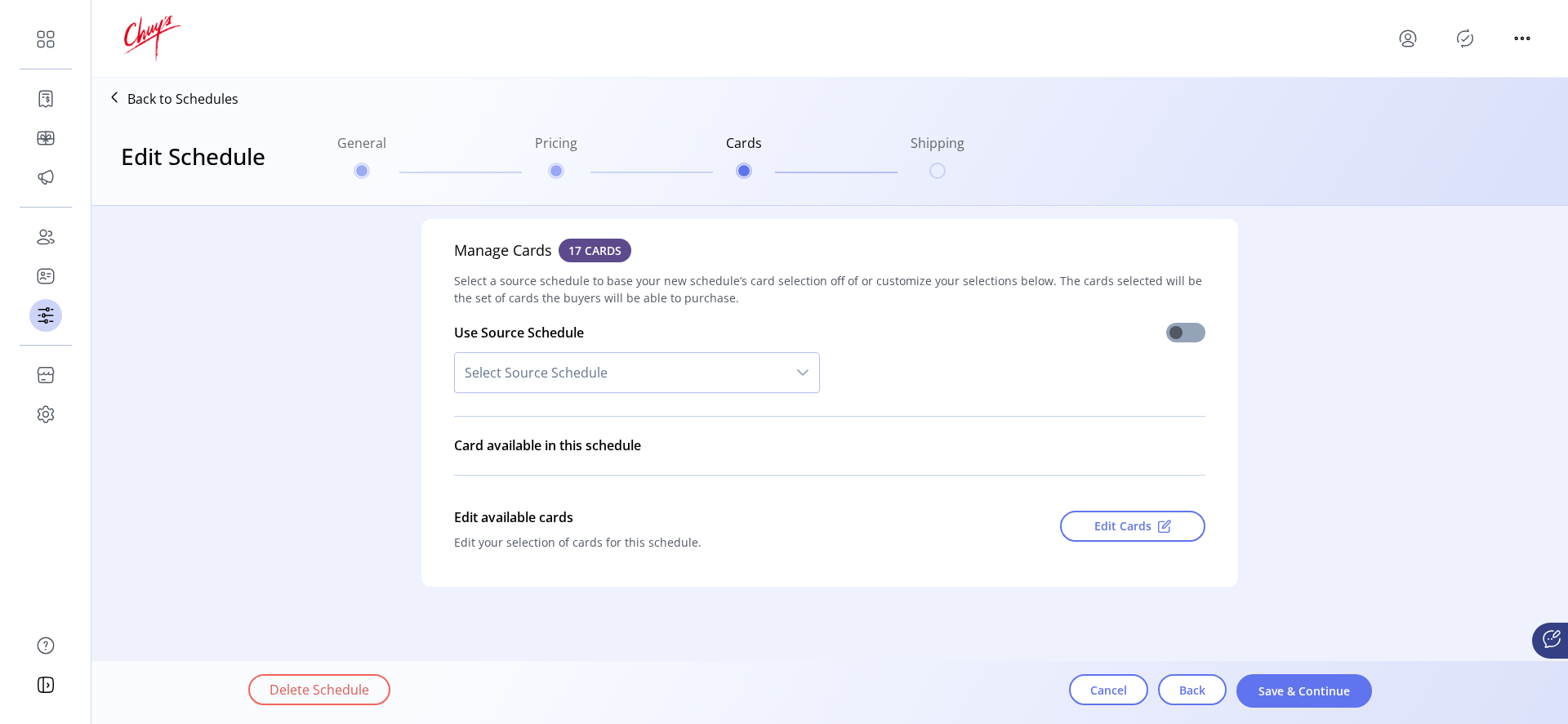 click 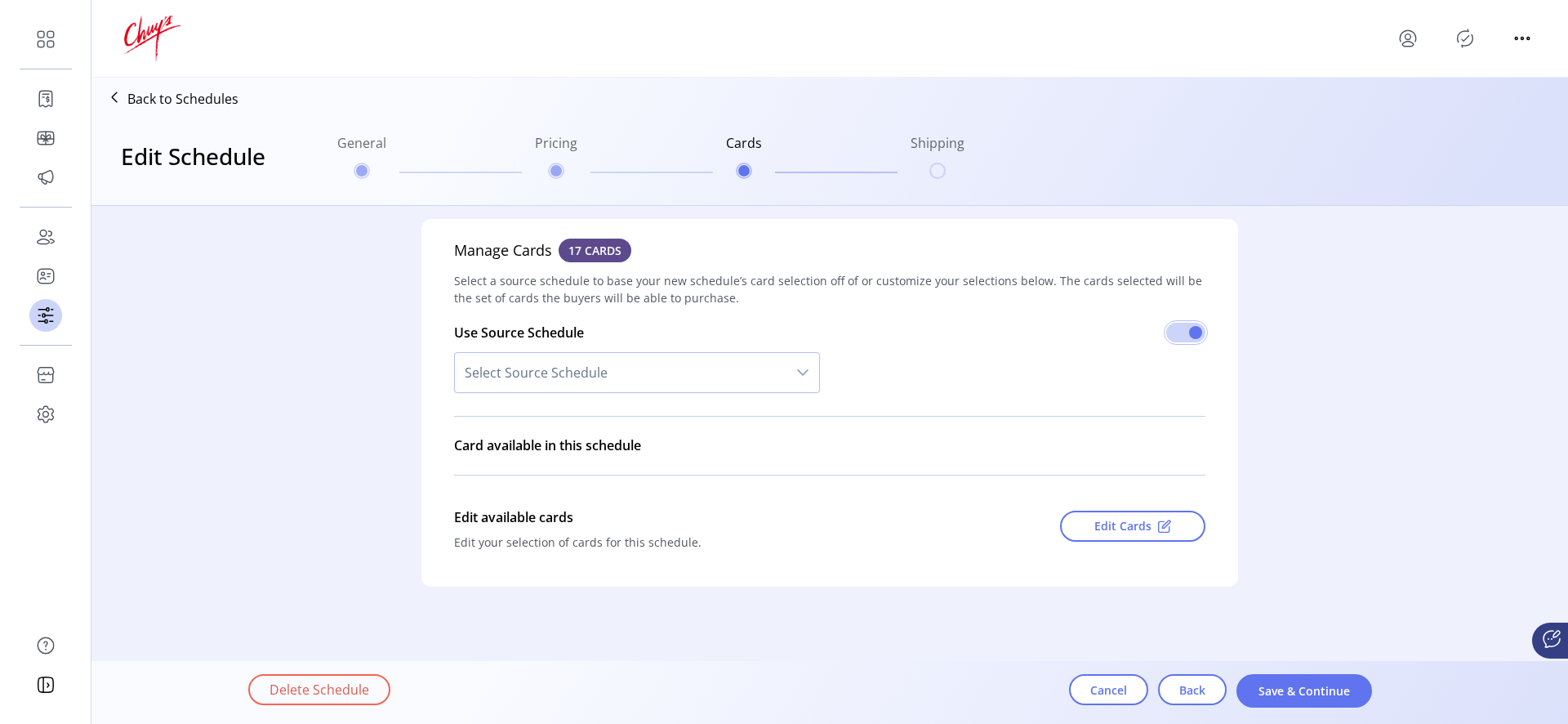 scroll, scrollTop: 0, scrollLeft: 0, axis: both 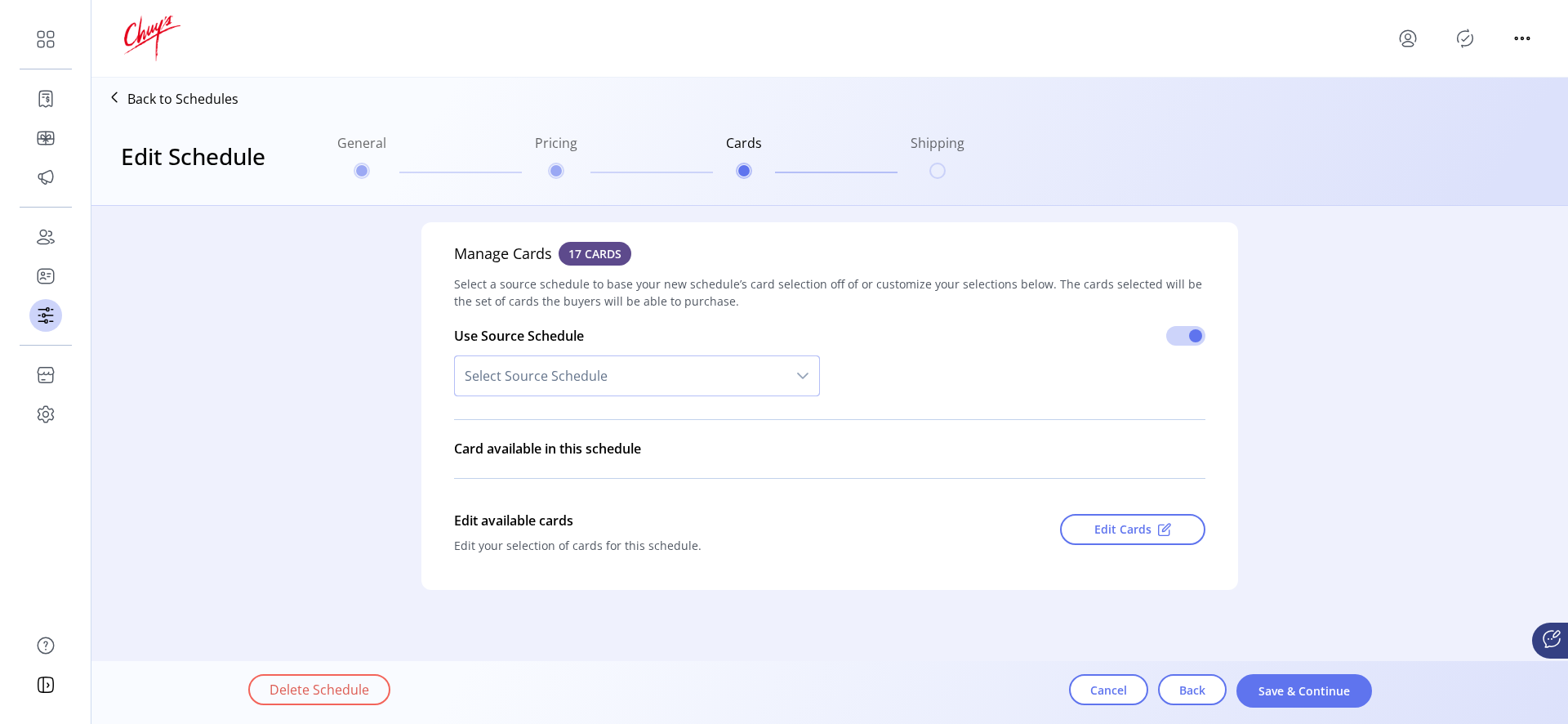 click on "Select Source Schedule" at bounding box center (621, 376) 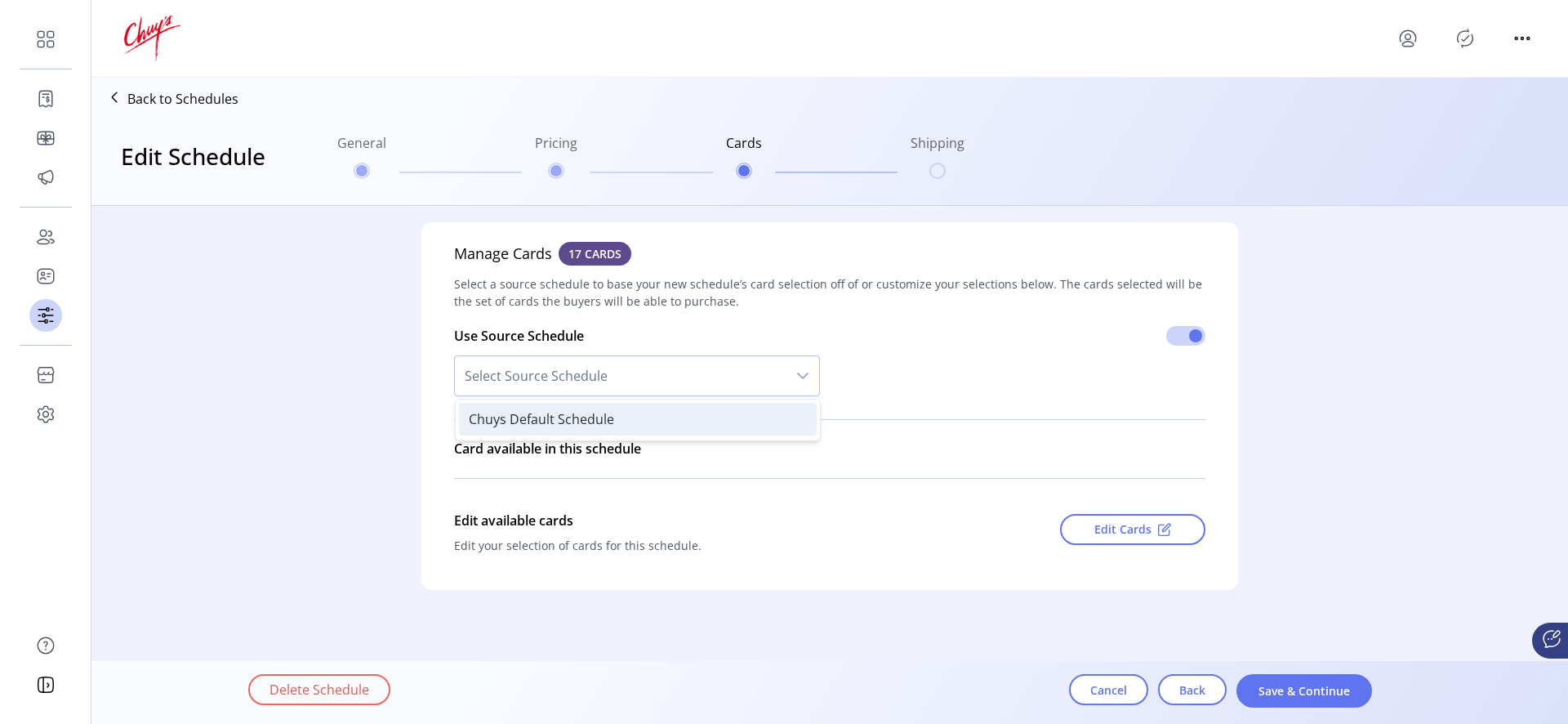 click on "Chuys Default Schedule" at bounding box center (638, 419) 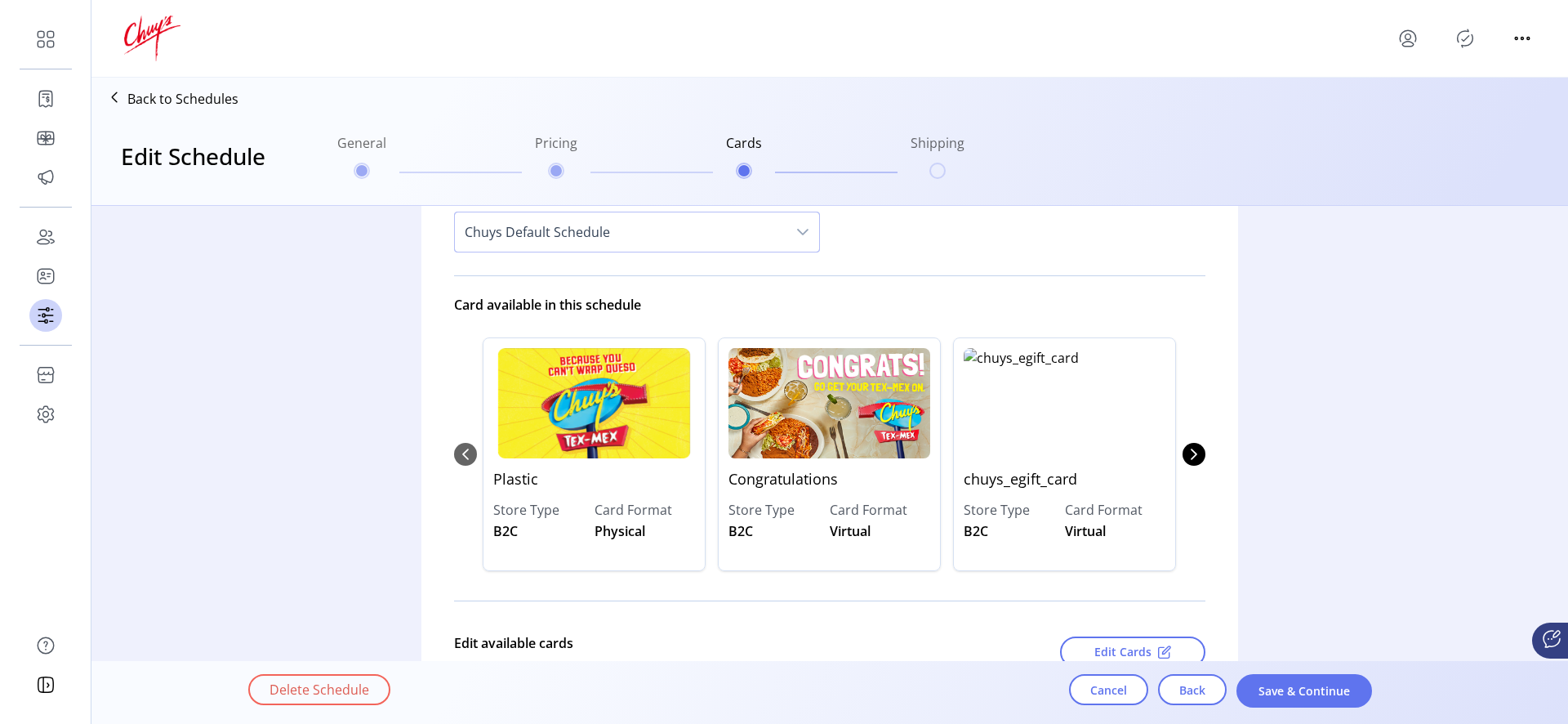 scroll, scrollTop: 270, scrollLeft: 0, axis: vertical 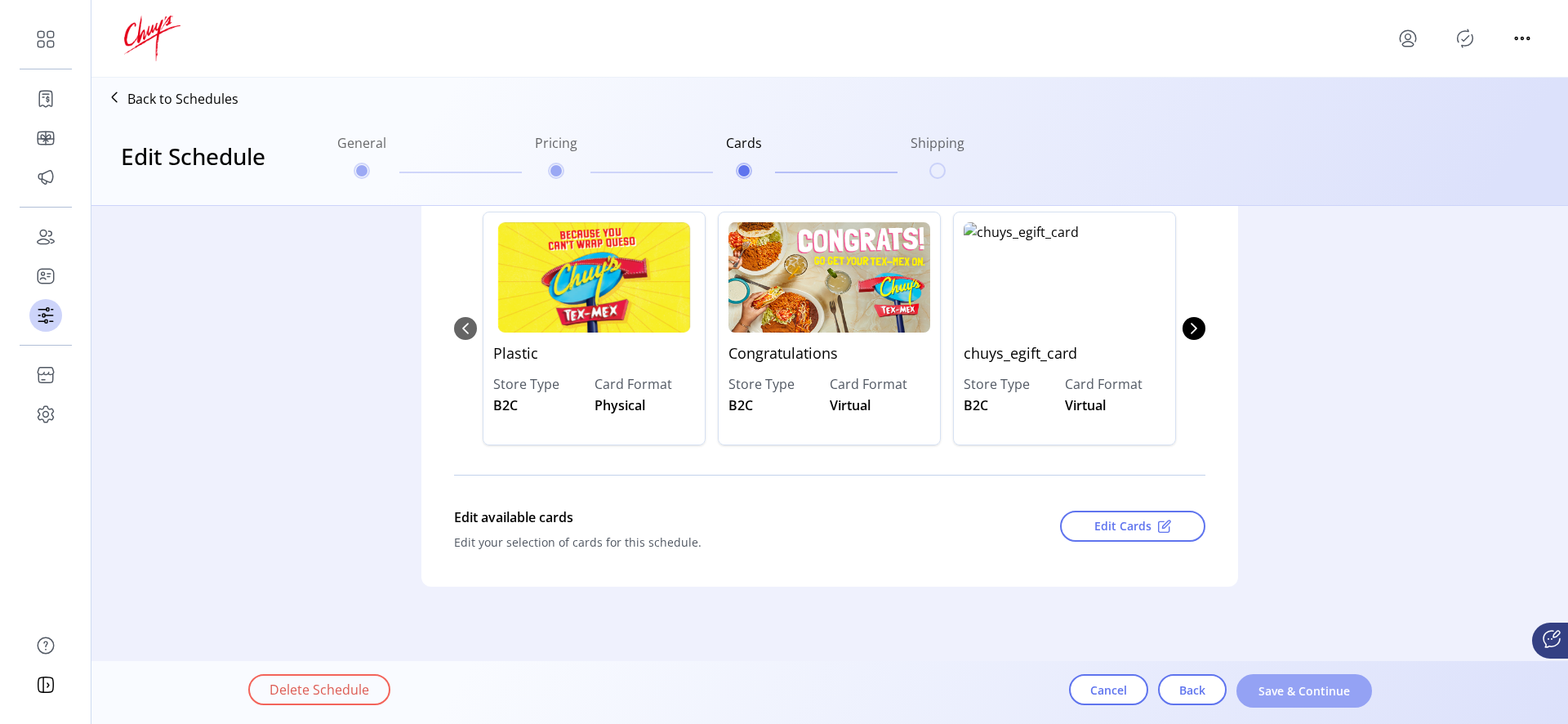 click on "Save & Continue" 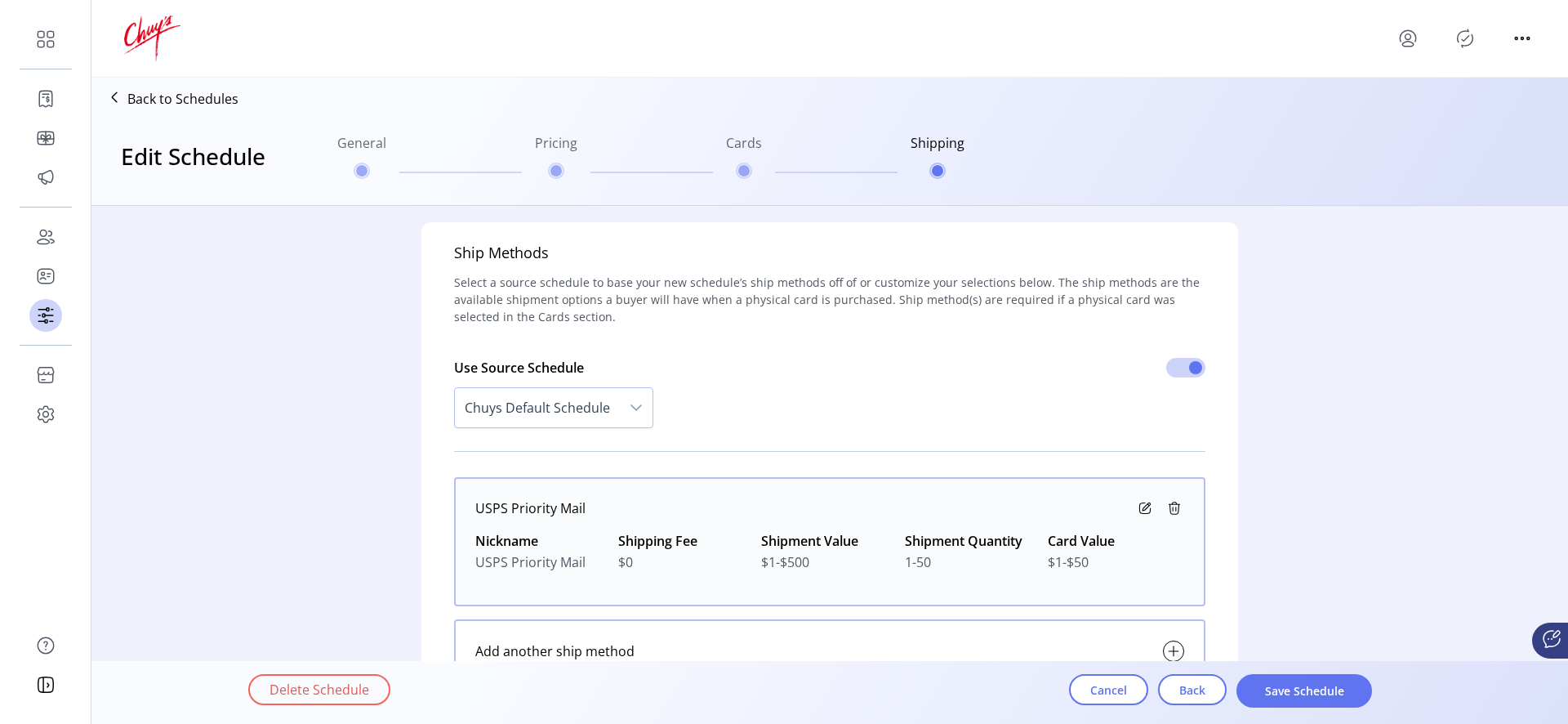 scroll, scrollTop: 116, scrollLeft: 0, axis: vertical 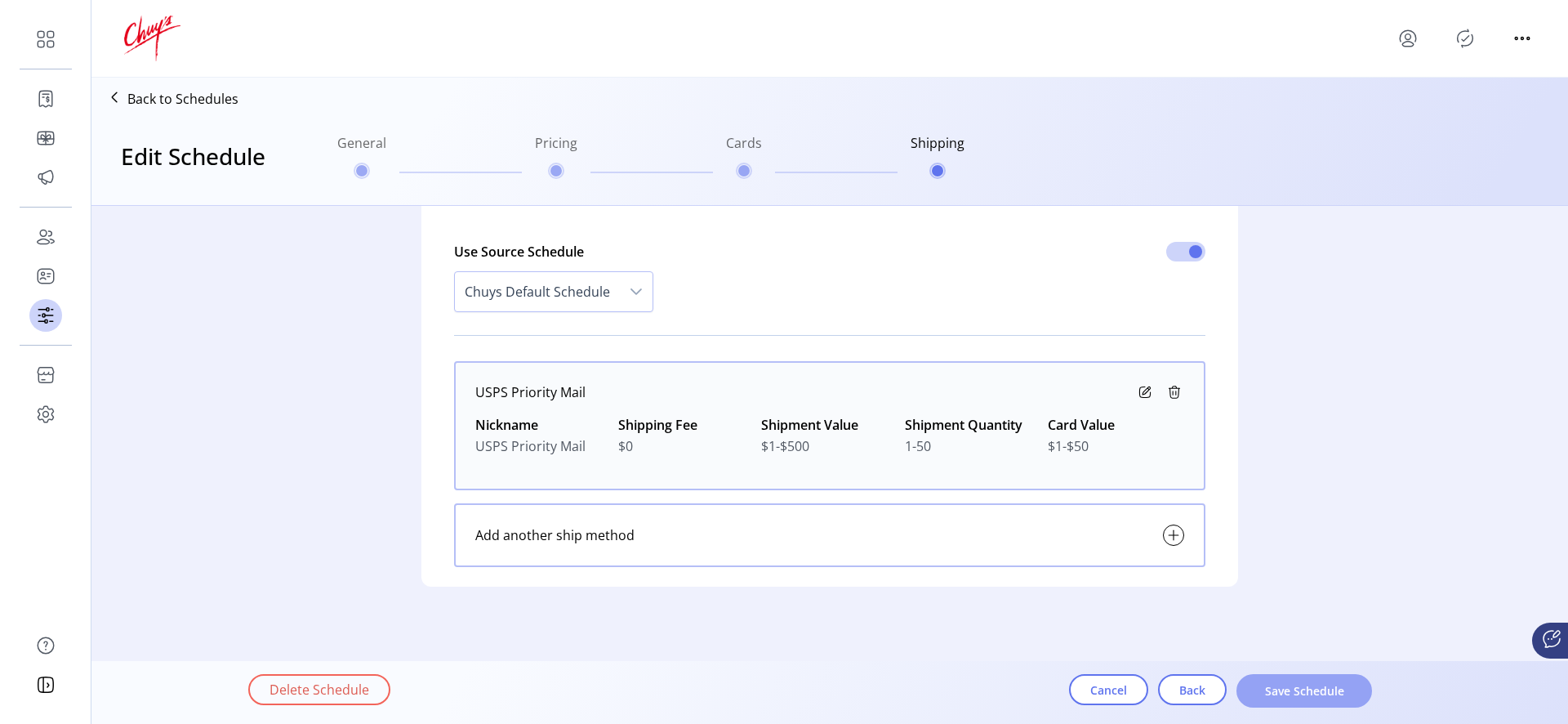 click on "Save Schedule" 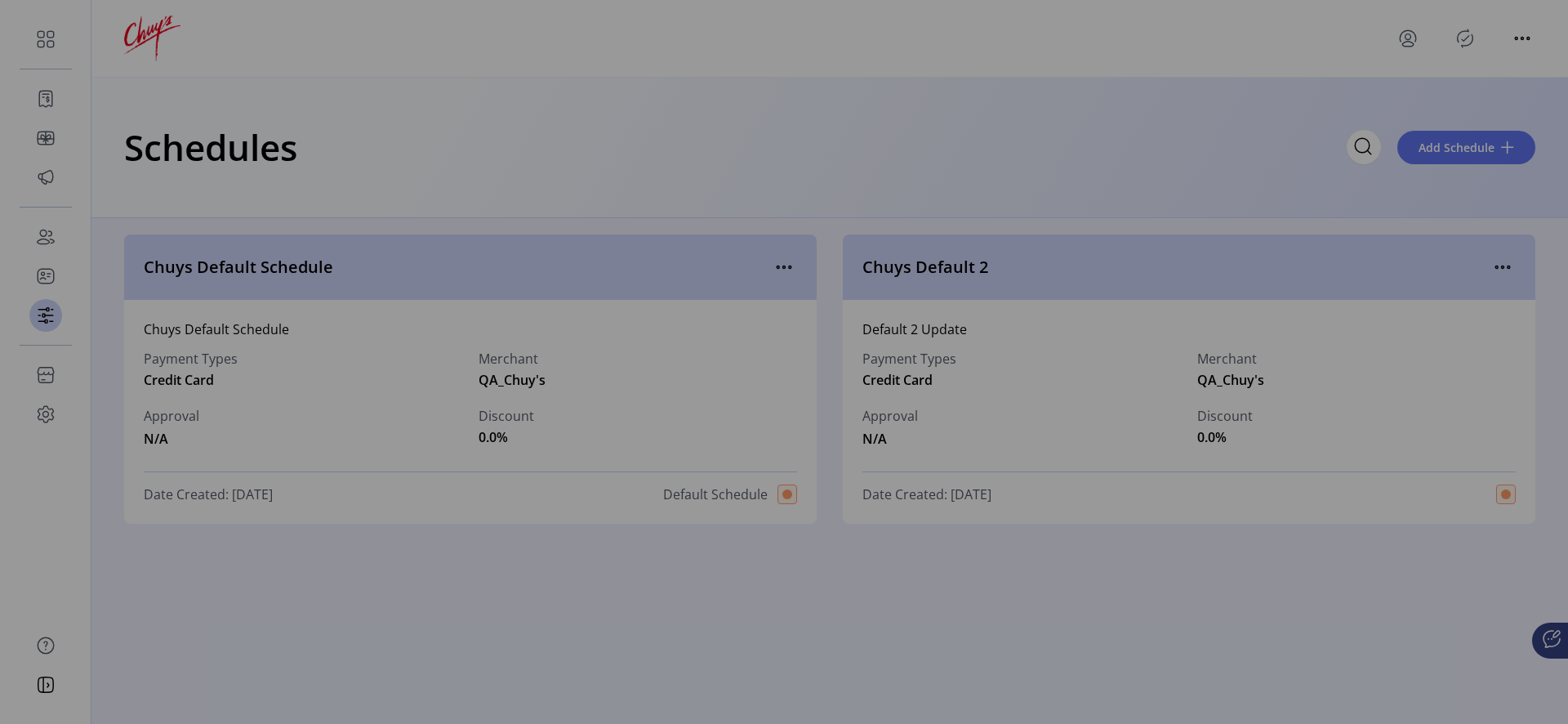 type 